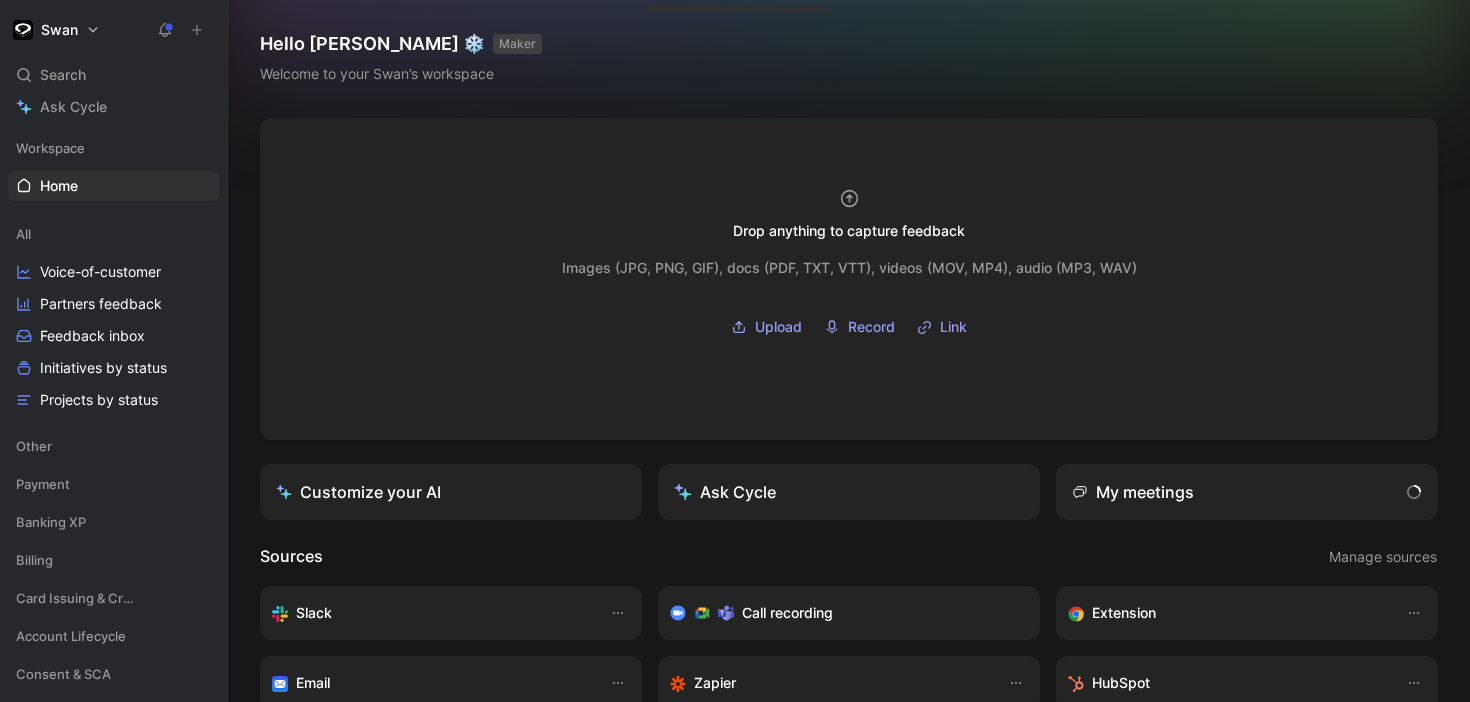 scroll, scrollTop: 0, scrollLeft: 0, axis: both 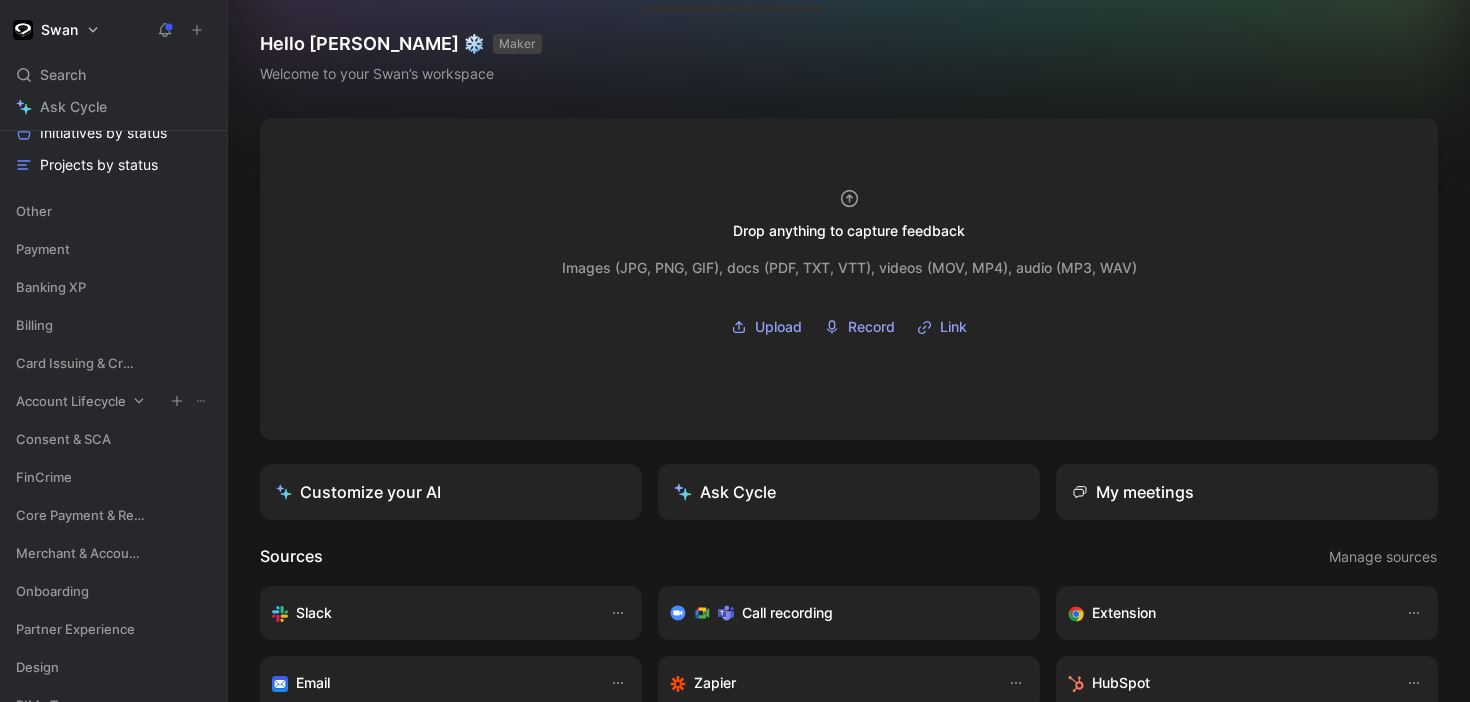click on "Account Lifecycle" at bounding box center (71, 401) 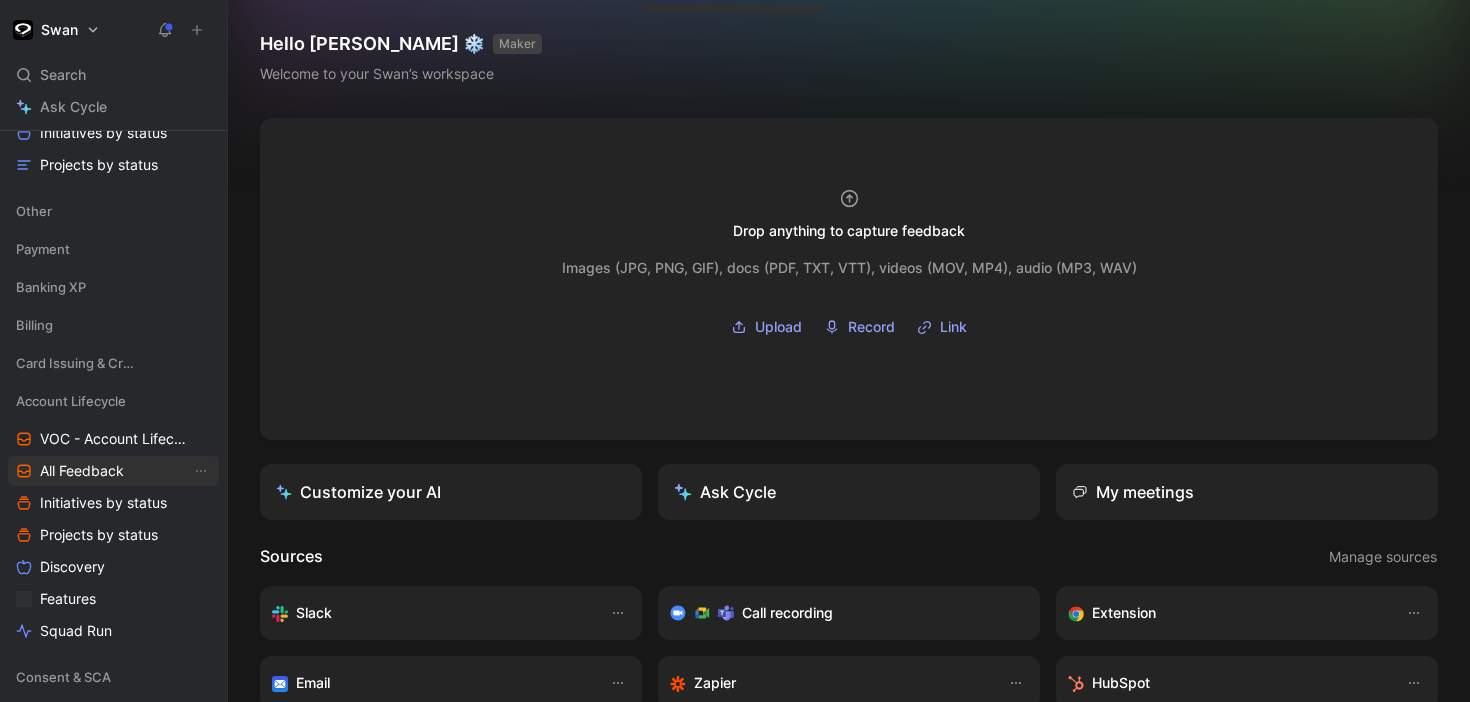 click on "All Feedback" at bounding box center (82, 471) 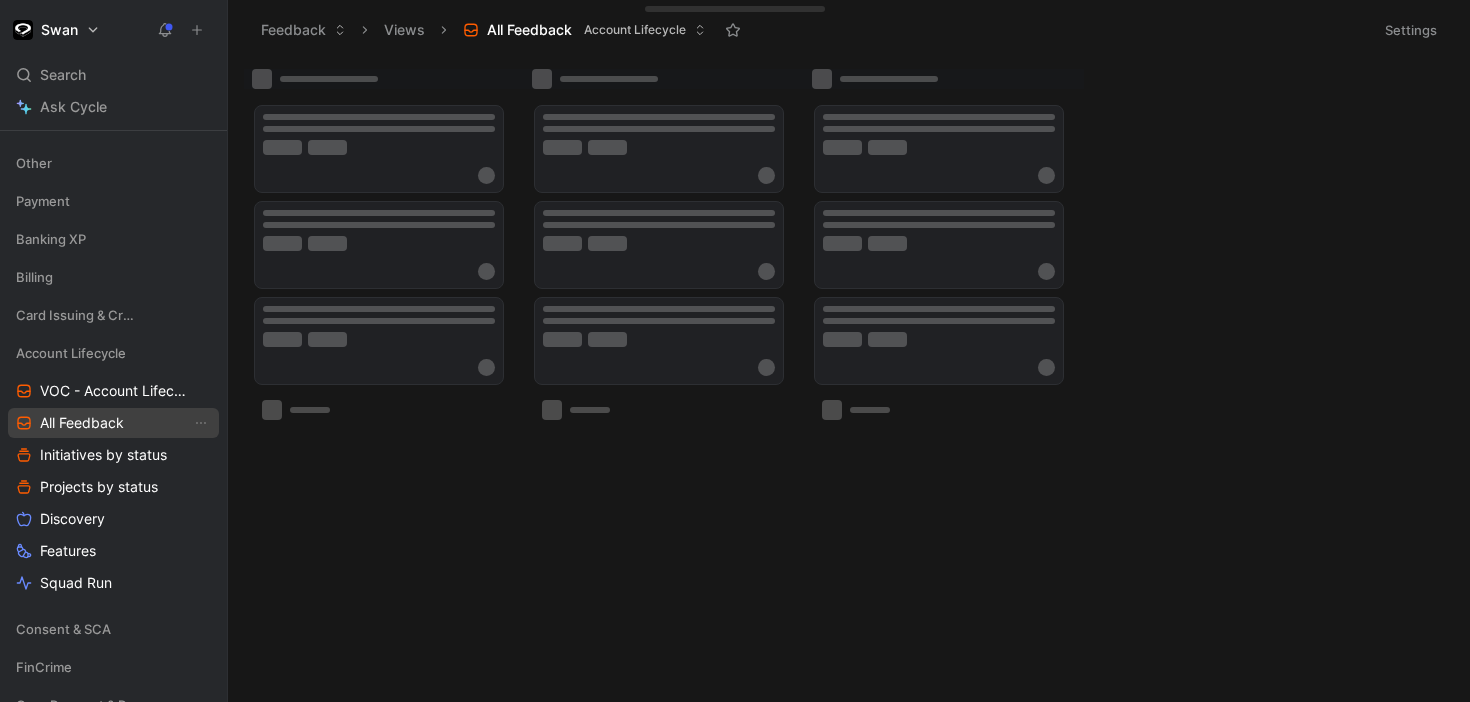 scroll, scrollTop: 187, scrollLeft: 0, axis: vertical 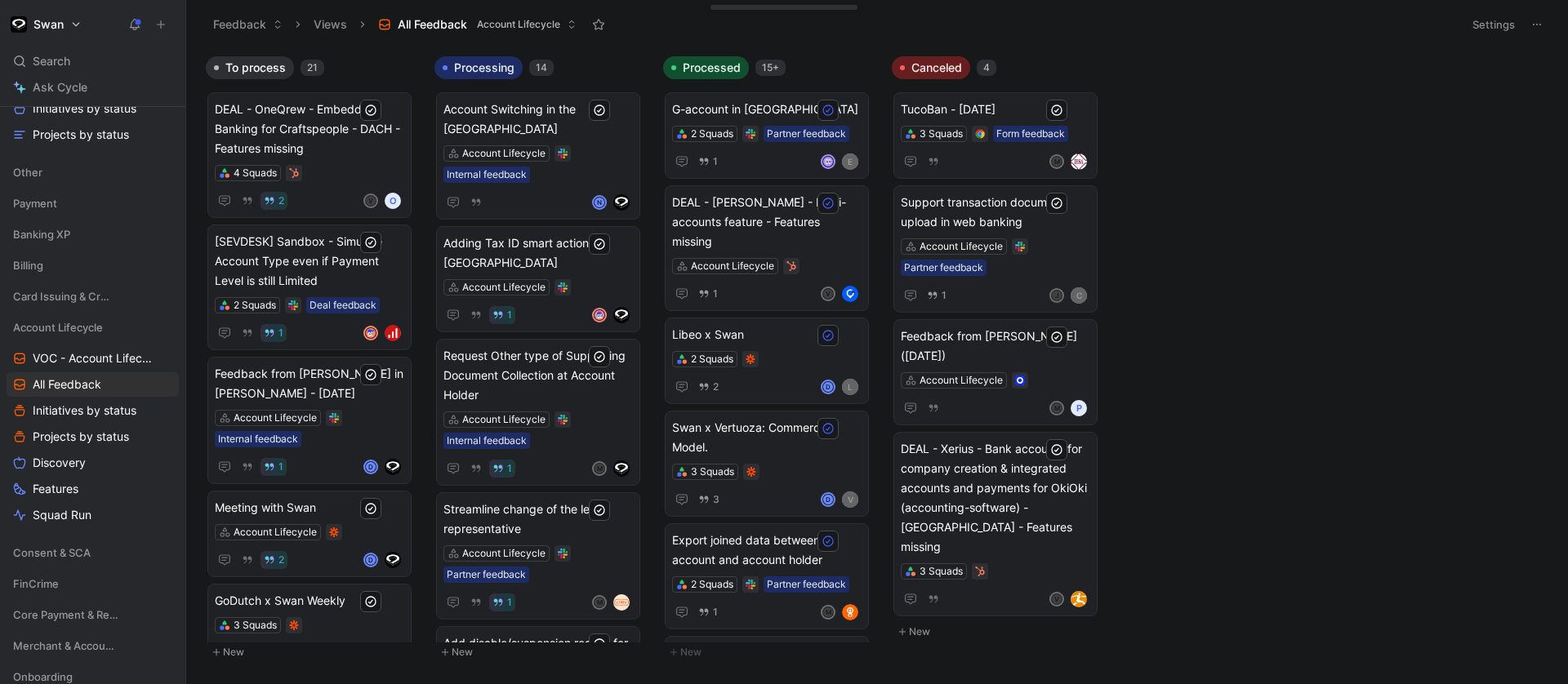 click on "Swan Search ⌘ K Ask Cycle Workspace All Voice-of-customer Partners feedback Feedback inbox Initiatives by status Projects by status Other Payment Banking XP Billing Card Issuing & Credit Account Lifecycle VOC - Account Lifecycle All Feedback Initiatives by status Projects by status Discovery Features Squad Run Consent & SCA FinCrime Core Payment & Regulatory Merchant & Account Funding Onboarding Partner Experience Design PIMs Team Modules Payment Operations
To pick up a draggable item, press the space bar.
While dragging, use the arrow keys to move the item.
Press space again to drop the item in its new position, or press escape to cancel.
Help center Invite member Feedback Views All Feedback Account Lifecycle Settings To process 21 DEAL - OneQrew - Embedded Banking for Craftspeople - DACH - Features missing 4 Squads 2 V O [SEVDESK] Sandbox - Simulate Account Type even if Payment Level is still Limited 2 Squads Deal feedback 1 Feedback from [PERSON_NAME] in [PERSON_NAME] - [DATE]" at bounding box center [784, 342] 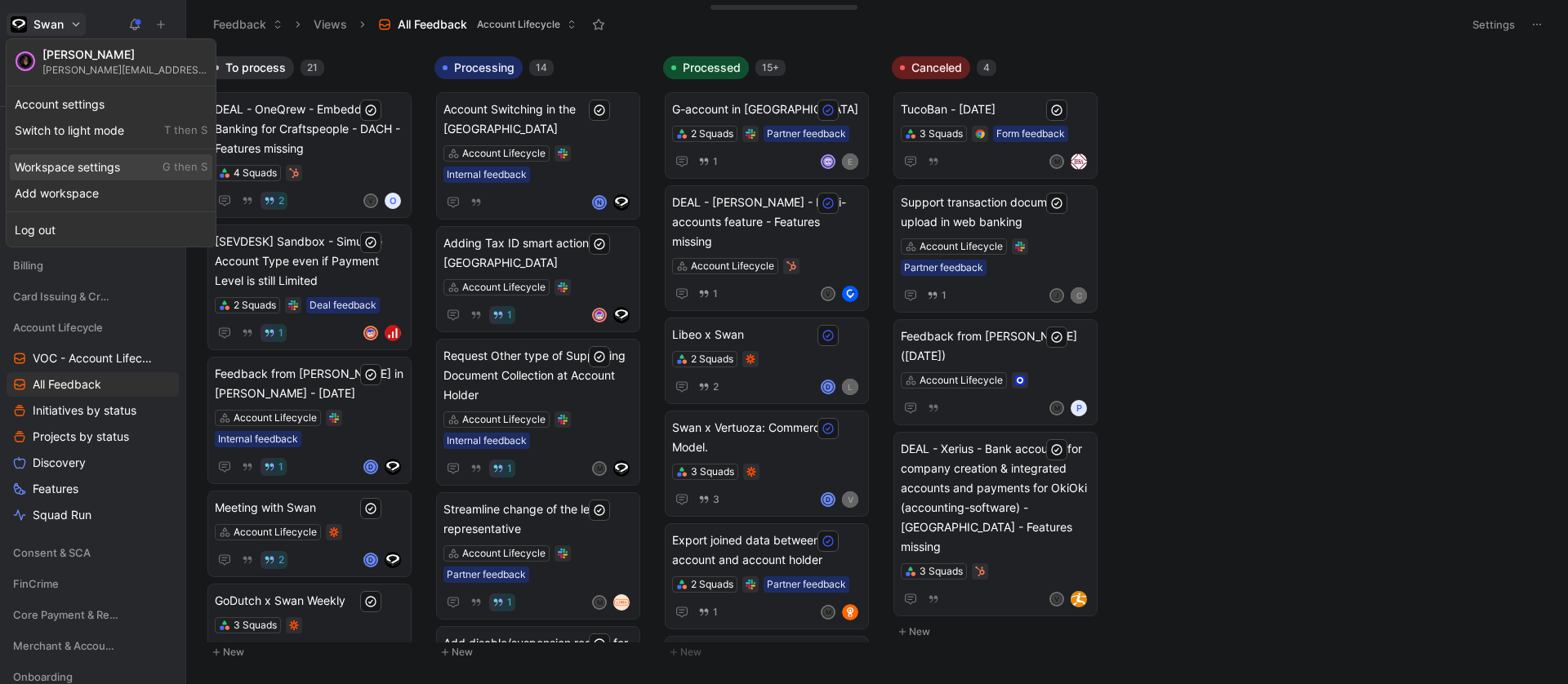 click on "Workspace settings G then S" at bounding box center (111, 167) 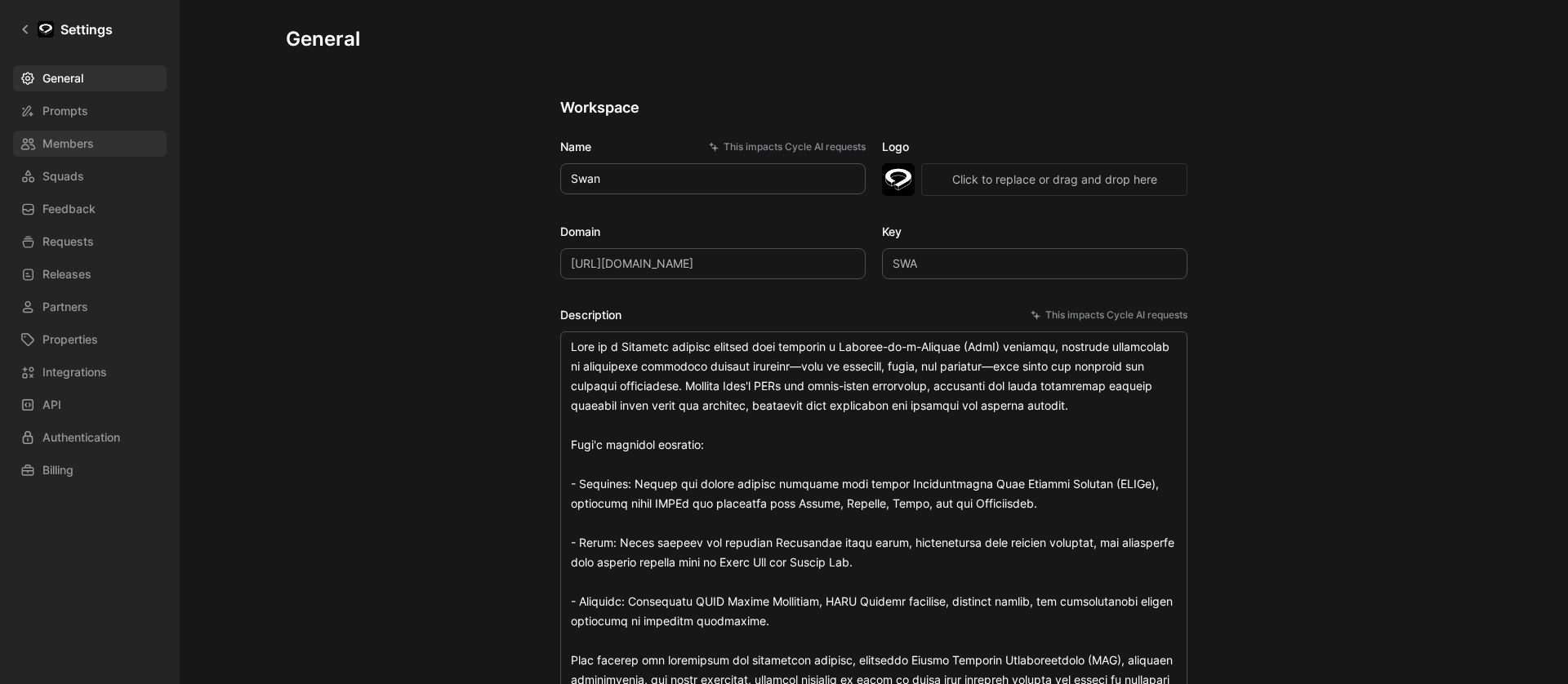 click on "Members" at bounding box center (90, 144) 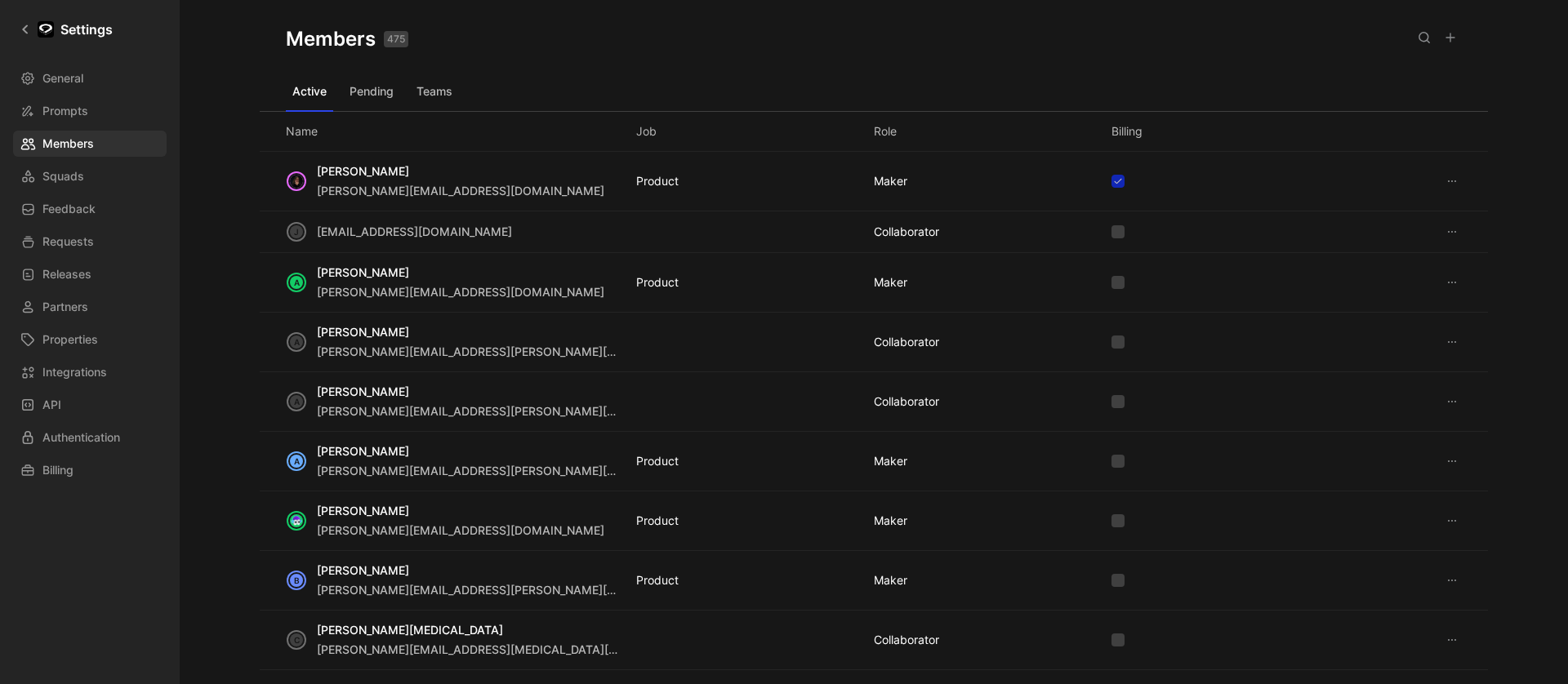 click at bounding box center (1450, 38) 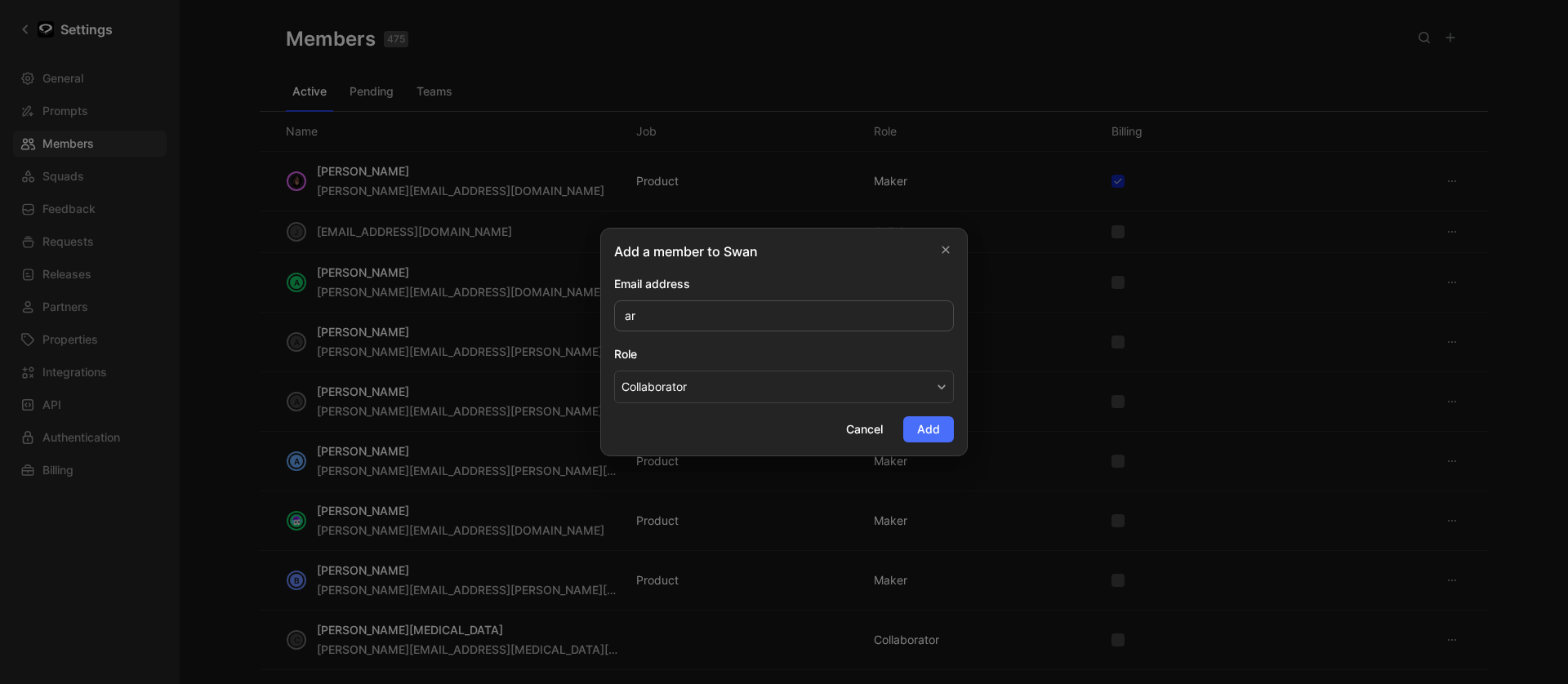 type on "a" 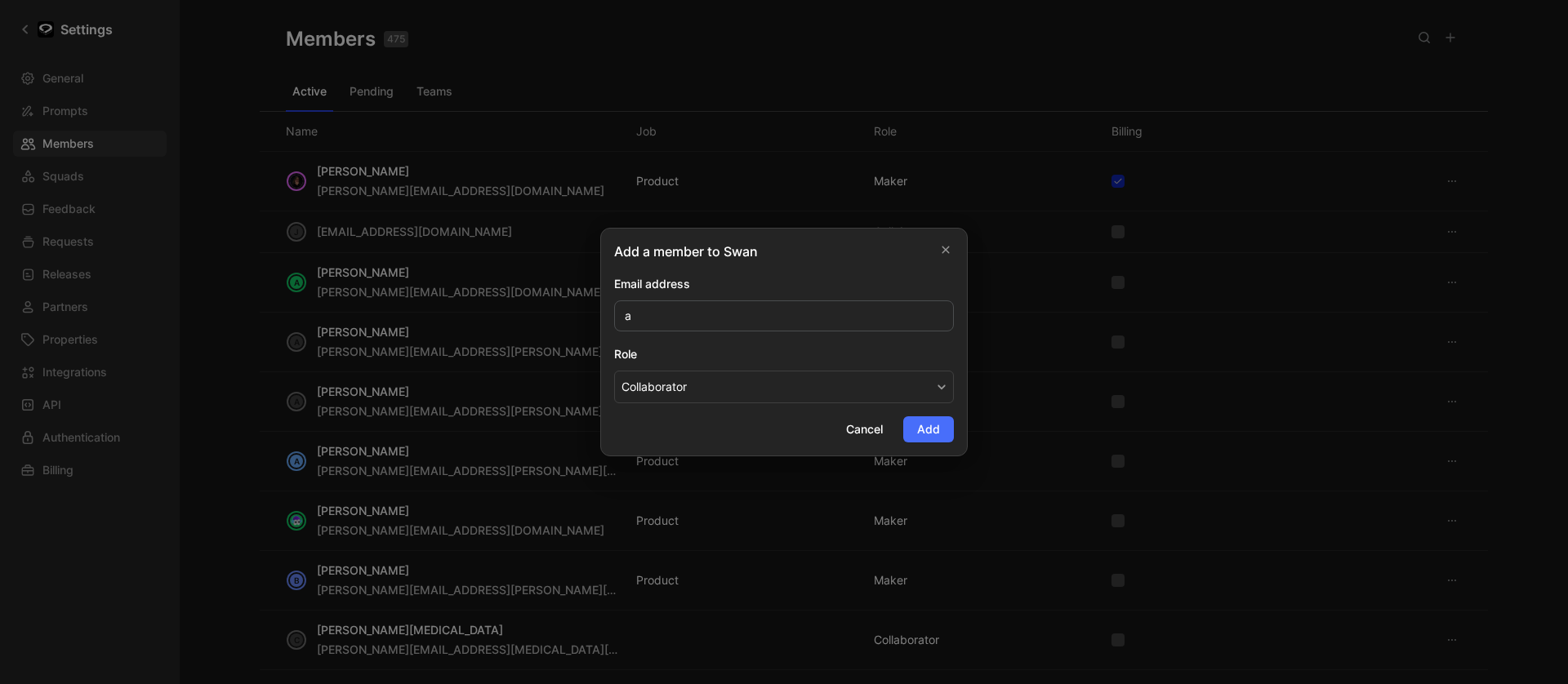 type 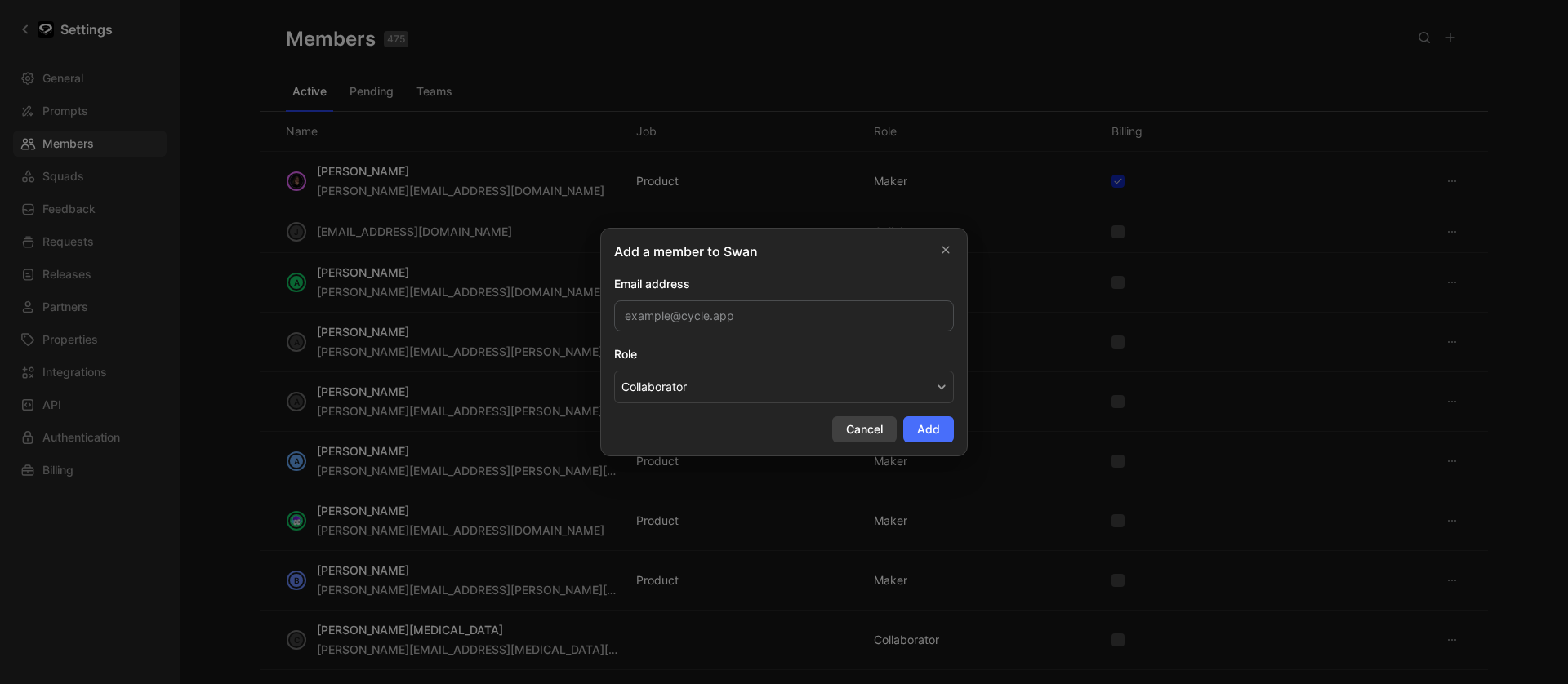 click on "Cancel" at bounding box center [864, 429] 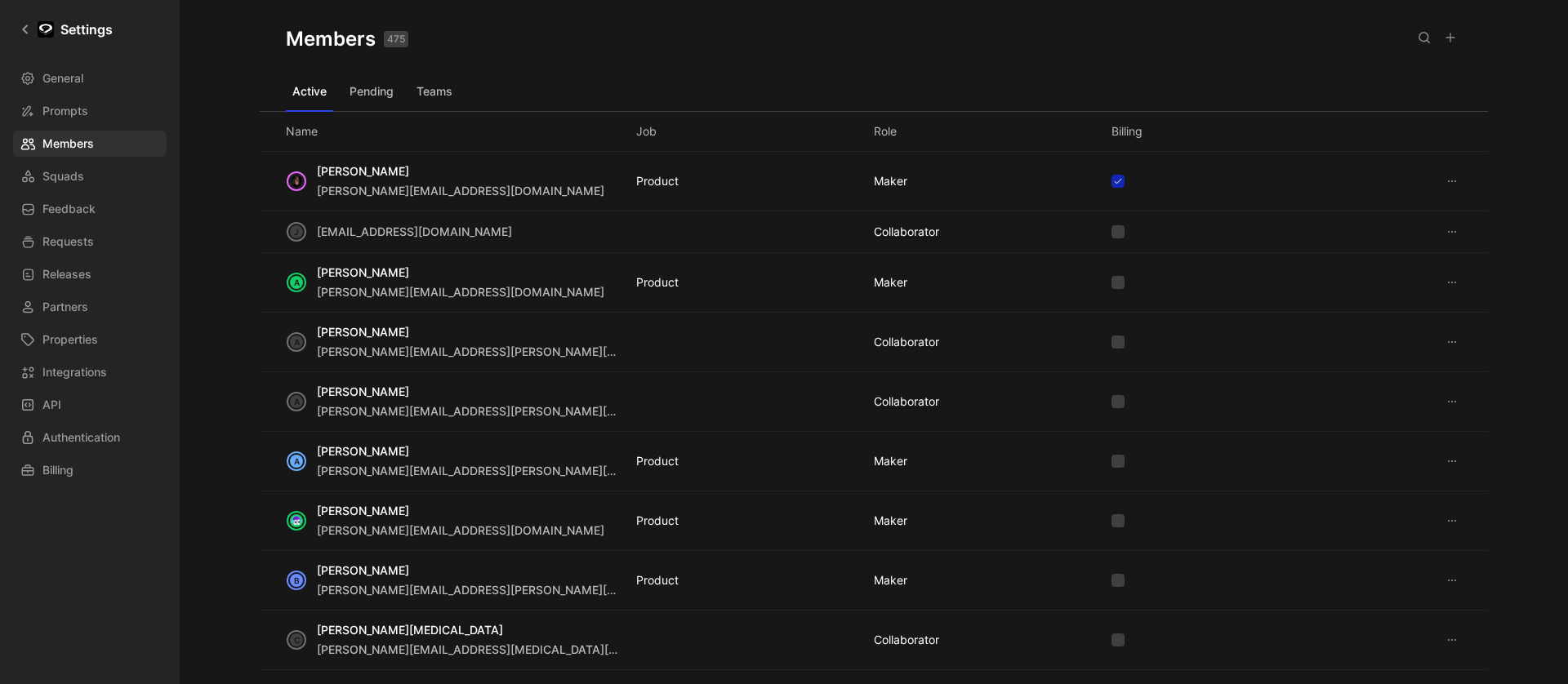 click at bounding box center [1450, 38] 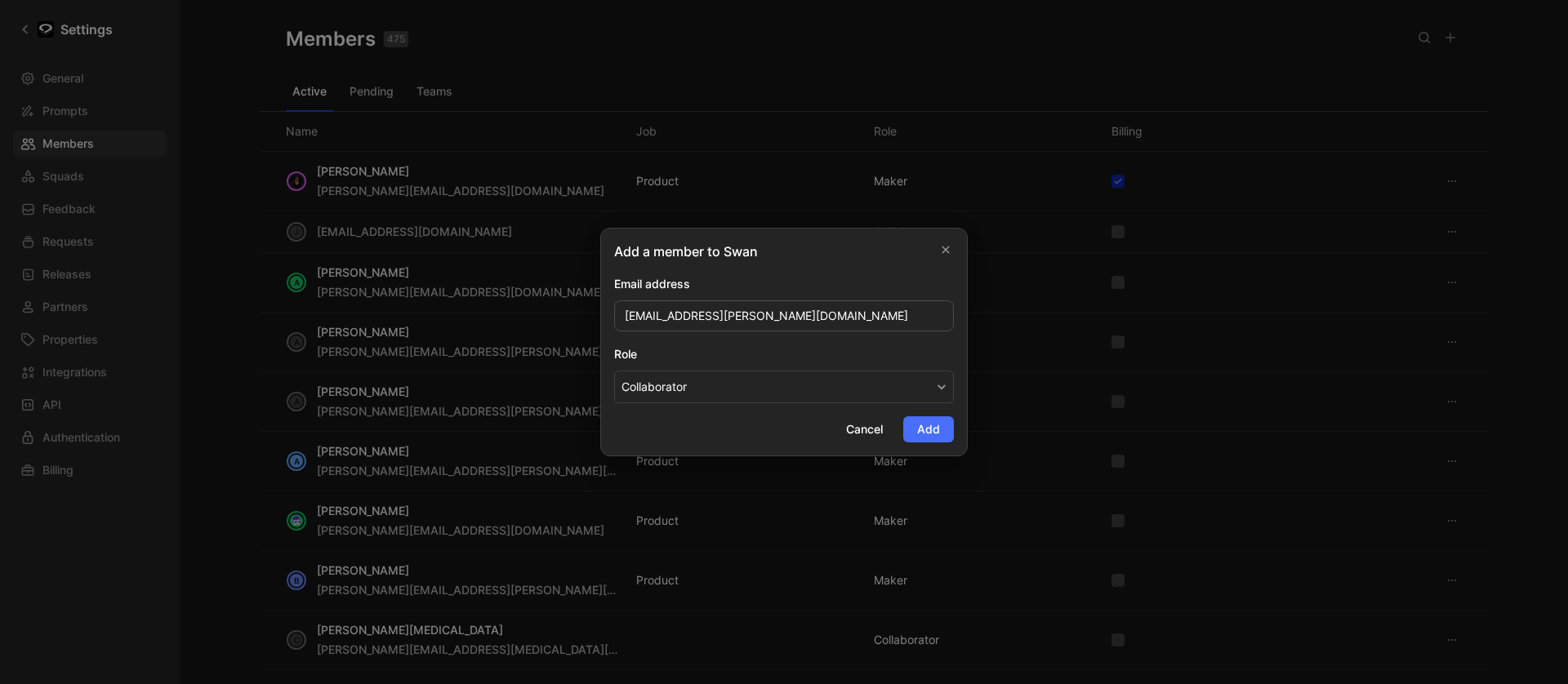 type on "[EMAIL_ADDRESS][PERSON_NAME][DOMAIN_NAME]" 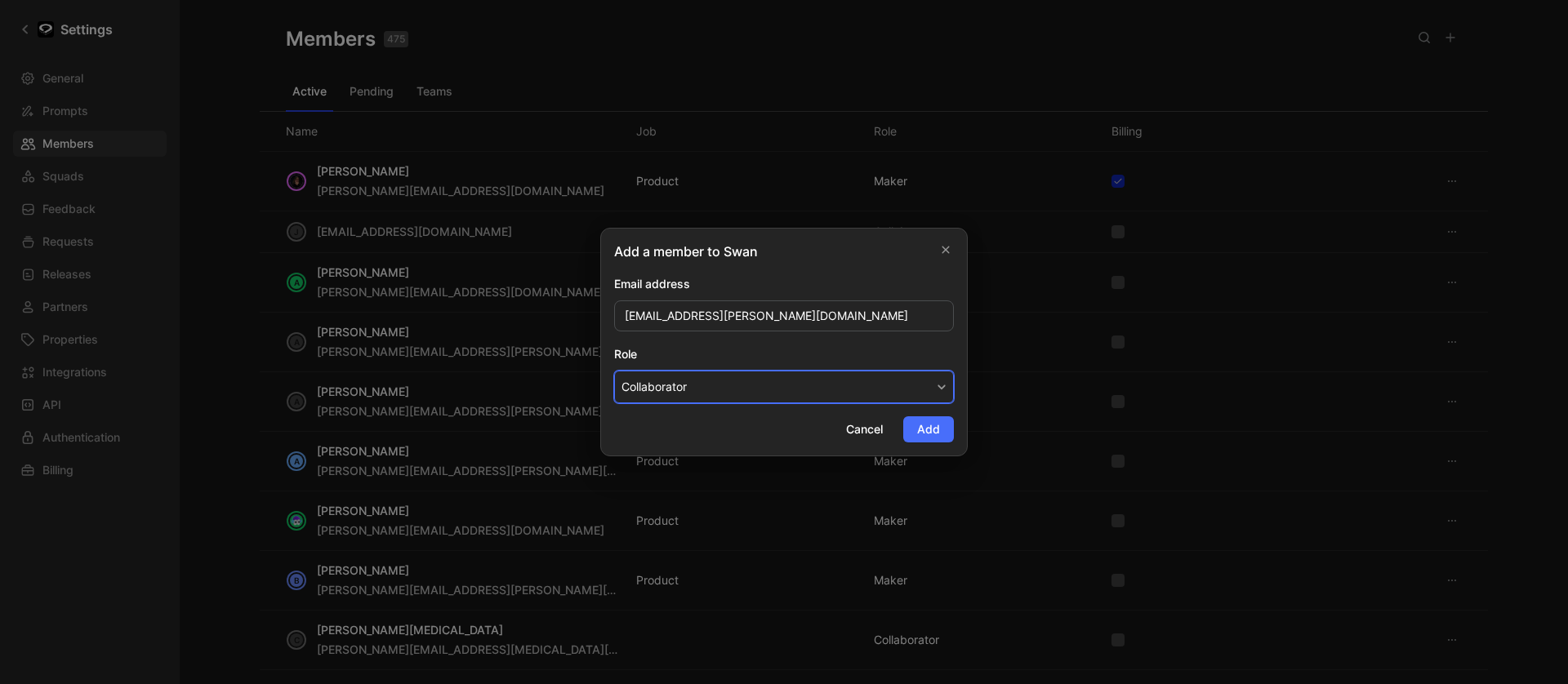 click on "Collaborator" at bounding box center [784, 387] 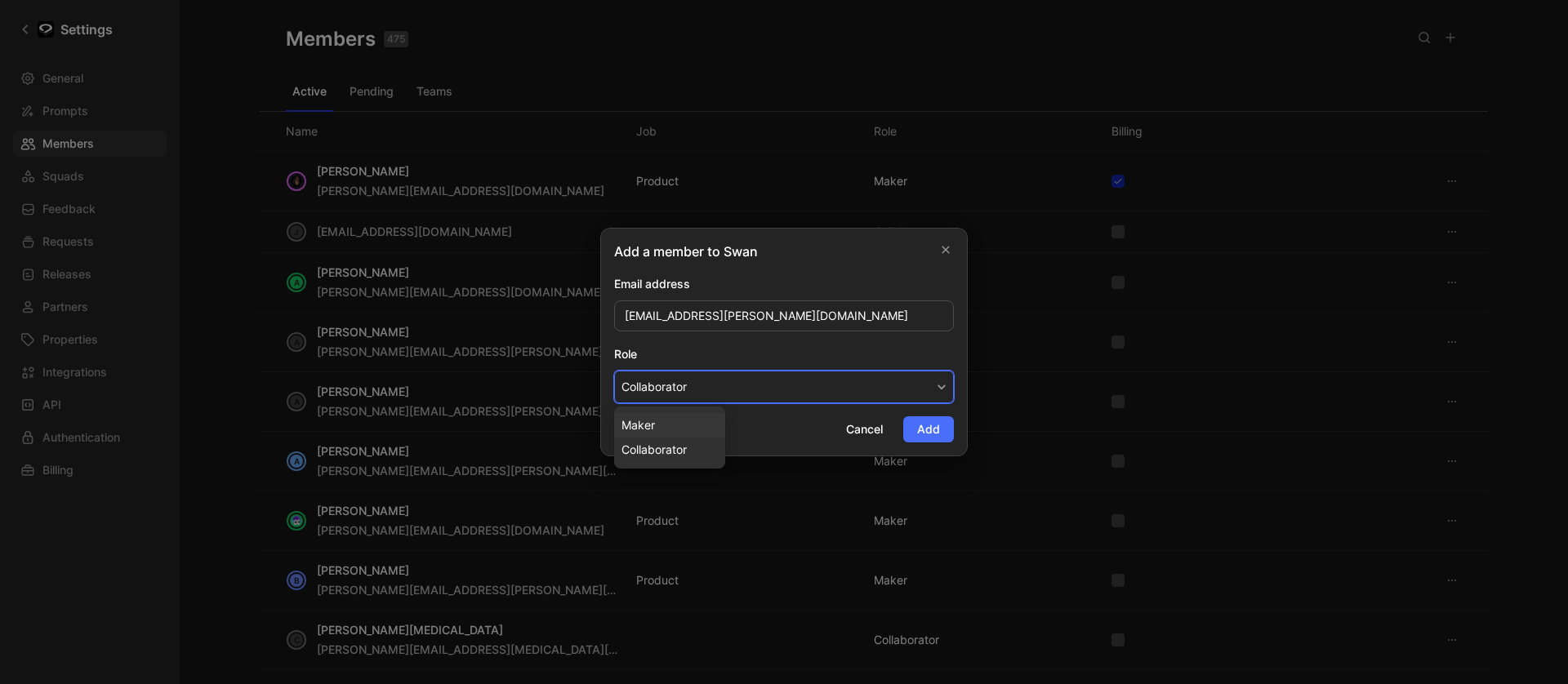 click on "Maker" at bounding box center [670, 425] 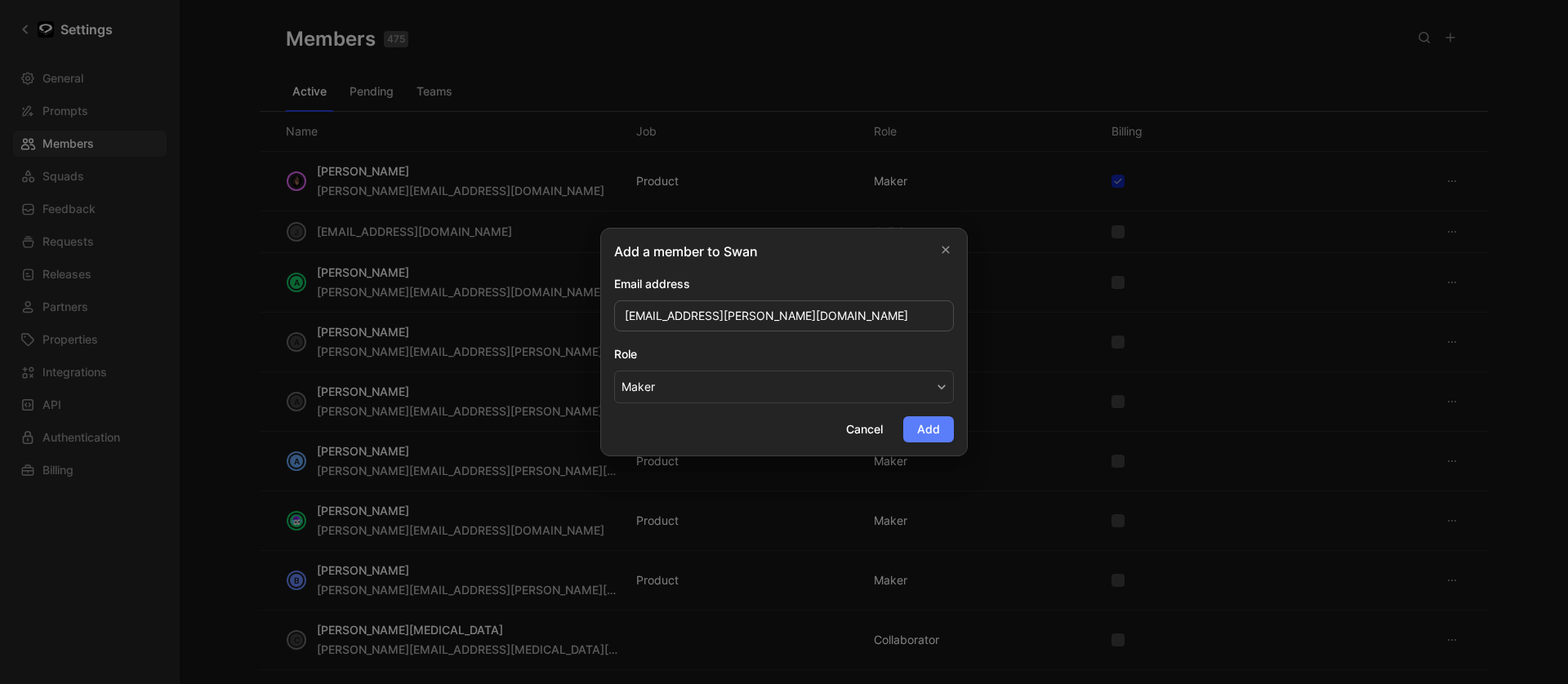 click on "Add" at bounding box center [929, 429] 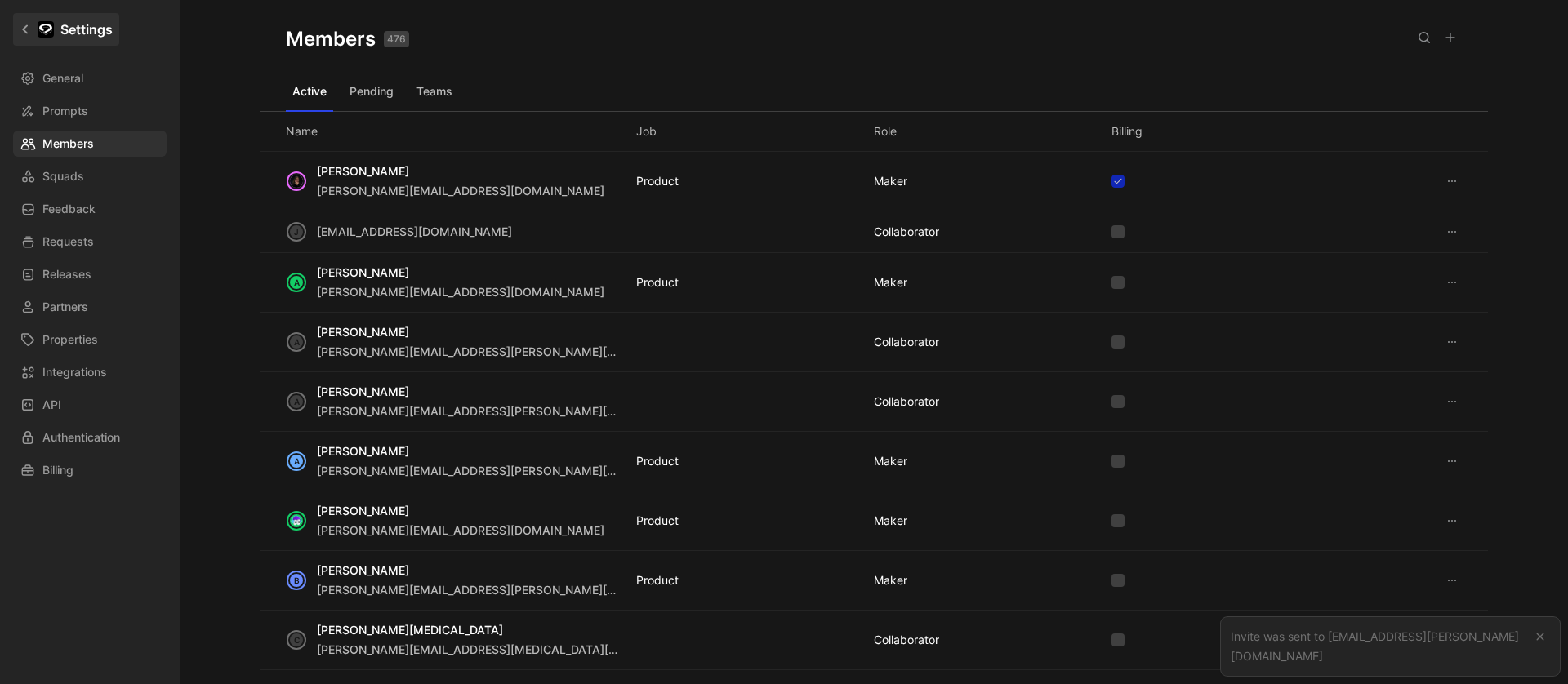 click on "Settings" at bounding box center [87, 29] 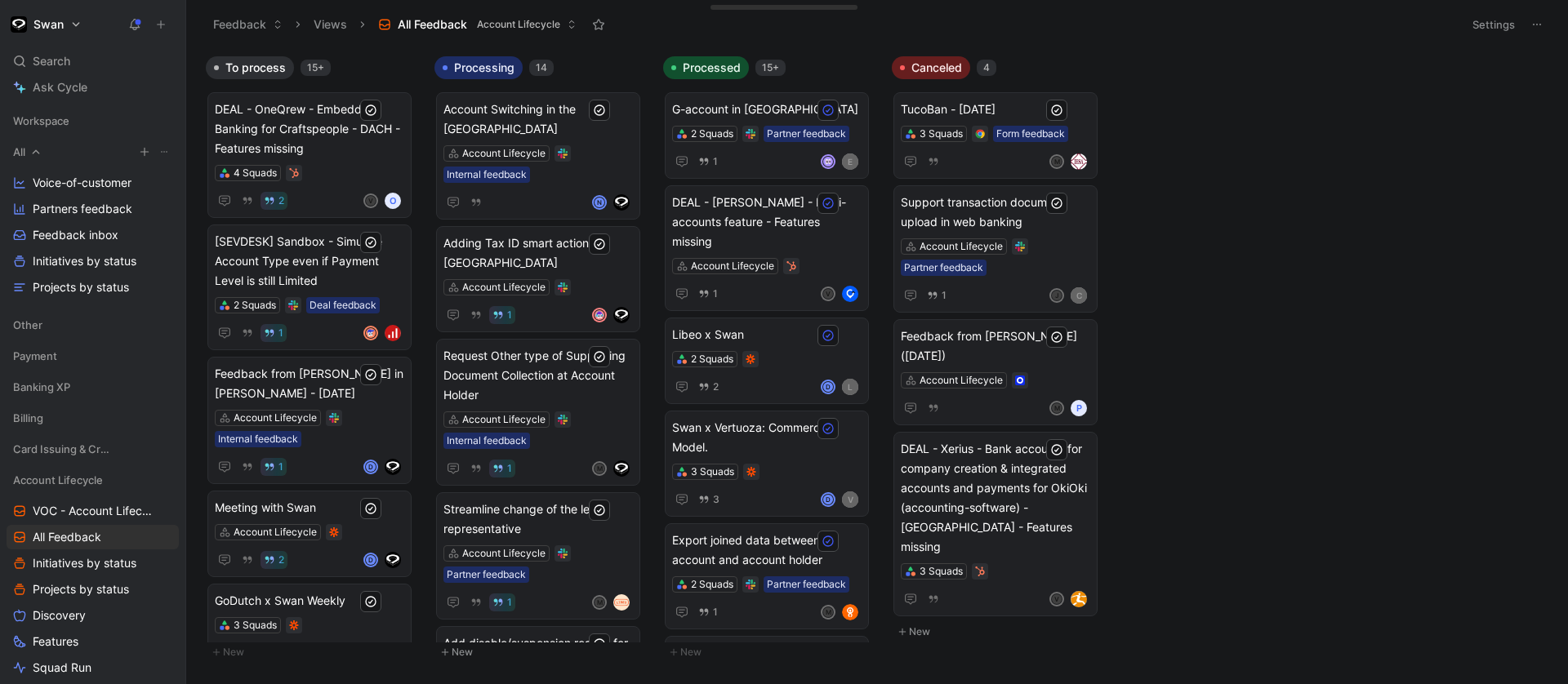 click on "All" at bounding box center [19, 152] 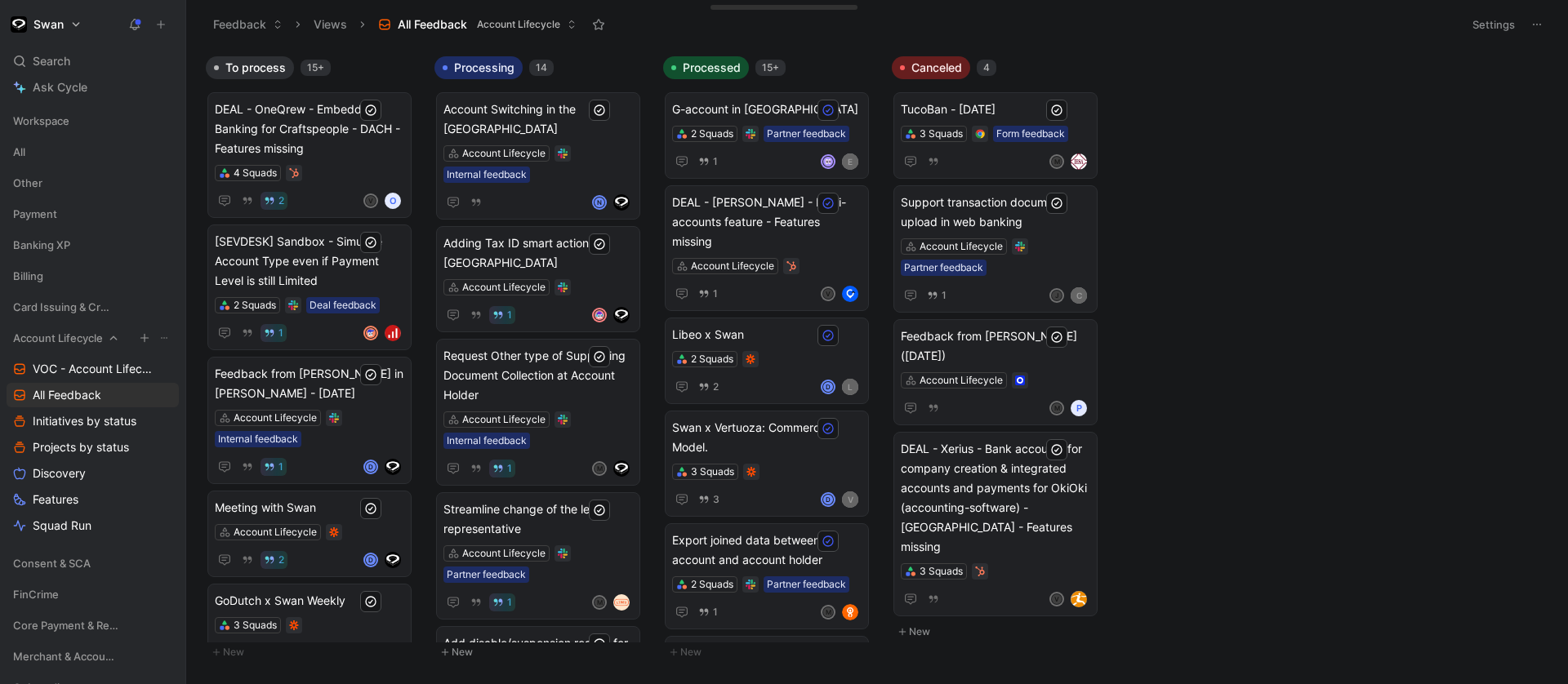 click on "Account Lifecycle" at bounding box center (58, 338) 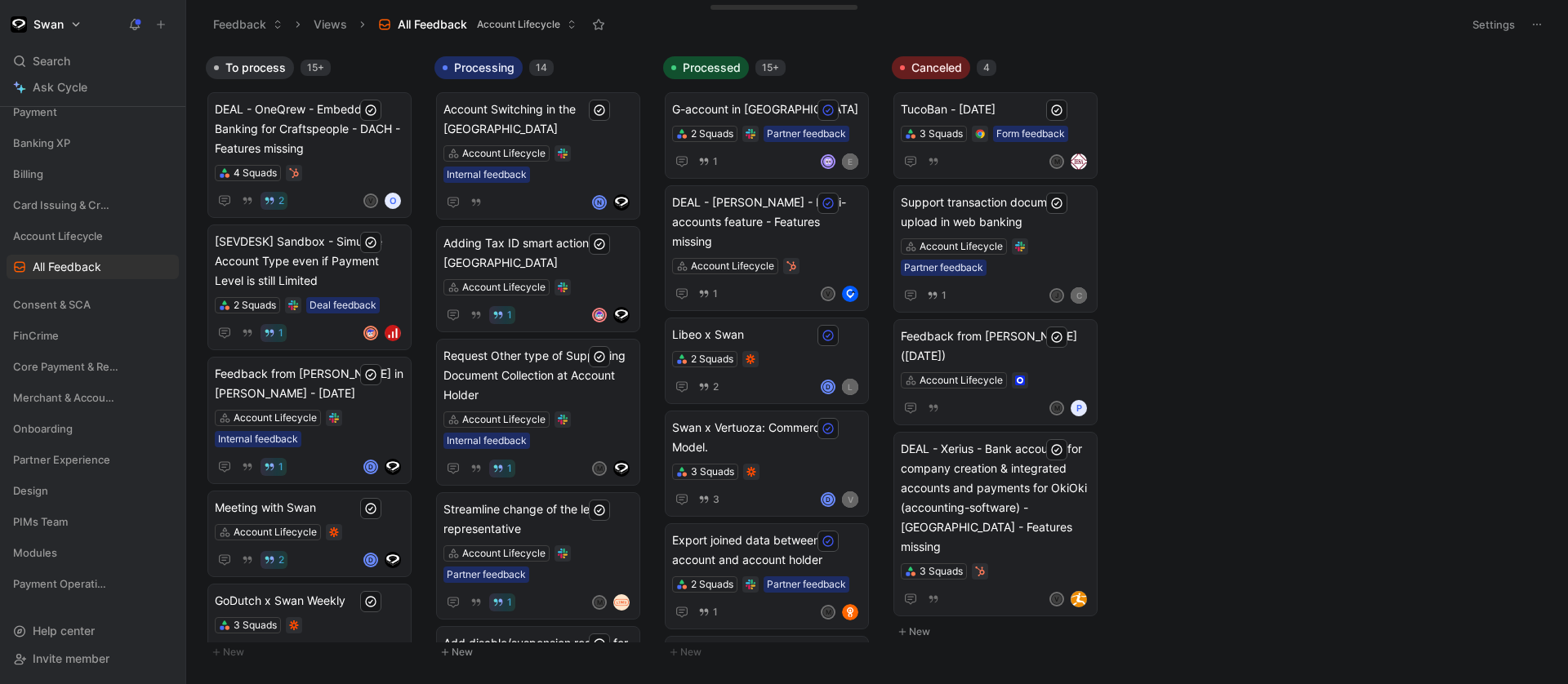 scroll, scrollTop: 0, scrollLeft: 0, axis: both 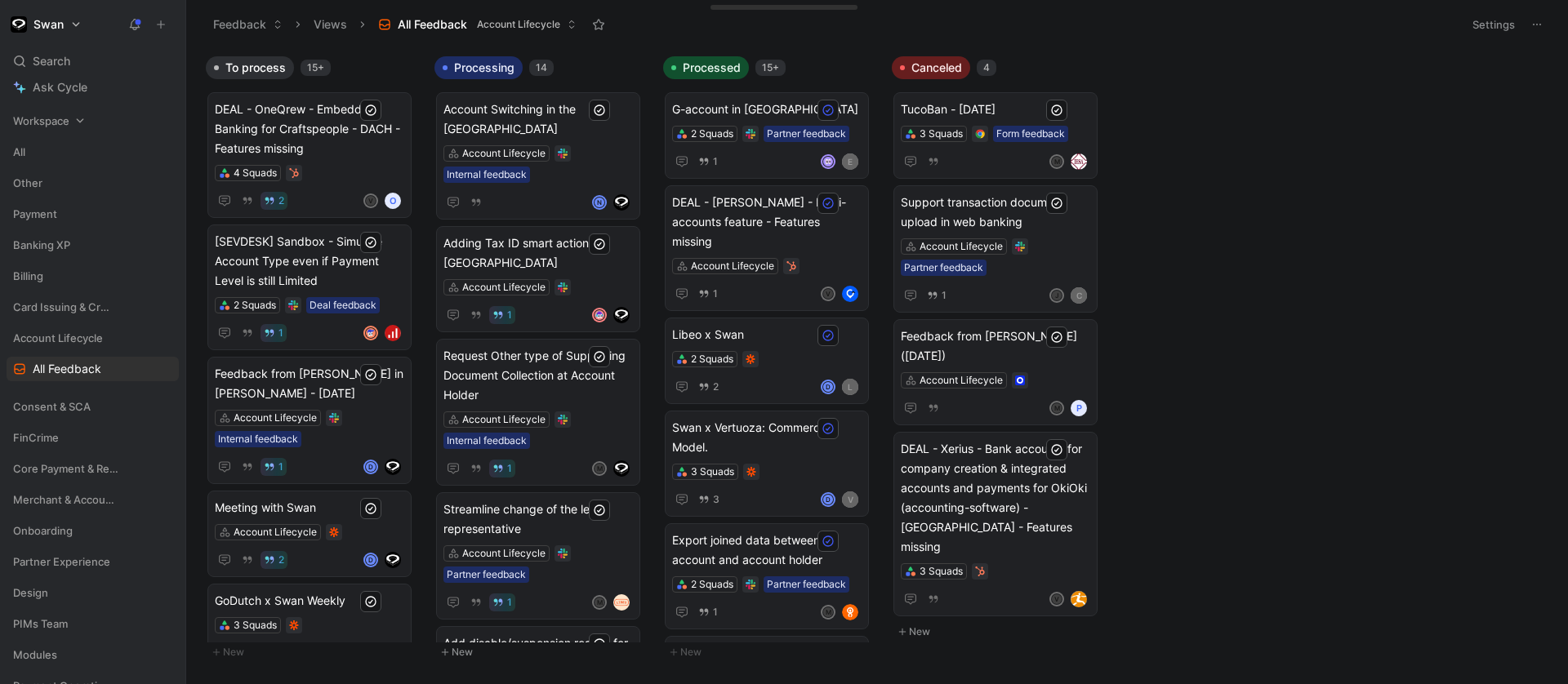 click on "Workspace" at bounding box center (41, 121) 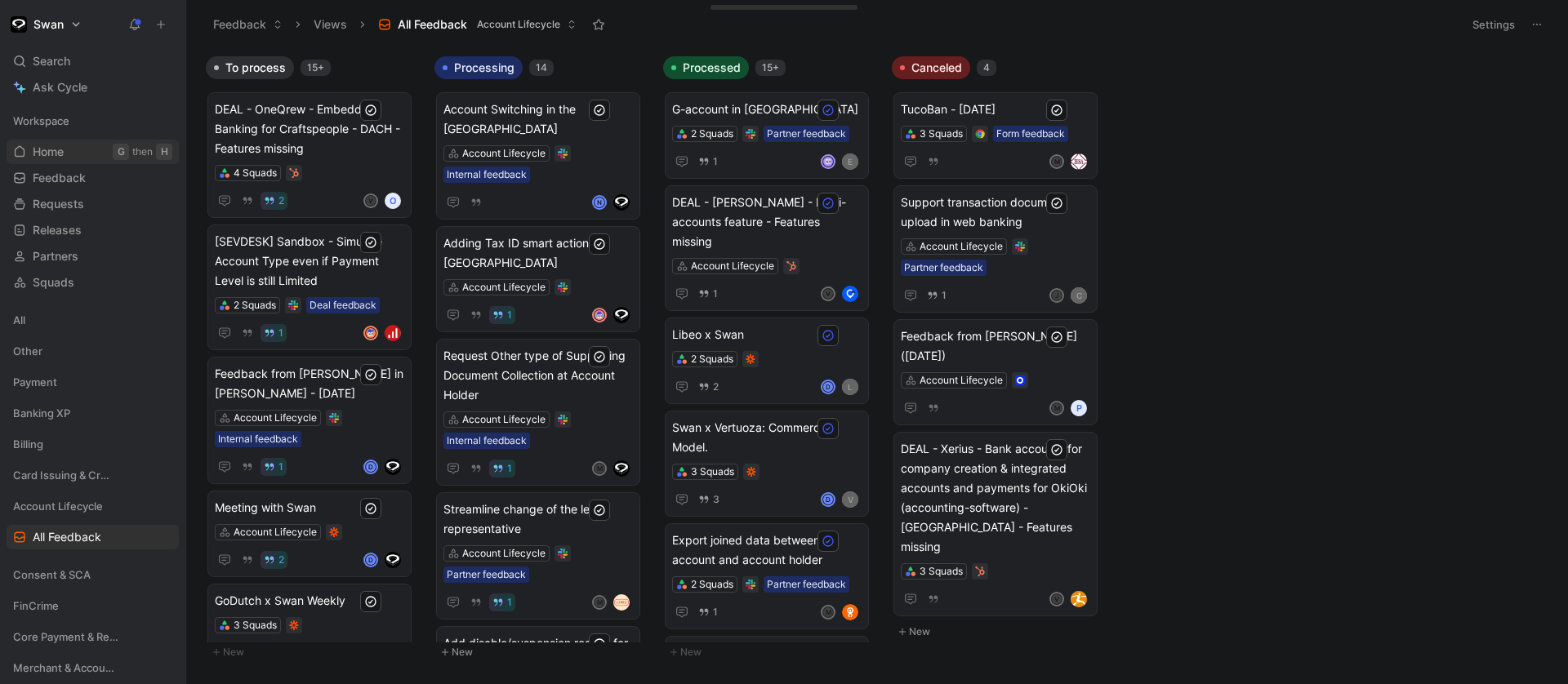 click on "Home" at bounding box center (48, 152) 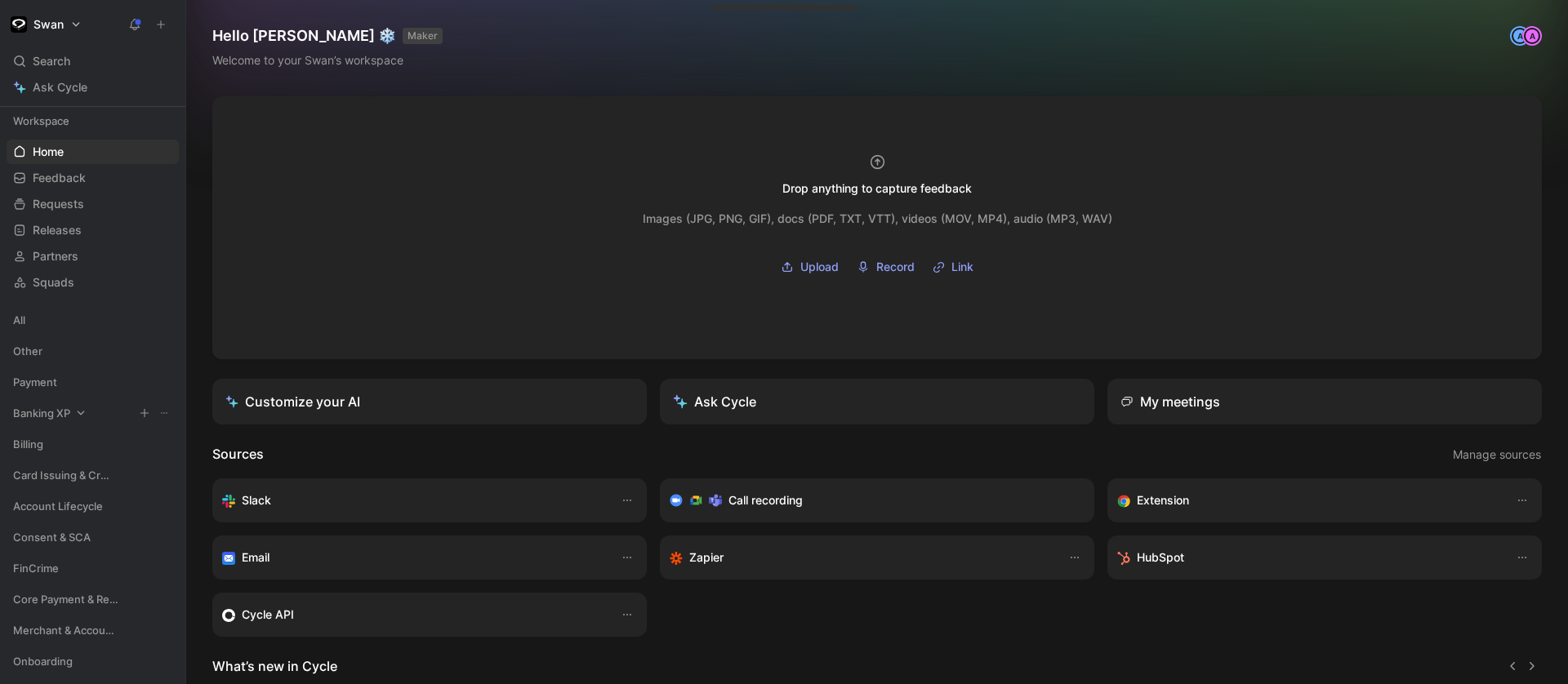 scroll, scrollTop: 233, scrollLeft: 0, axis: vertical 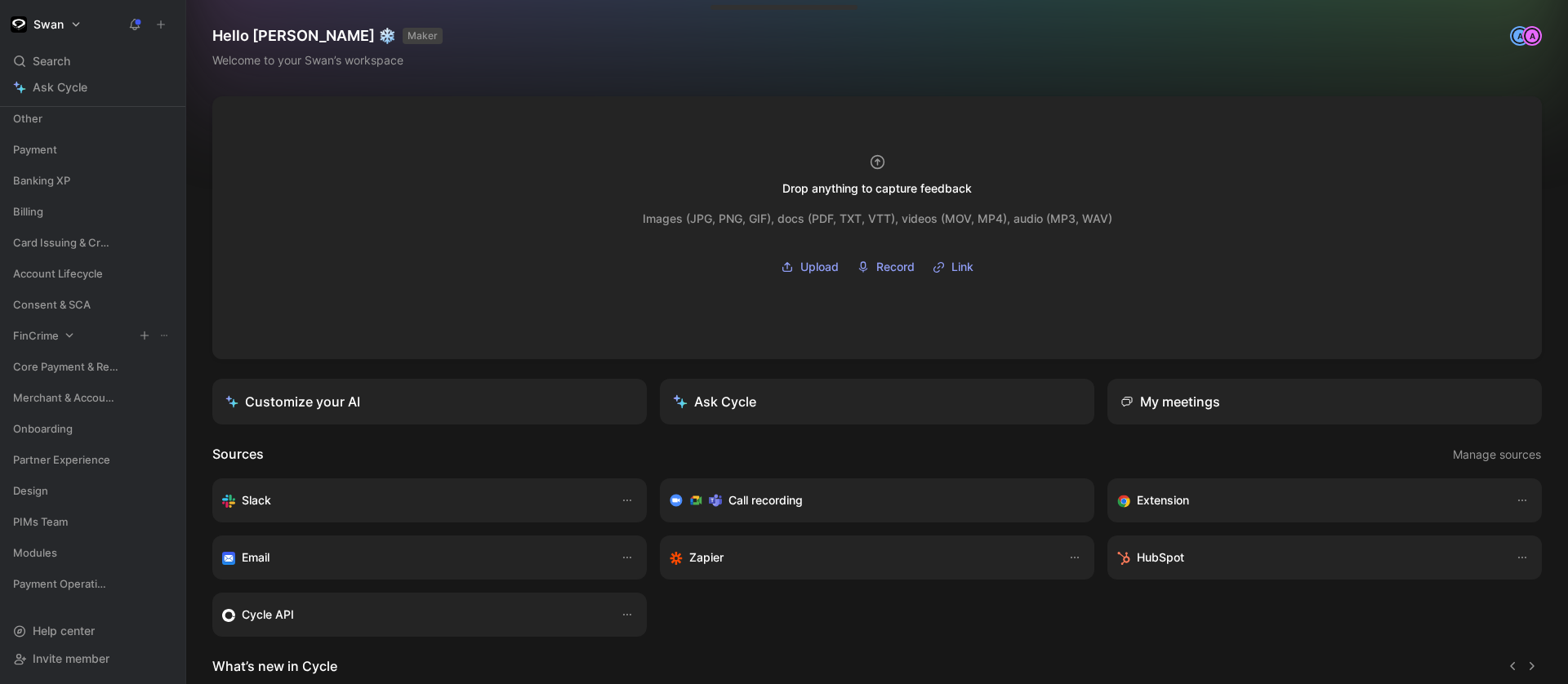 click on "FinCrime" at bounding box center (36, 335) 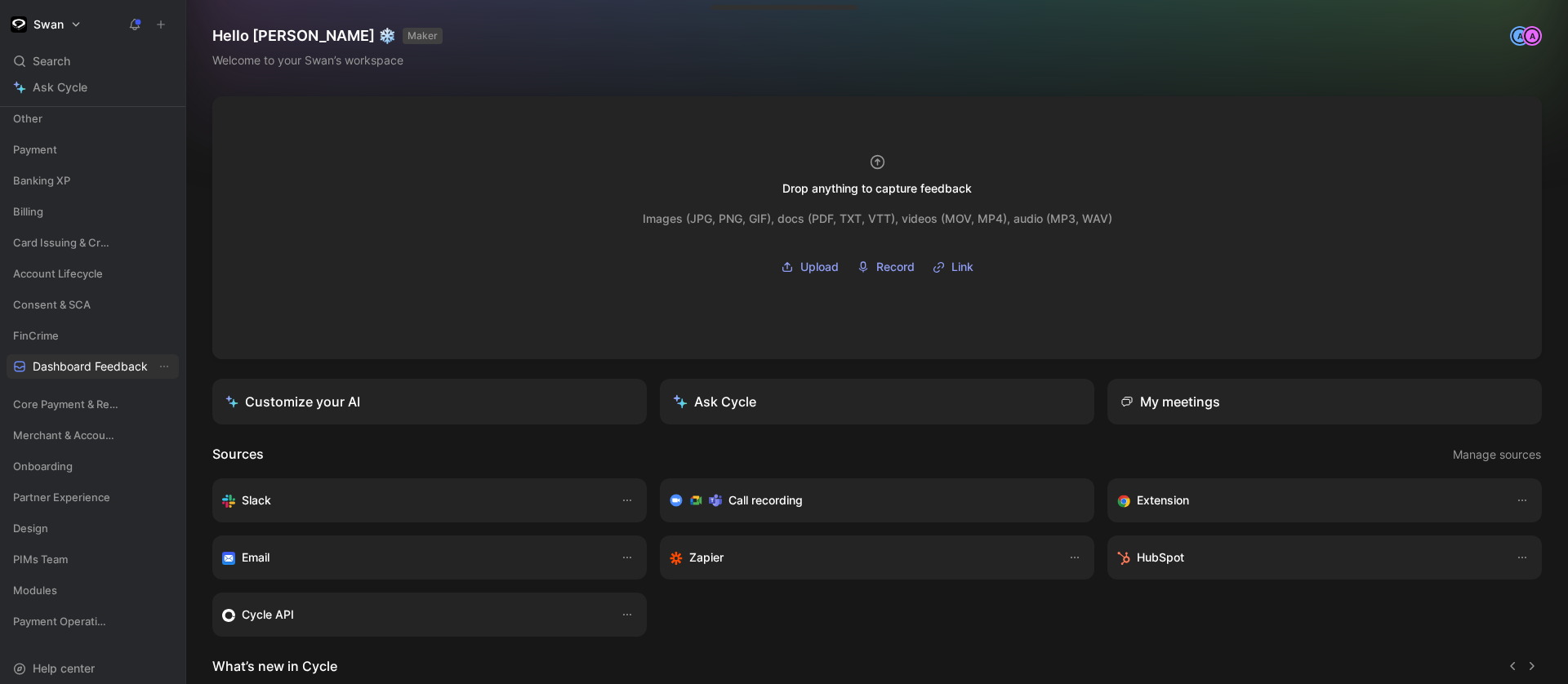 click on "Dashboard Feedback" at bounding box center [90, 366] 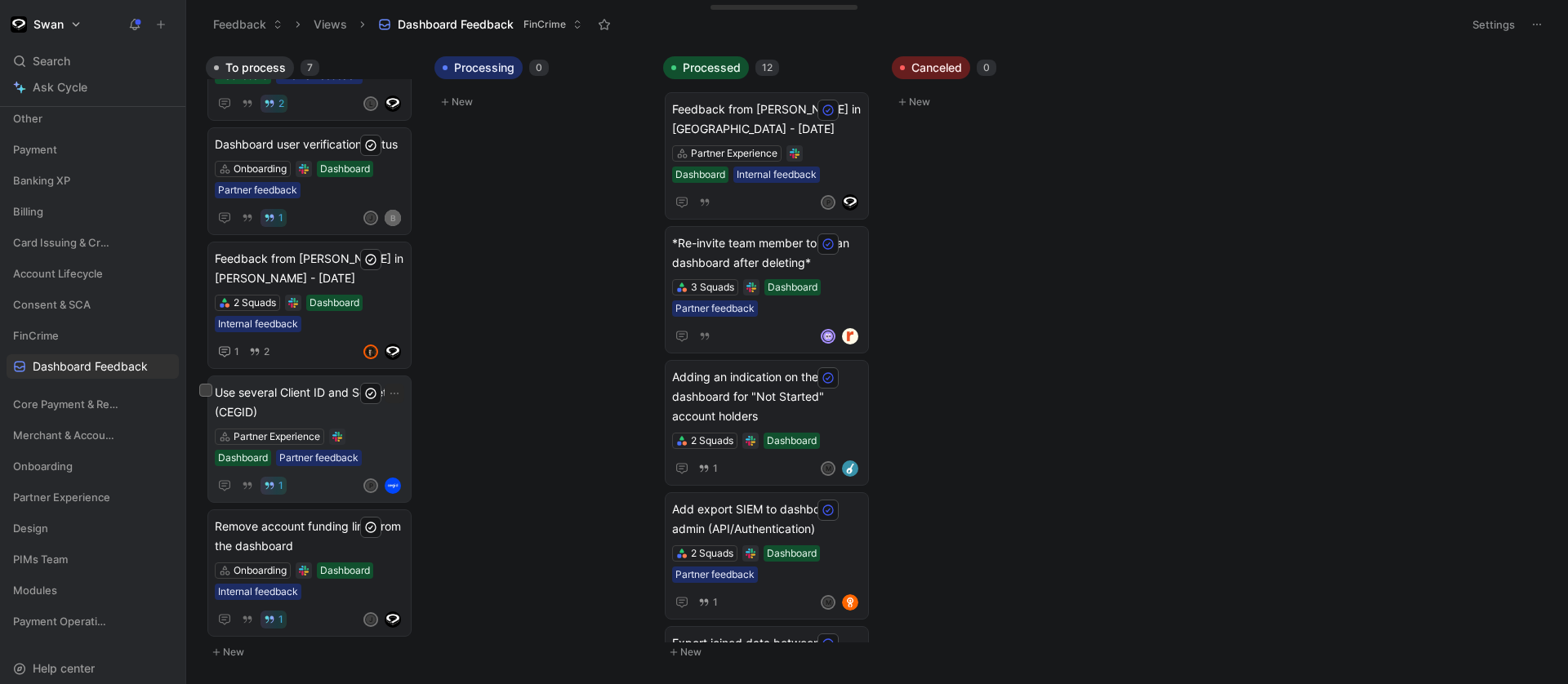 scroll, scrollTop: 0, scrollLeft: 0, axis: both 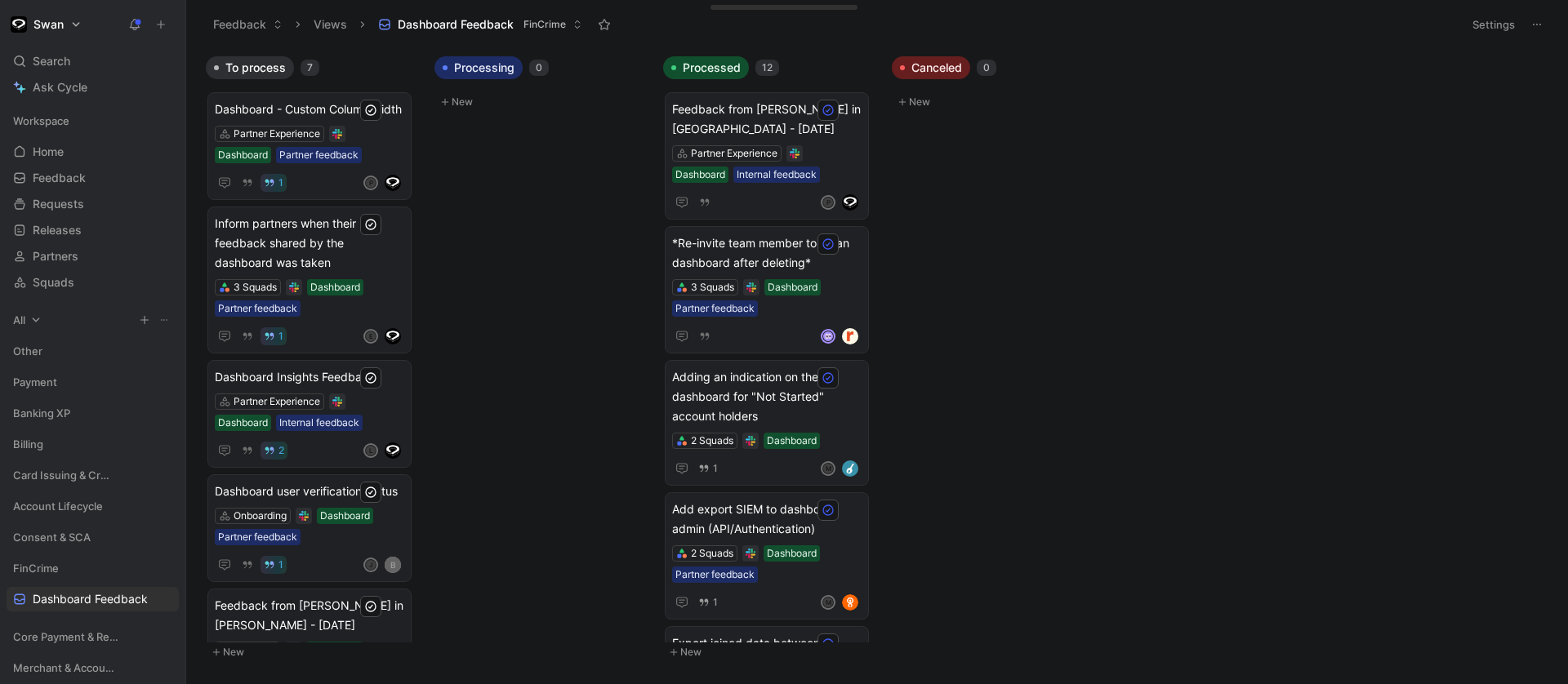 click on "All" at bounding box center [92, 320] 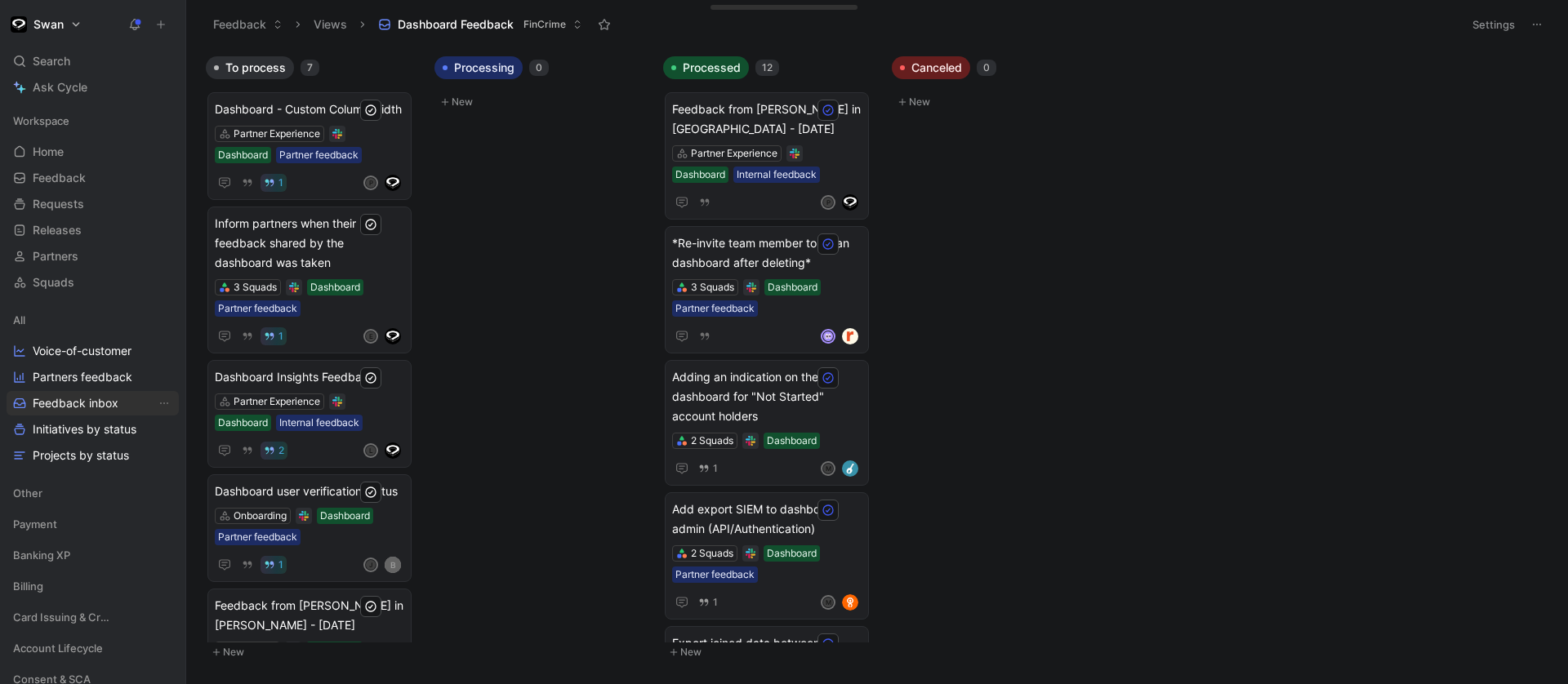 click on "Feedback inbox" at bounding box center (75, 403) 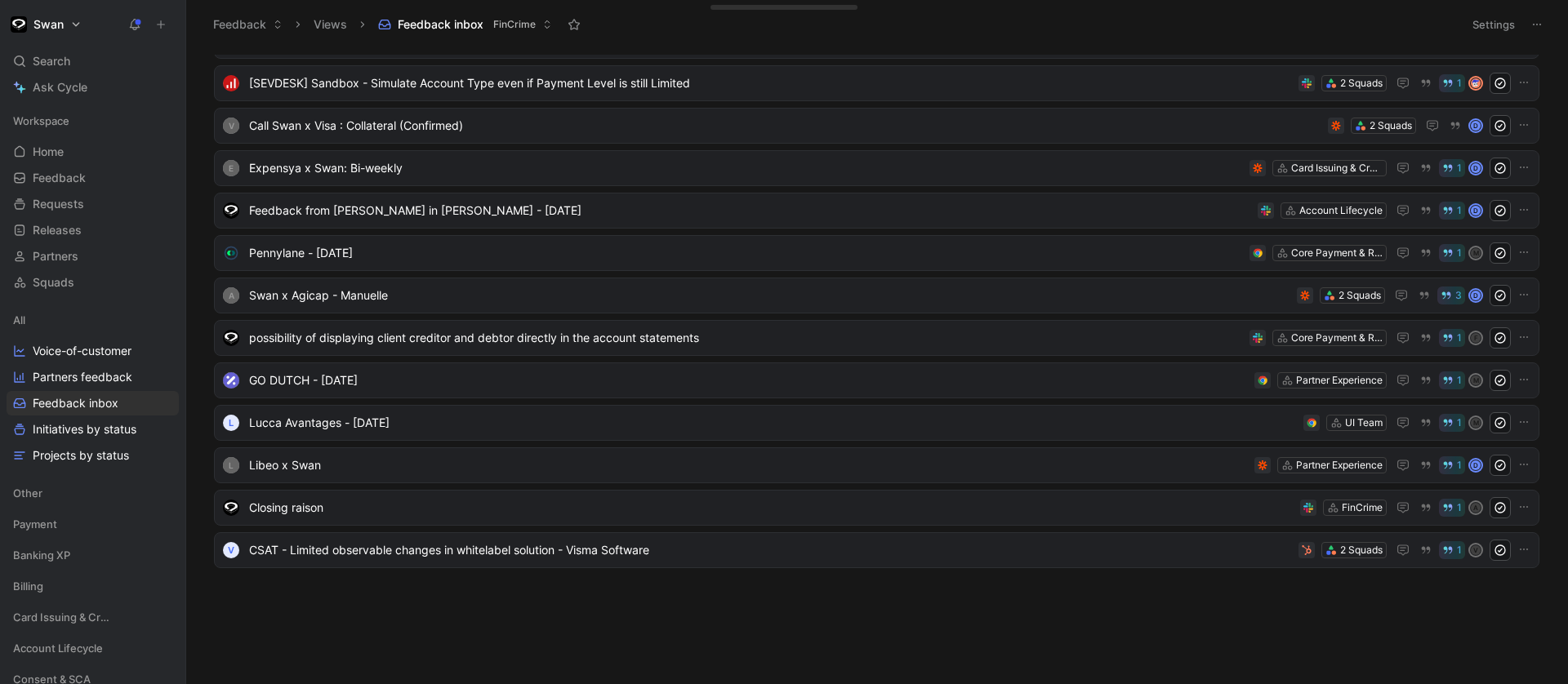 scroll, scrollTop: 0, scrollLeft: 0, axis: both 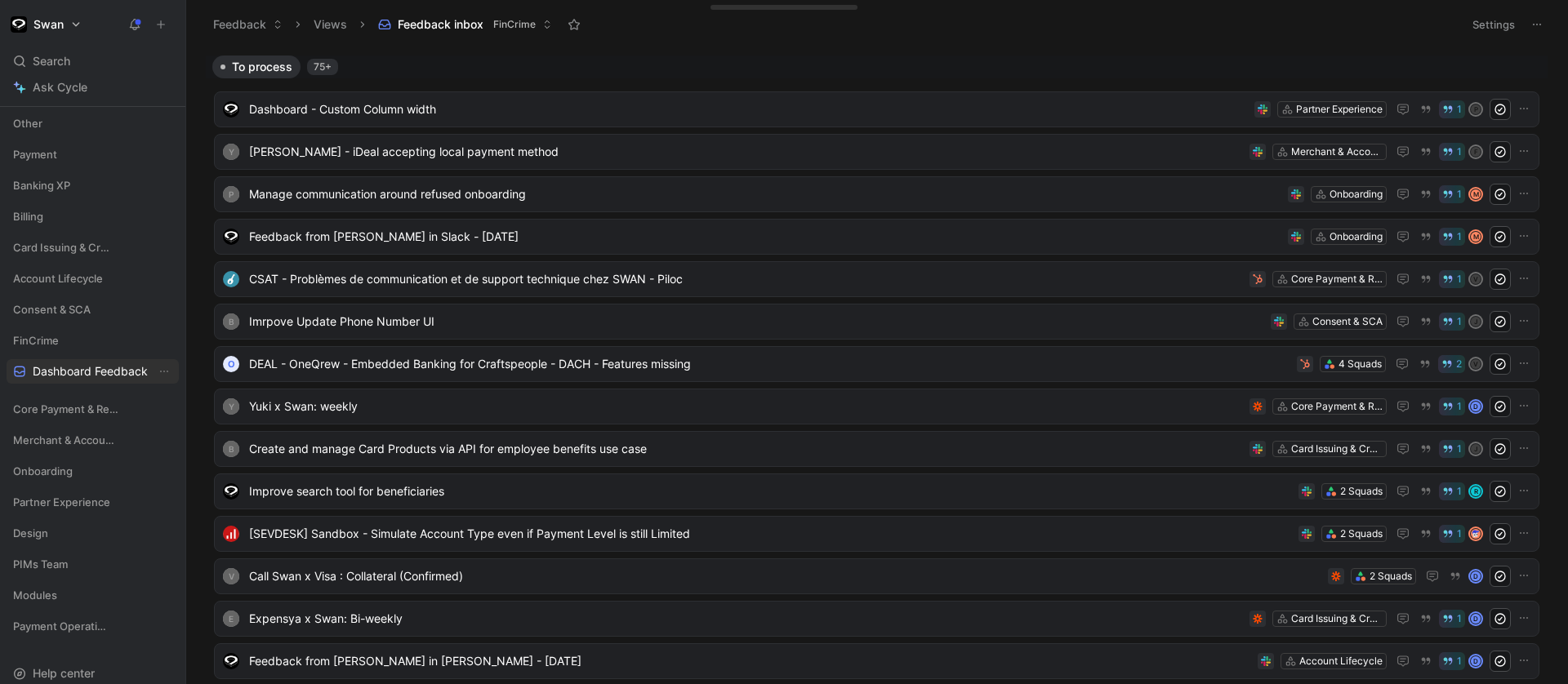 click on "Dashboard Feedback" at bounding box center (90, 371) 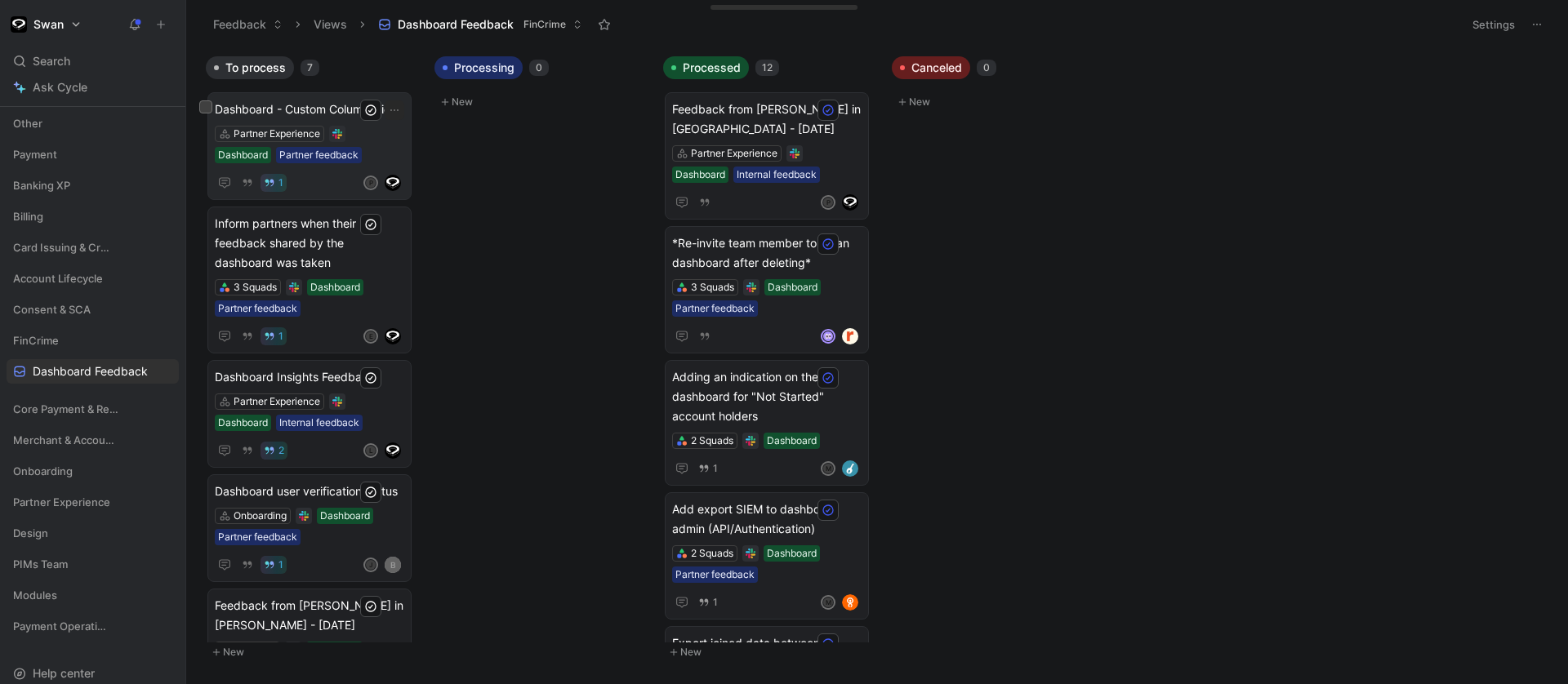 click on "Partner Experience Dashboard Partner feedback" at bounding box center (310, 144) 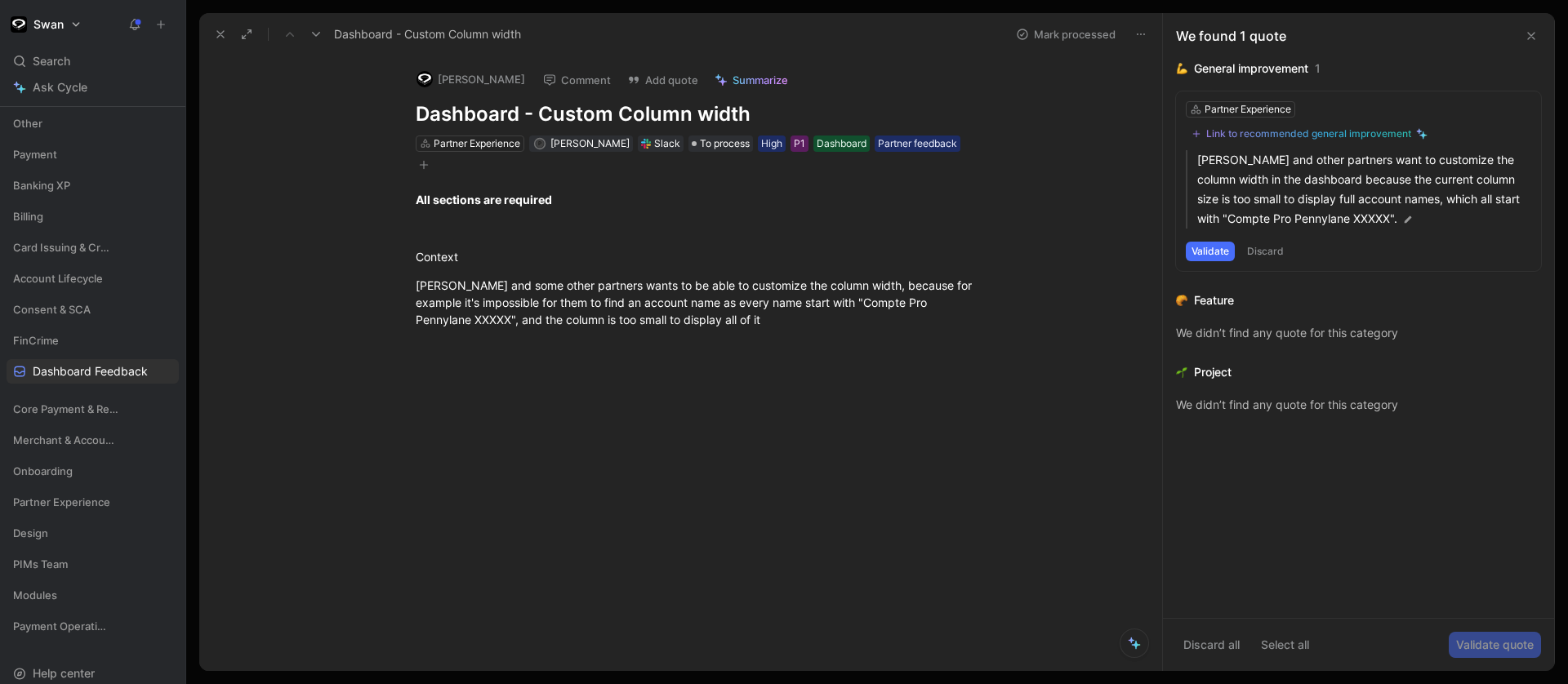 click 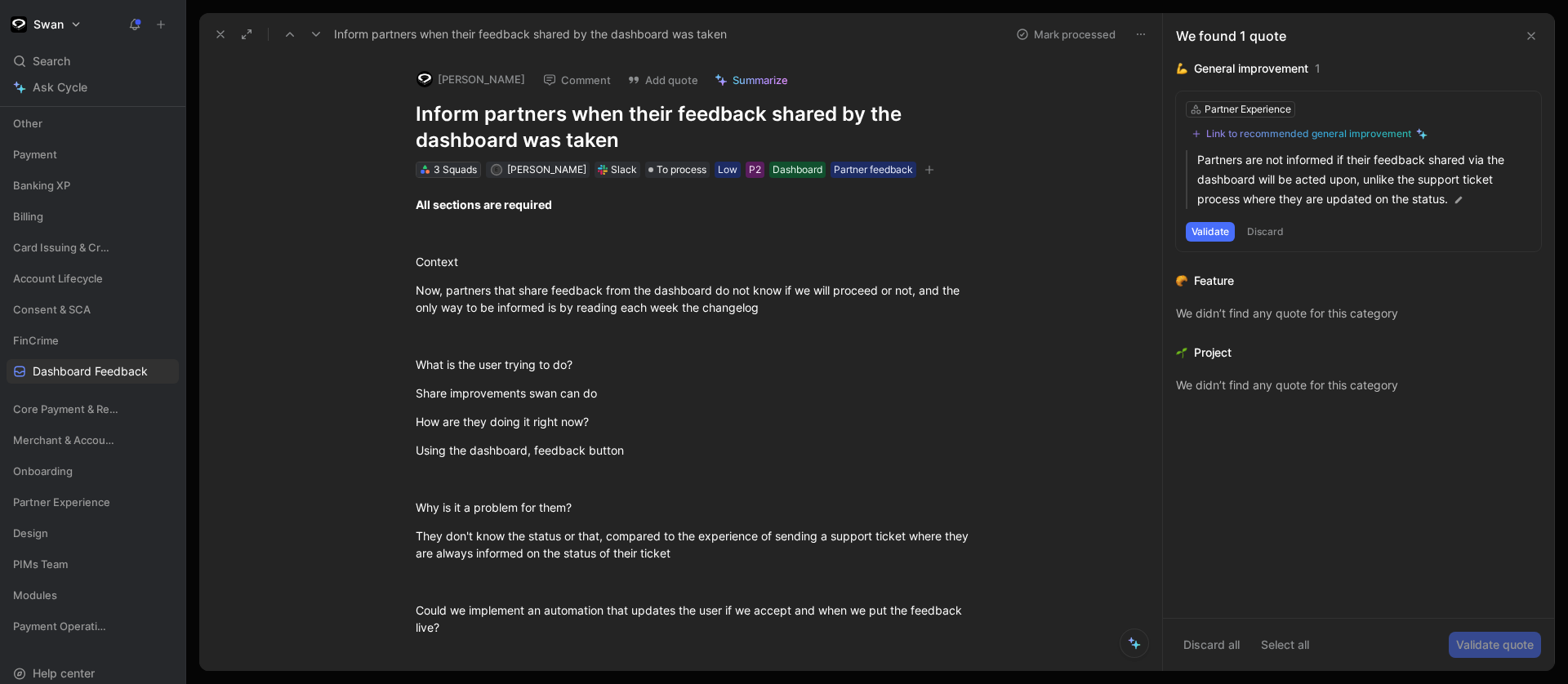 click on "3 Squads" at bounding box center (455, 170) 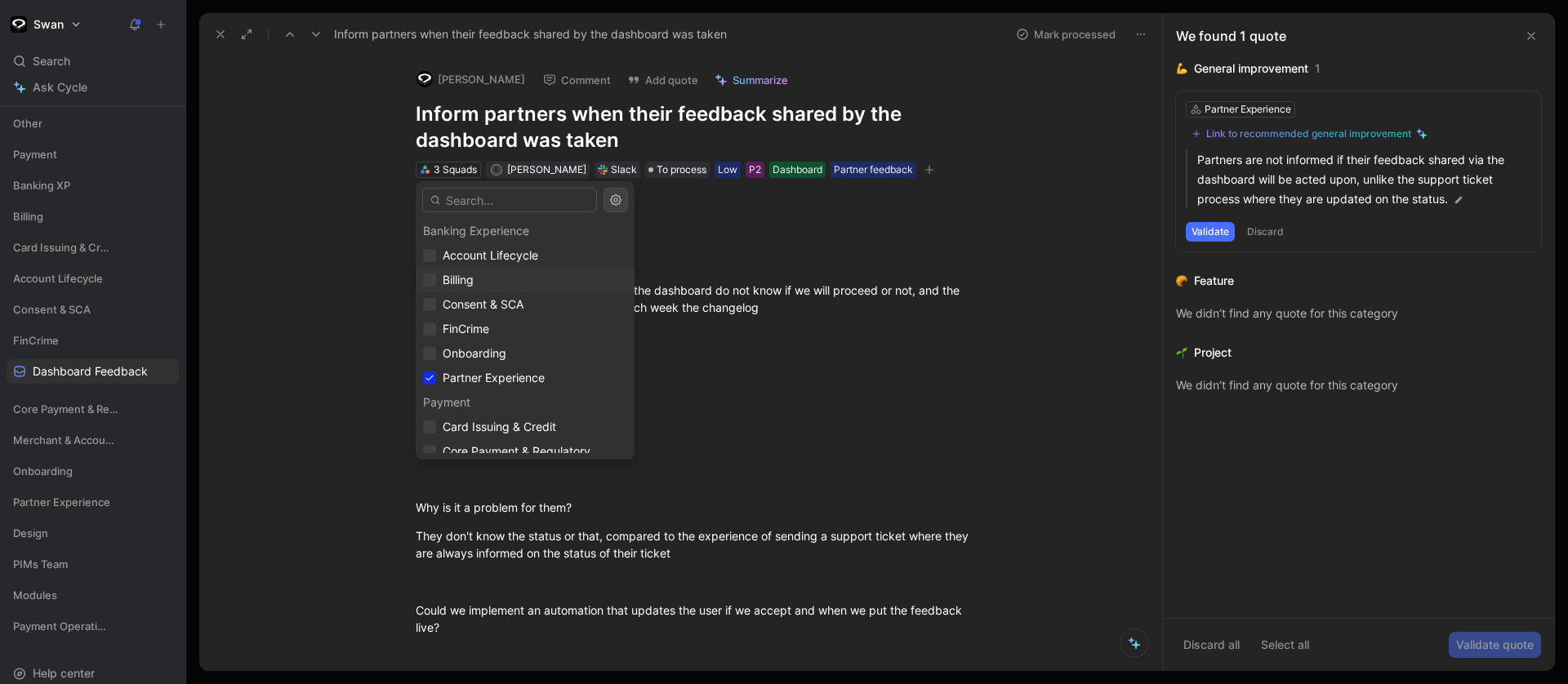 scroll, scrollTop: 109, scrollLeft: 0, axis: vertical 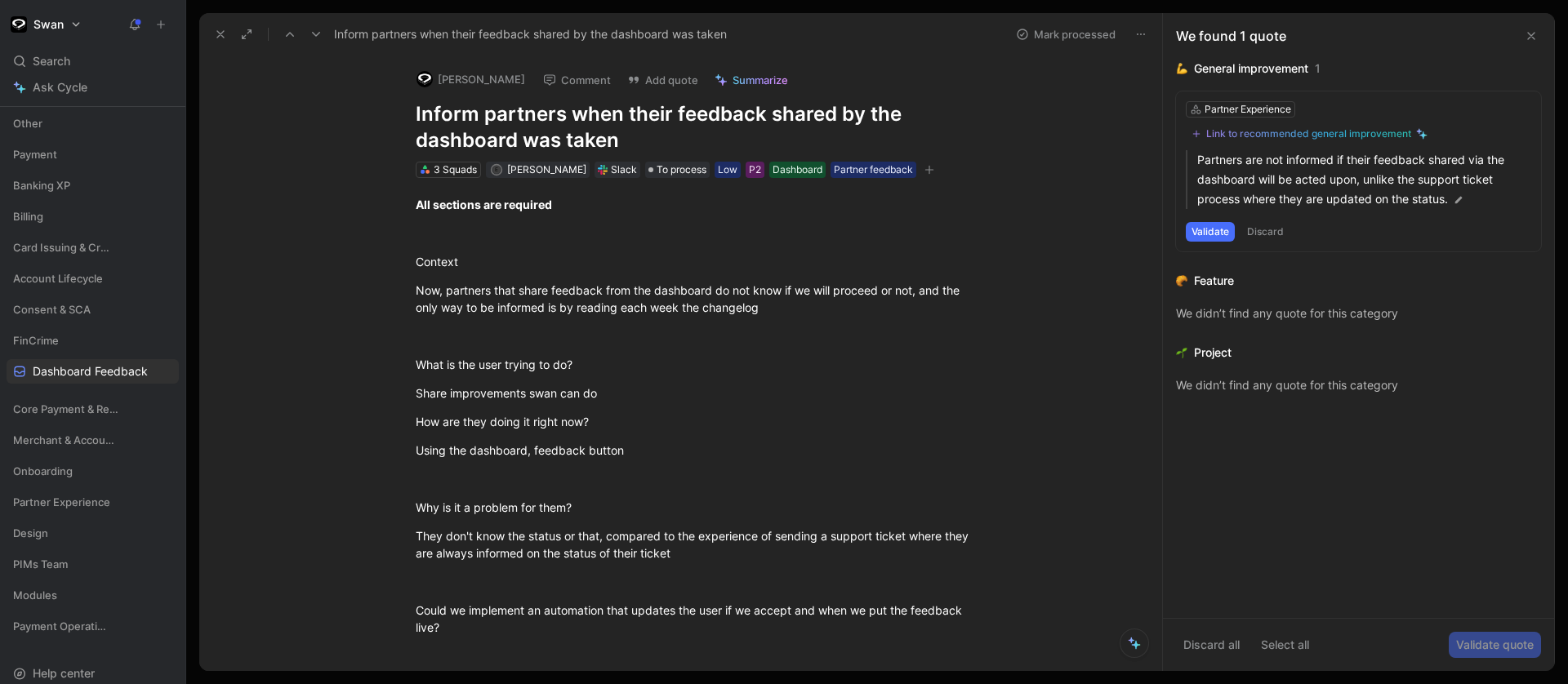 click 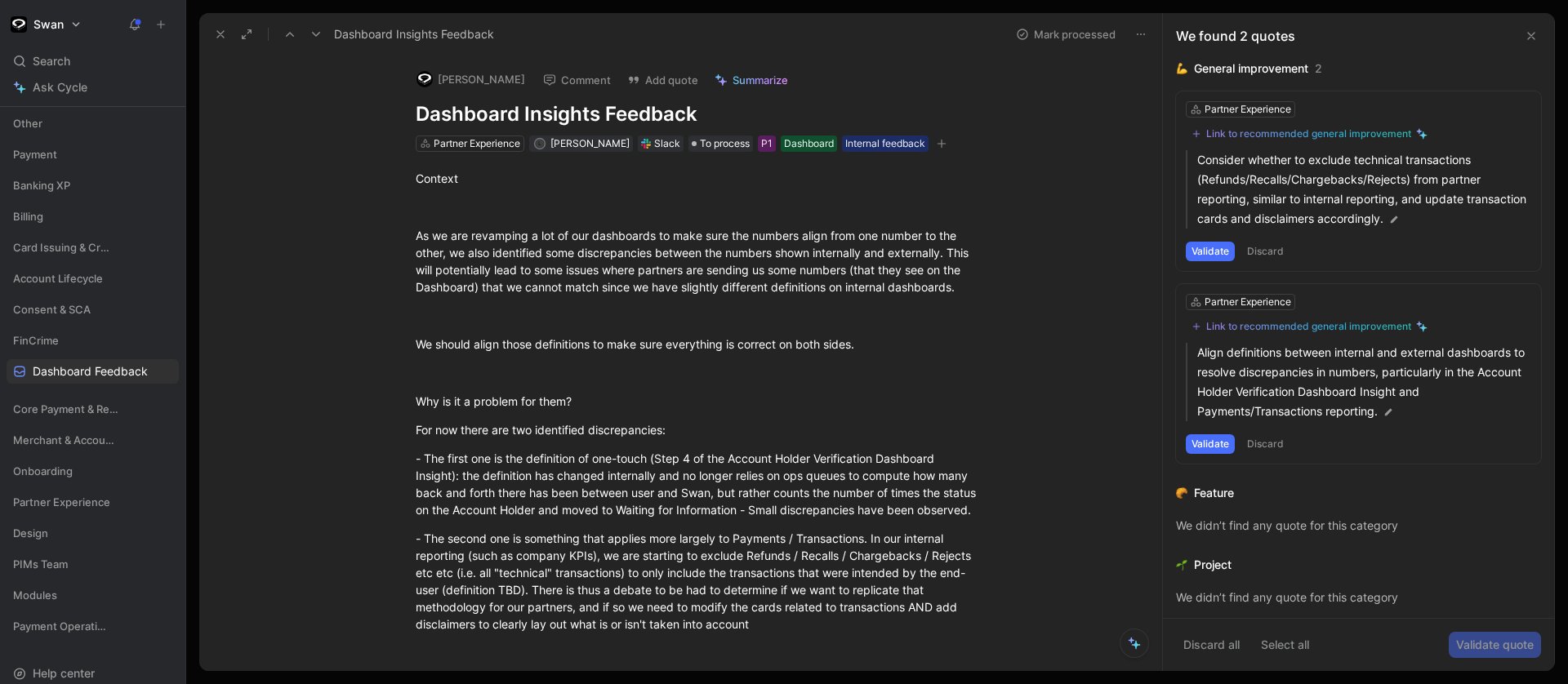click at bounding box center [220, 34] 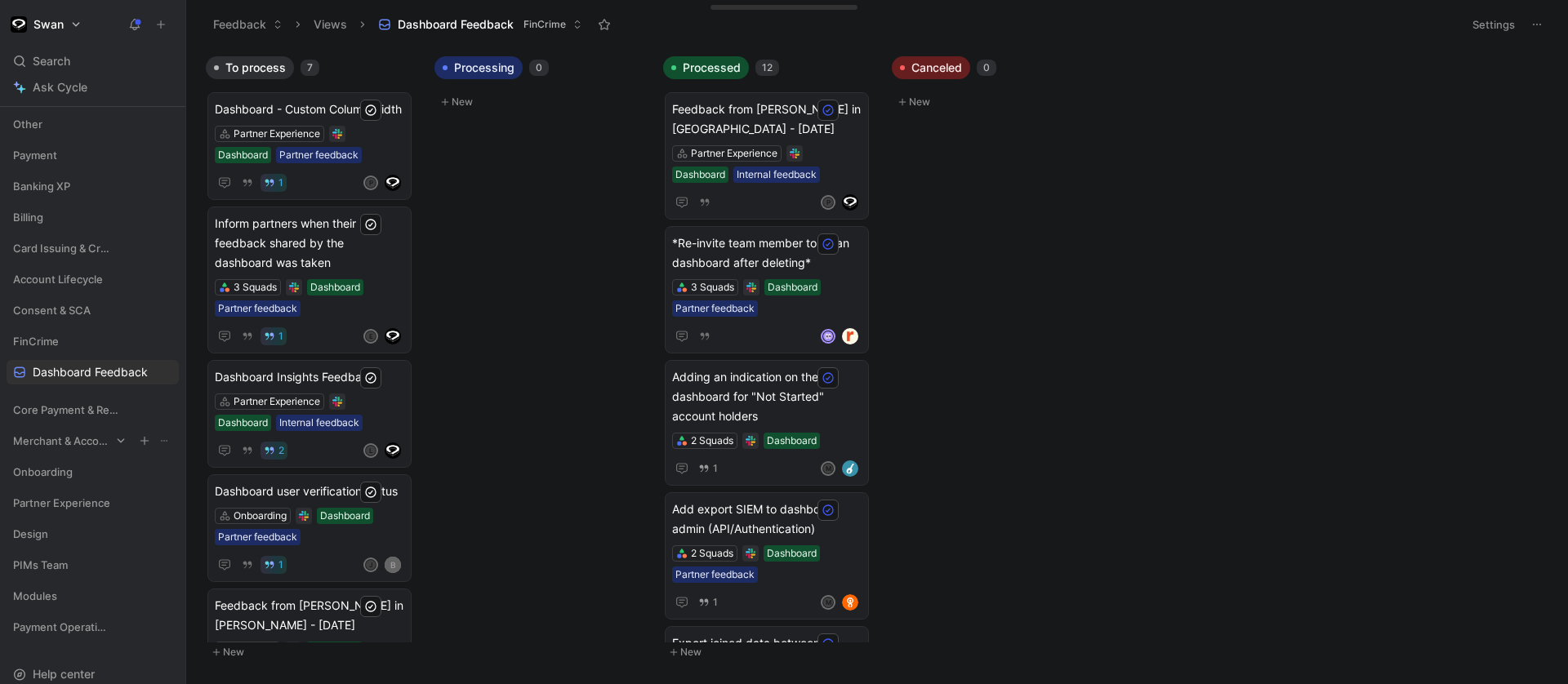 scroll, scrollTop: 412, scrollLeft: 0, axis: vertical 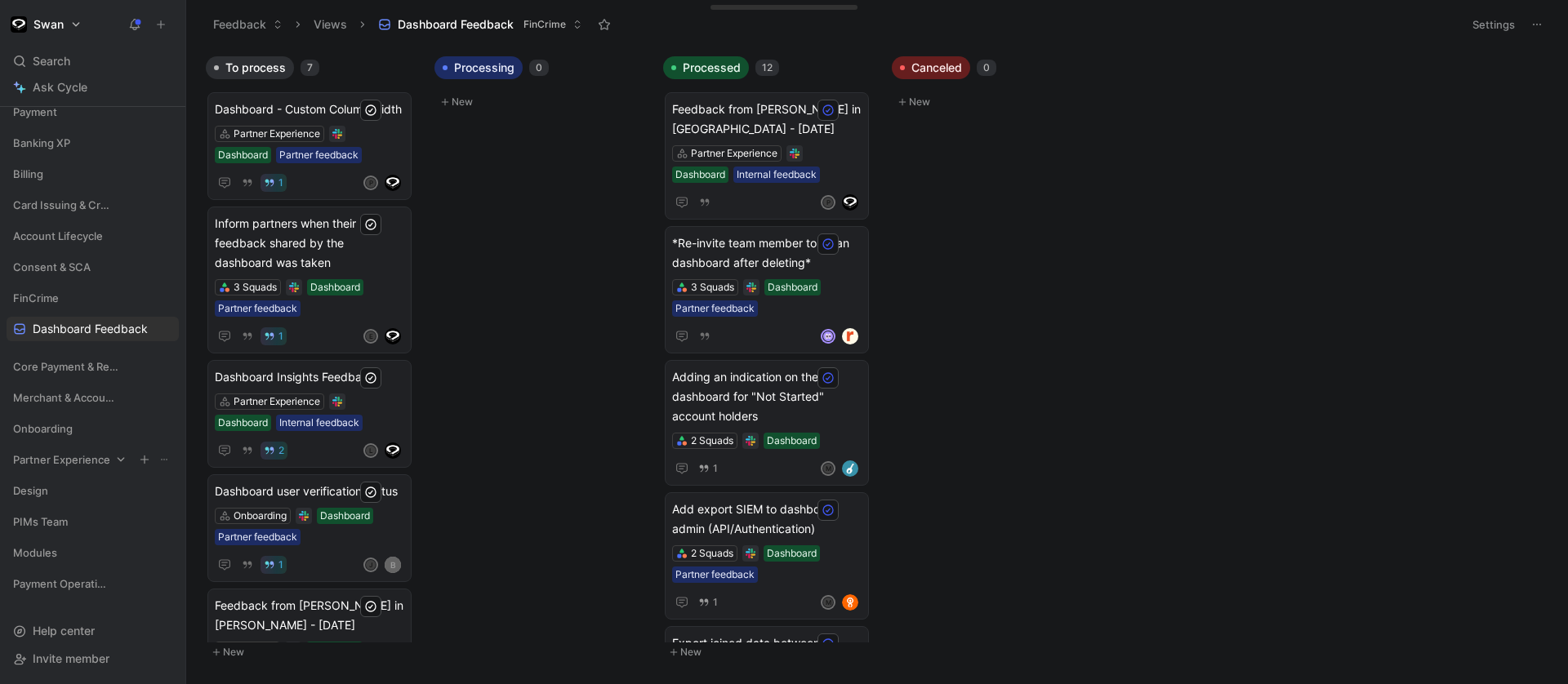 click on "Partner Experience" at bounding box center [61, 460] 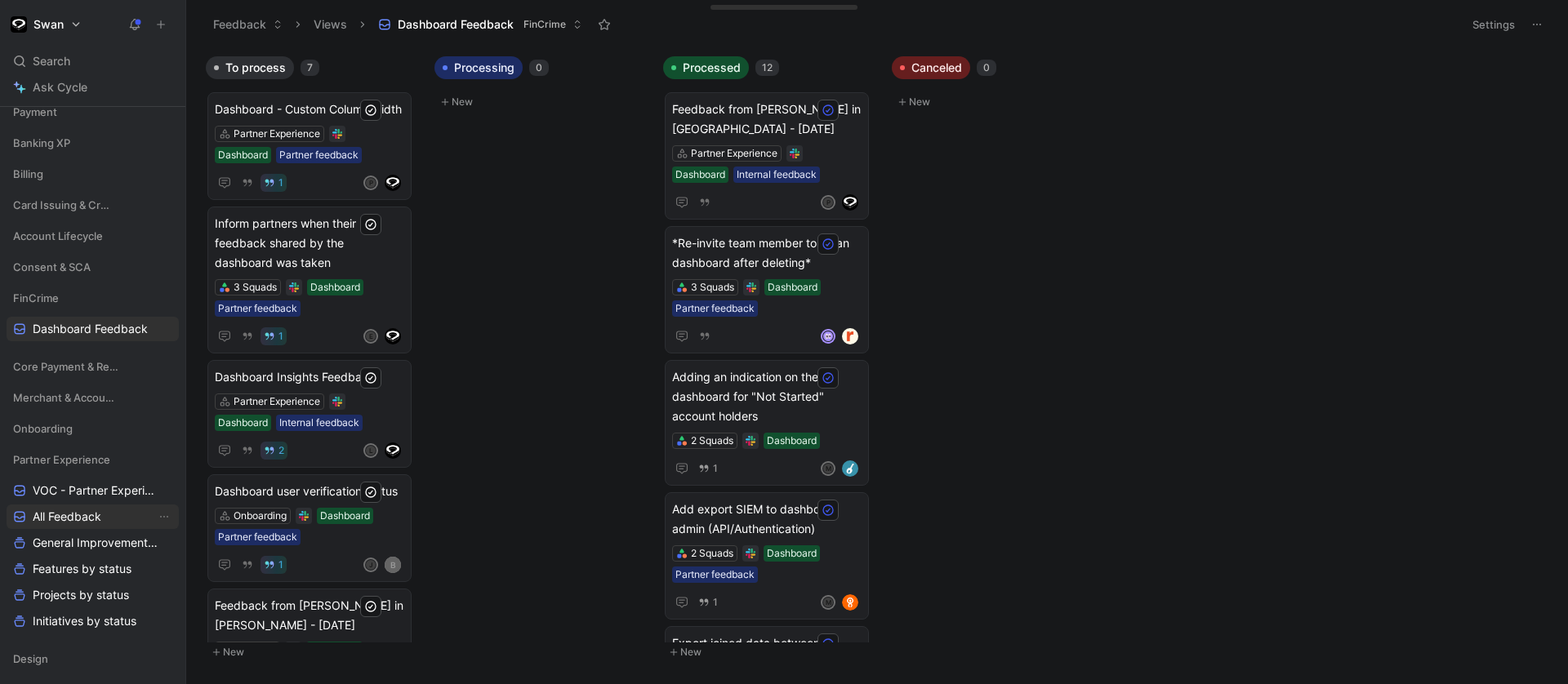 click on "All Feedback" at bounding box center [67, 517] 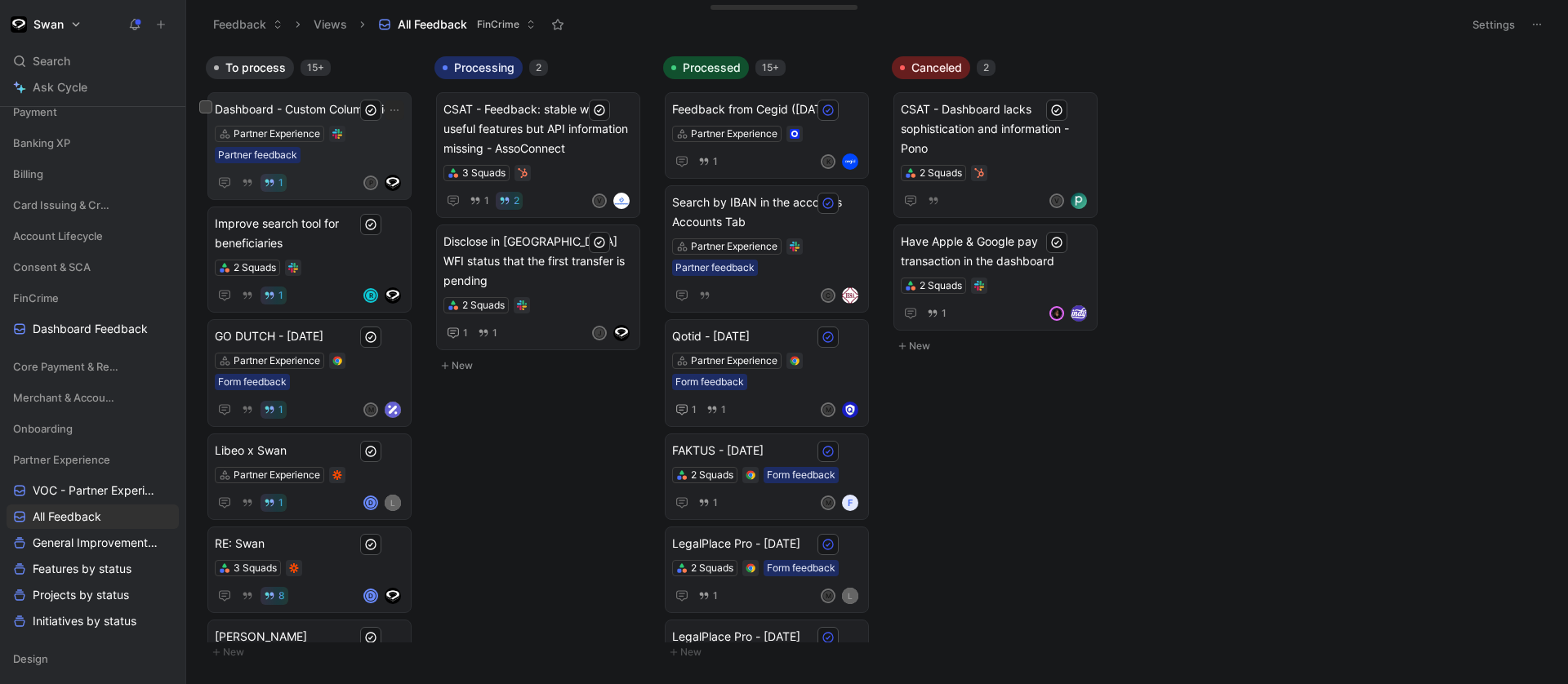 click on "Dashboard - Custom Column width Partner Experience Partner feedback 1 P" at bounding box center (310, 146) 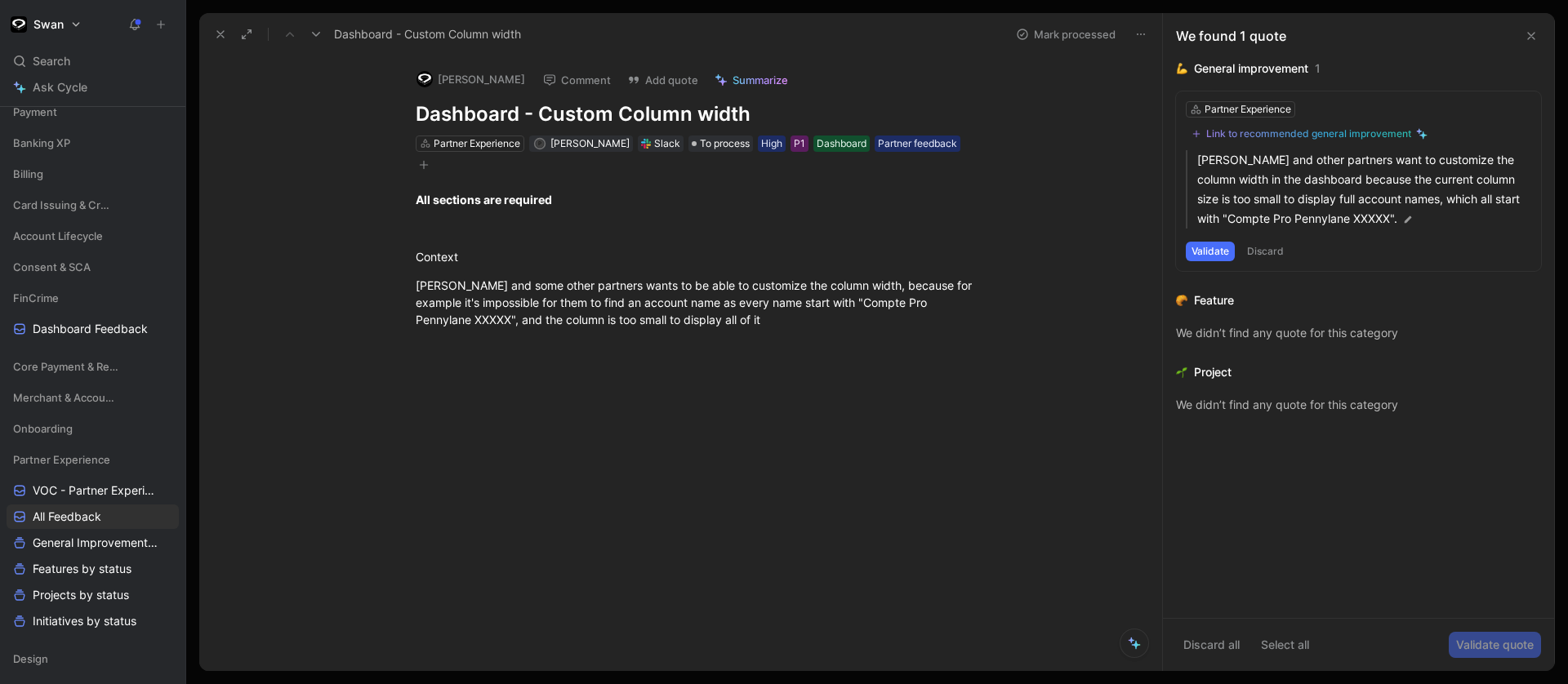 click on "Dashboard - Custom Column width" at bounding box center (604, 34) 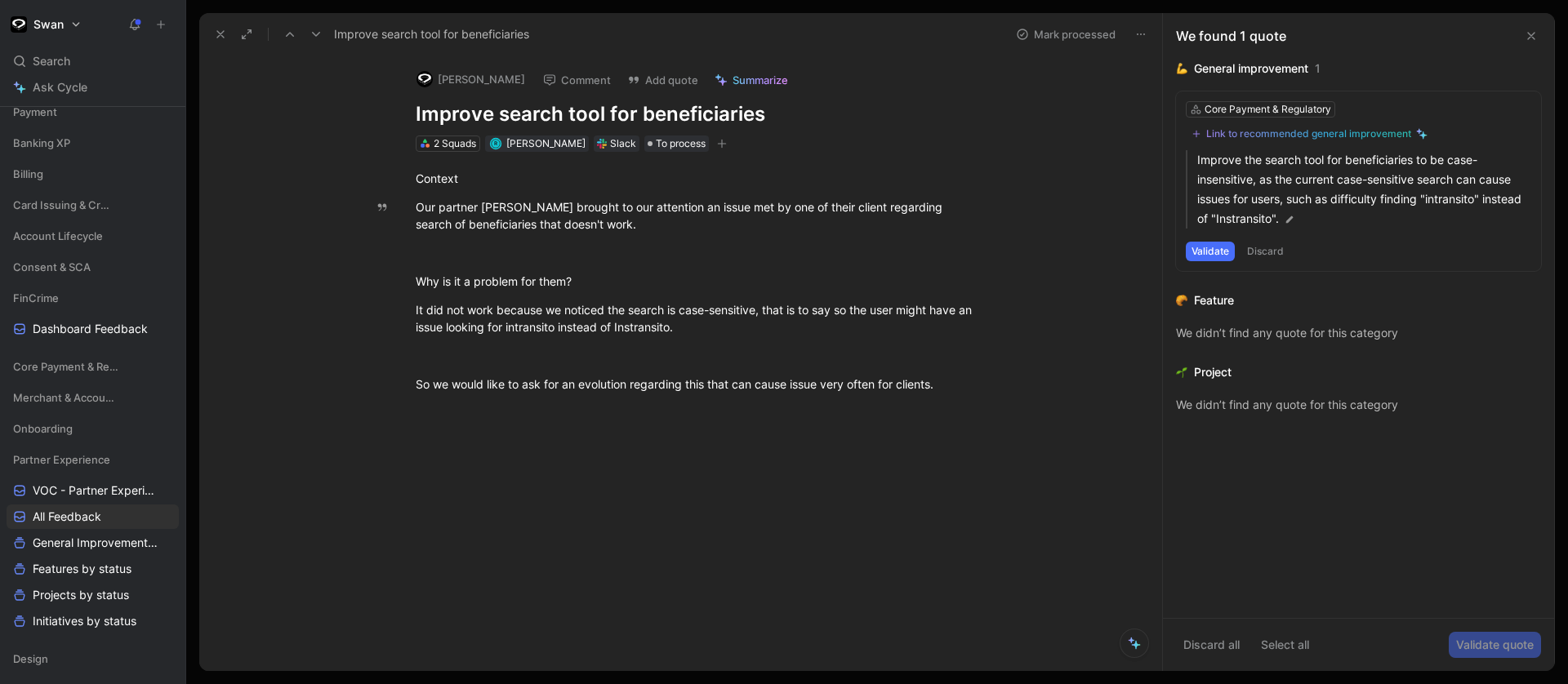 click 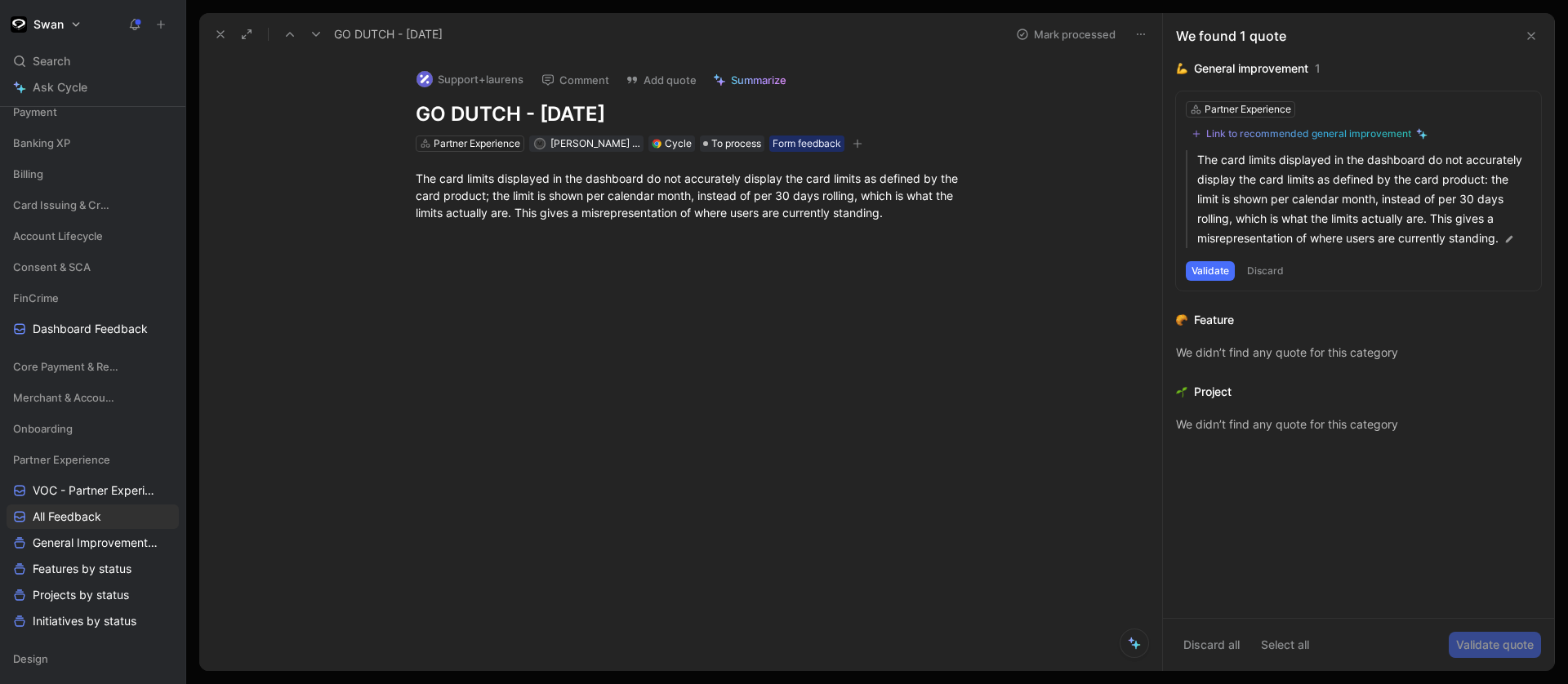 click 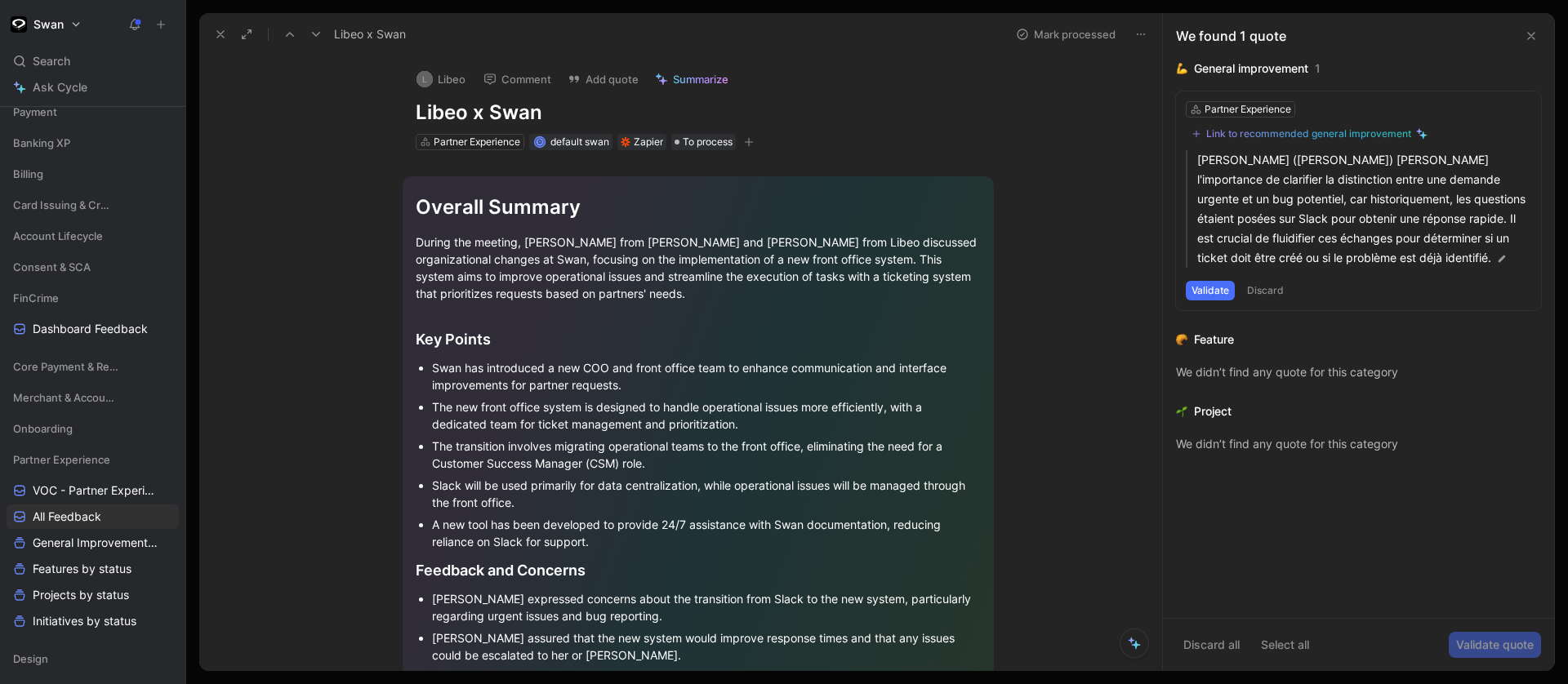 click 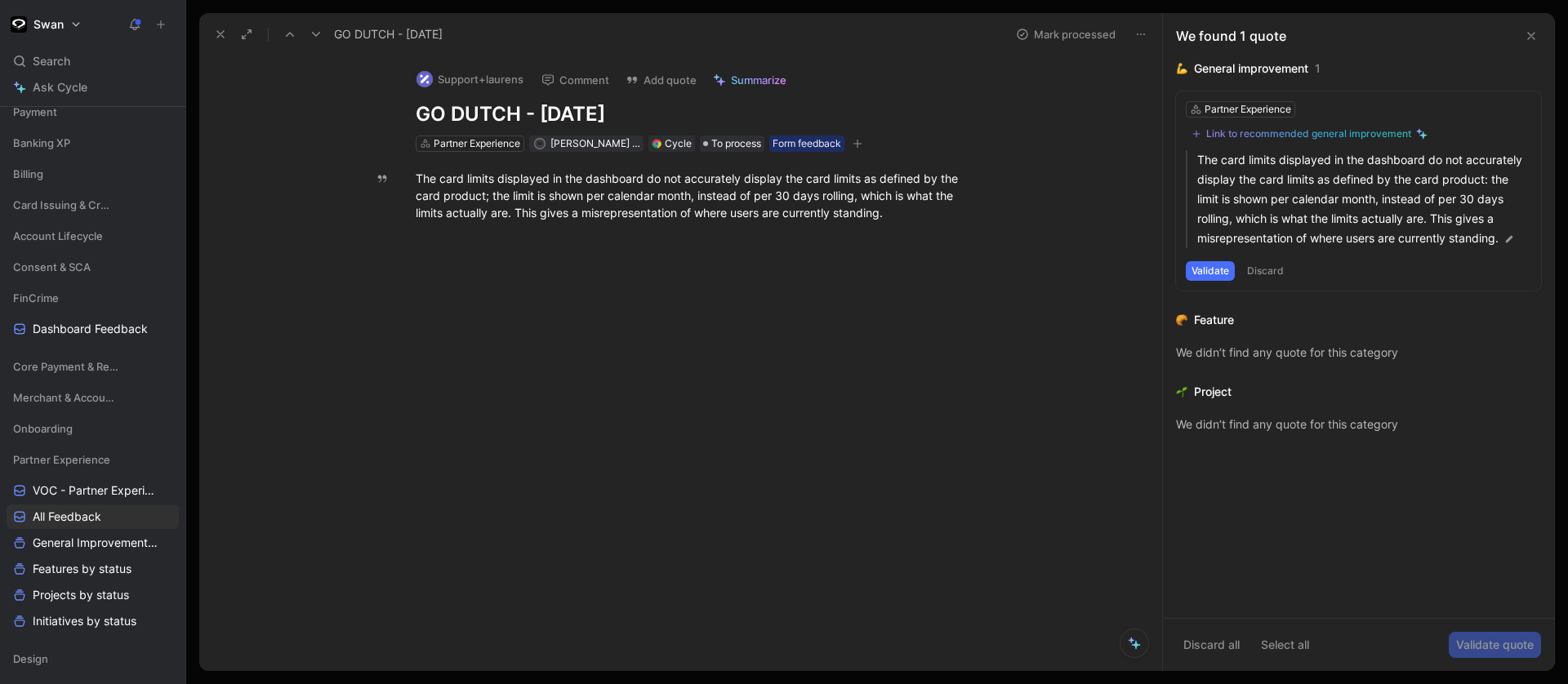 click 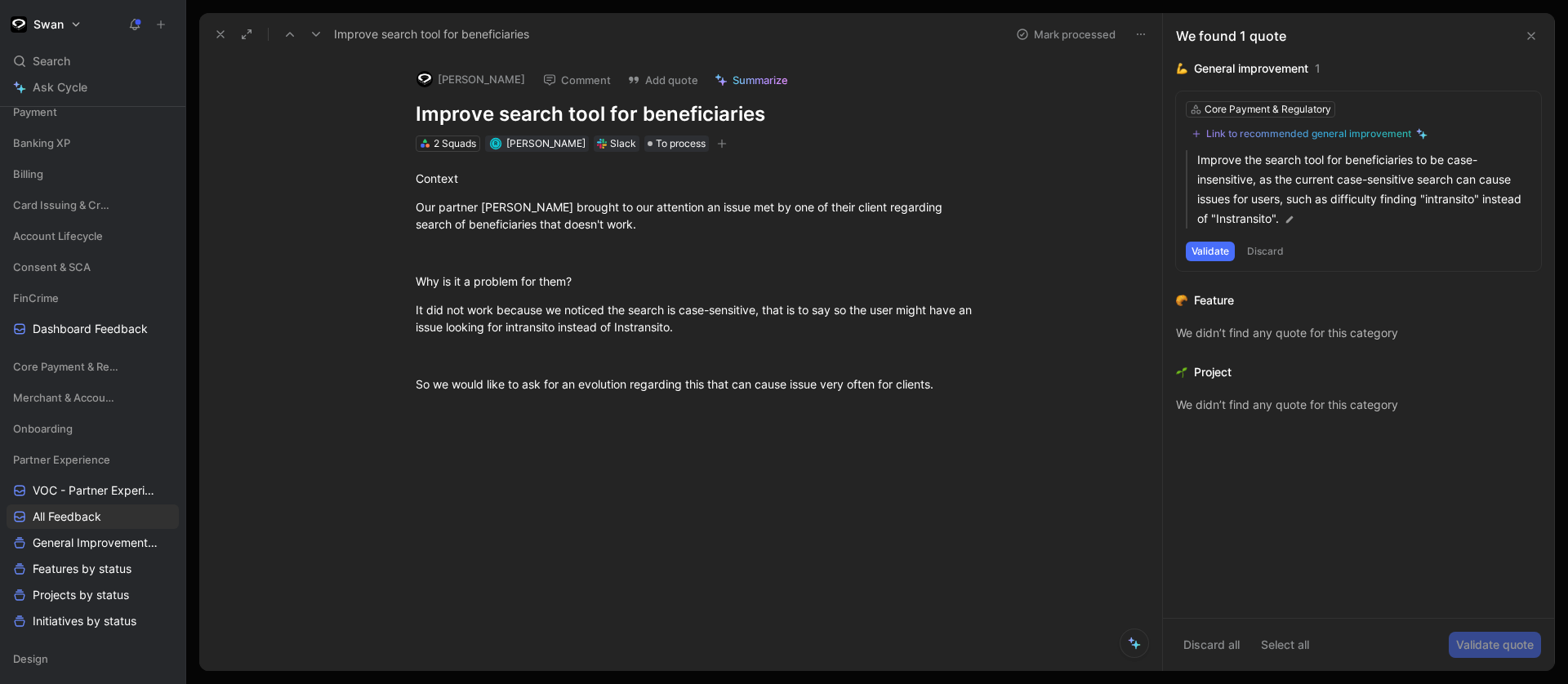 click 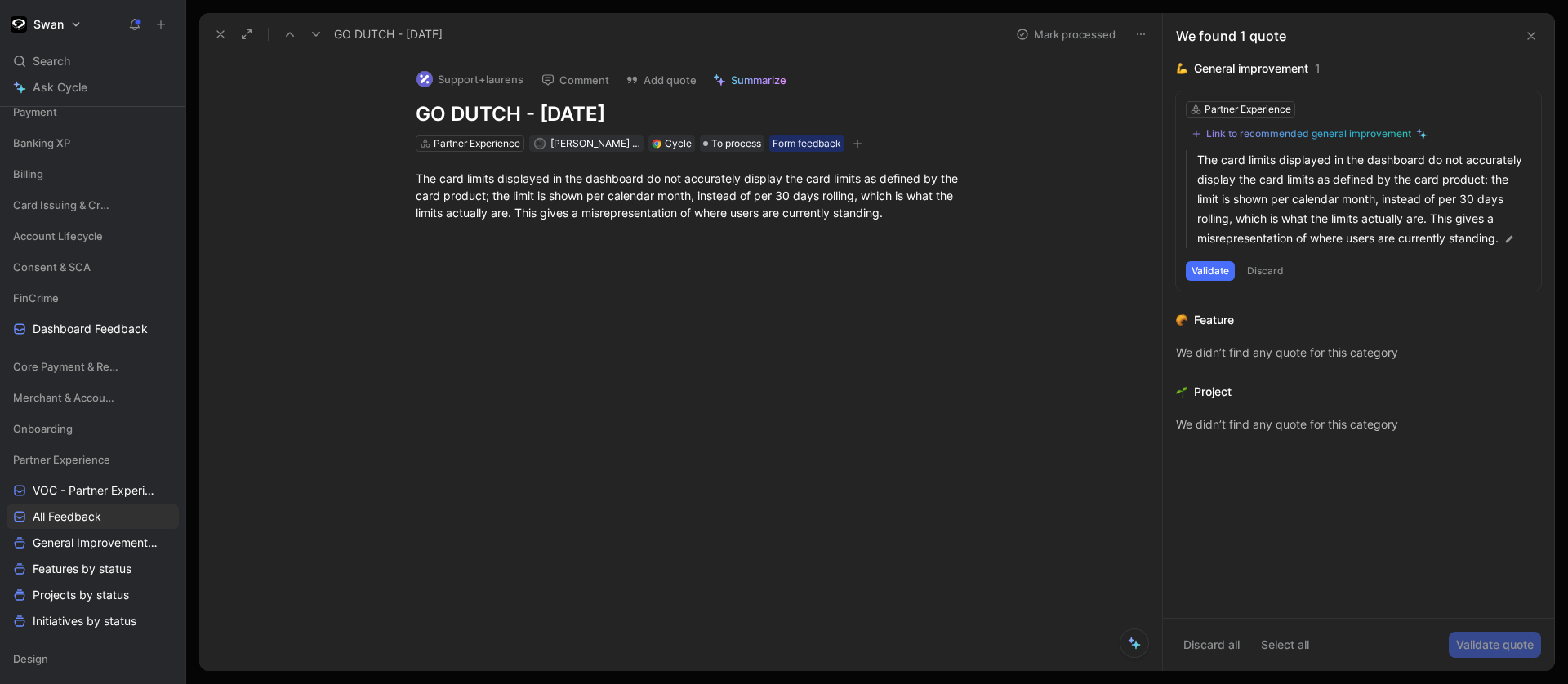 click 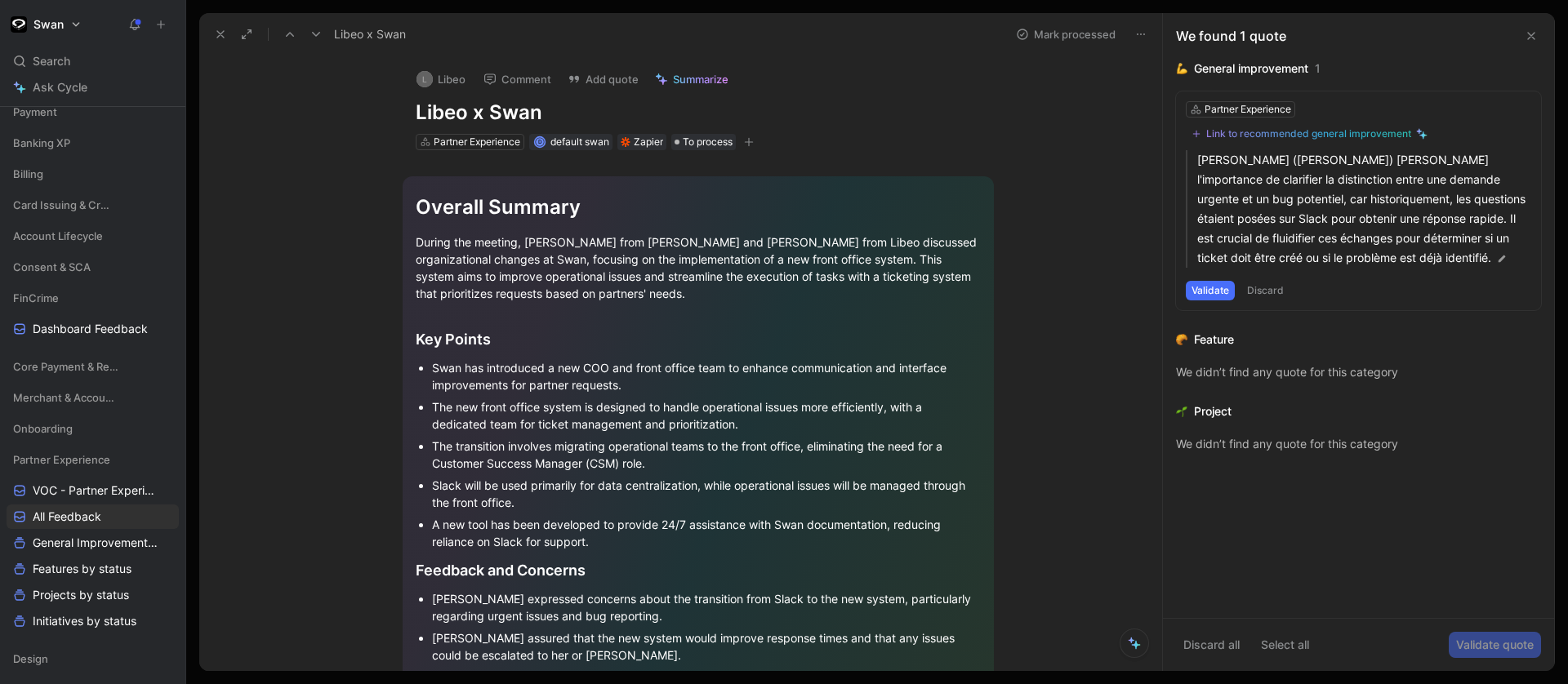 click 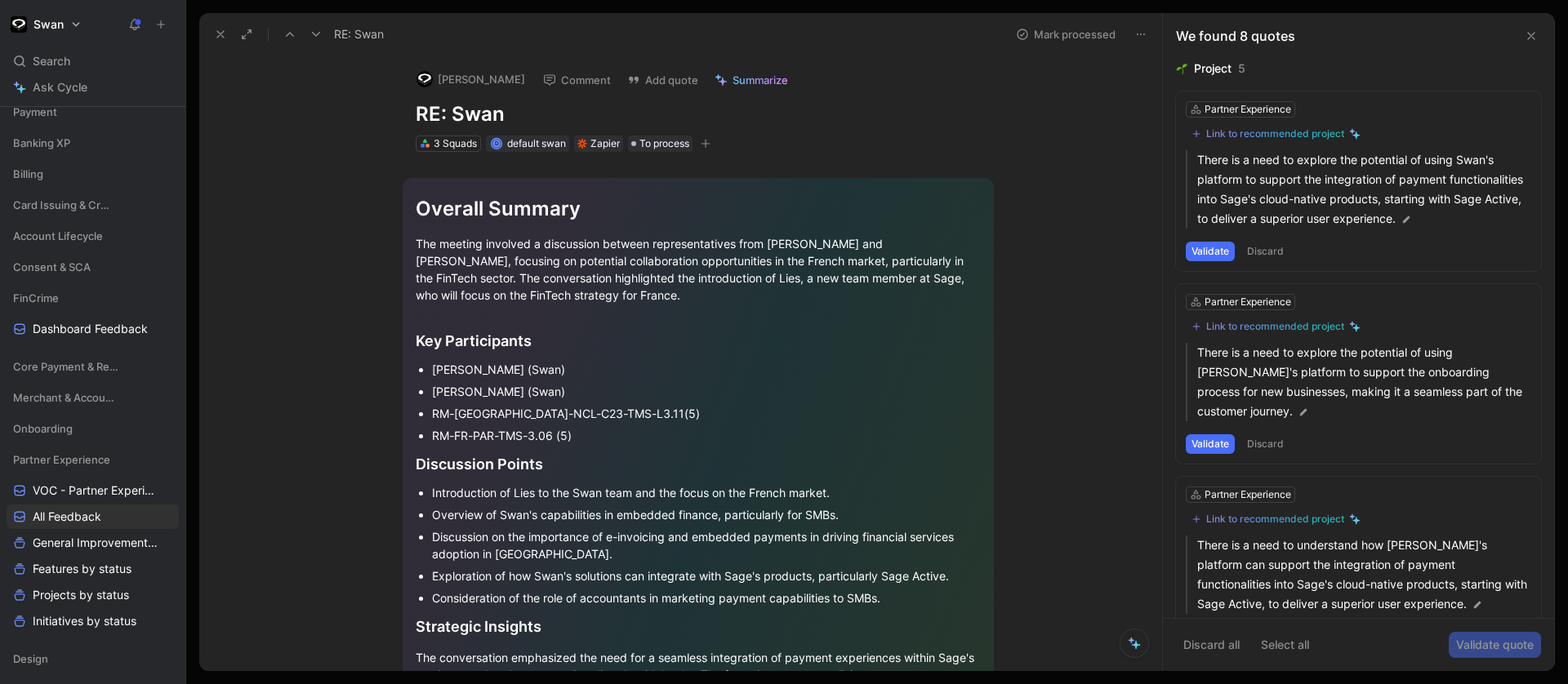 click 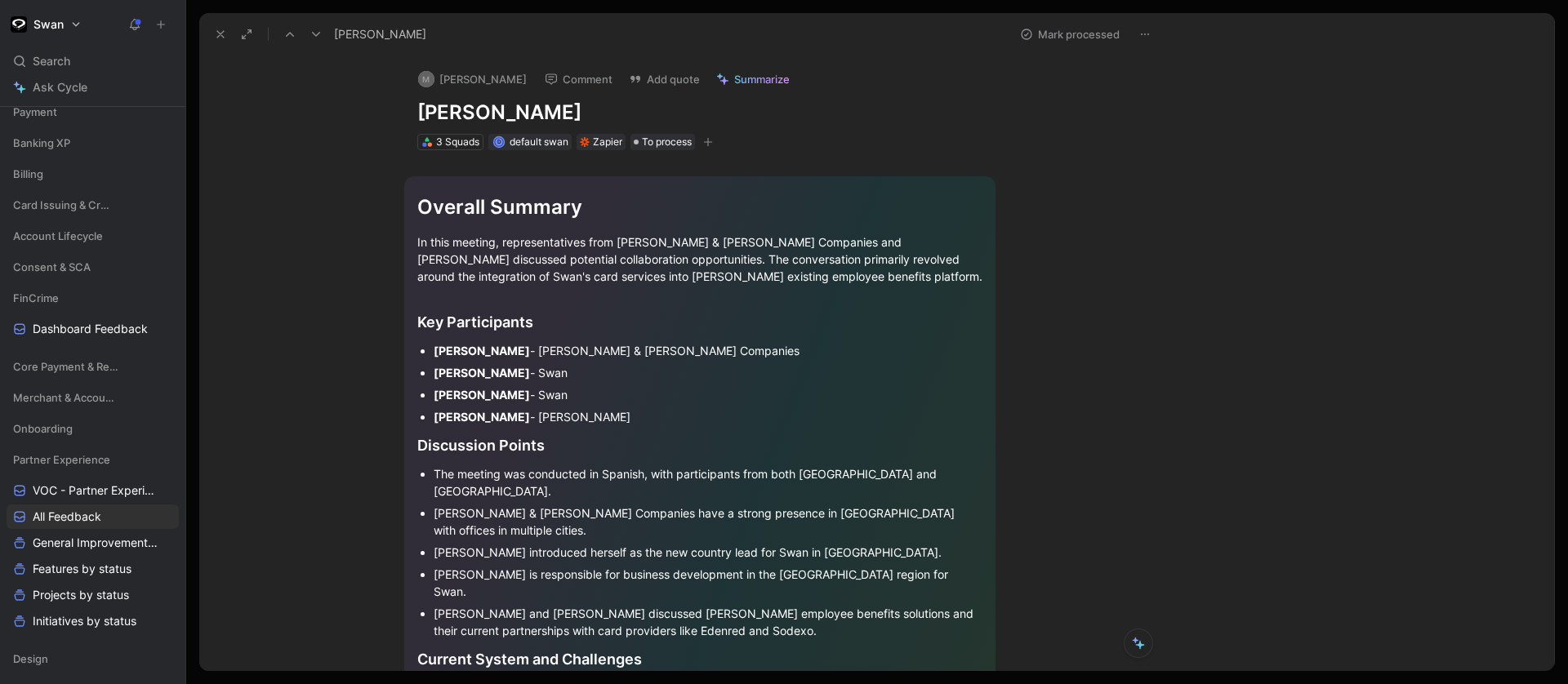 click 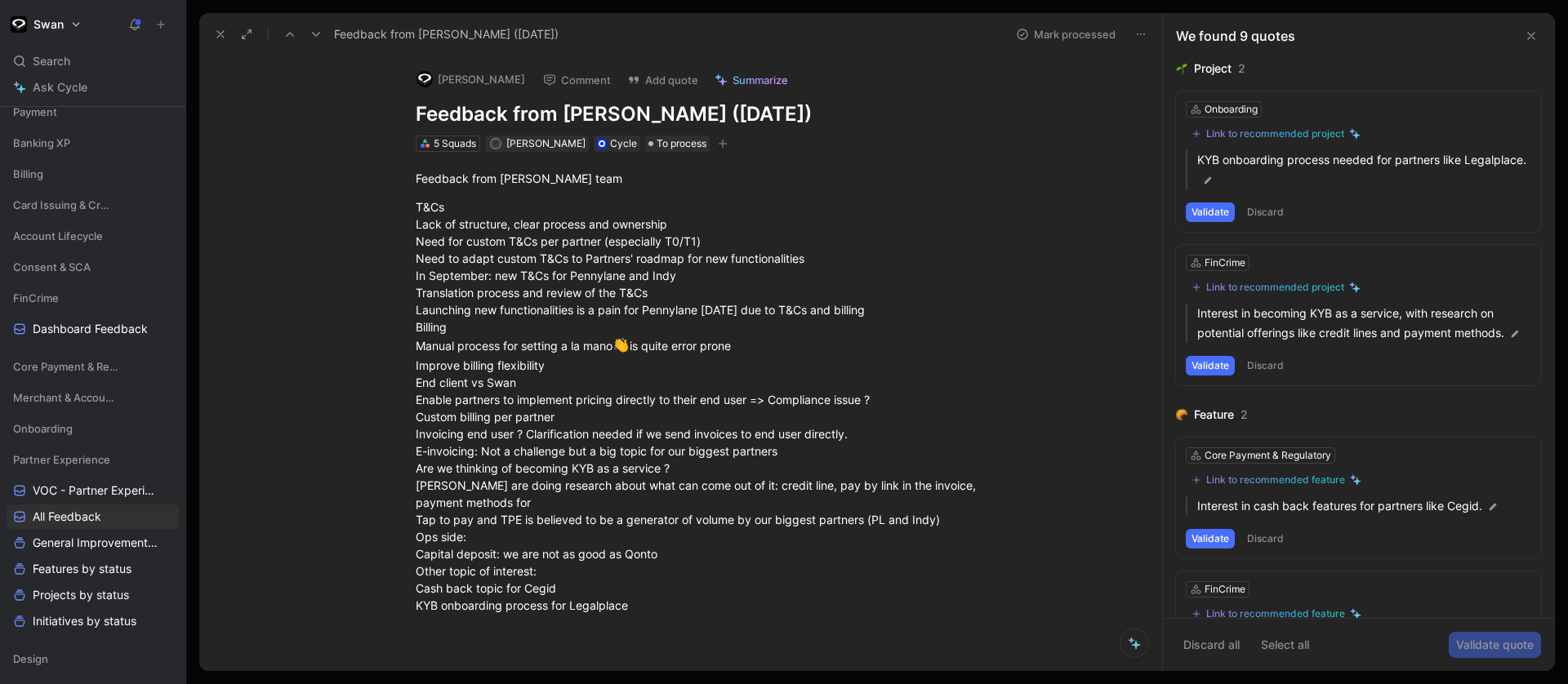 click 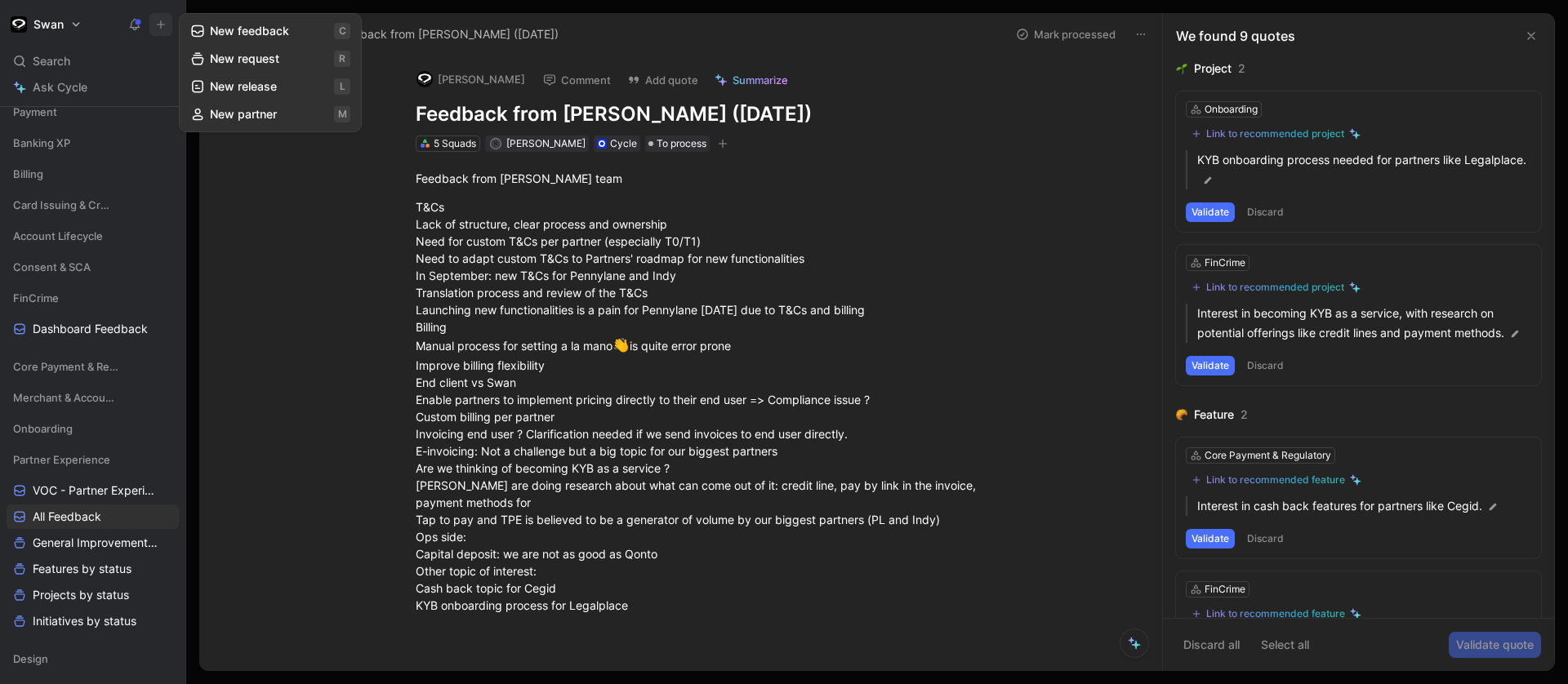 click on "New feedback c" at bounding box center [270, 31] 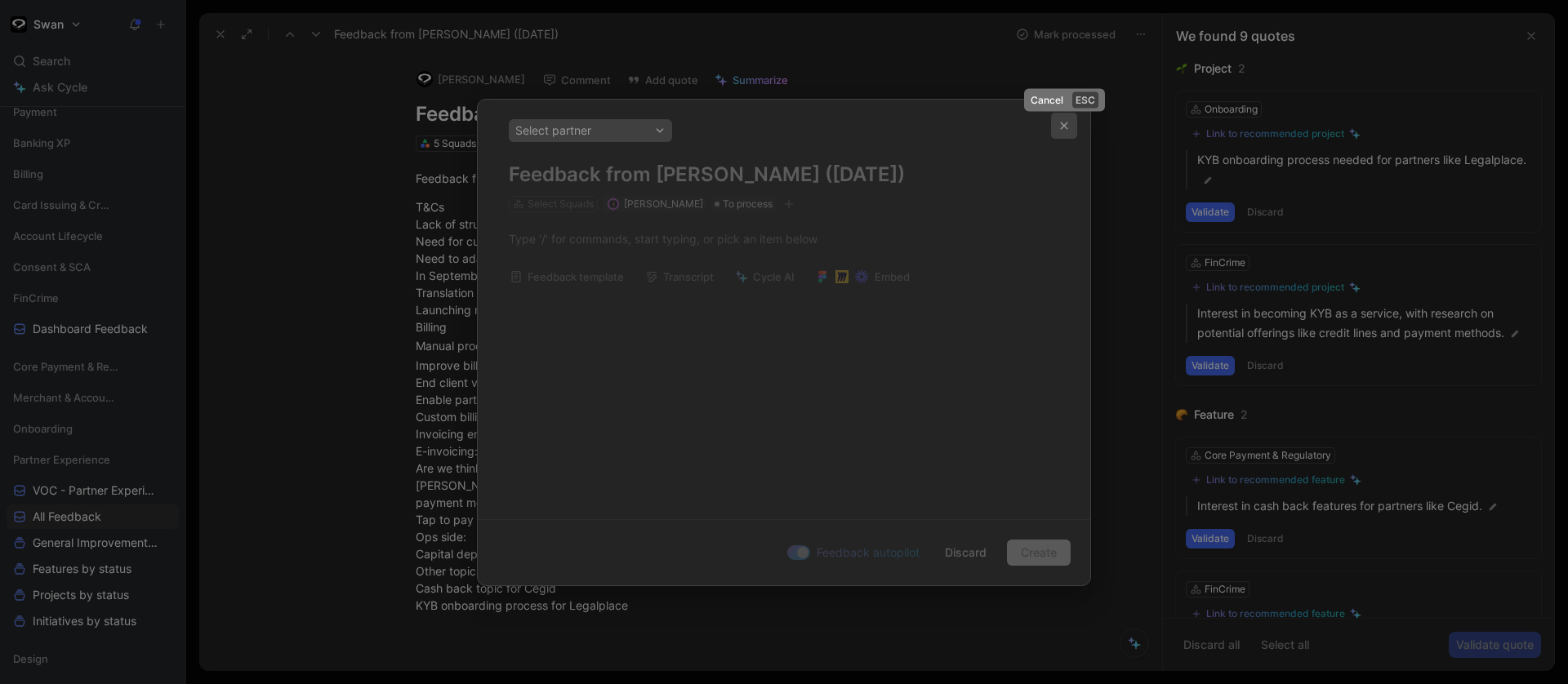 click at bounding box center (1064, 126) 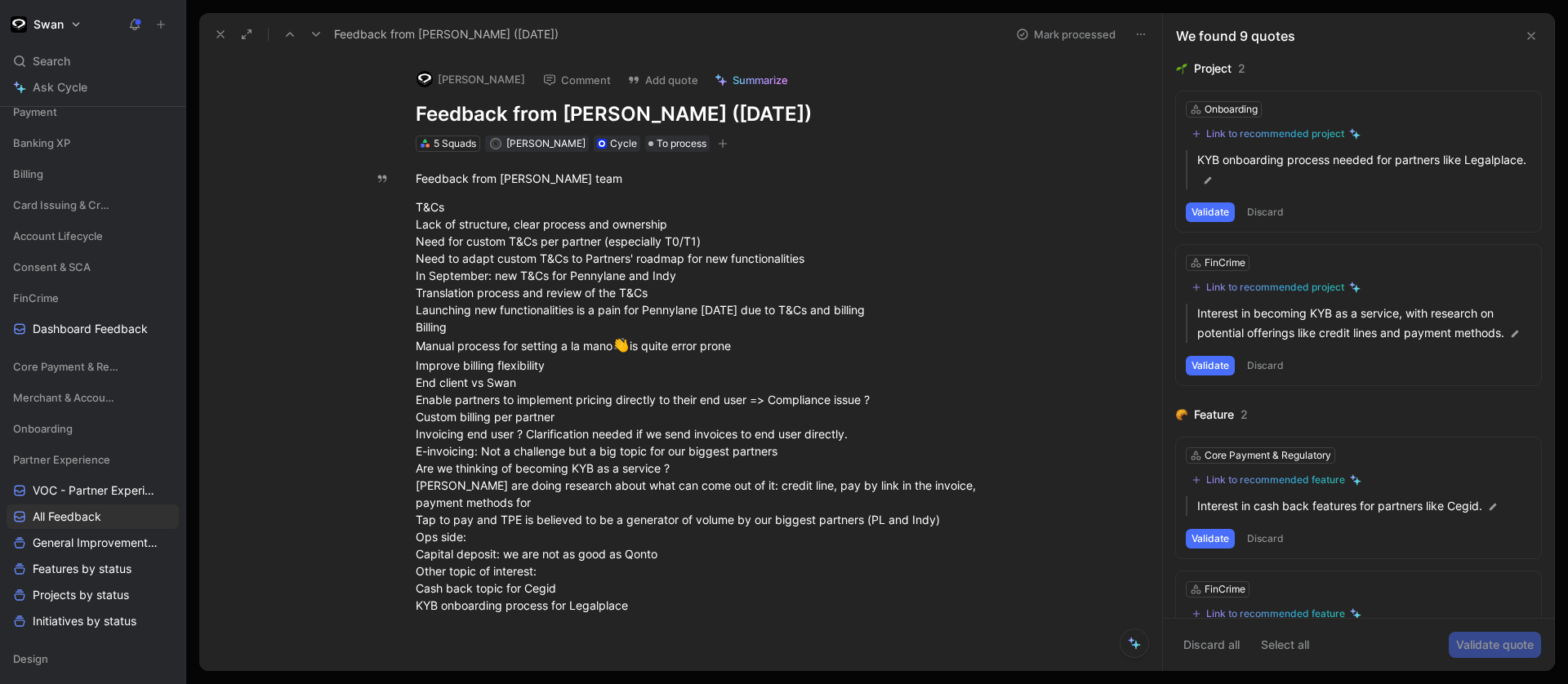 click 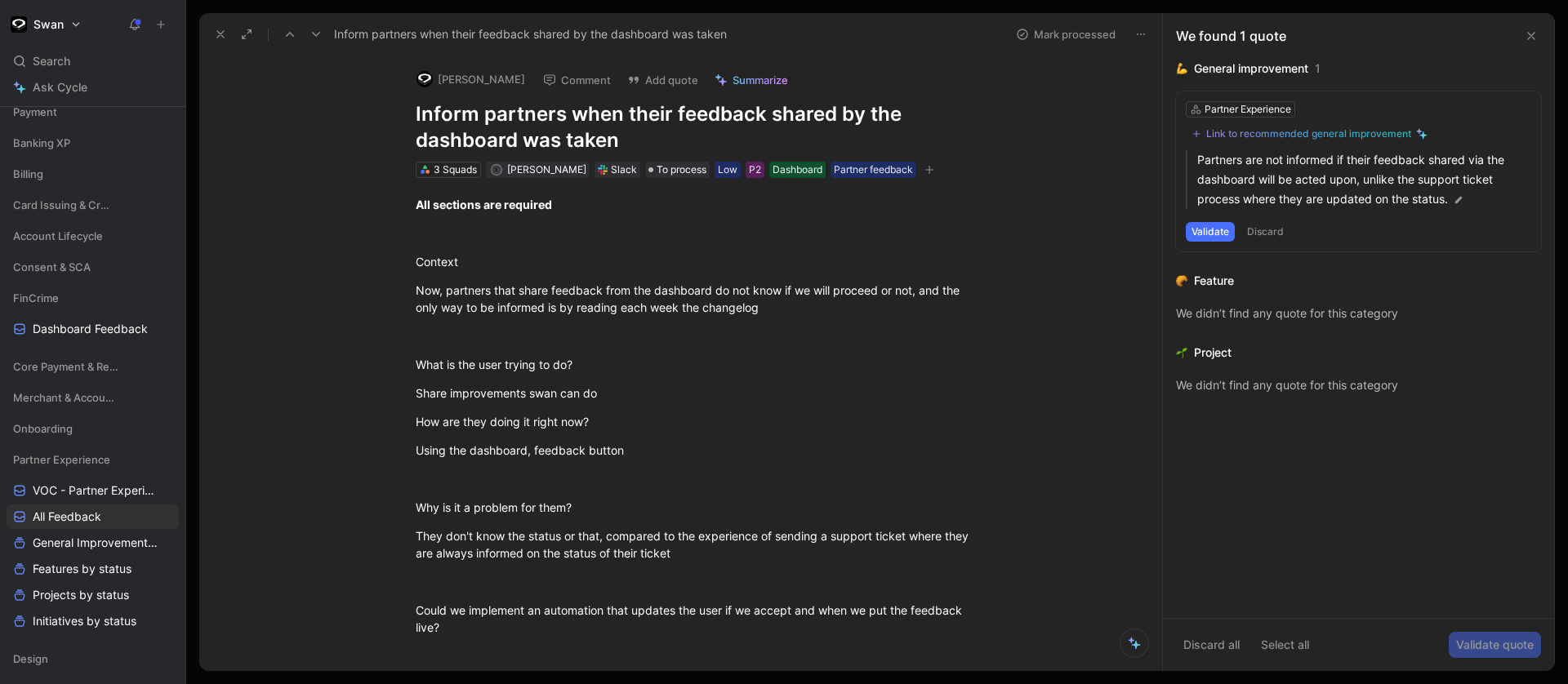 click on "[PERSON_NAME]" at bounding box center [470, 79] 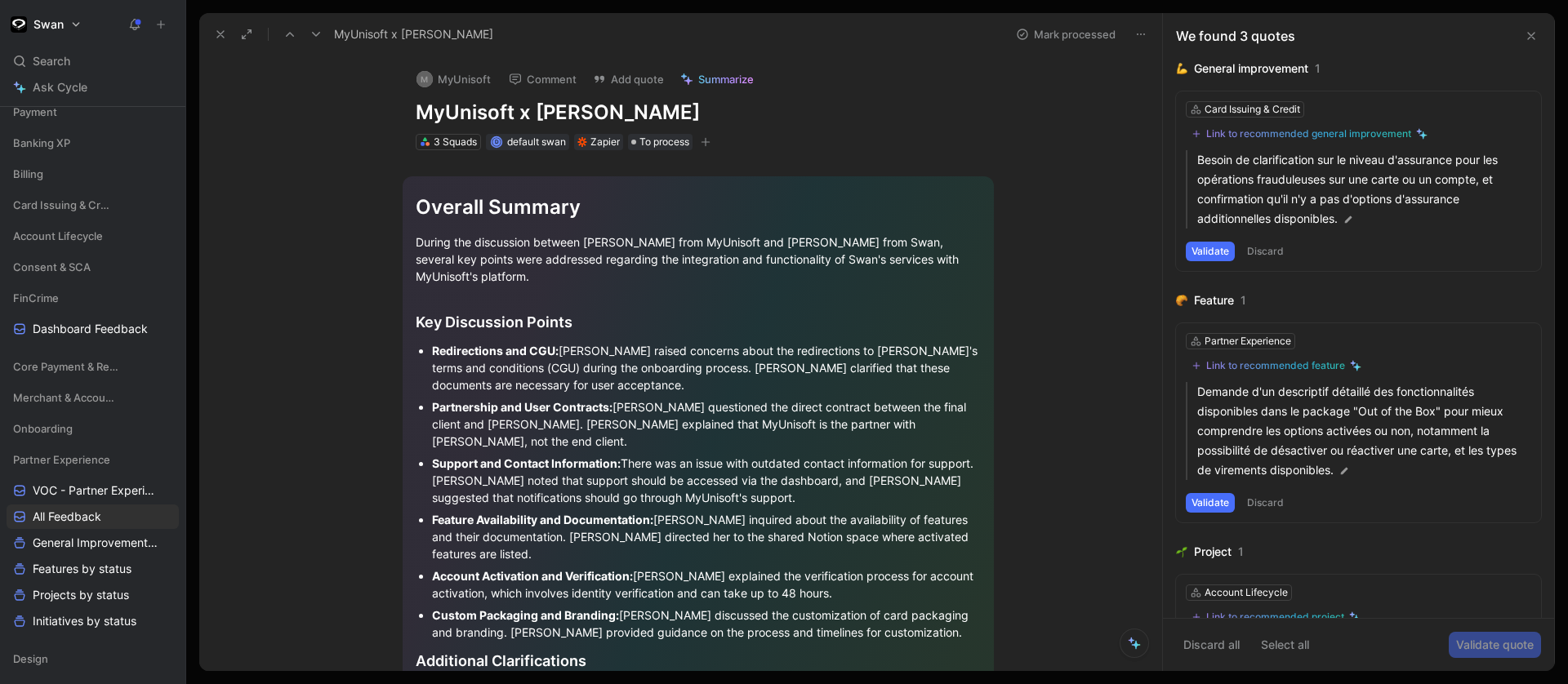 click at bounding box center (290, 34) 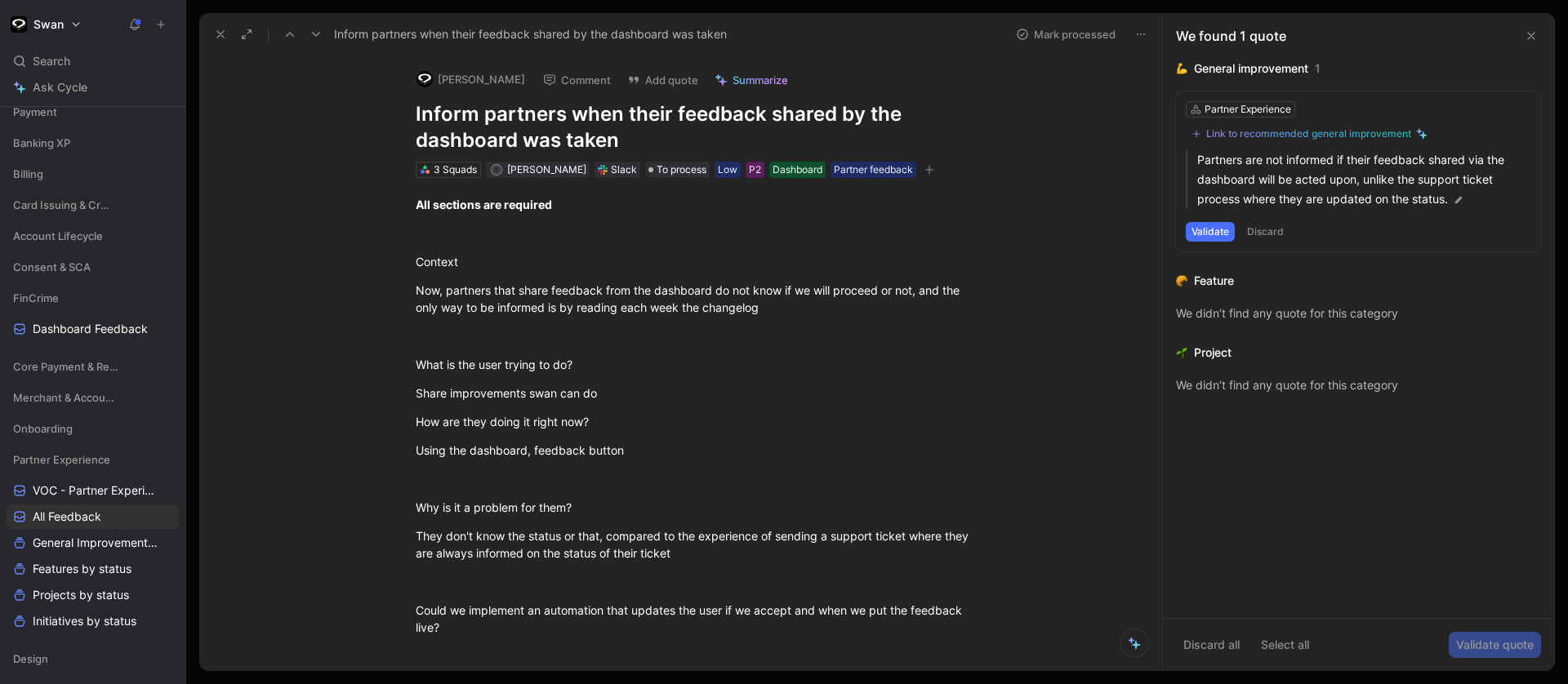 scroll, scrollTop: 91, scrollLeft: 0, axis: vertical 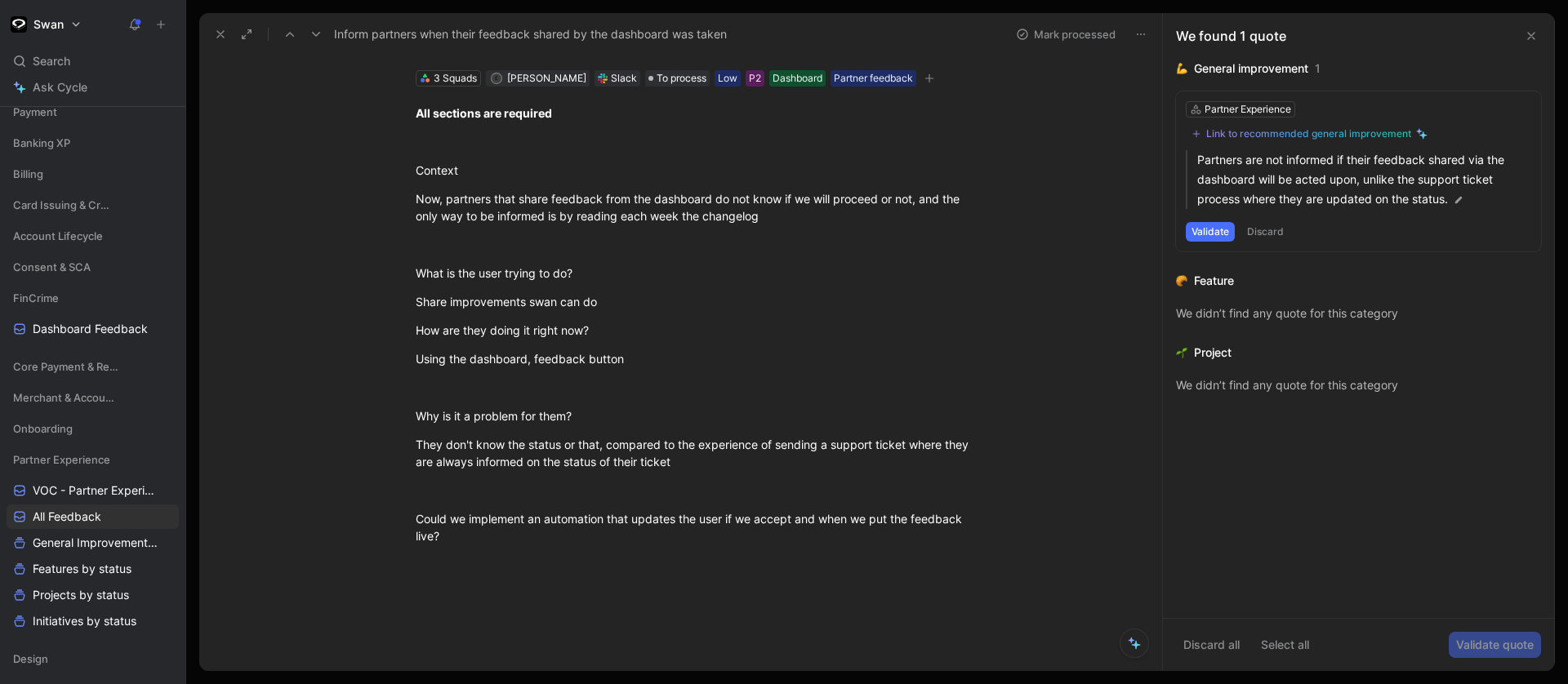 click 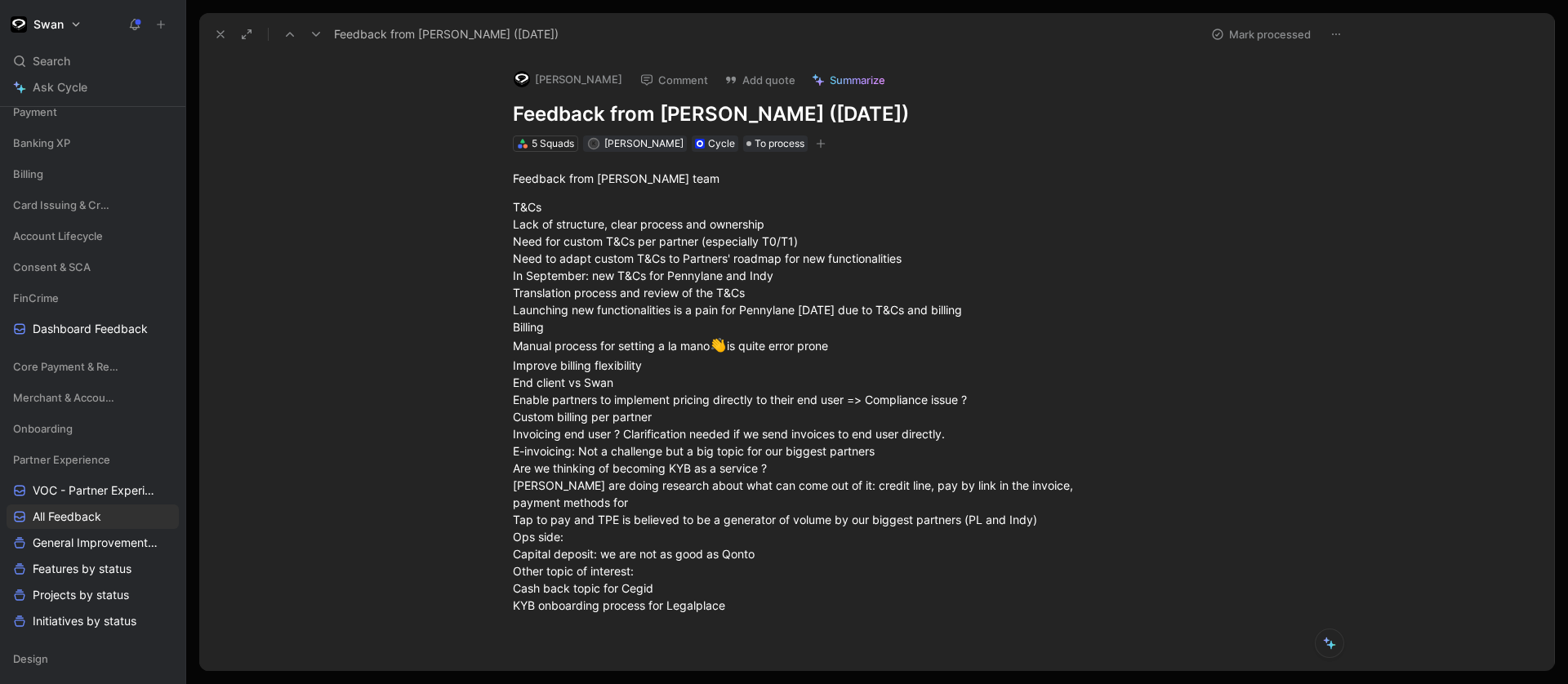 click 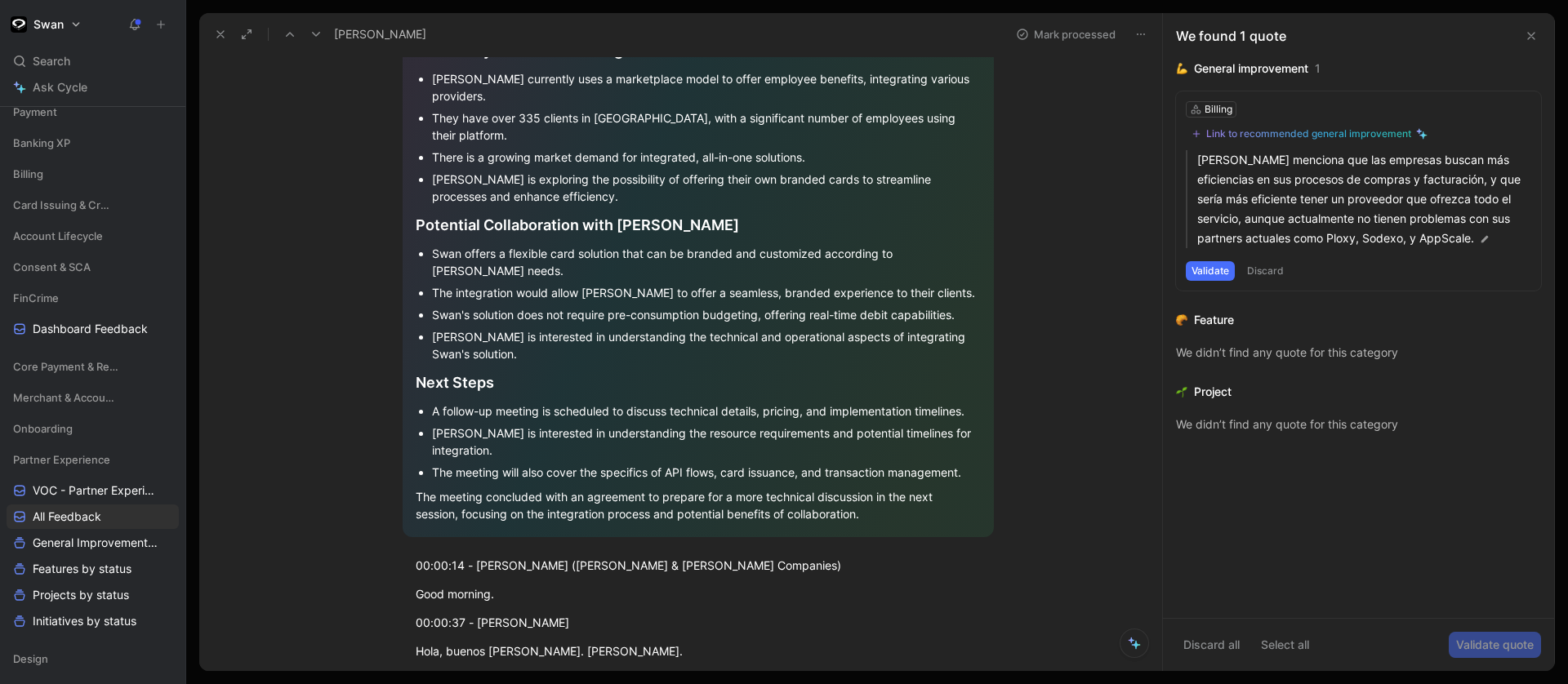 scroll, scrollTop: 0, scrollLeft: 0, axis: both 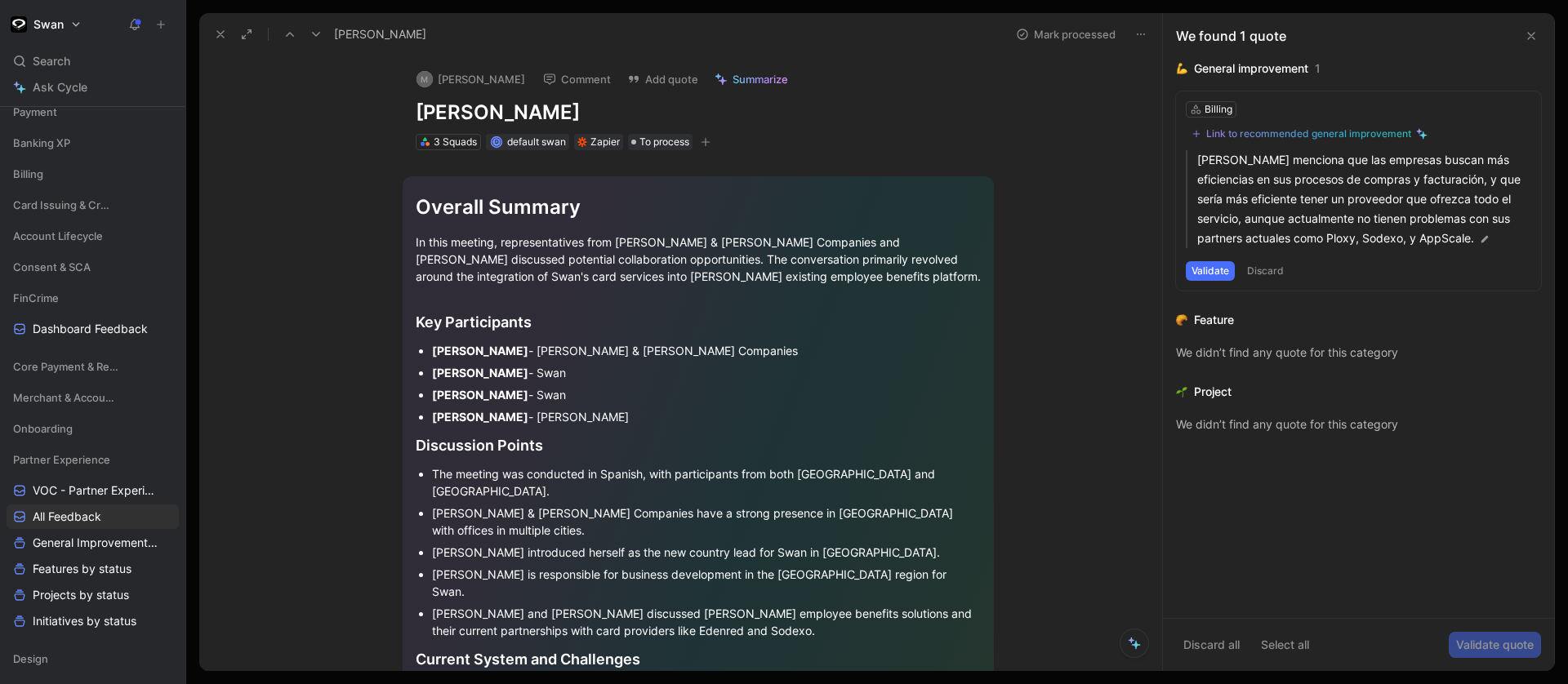 click 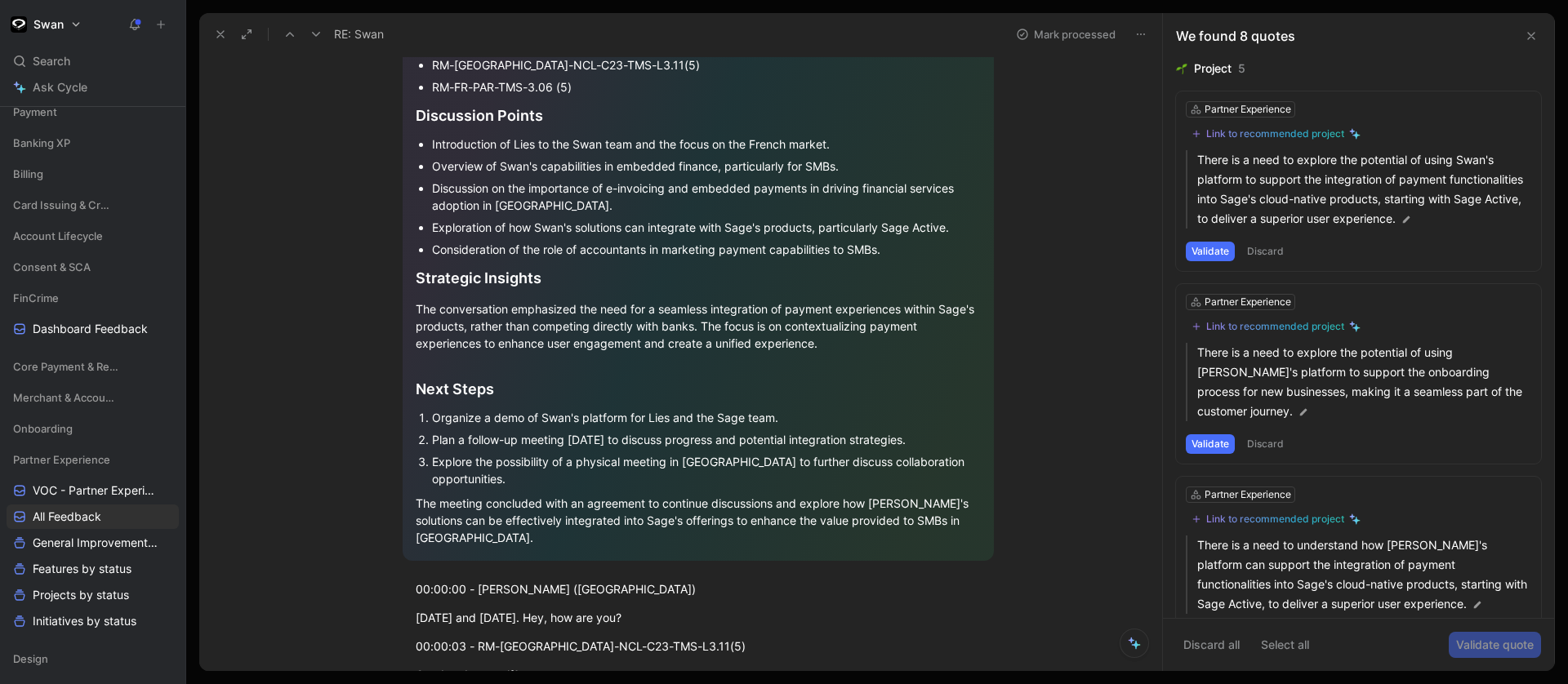 scroll, scrollTop: 0, scrollLeft: 0, axis: both 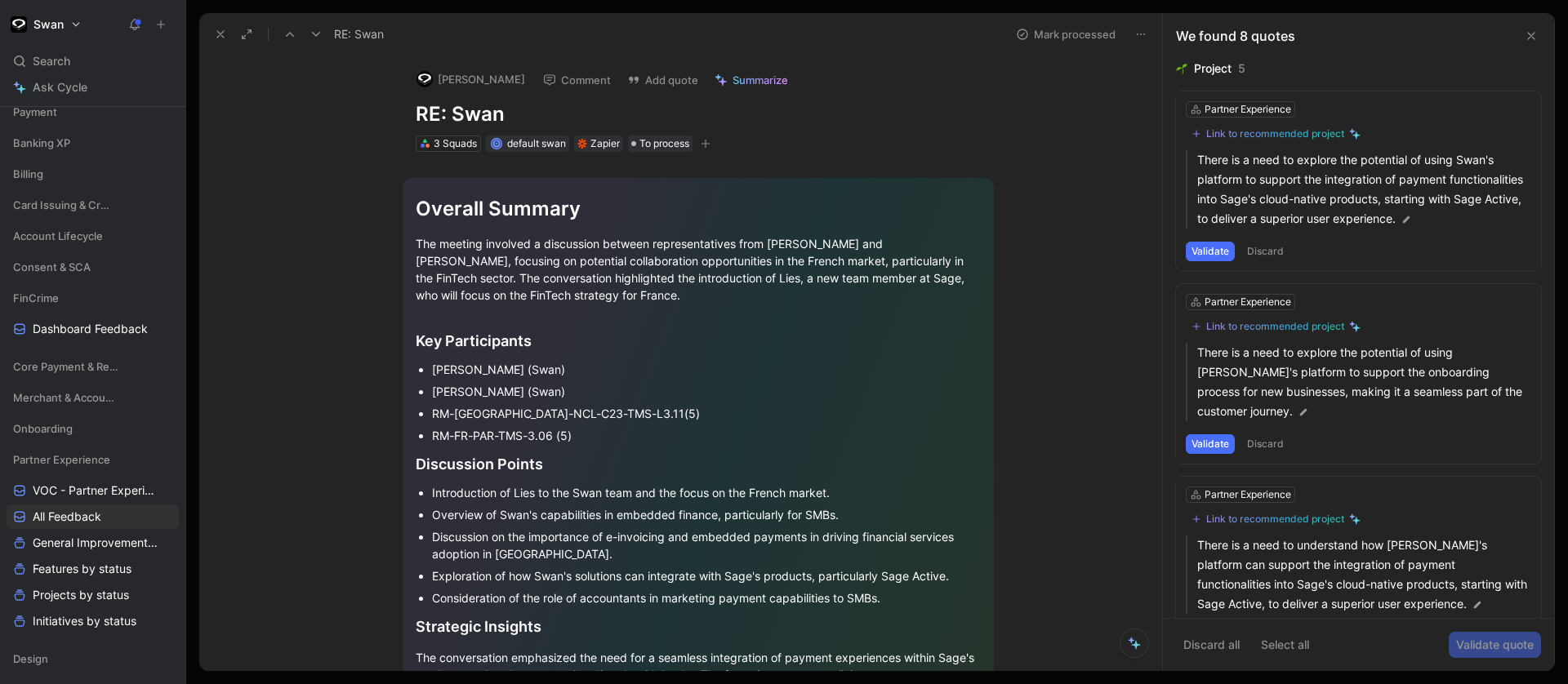 click on "We found 8 quotes" at bounding box center [1236, 36] 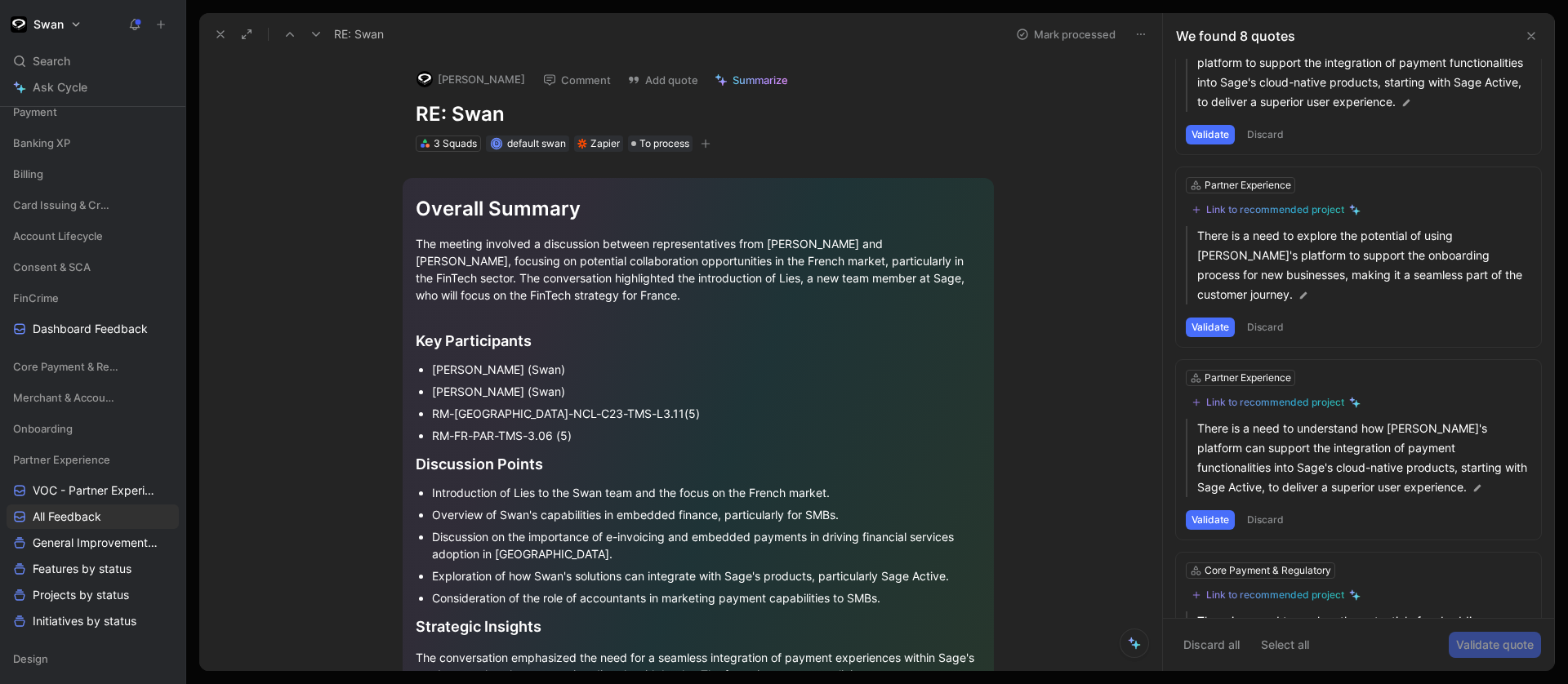 scroll, scrollTop: 0, scrollLeft: 0, axis: both 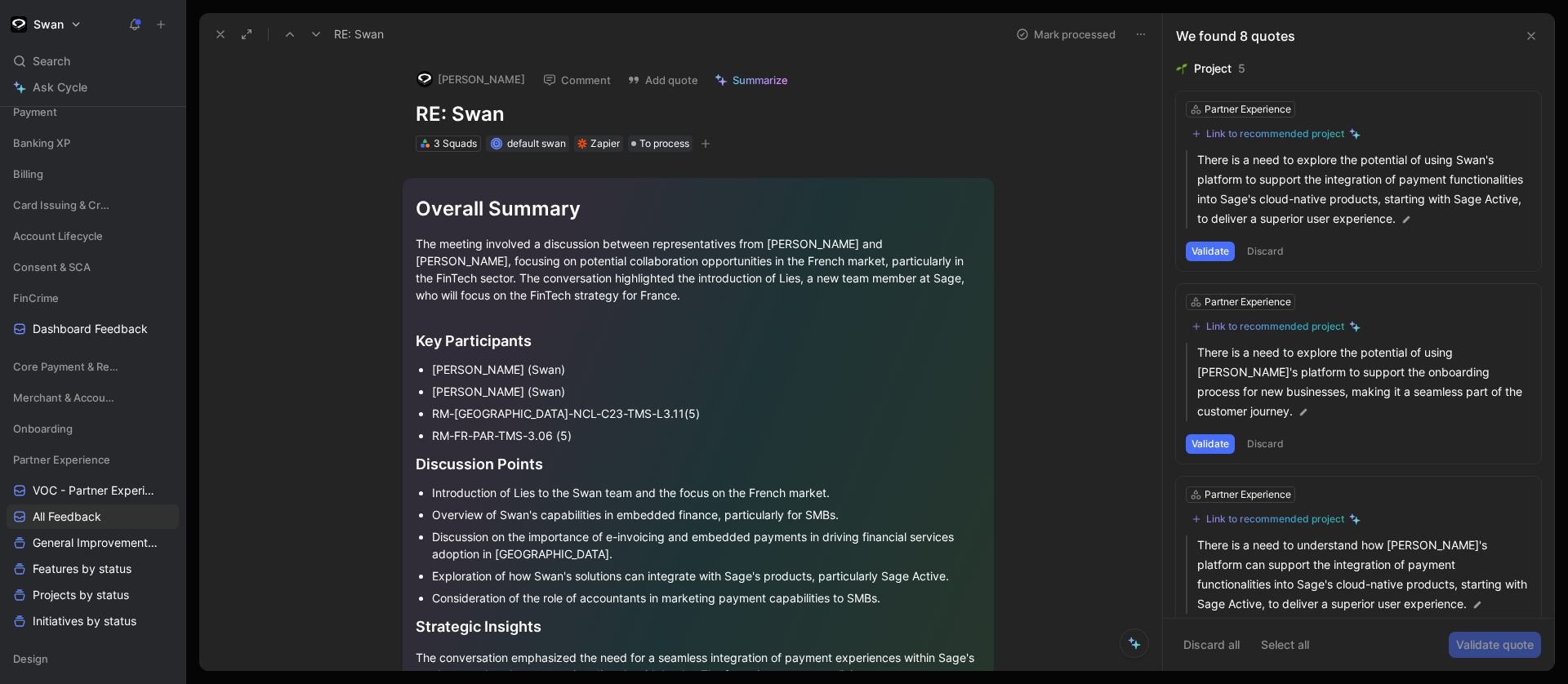 click on "Swan Search ⌘ K Ask Cycle Workspace Home G then H Feedback G then F Requests G then R Releases G then L Partners Squads All Voice-of-customer Partners feedback Feedback inbox Initiatives by status Projects by status Other Payment Banking XP Billing Card Issuing & Credit Account Lifecycle Consent & SCA FinCrime Dashboard Feedback Core Payment & Regulatory Merchant & Account Funding Onboarding Partner Experience VOC - Partner Experience All Feedback General Improvements by status  Features by status Projects by status Initiatives by status Design PIMs Team Modules Payment Operations
To pick up a draggable item, press the space bar.
While dragging, use the arrow keys to move the item.
Press space again to drop the item in its new position, or press escape to cancel.
Help center Invite member Feedback Views All Feedback FinCrime Settings To process 15+ Dashboard - Custom Column width Partner Experience Partner feedback 1 P Improve search tool for beneficiaries 2 Squads 1 R 1 M 1" at bounding box center [784, 342] 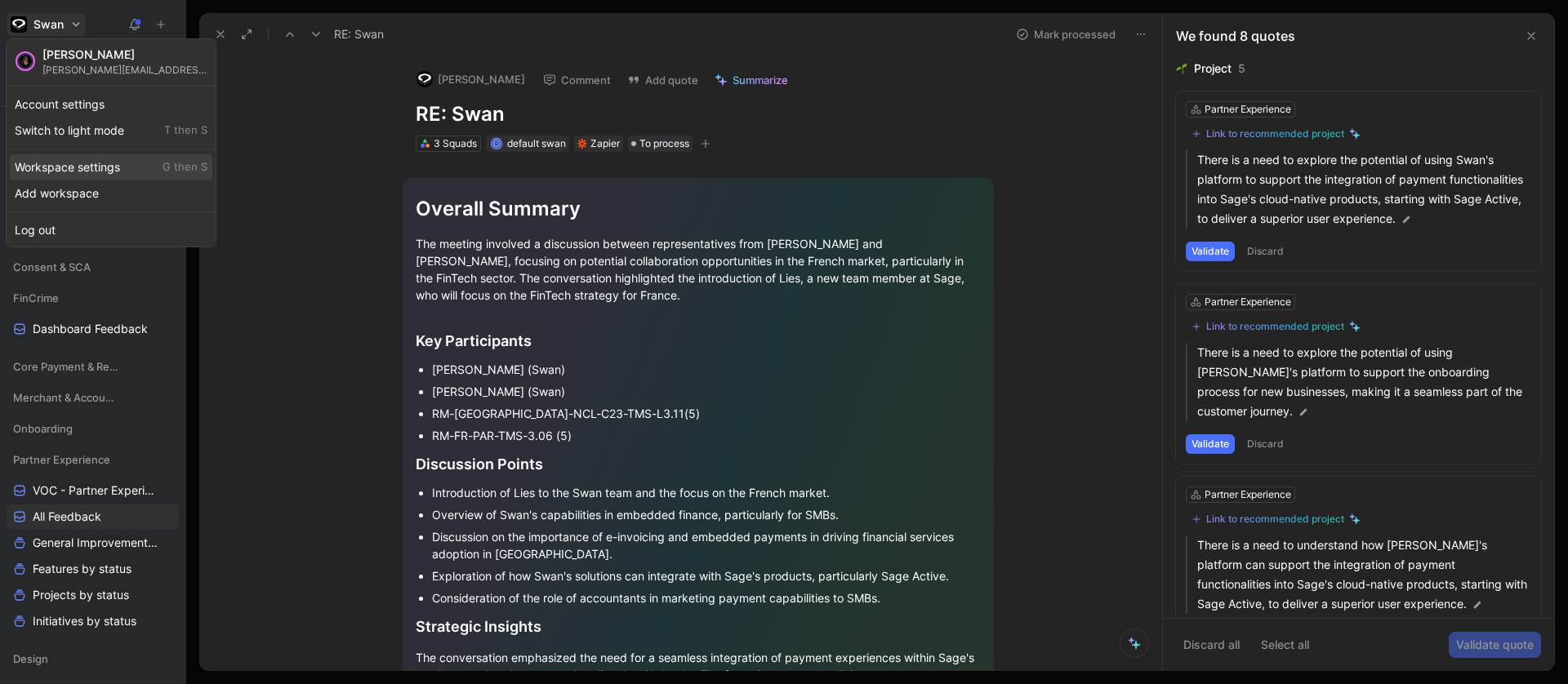 click on "Workspace settings G then S" at bounding box center [111, 167] 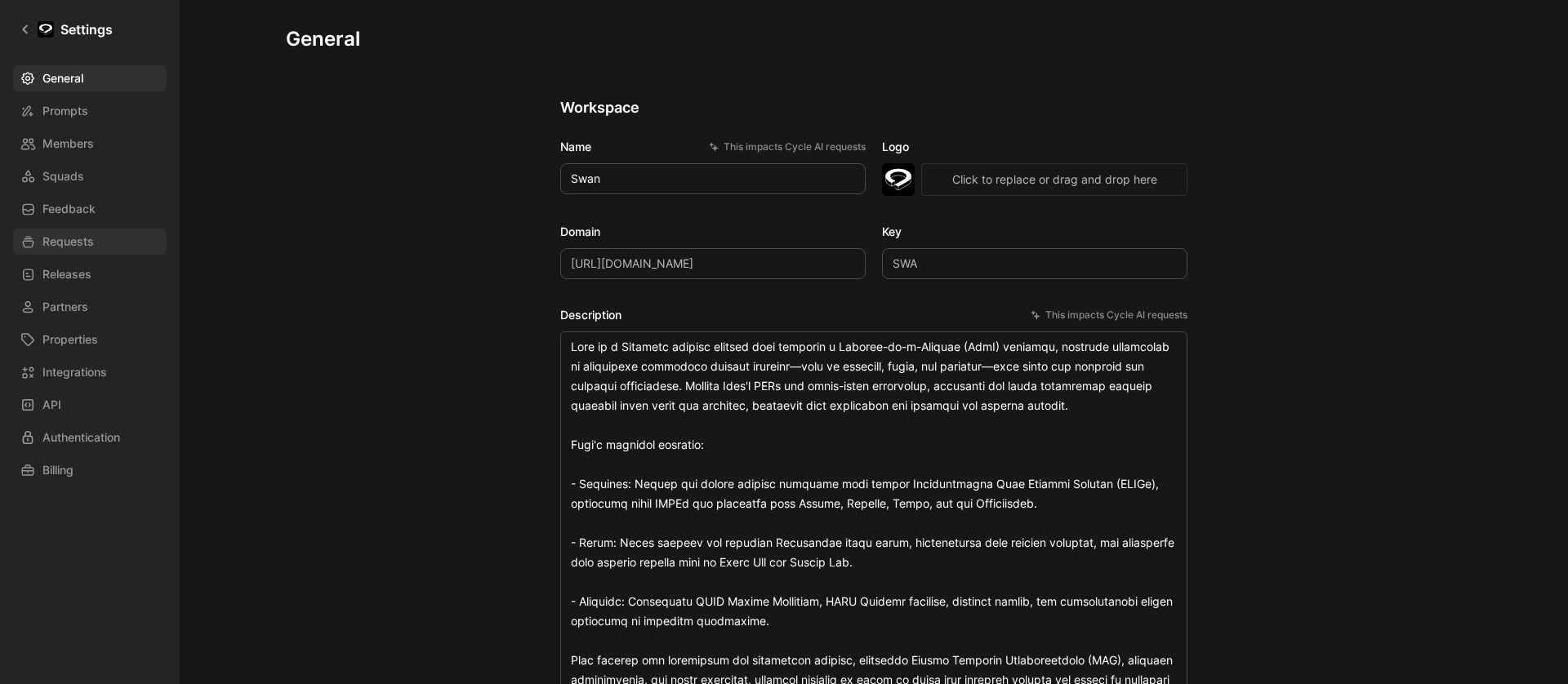 click on "Requests" at bounding box center (68, 242) 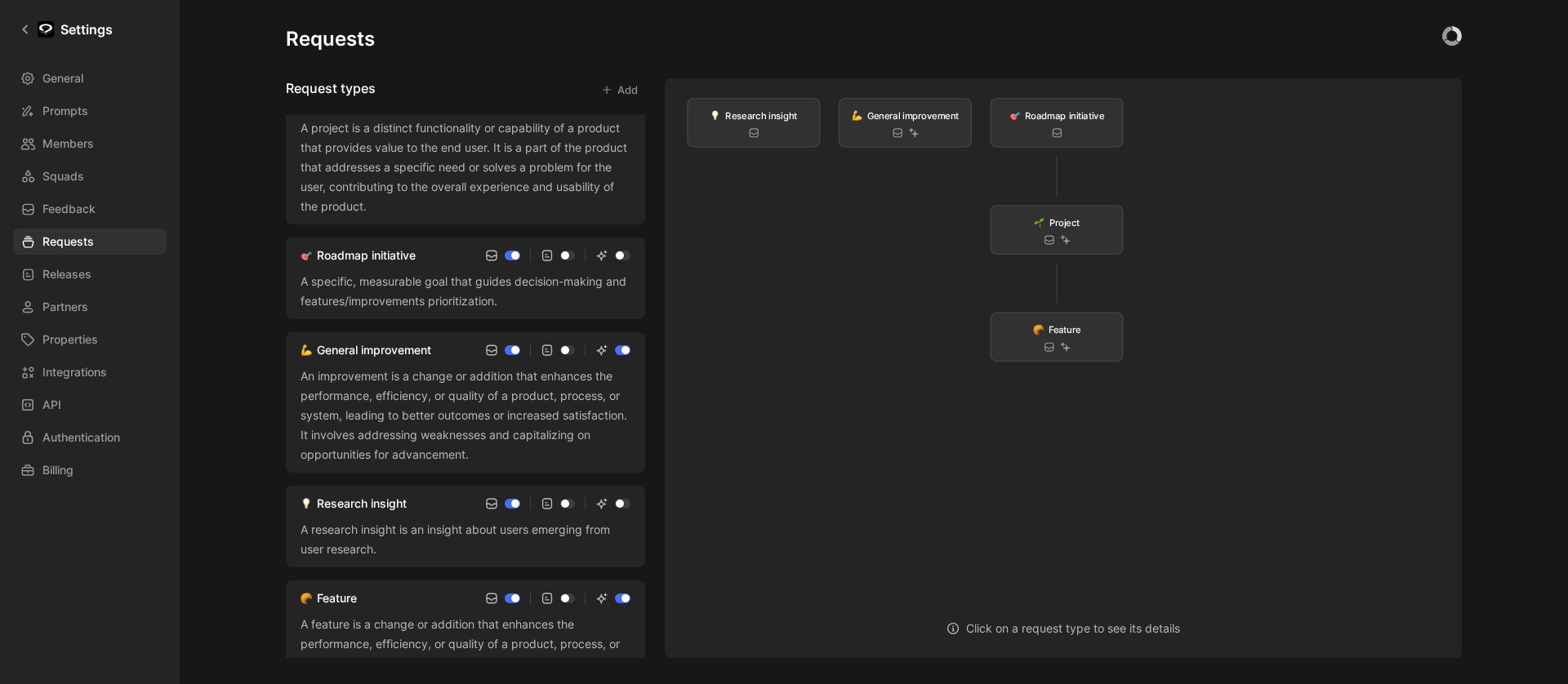 scroll, scrollTop: 0, scrollLeft: 0, axis: both 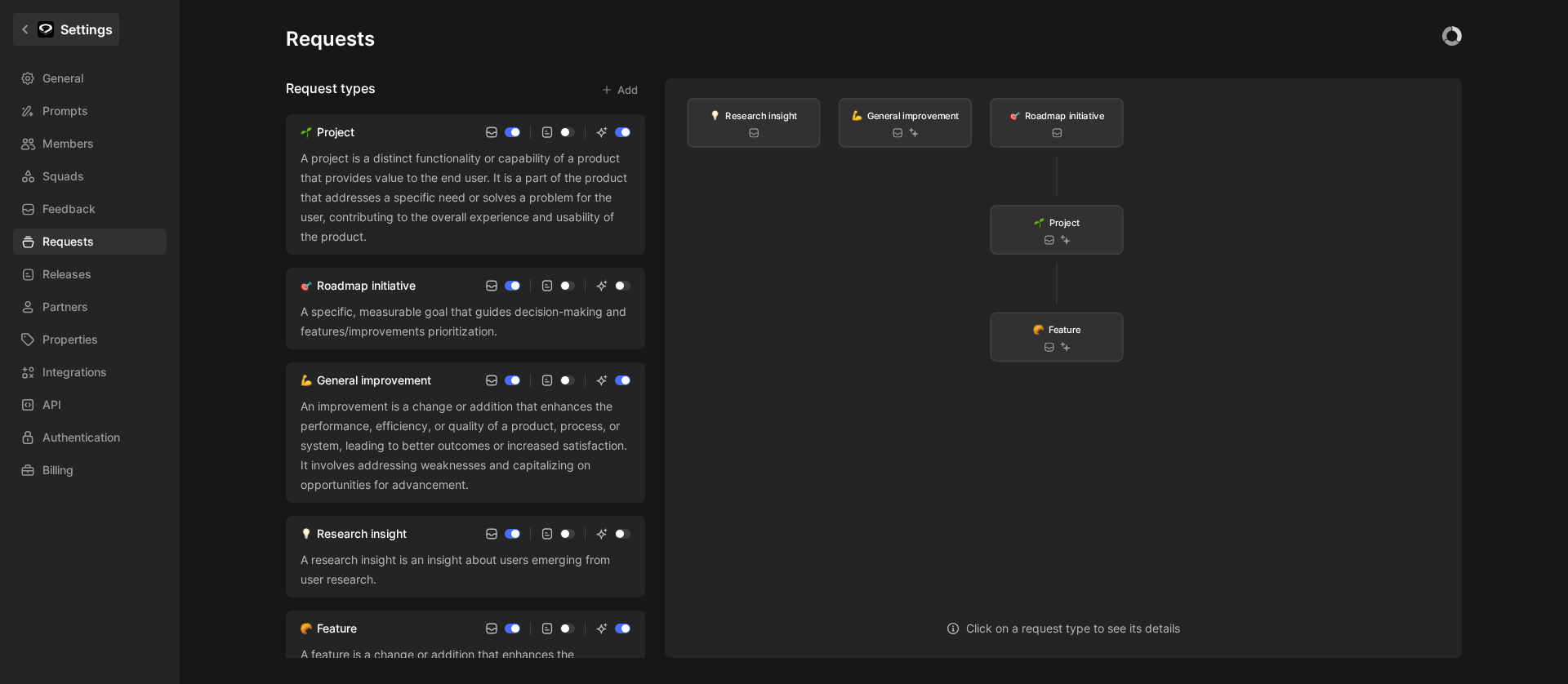 click on "Settings" at bounding box center [66, 29] 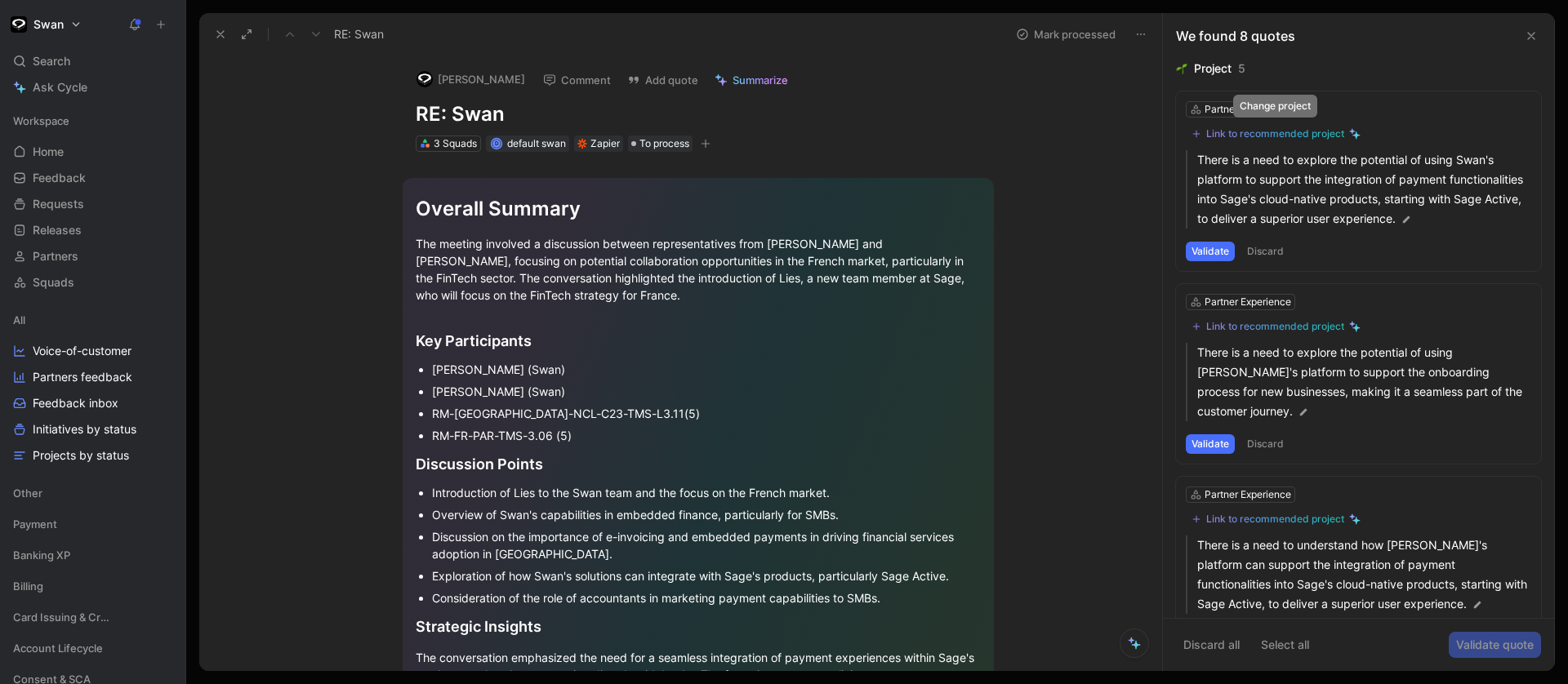 click on "Link to recommended project" at bounding box center [1275, 134] 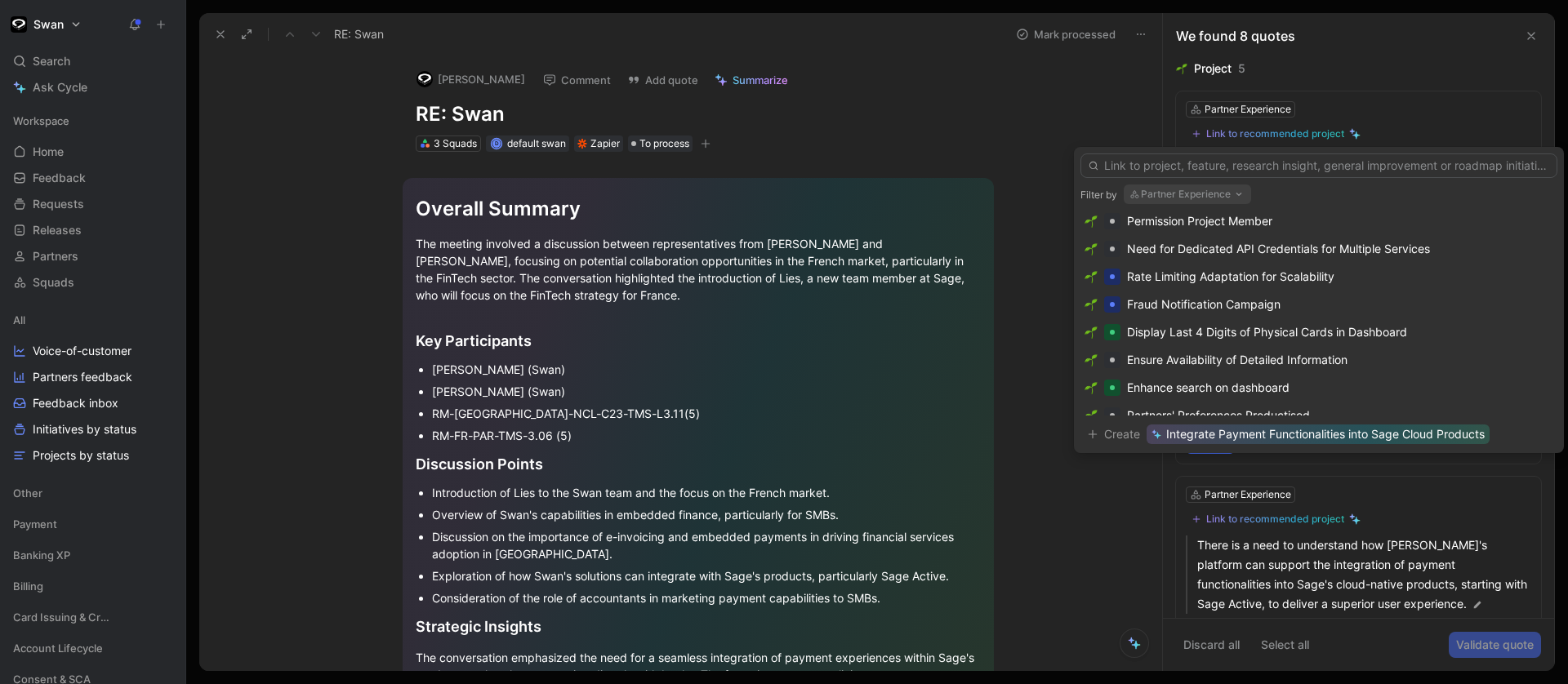scroll, scrollTop: 105, scrollLeft: 0, axis: vertical 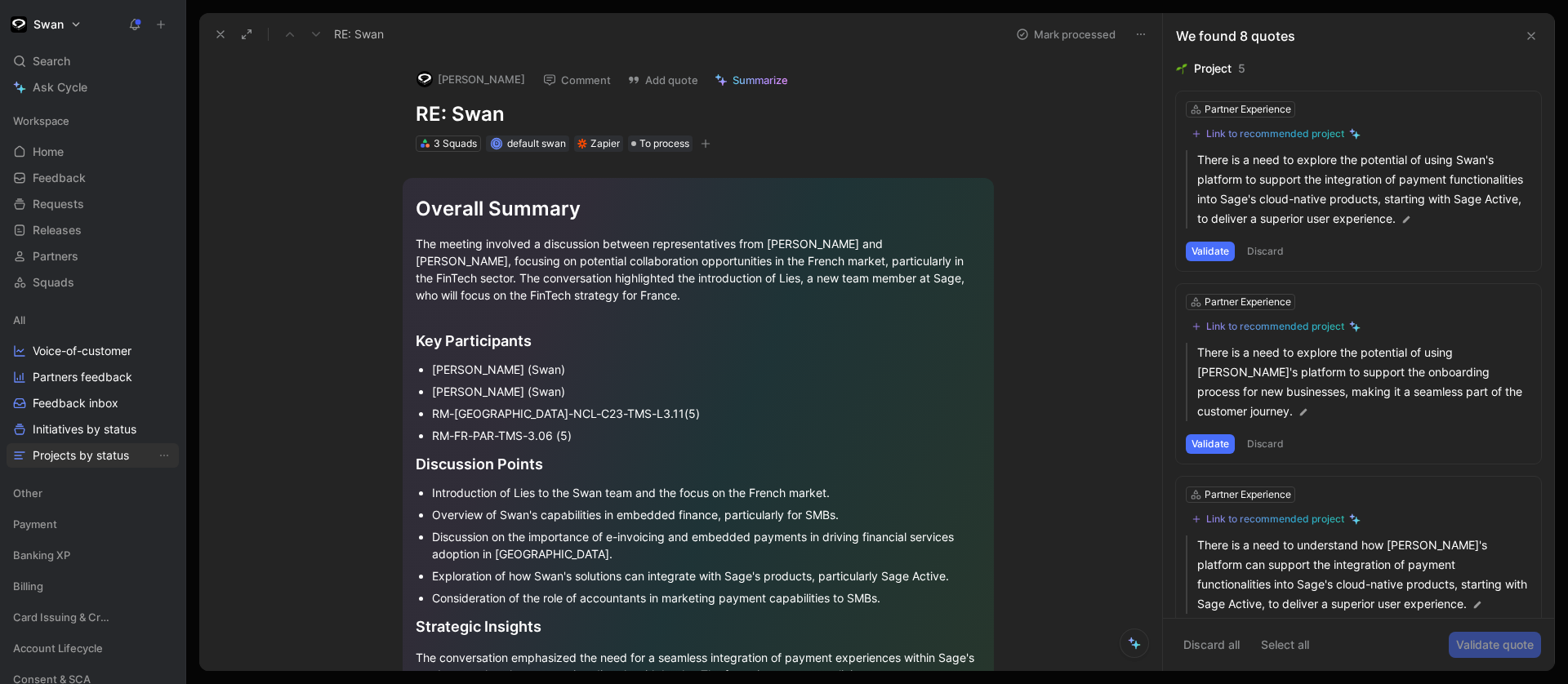 click on "Projects by status" at bounding box center [81, 455] 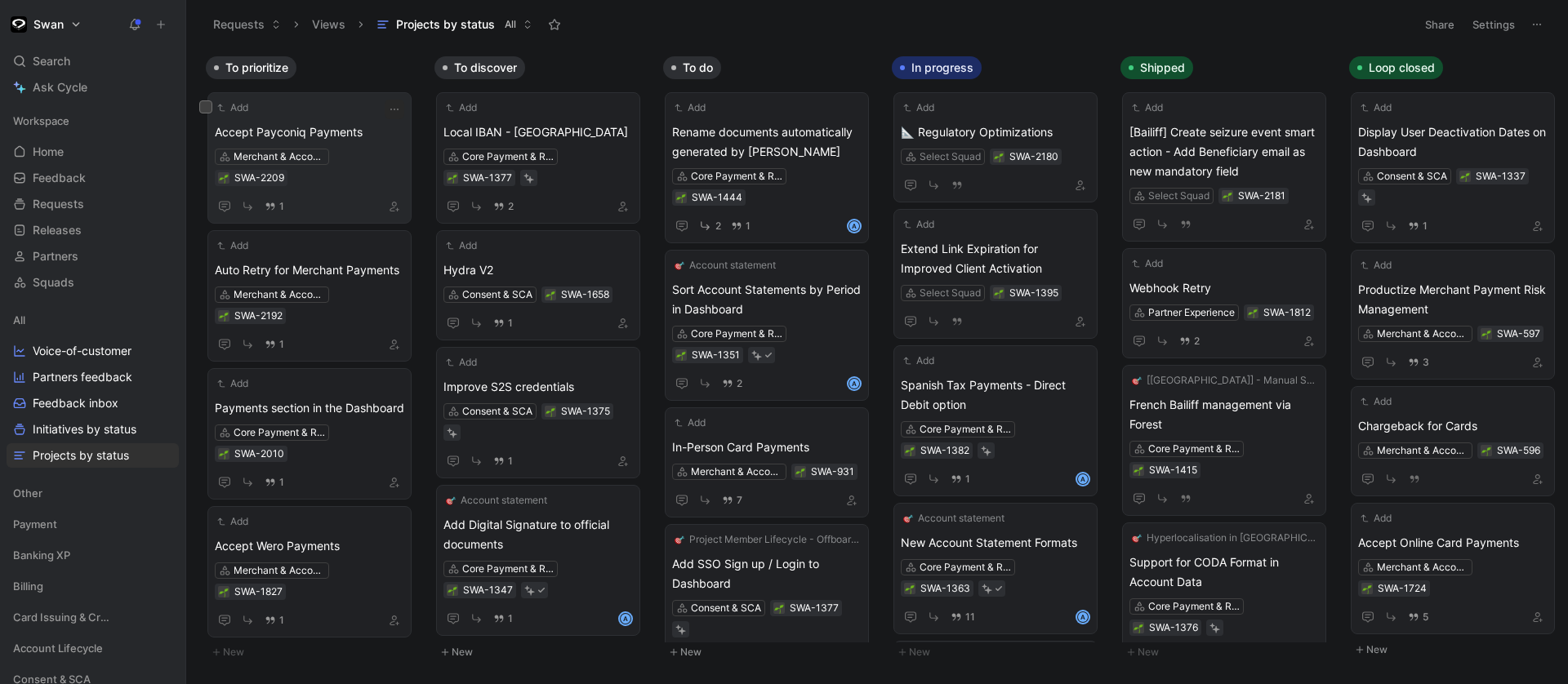 click on "Add" at bounding box center (299, 108) 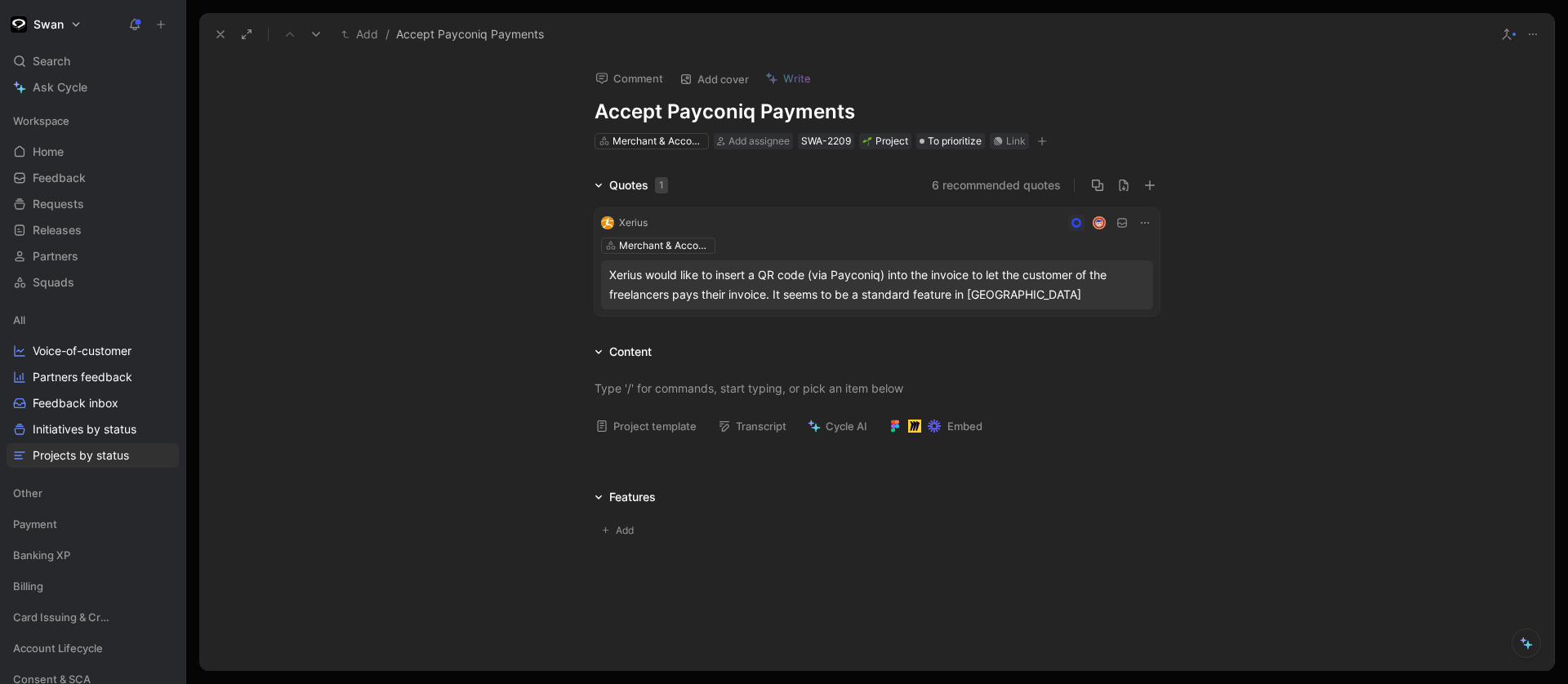 click on "Swan Search ⌘ K Ask Cycle Workspace Home G then H Feedback G then F Requests G then R Releases G then L Partners Squads All Voice-of-customer Partners feedback Feedback inbox Initiatives by status Projects by status Other Payment Banking XP Billing Card Issuing & Credit Account Lifecycle Consent & SCA FinCrime Dashboard Feedback Core Payment & Regulatory Merchant & Account Funding Onboarding Partner Experience VOC - Partner Experience All Feedback General Improvements by status  Features by status Projects by status Initiatives by status Design PIMs Team Modules Payment Operations
To pick up a draggable item, press the space bar.
While dragging, use the arrow keys to move the item.
Press space again to drop the item in its new position, or press escape to cancel.
Help center Invite member Requests Views Projects by status All Share Settings To prioritize Add Accept Payconiq Payments Merchant & Account Funding SWA-2209 1 Add Auto Retry for Merchant Payments SWA-2192 1 Add 1 1" at bounding box center (784, 342) 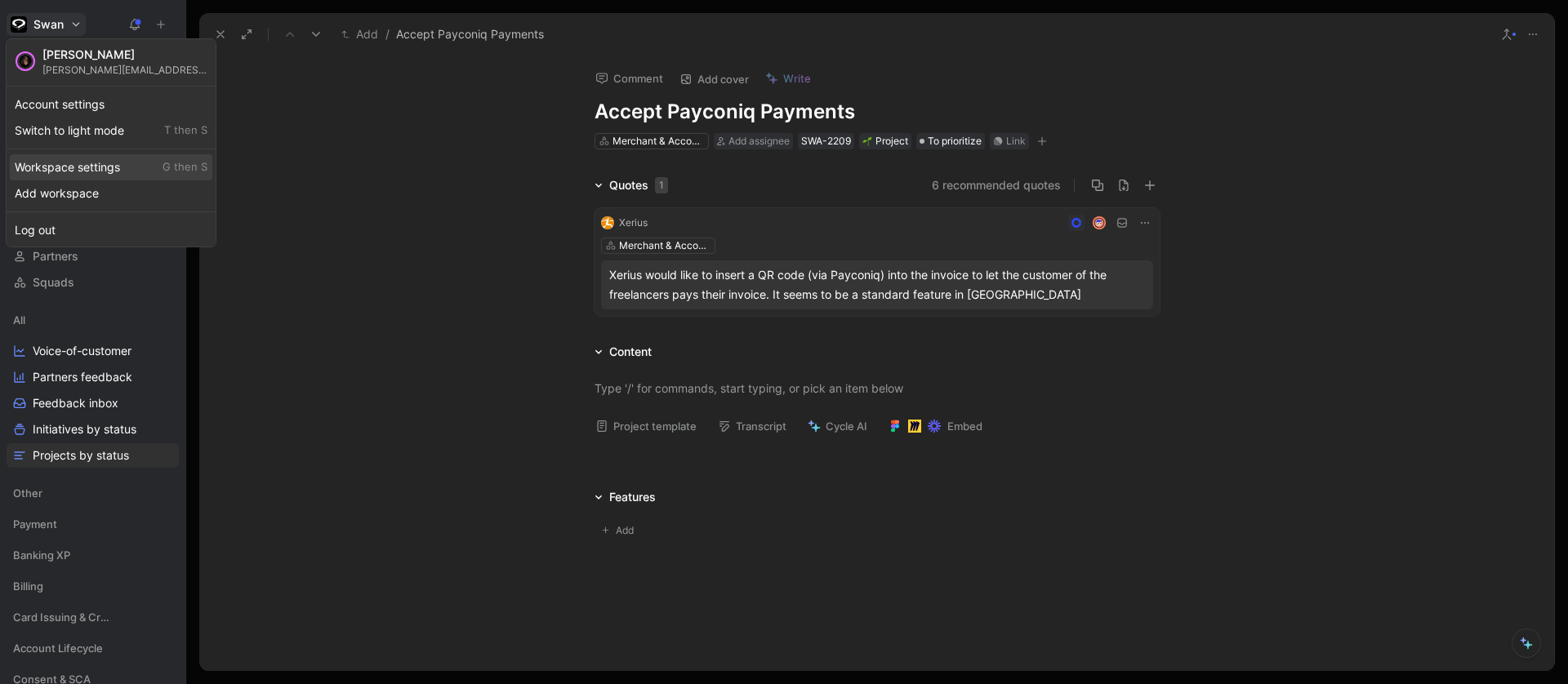 click on "Workspace settings G then S" at bounding box center (111, 167) 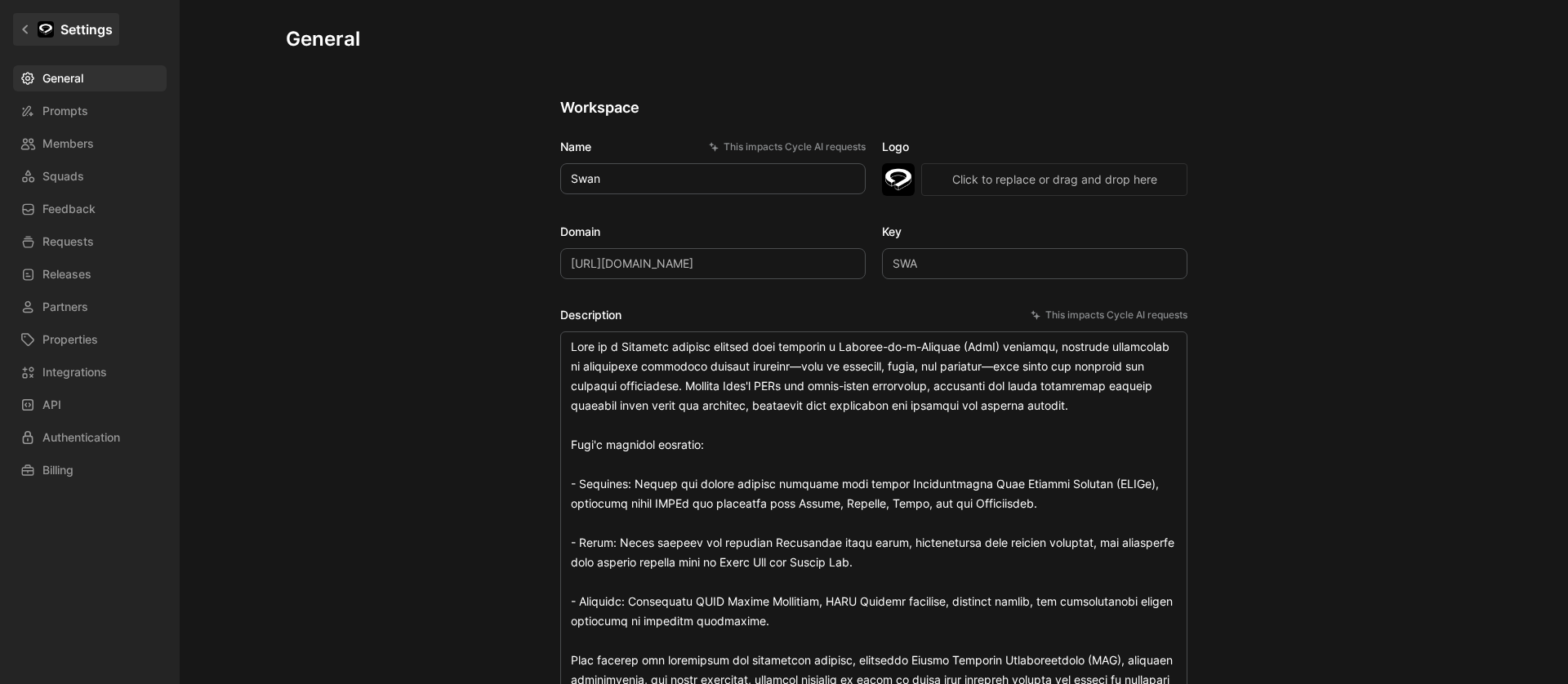 click on "Settings" at bounding box center (66, 29) 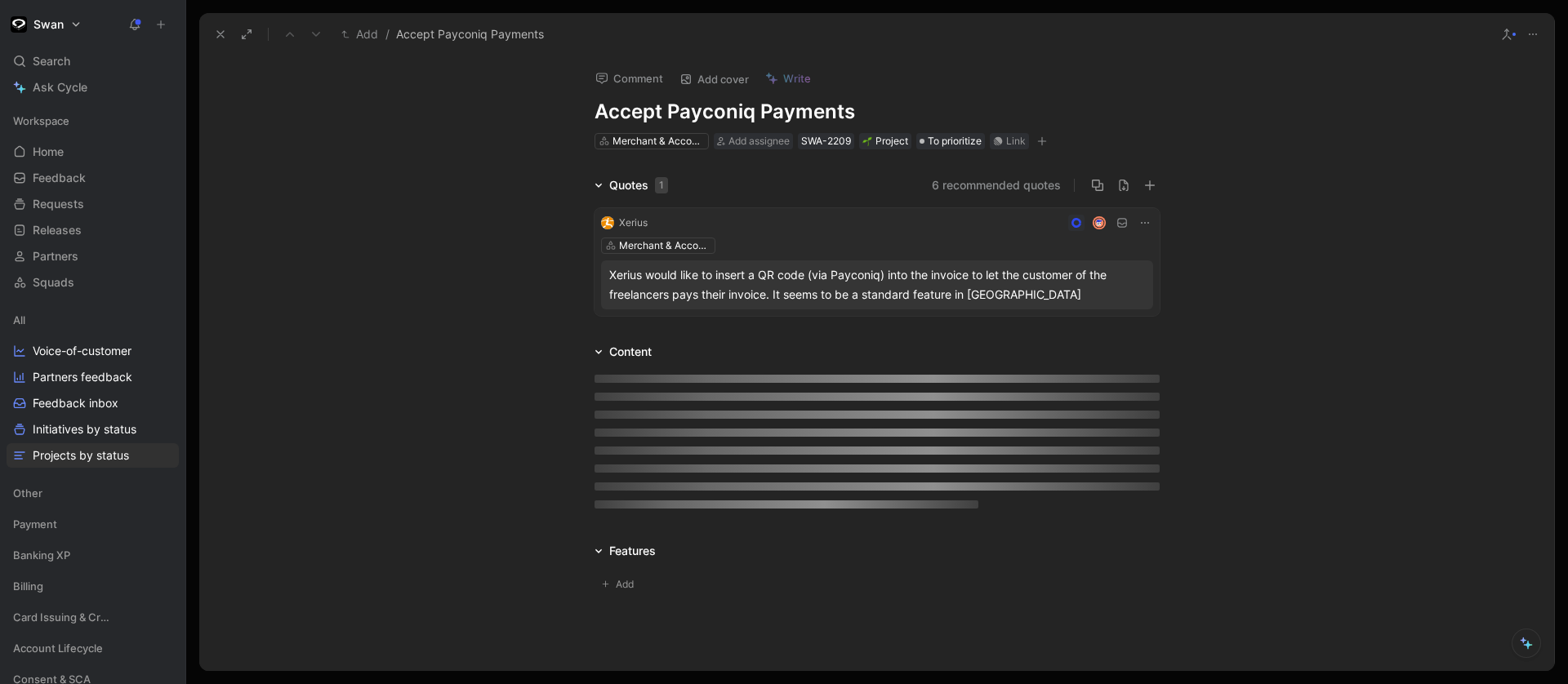 click on "Swan Search ⌘ K Ask Cycle Workspace Home G then H Feedback G then F Requests G then R Releases G then L Partners Squads All Voice-of-customer Partners feedback Feedback inbox Initiatives by status Projects by status Other Payment Banking XP Billing Card Issuing & Credit Account Lifecycle Consent & SCA FinCrime Dashboard Feedback Core Payment & Regulatory Merchant & Account Funding Onboarding Partner Experience VOC - Partner Experience All Feedback General Improvements by status  Features by status Projects by status Initiatives by status Design PIMs Team Modules Payment Operations
To pick up a draggable item, press the space bar.
While dragging, use the arrow keys to move the item.
Press space again to drop the item in its new position, or press escape to cancel.
Help center Invite member Requests Views Projects by status All Share Settings To prioritize Add Accept Payconiq Payments Merchant & Account Funding SWA-2209 1 Add Auto Retry for Merchant Payments SWA-2192 1 Add 1 1" at bounding box center [784, 342] 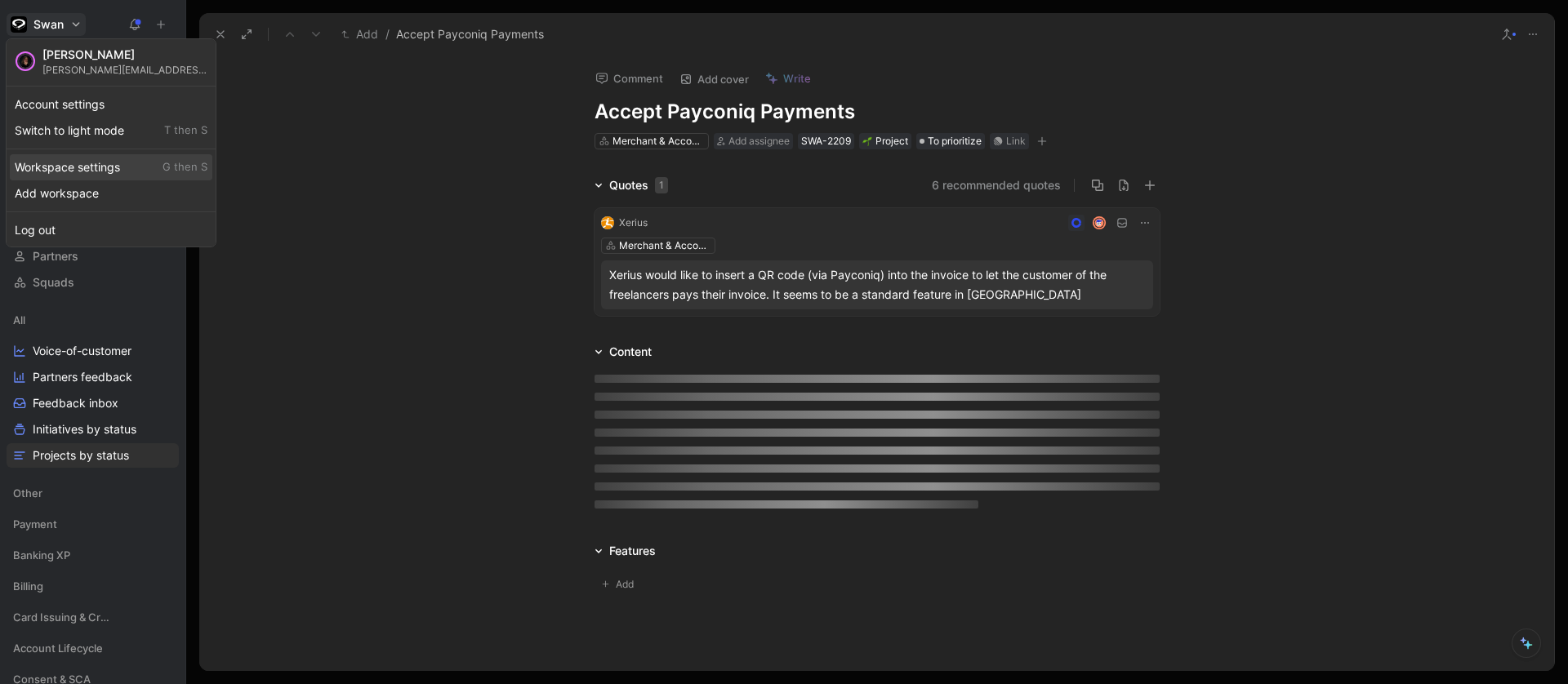 click on "Workspace settings G then S" at bounding box center (111, 167) 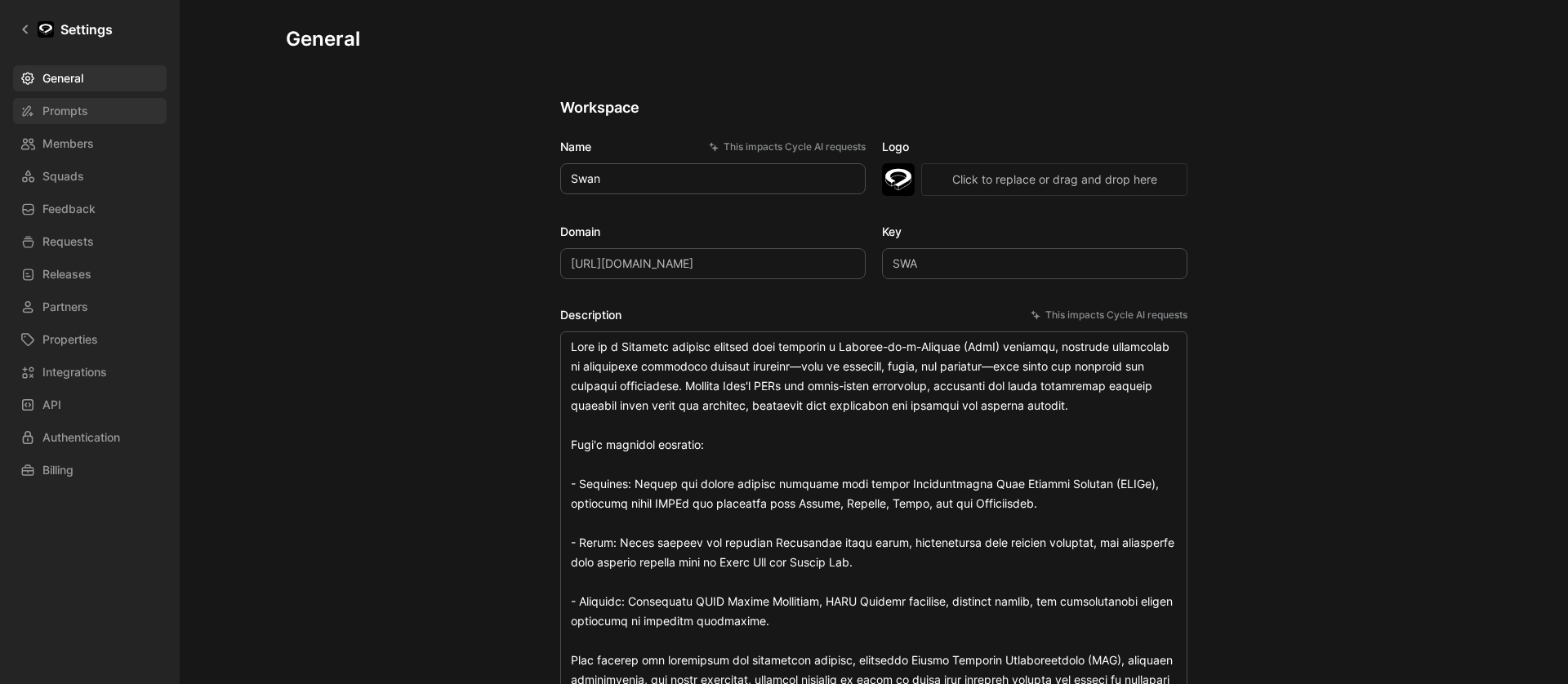 click on "Prompts" at bounding box center (90, 111) 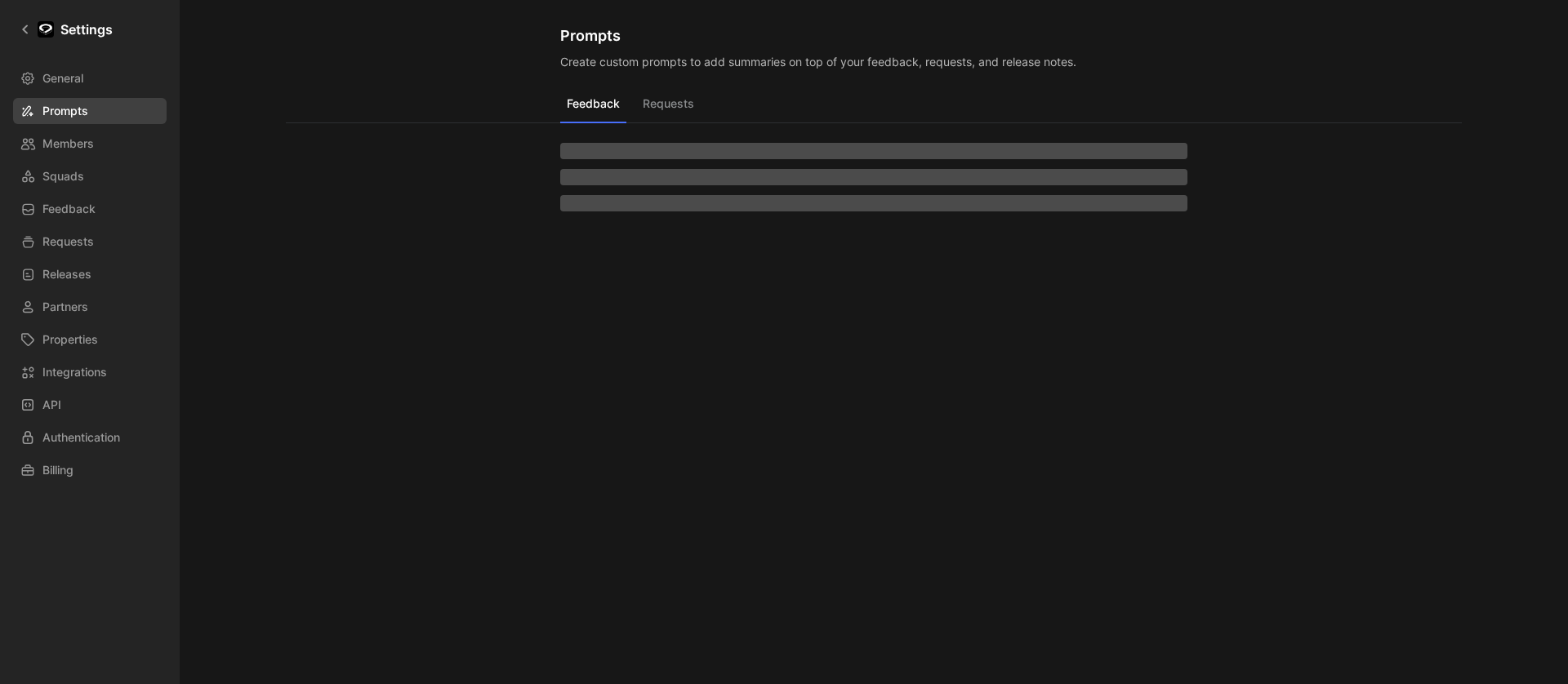 click on "Prompts" at bounding box center (90, 111) 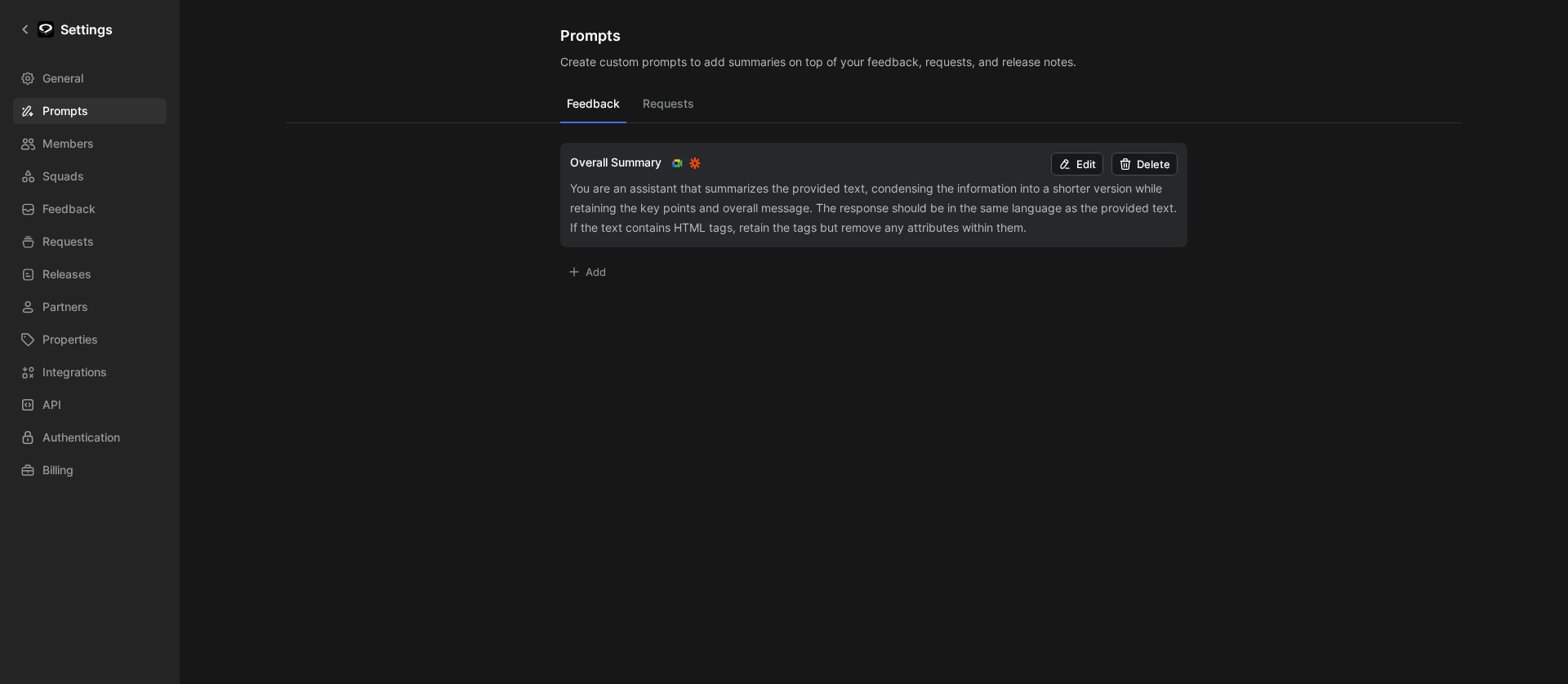click on "General Prompts Members Squads Feedback Requests Releases Partners Properties Integrations API Authentication Billing" at bounding box center [96, 274] 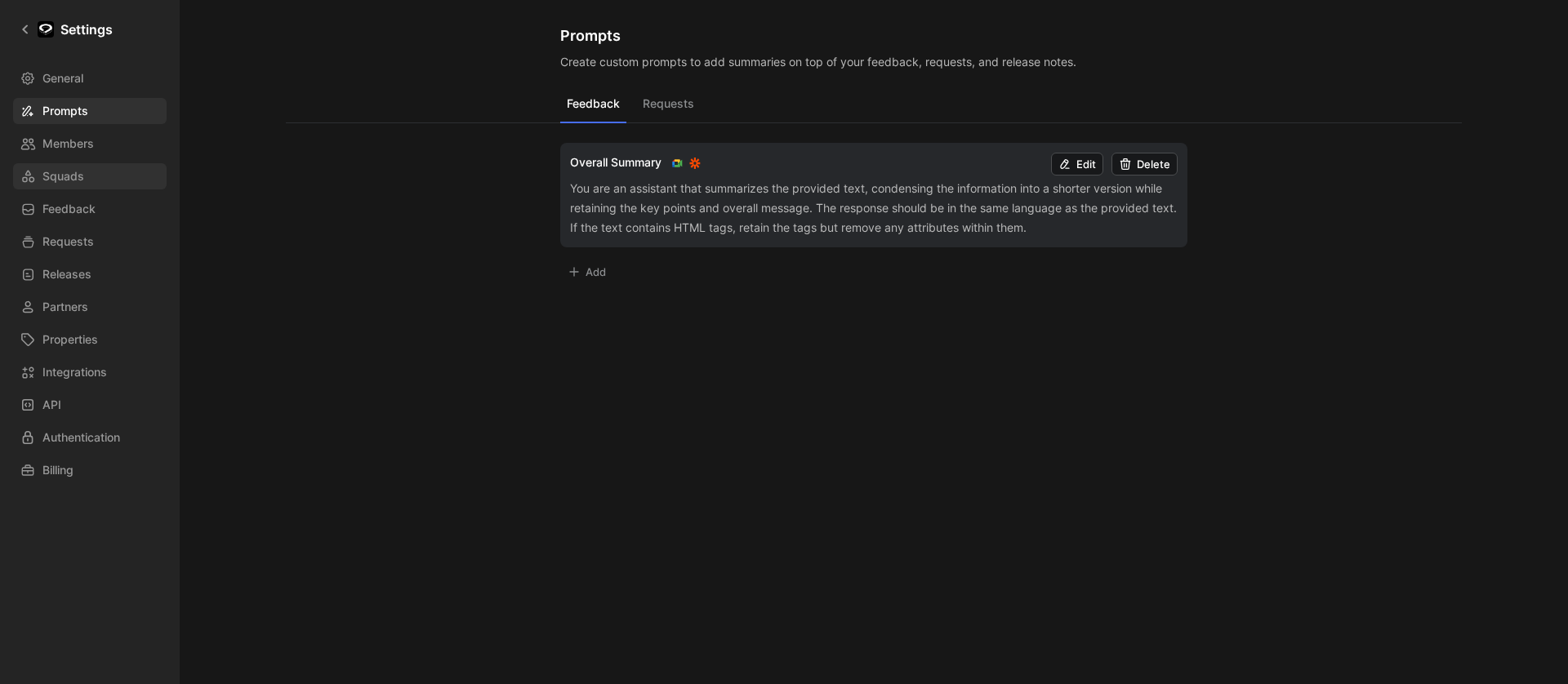 click on "Squads" at bounding box center [90, 176] 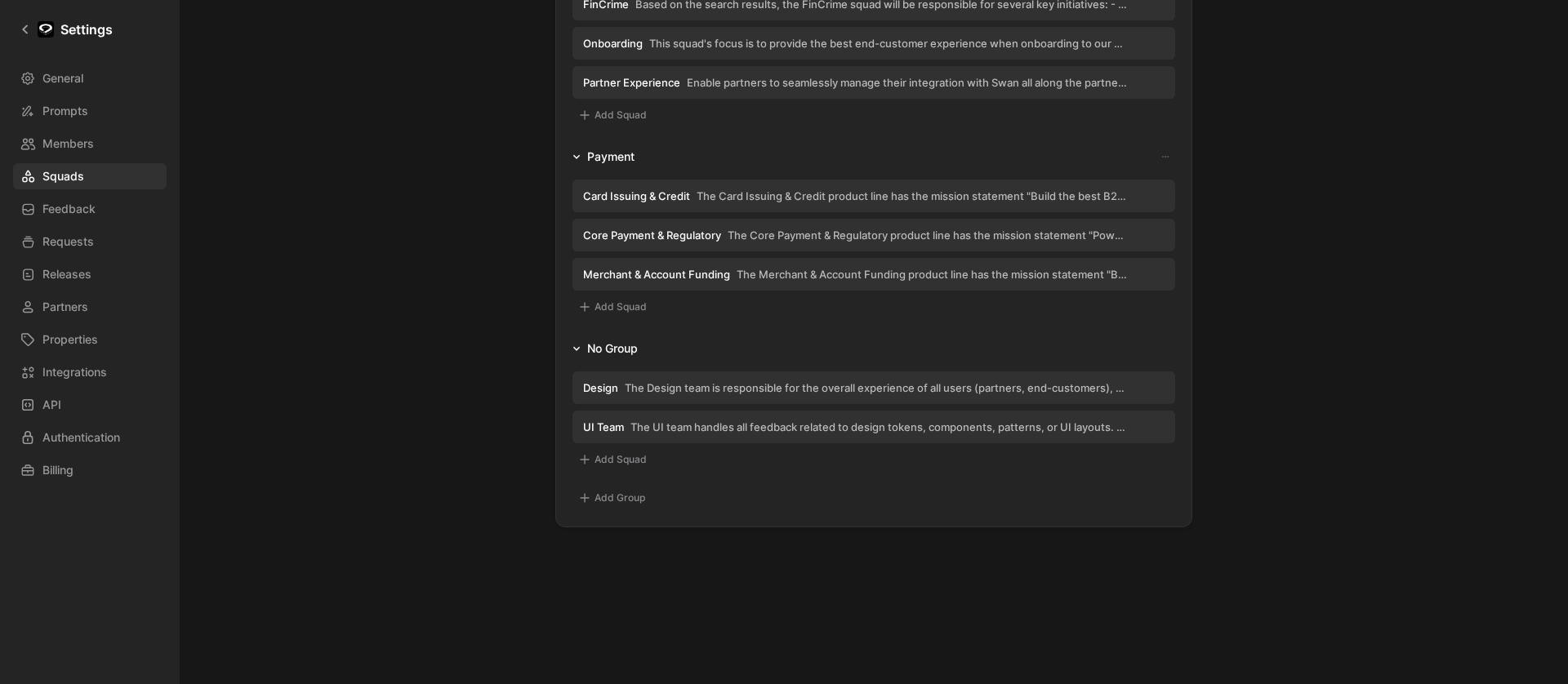 scroll, scrollTop: 567, scrollLeft: 0, axis: vertical 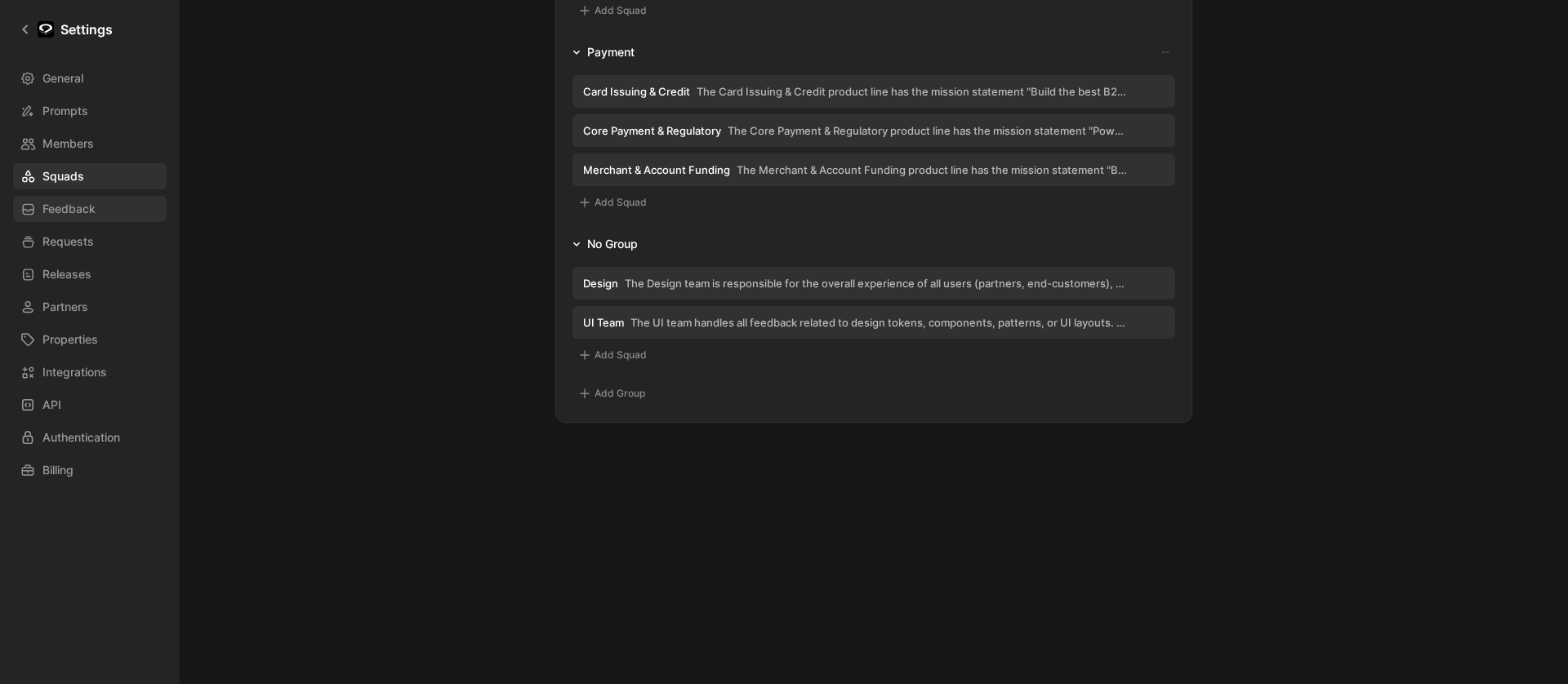 click on "Feedback" at bounding box center [90, 209] 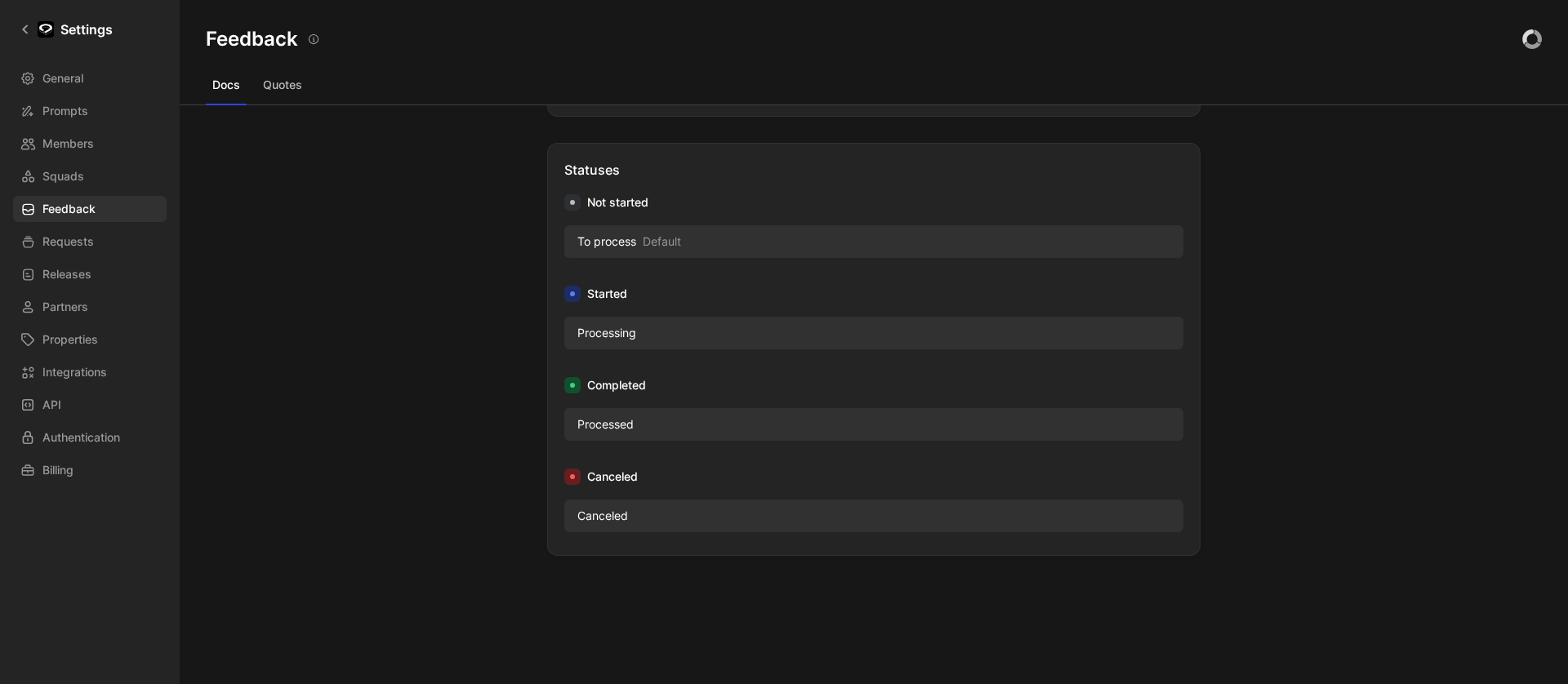 scroll, scrollTop: 903, scrollLeft: 0, axis: vertical 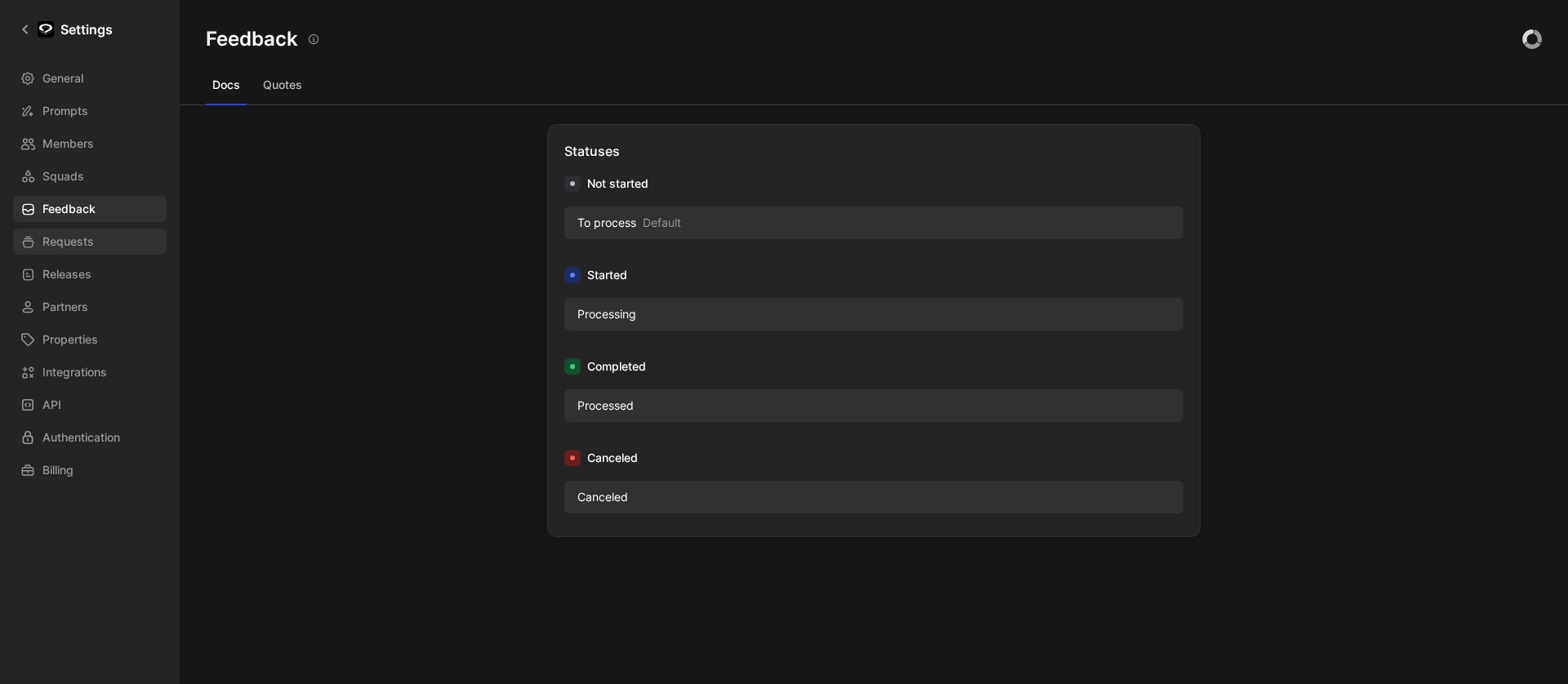 click on "Requests" at bounding box center (90, 242) 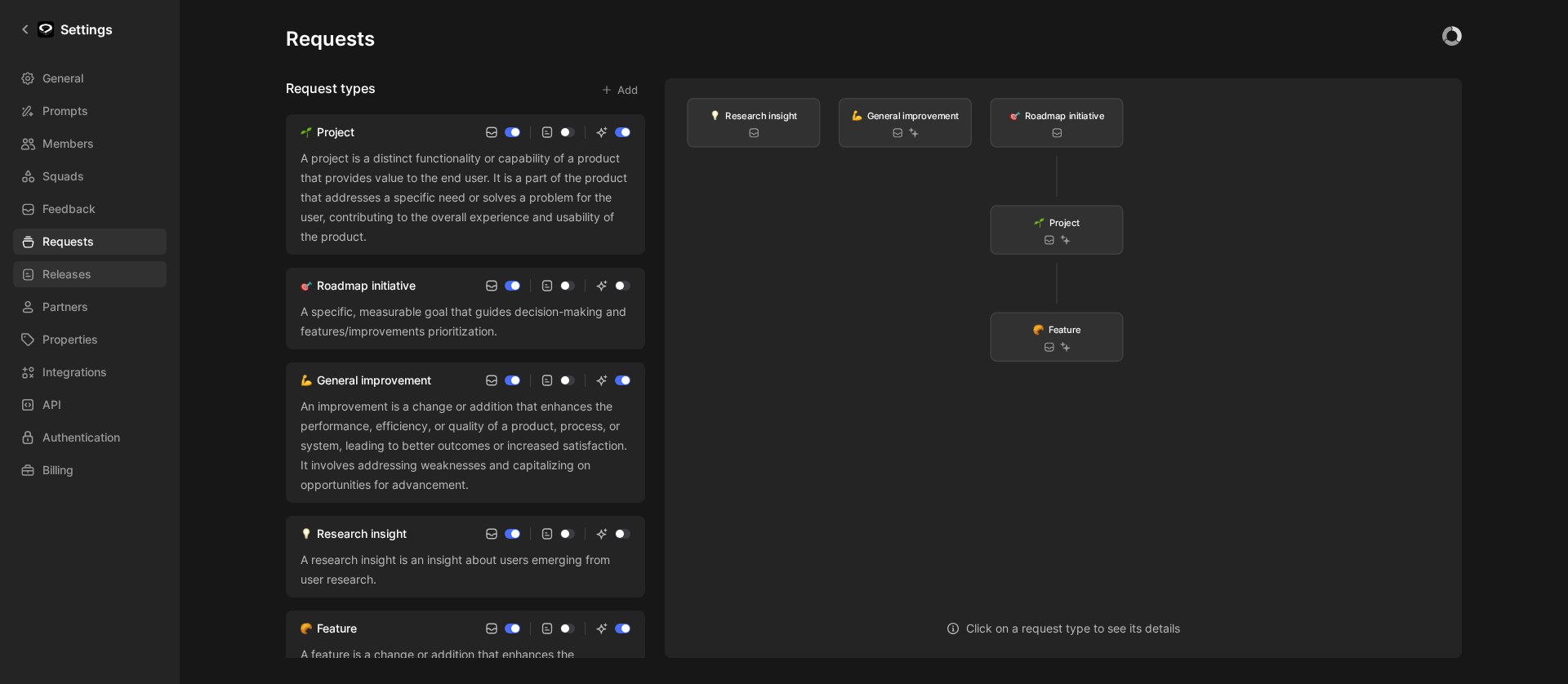 click on "Releases" at bounding box center [90, 274] 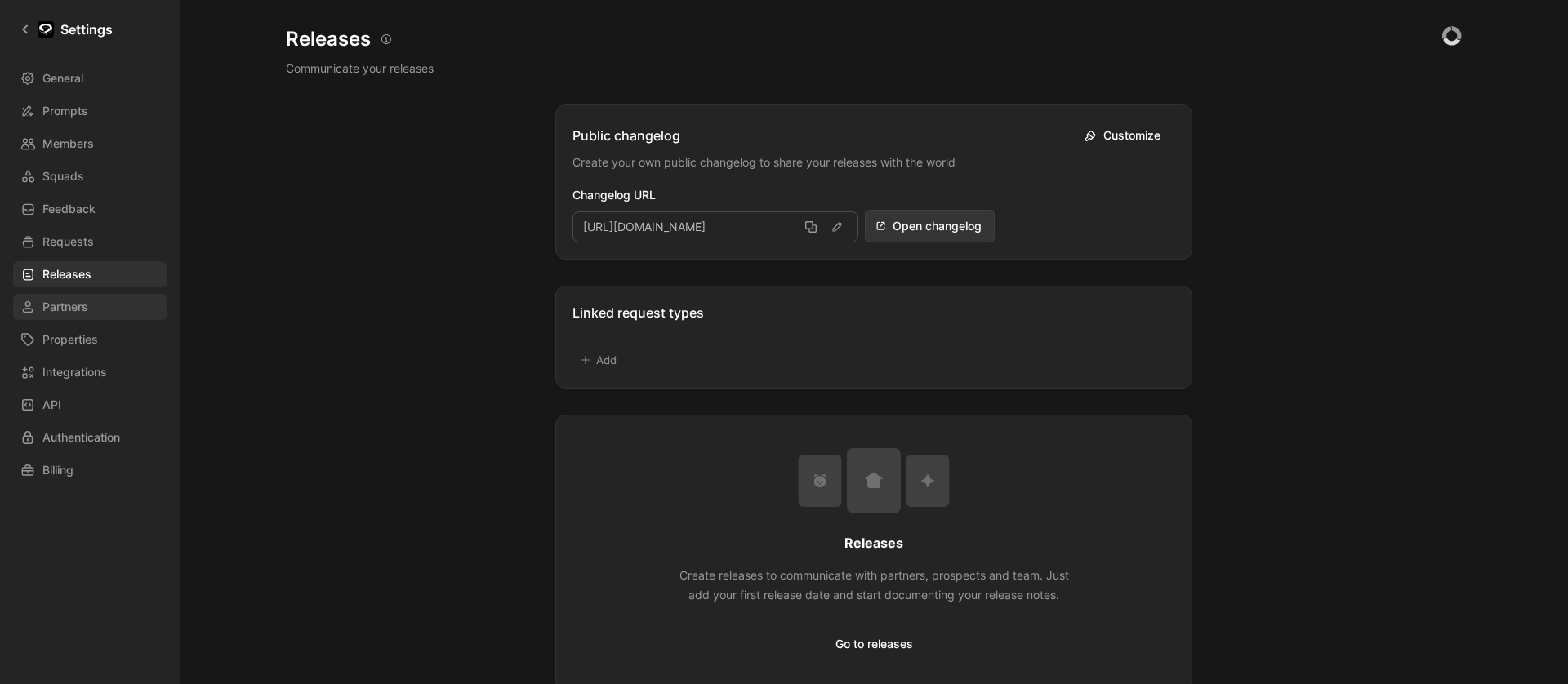click on "Partners" at bounding box center (90, 307) 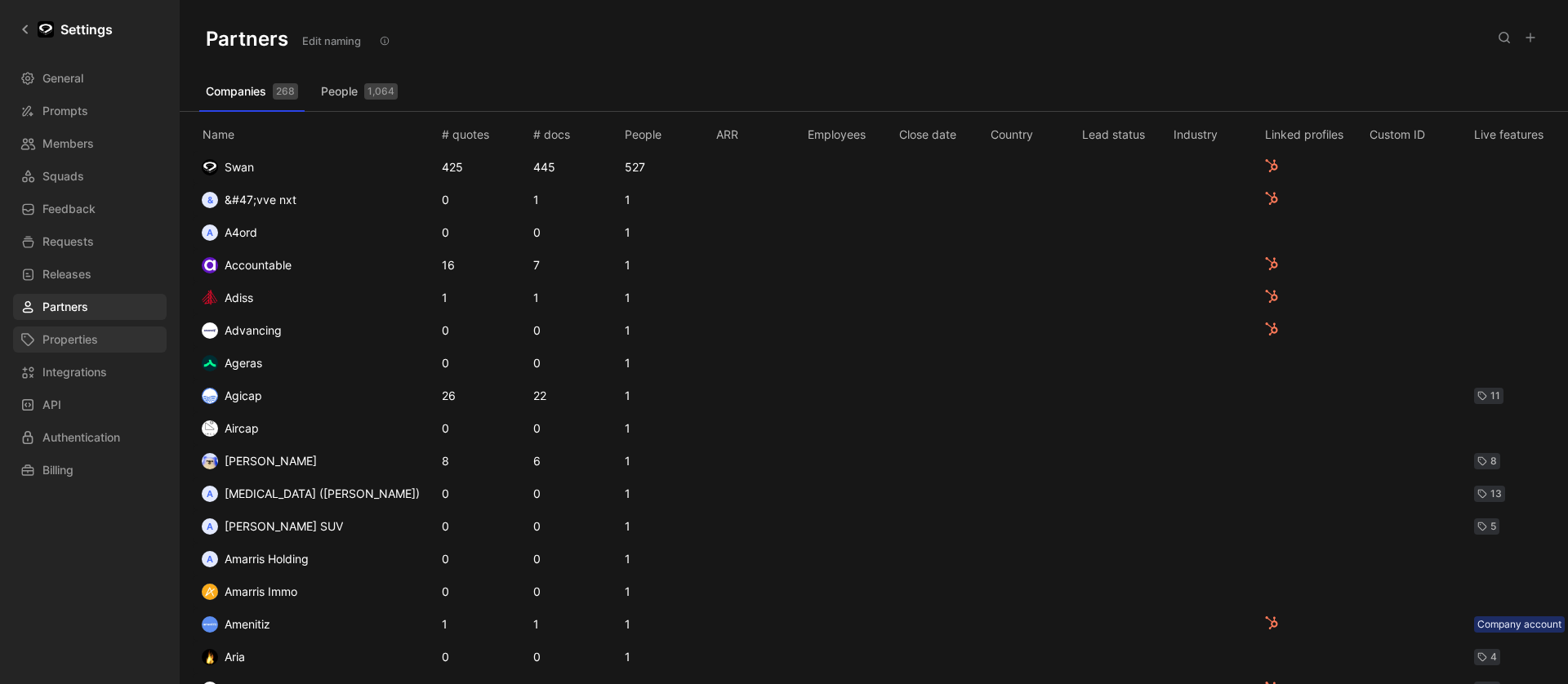 click on "Properties" at bounding box center [90, 340] 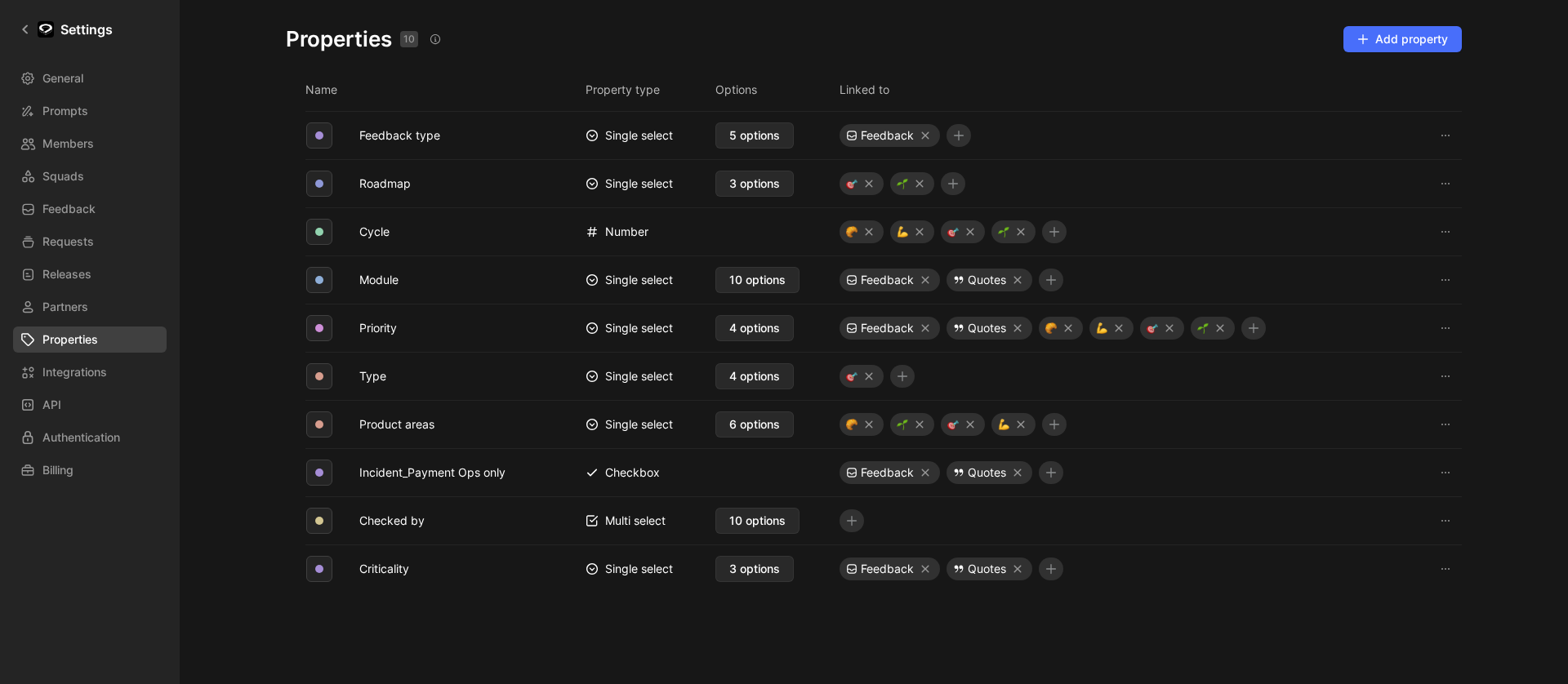 click on "Properties" at bounding box center [90, 340] 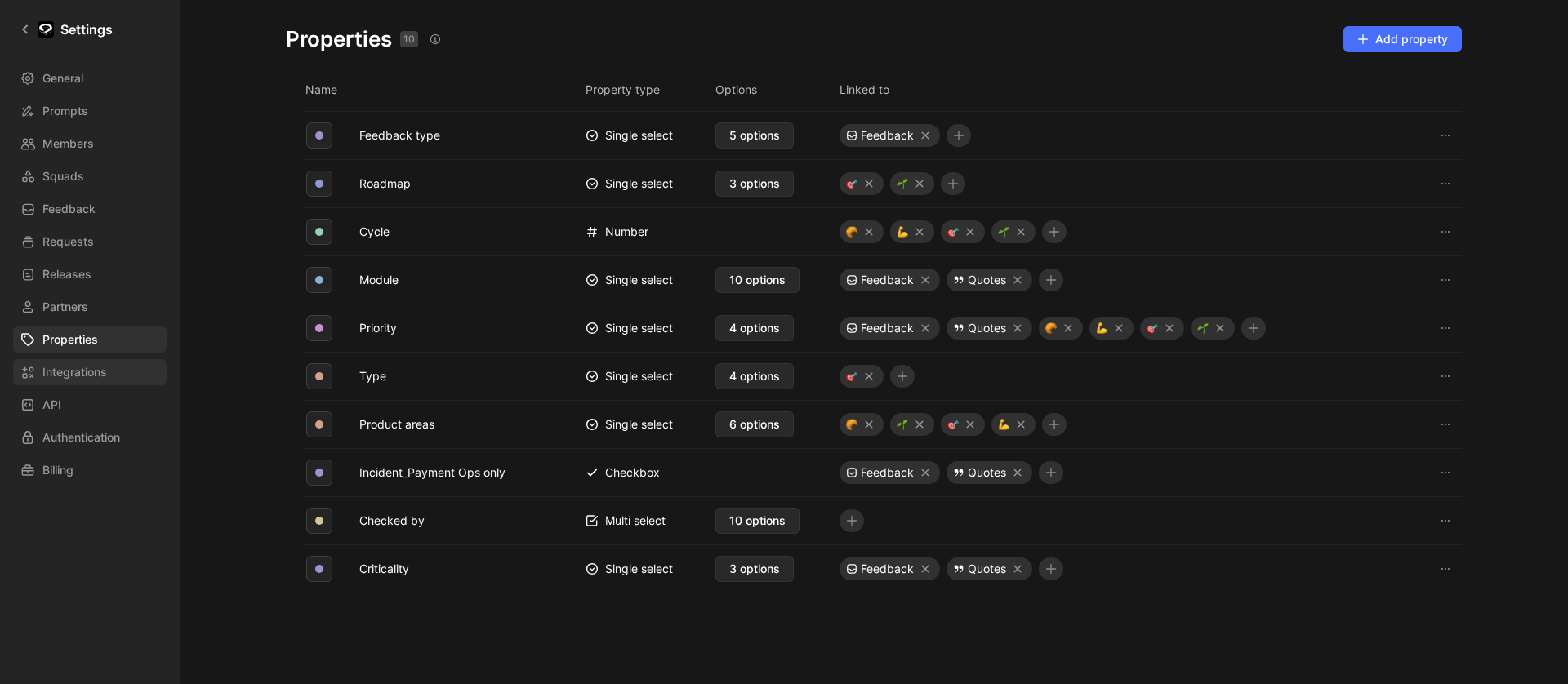 click on "Integrations" at bounding box center [90, 372] 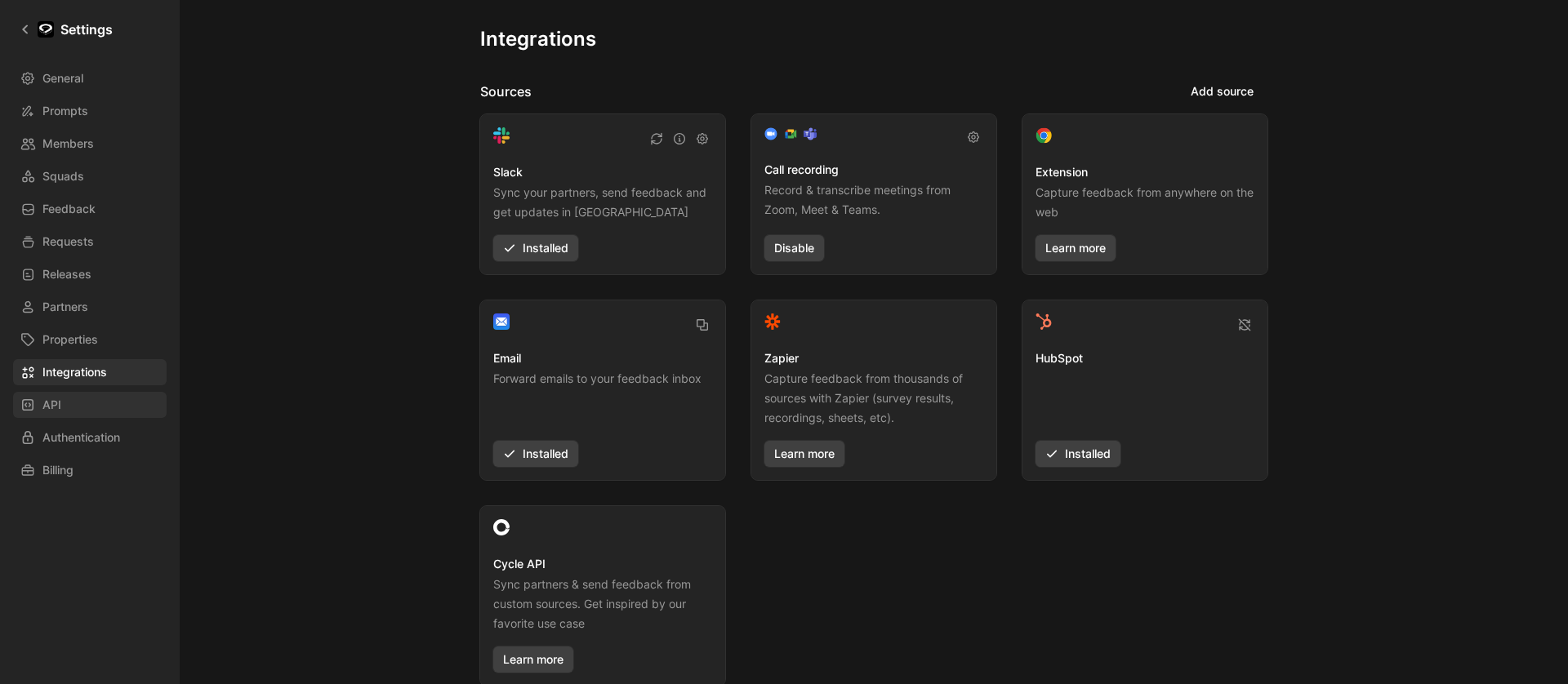 click on "API" at bounding box center (90, 405) 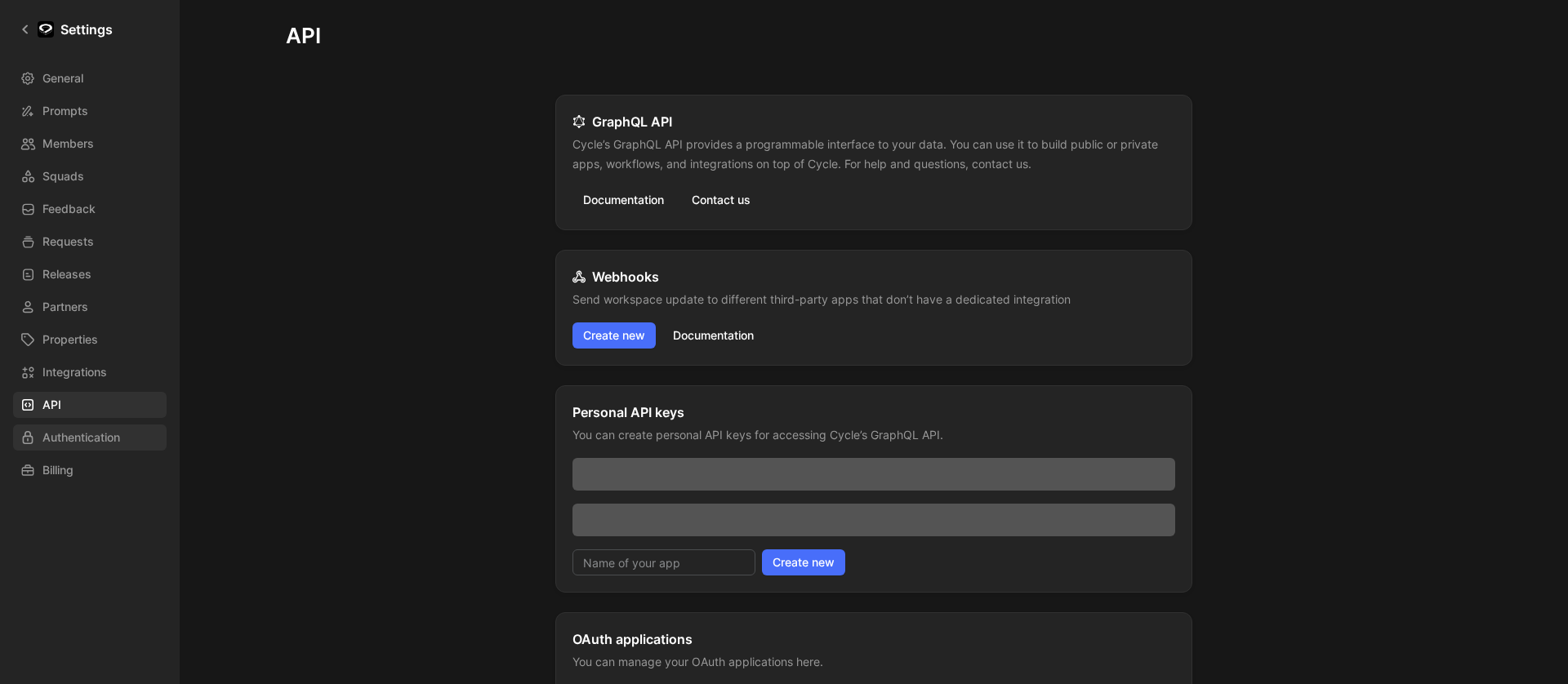 click on "Authentication" at bounding box center [81, 437] 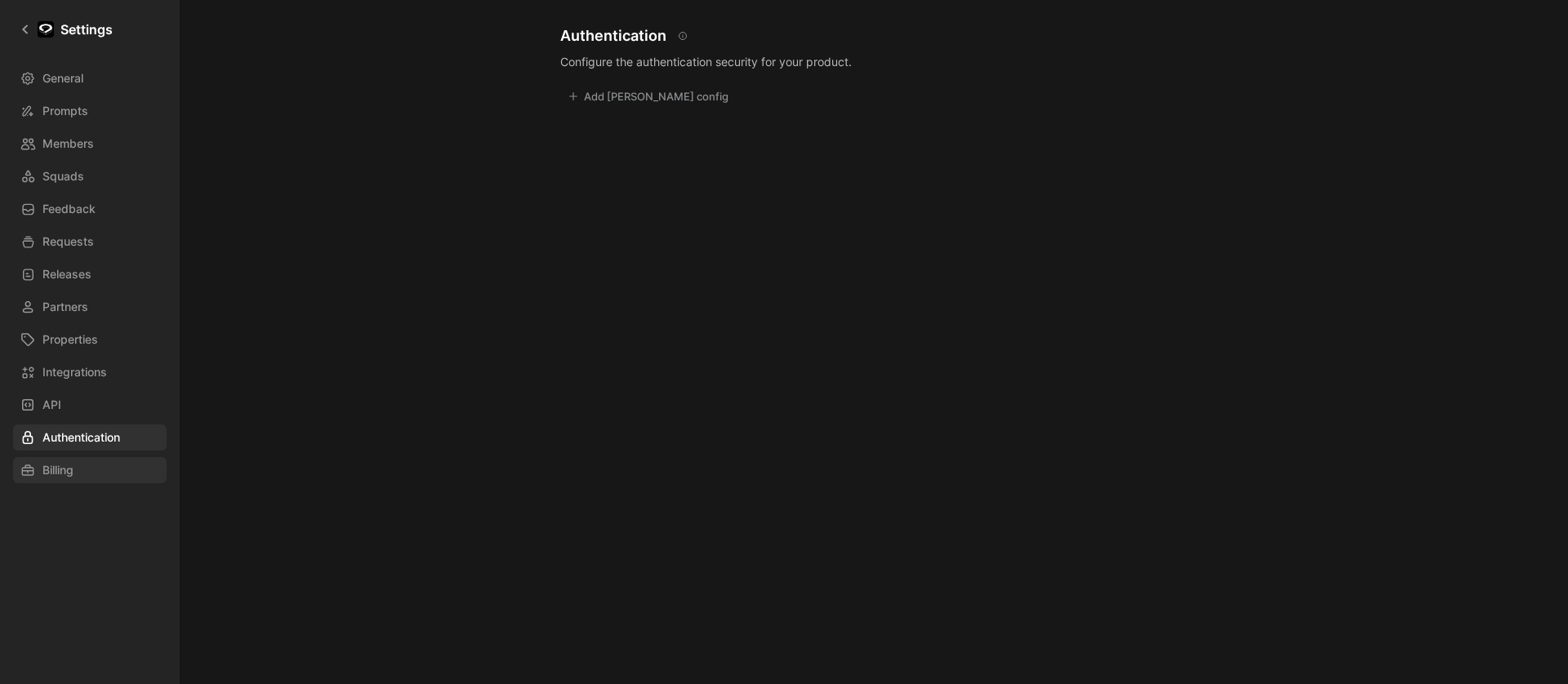 click on "Billing" at bounding box center (90, 470) 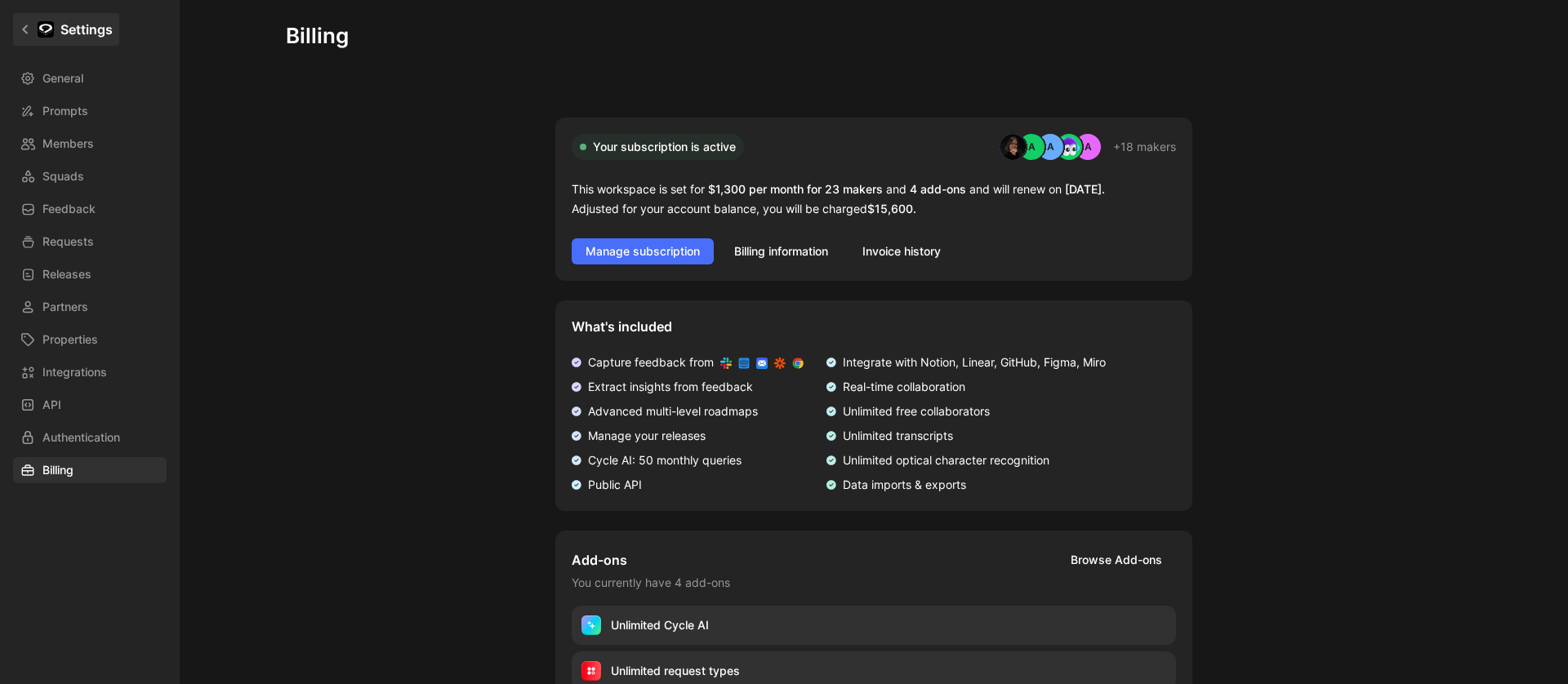 click 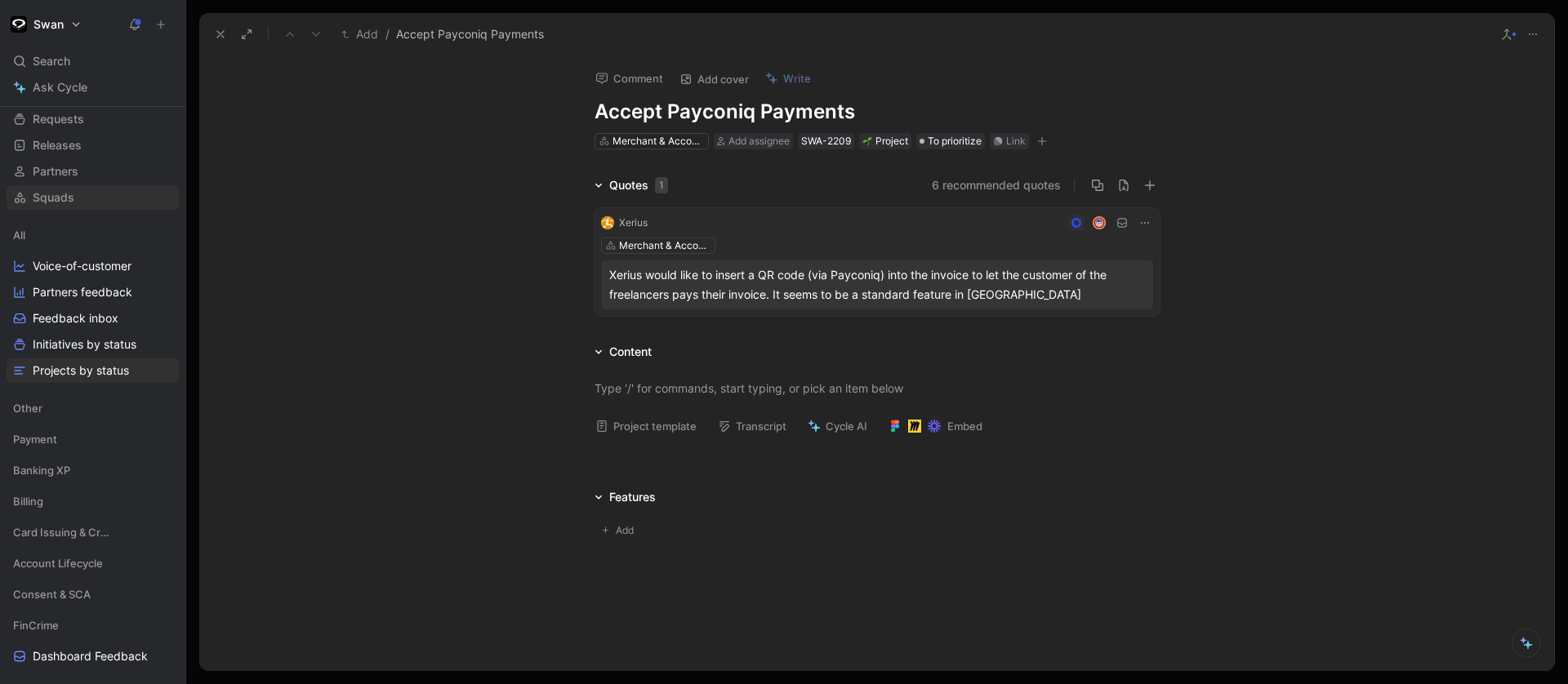 scroll, scrollTop: 78, scrollLeft: 0, axis: vertical 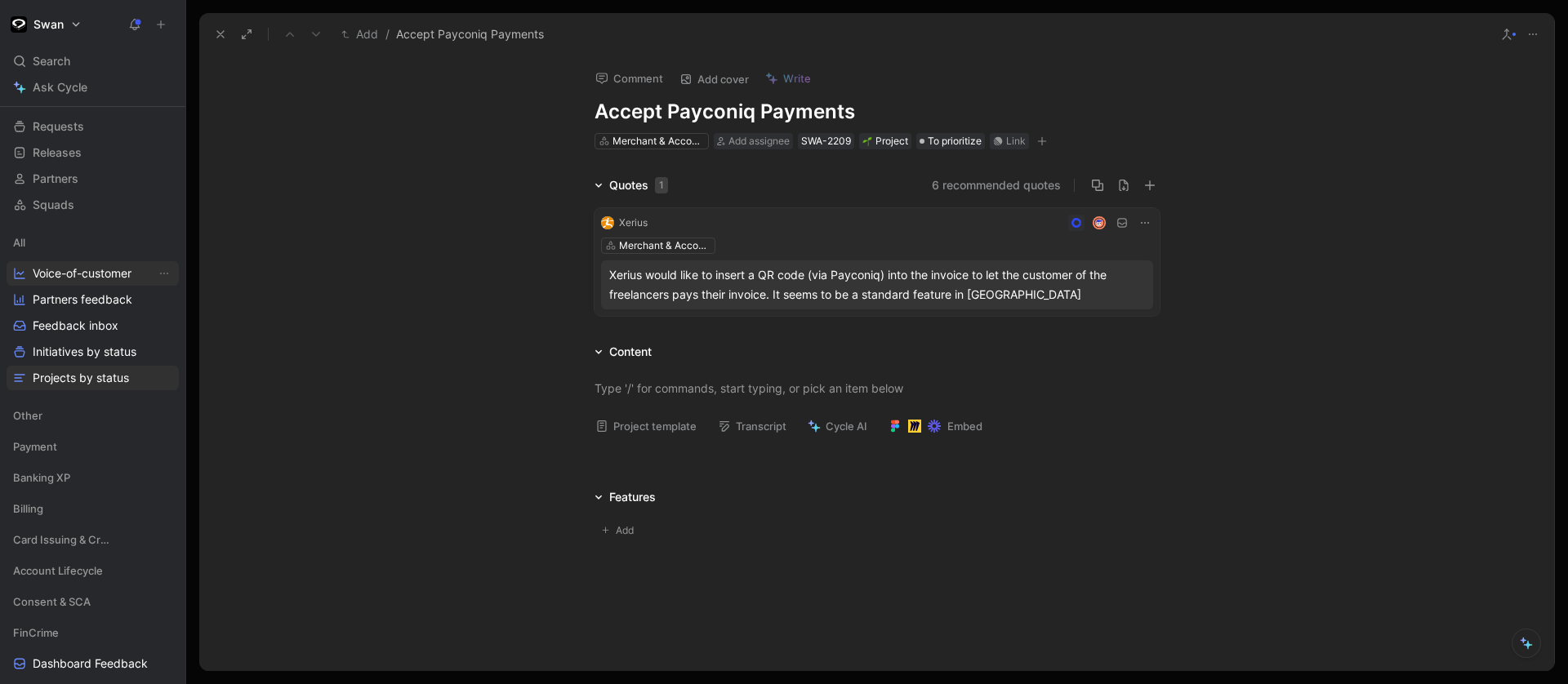 click on "Voice-of-customer" at bounding box center [82, 273] 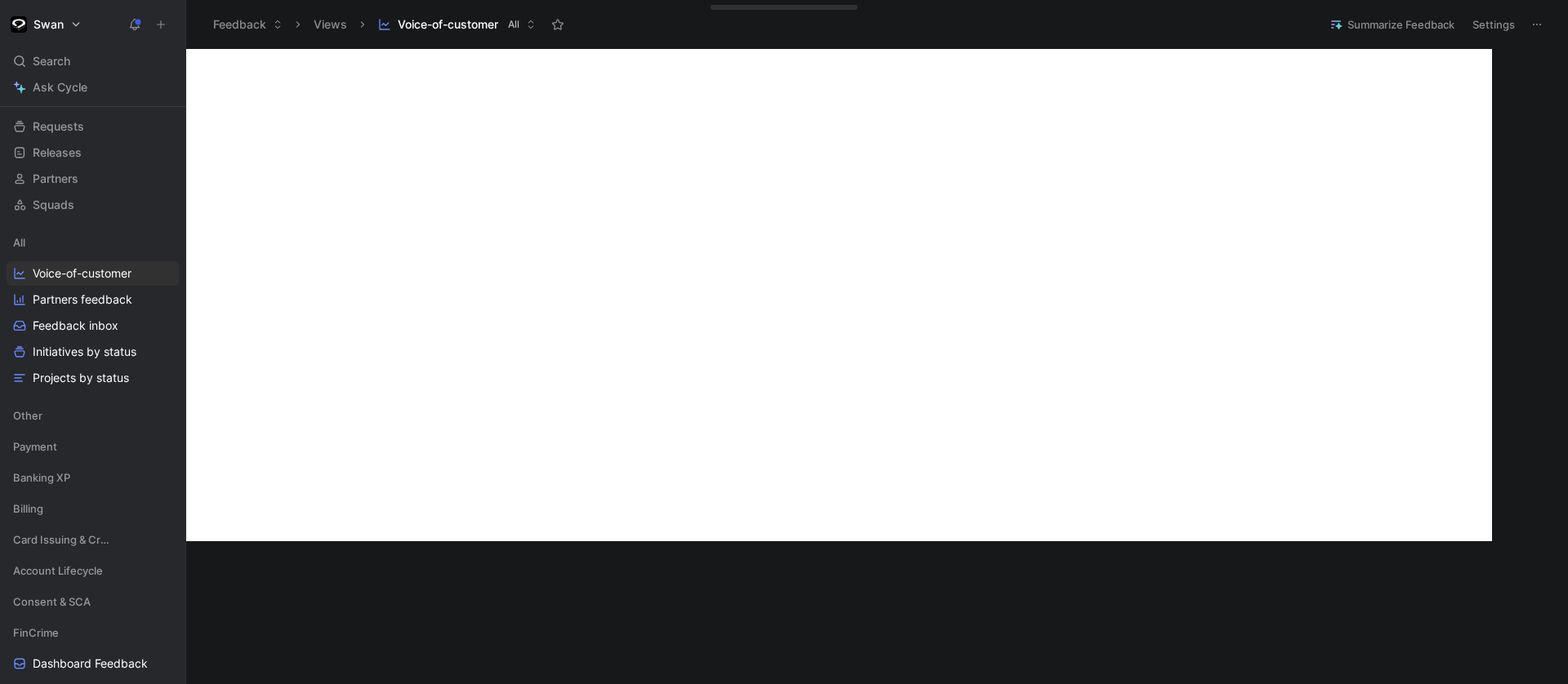 scroll, scrollTop: 609, scrollLeft: 0, axis: vertical 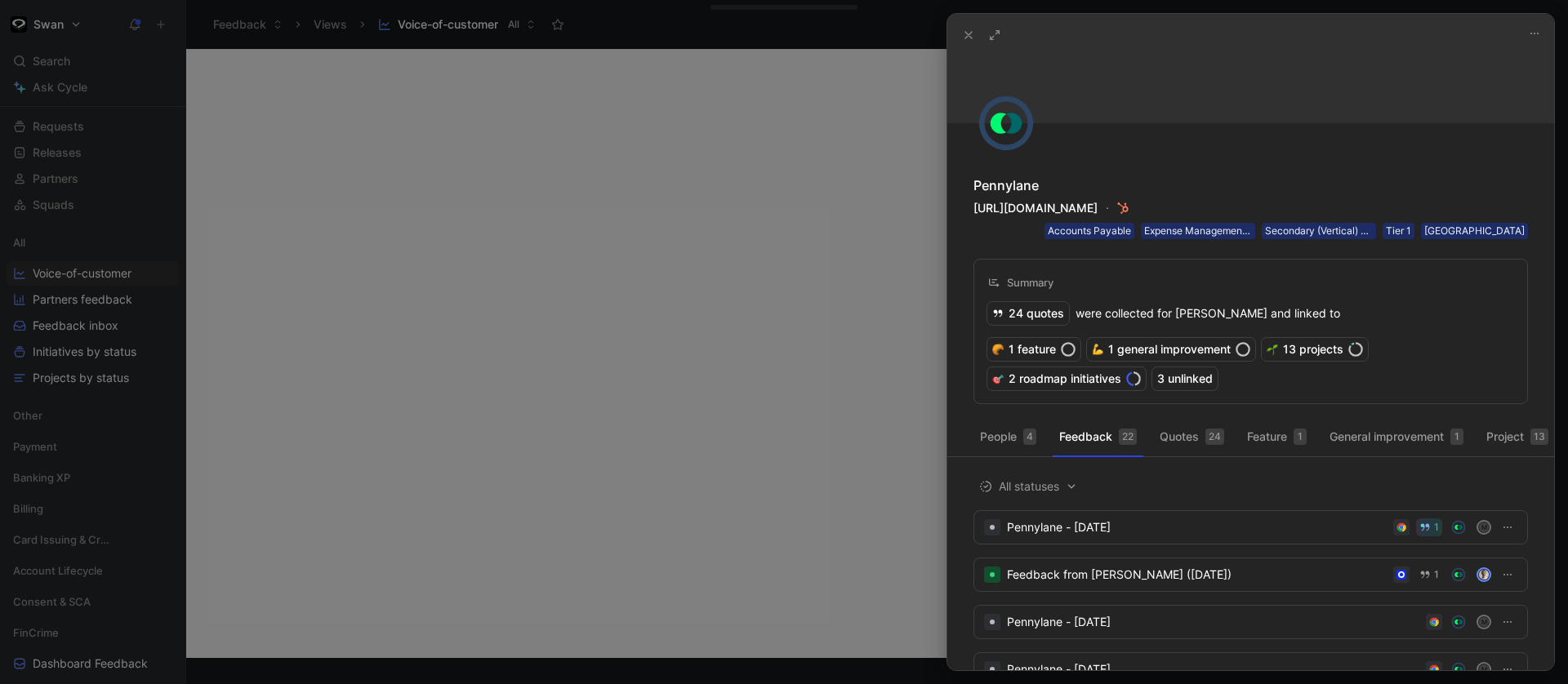 click 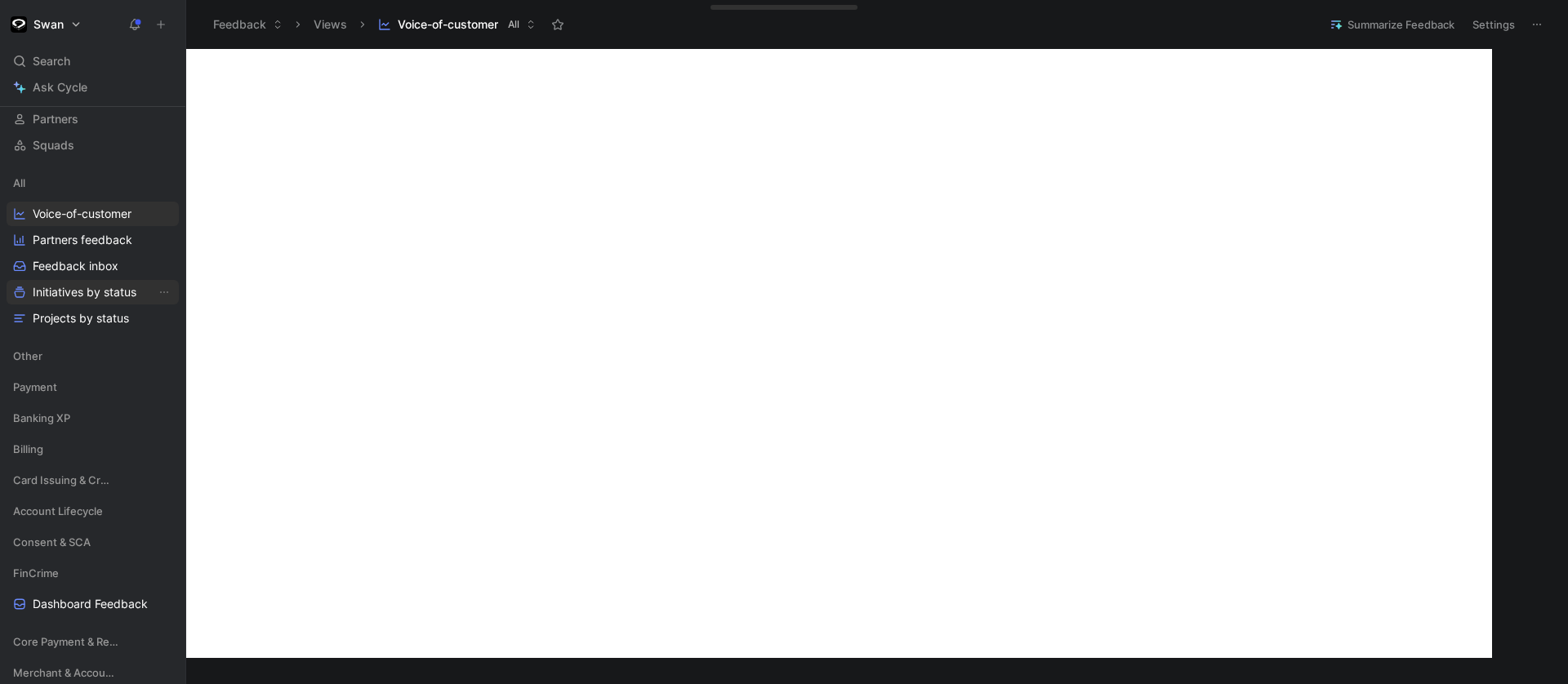 scroll, scrollTop: 142, scrollLeft: 0, axis: vertical 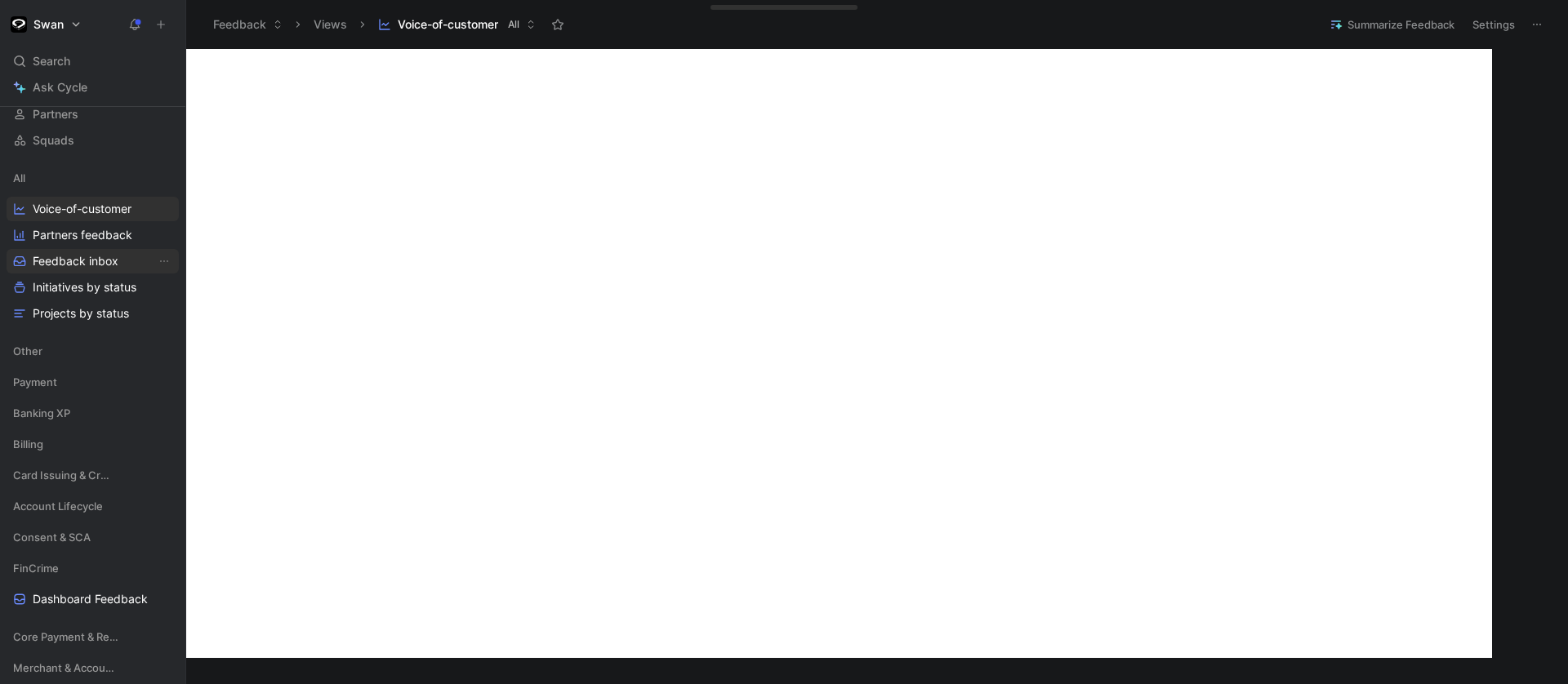 click on "Feedback inbox" at bounding box center (75, 261) 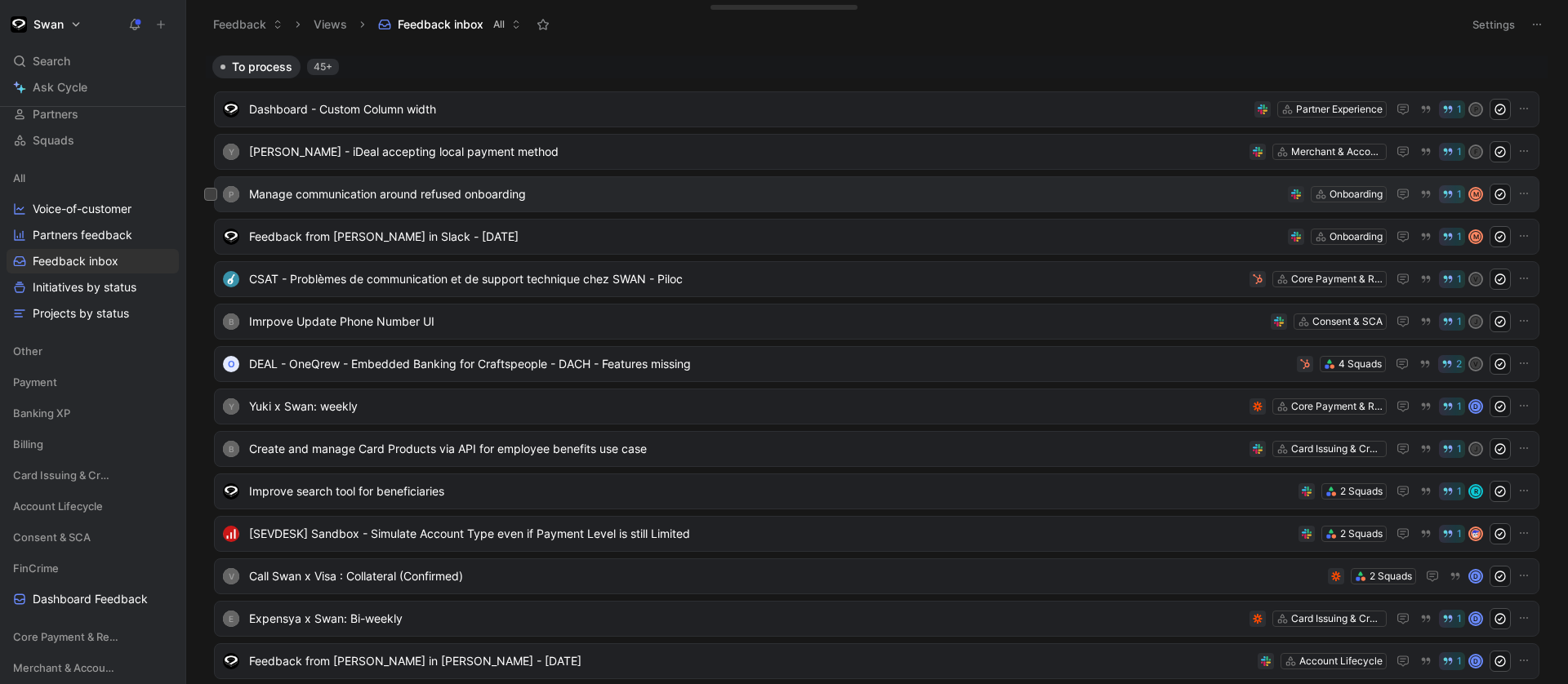 click on "Manage communication around refused onboarding" at bounding box center (765, 194) 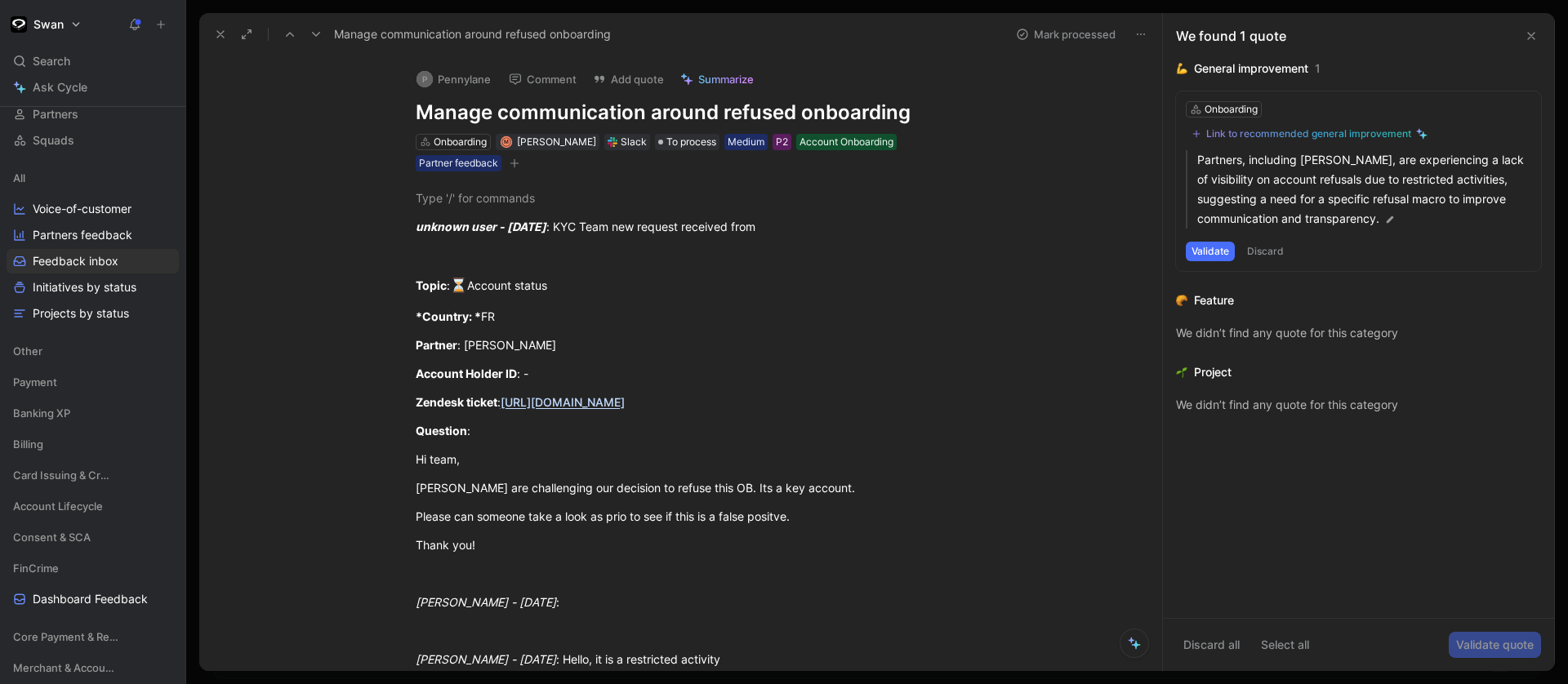 click on "General improvement" at bounding box center [1251, 69] 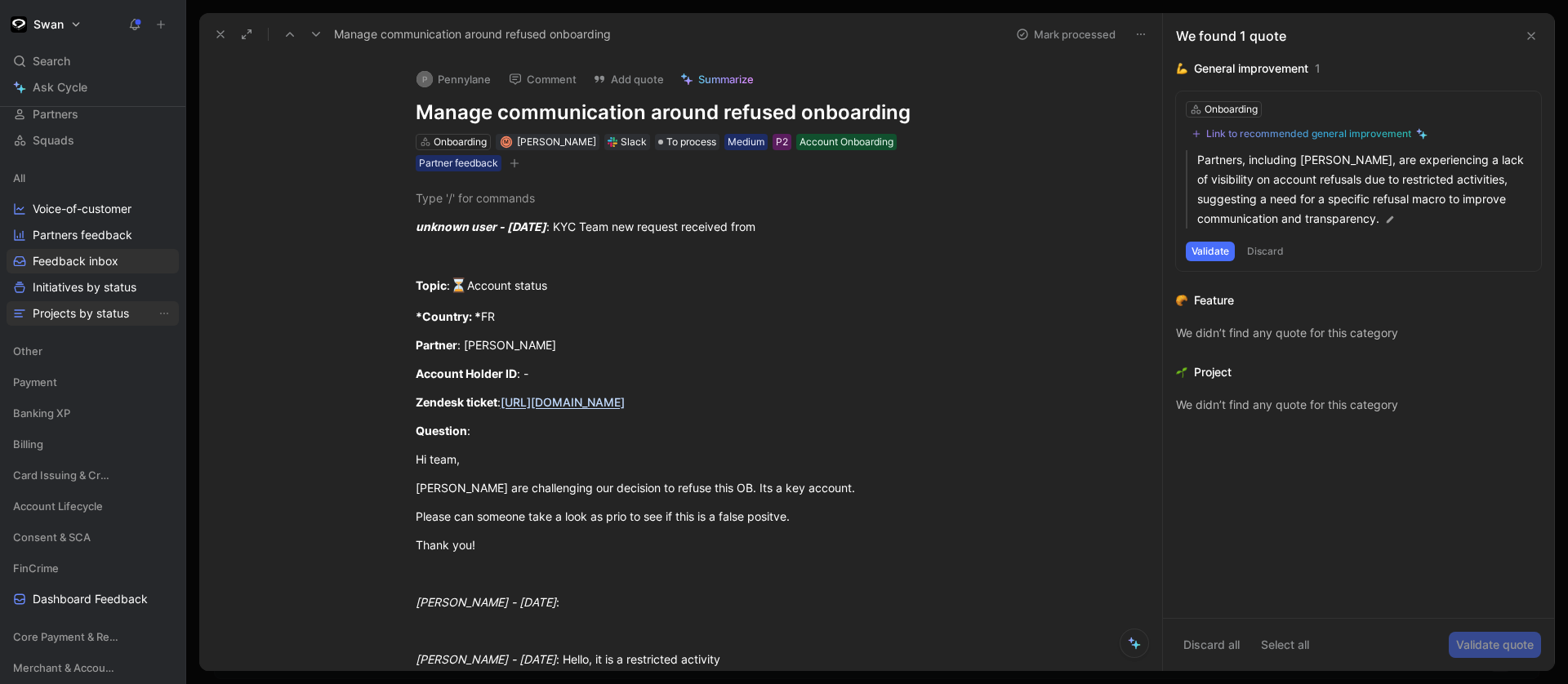 click on "Projects by status" at bounding box center (81, 313) 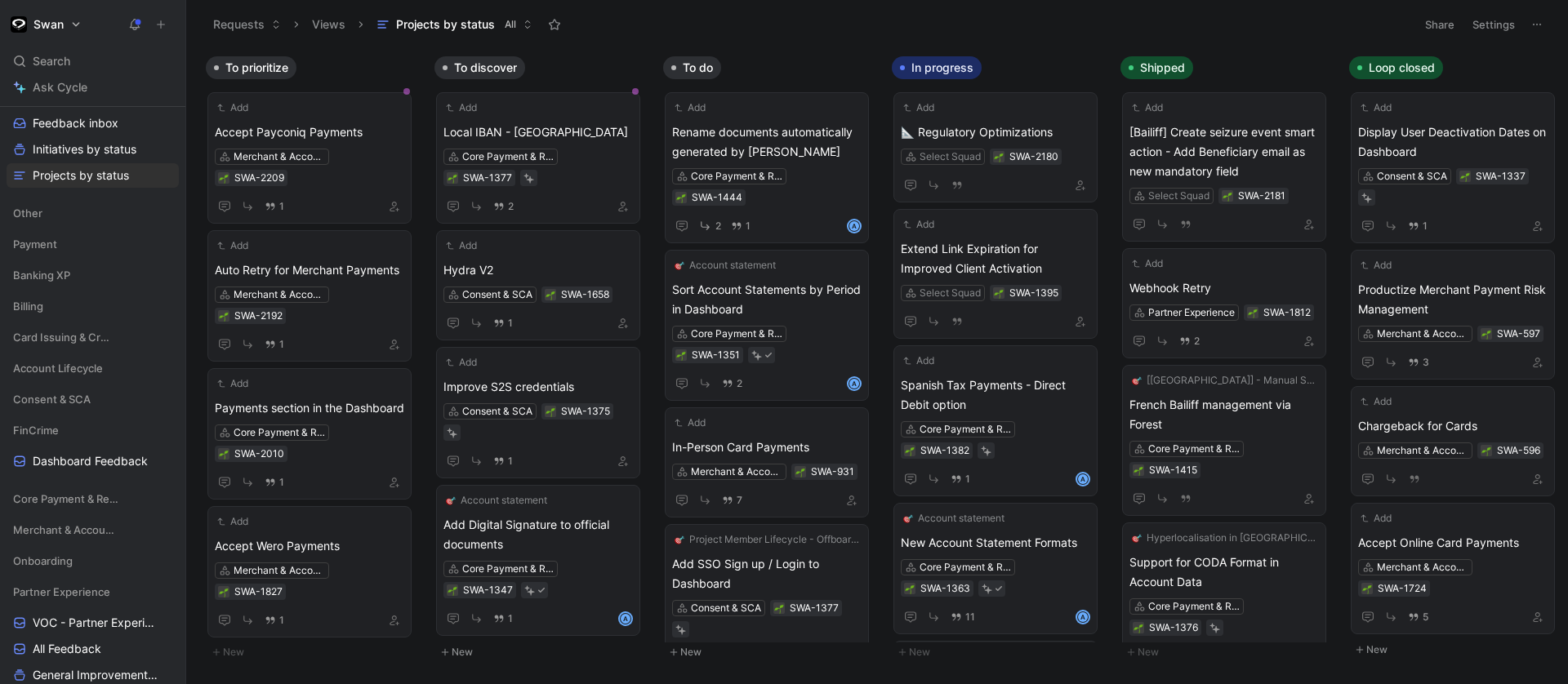 scroll, scrollTop: 285, scrollLeft: 0, axis: vertical 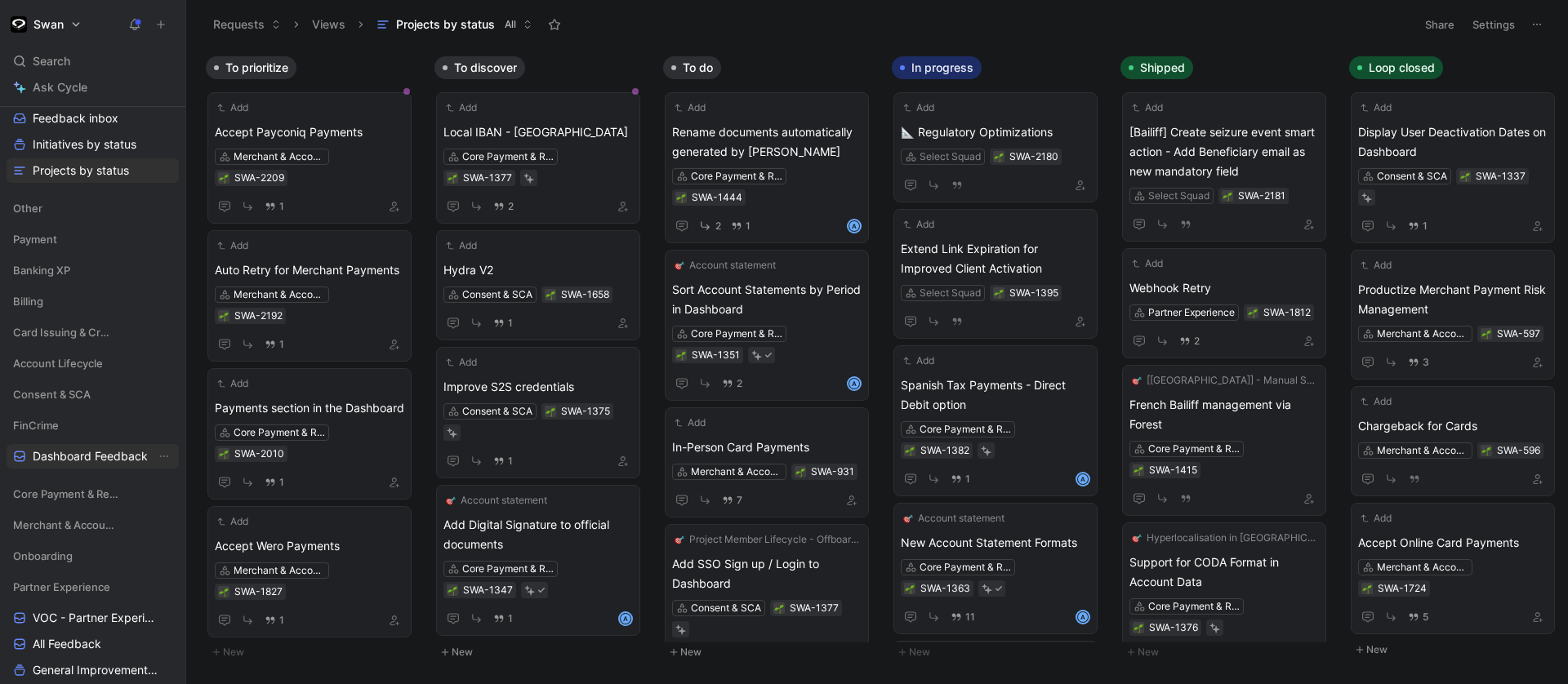 click on "Dashboard Feedback" at bounding box center [90, 456] 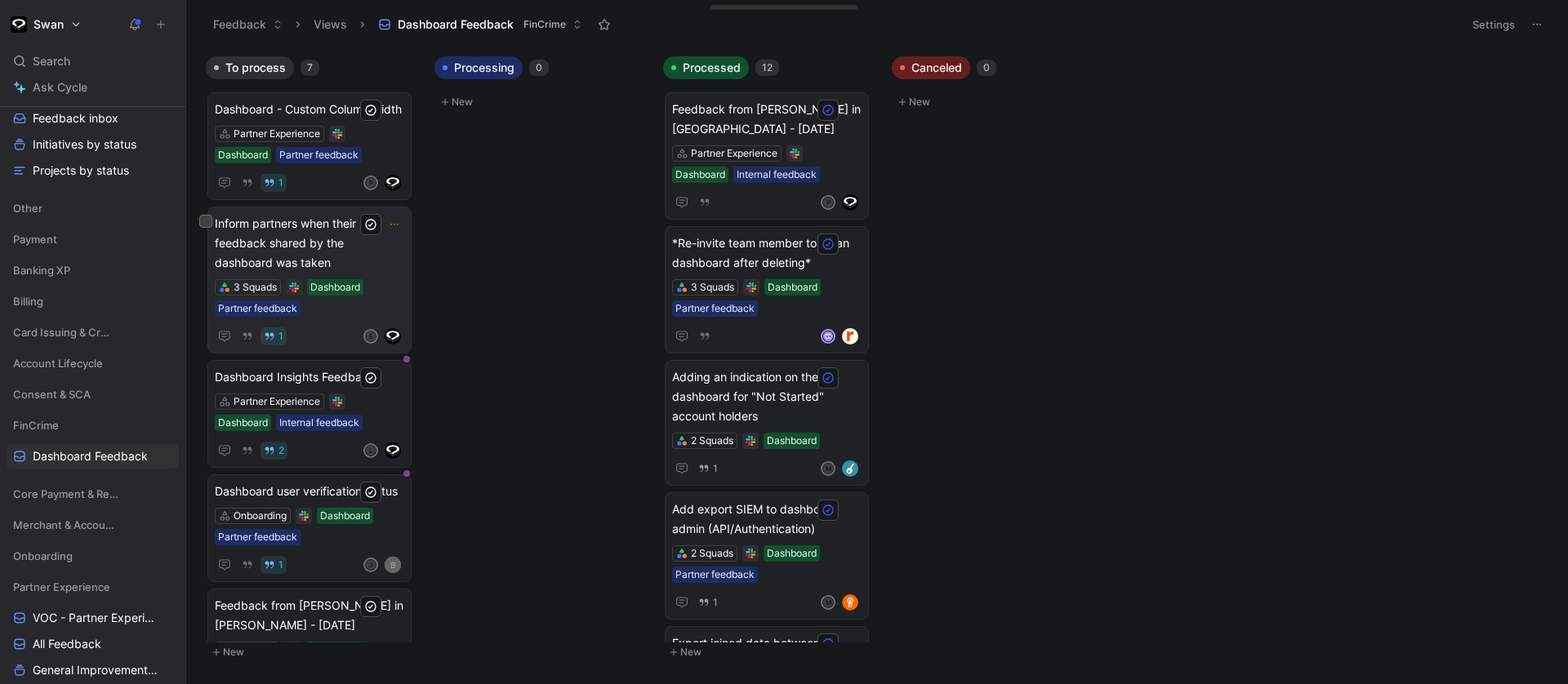 scroll, scrollTop: 347, scrollLeft: 0, axis: vertical 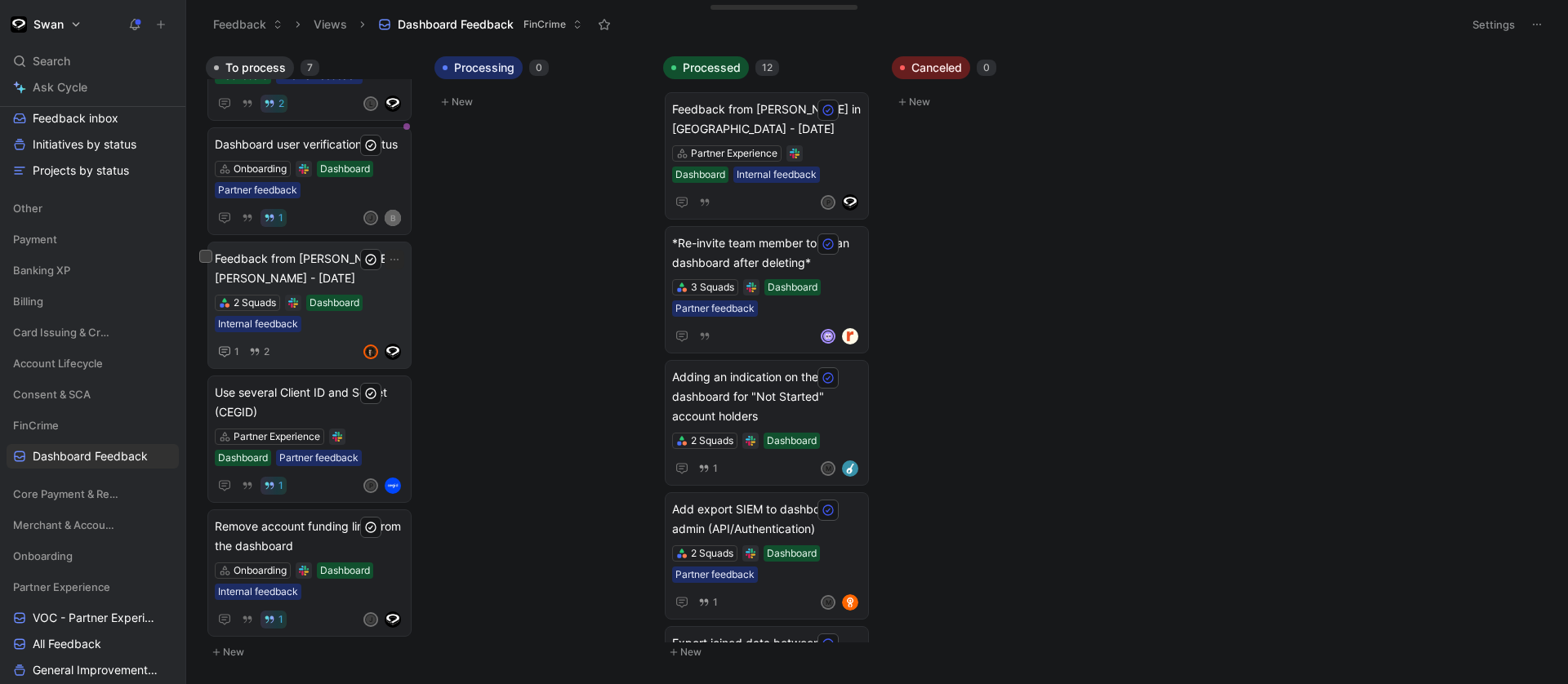 click on "Feedback from [PERSON_NAME] in [PERSON_NAME] - [DATE] 2 Squads Dashboard Internal feedback 1 2" at bounding box center [310, 305] 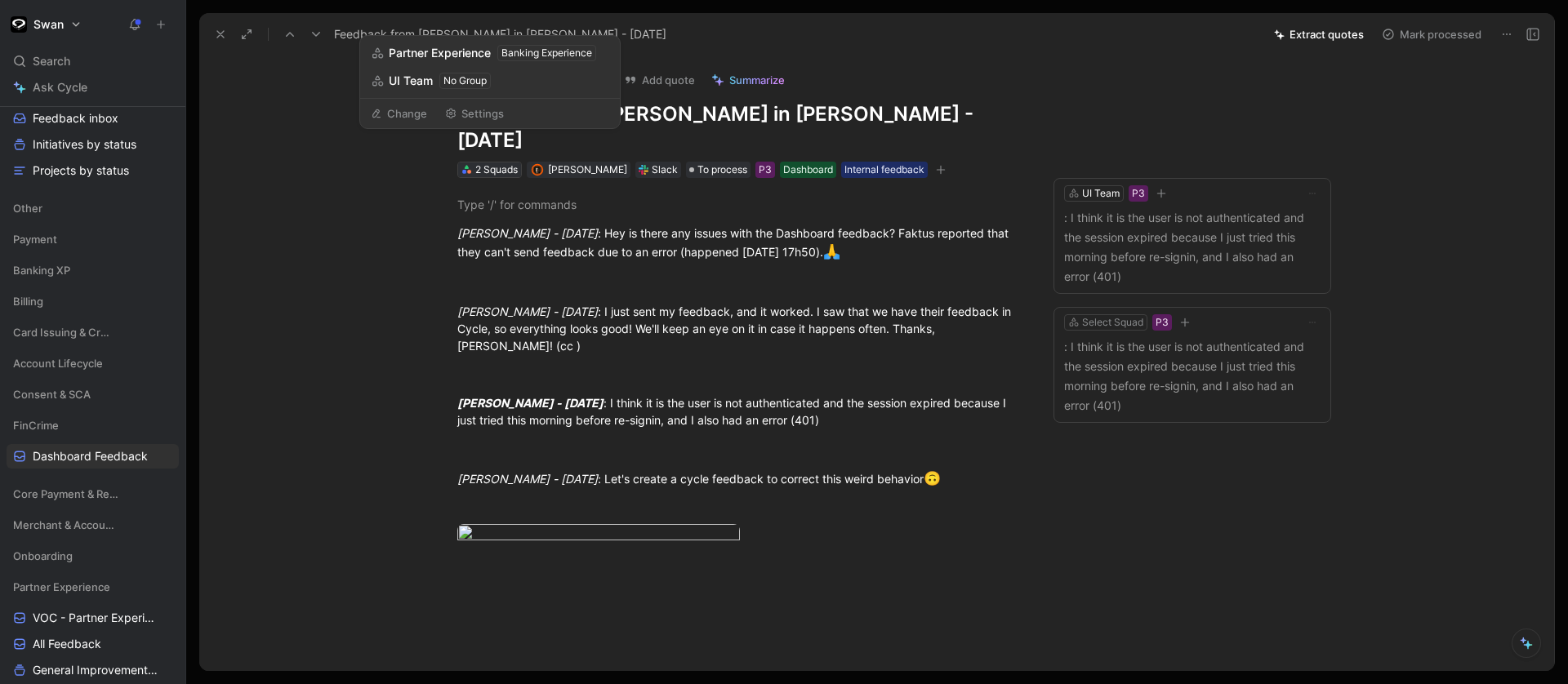 click on "2 Squads" at bounding box center [497, 170] 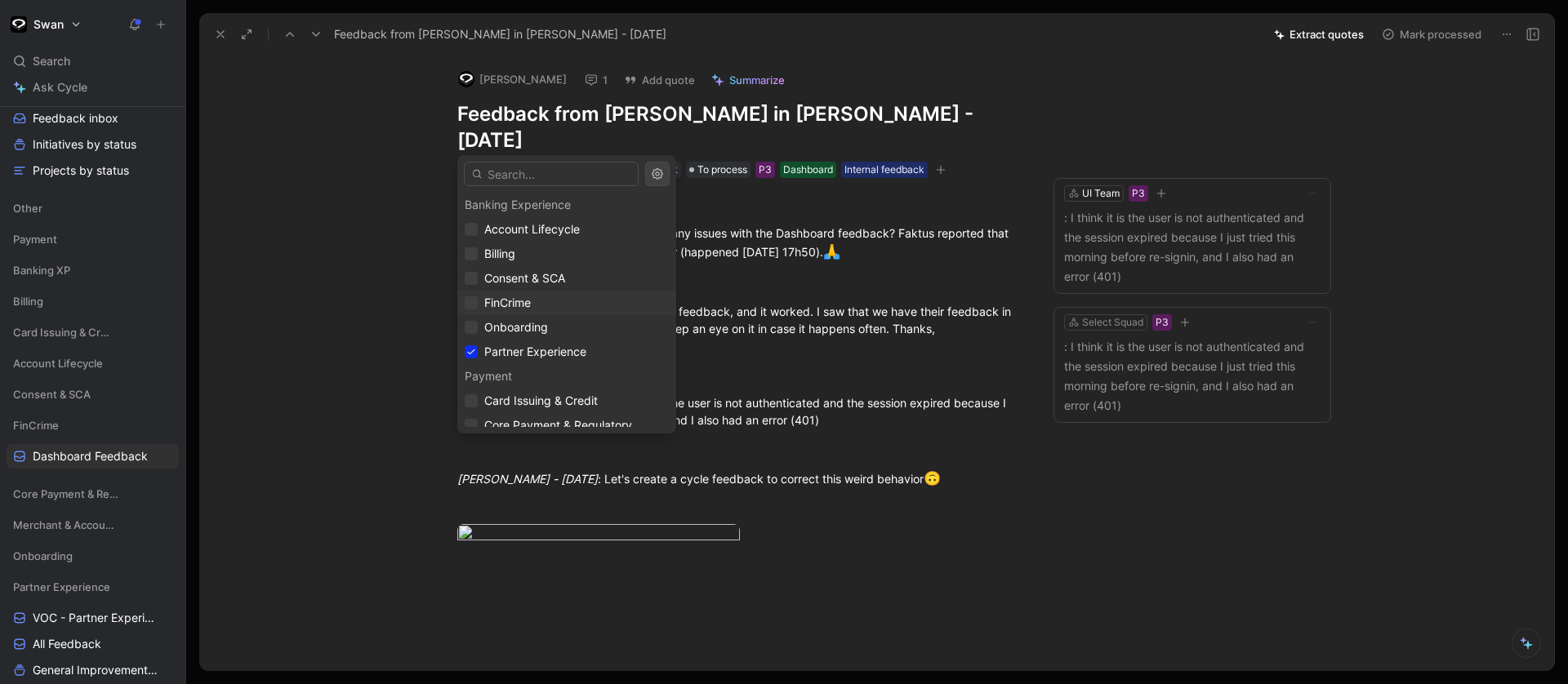 scroll, scrollTop: 109, scrollLeft: 0, axis: vertical 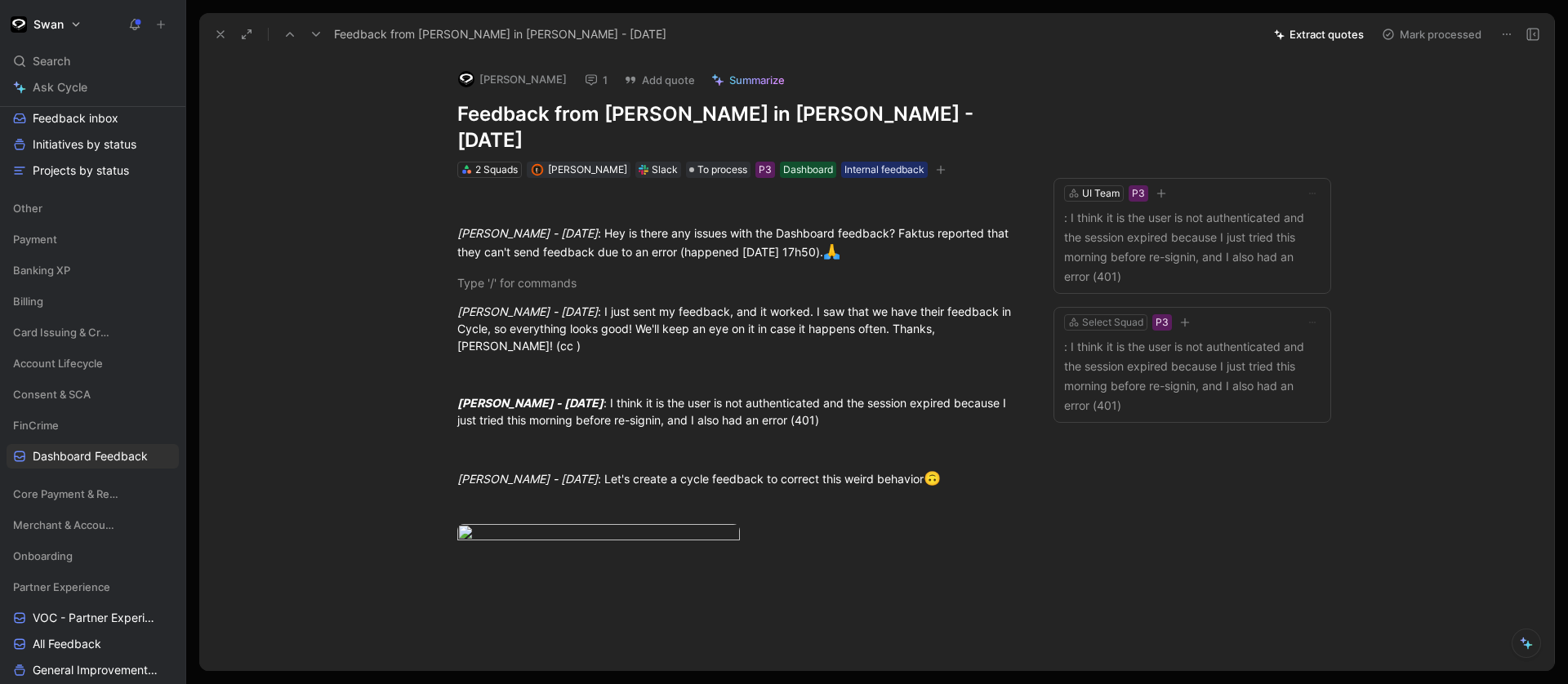 click 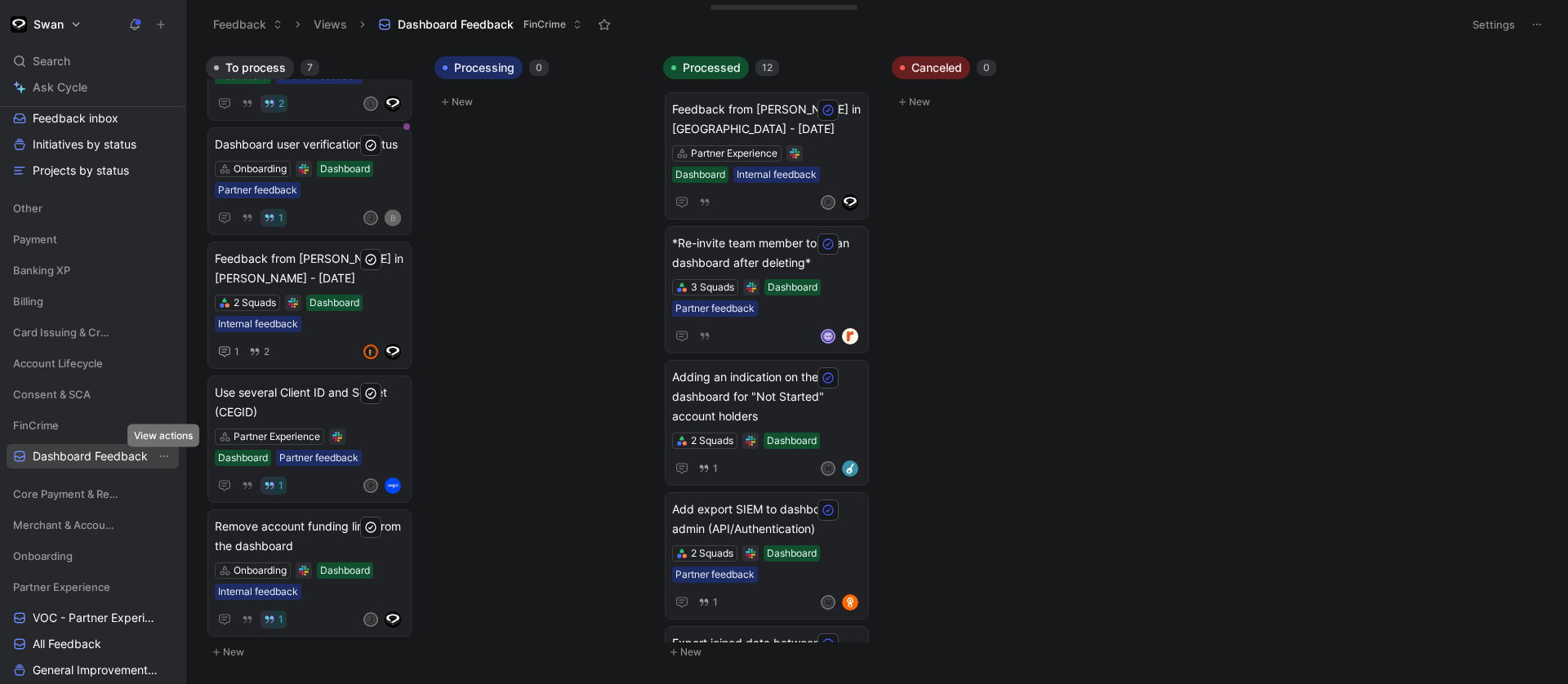 click 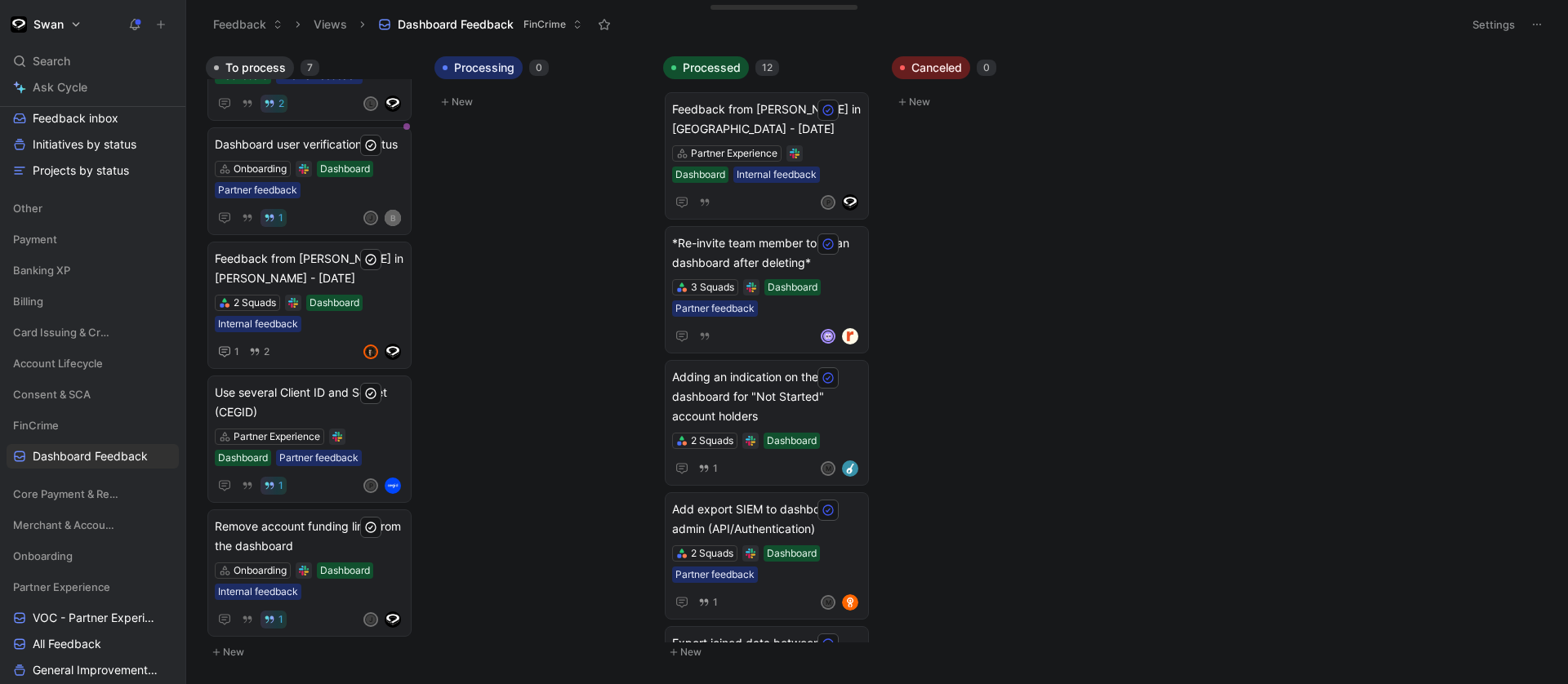 click on "Settings" at bounding box center [1494, 24] 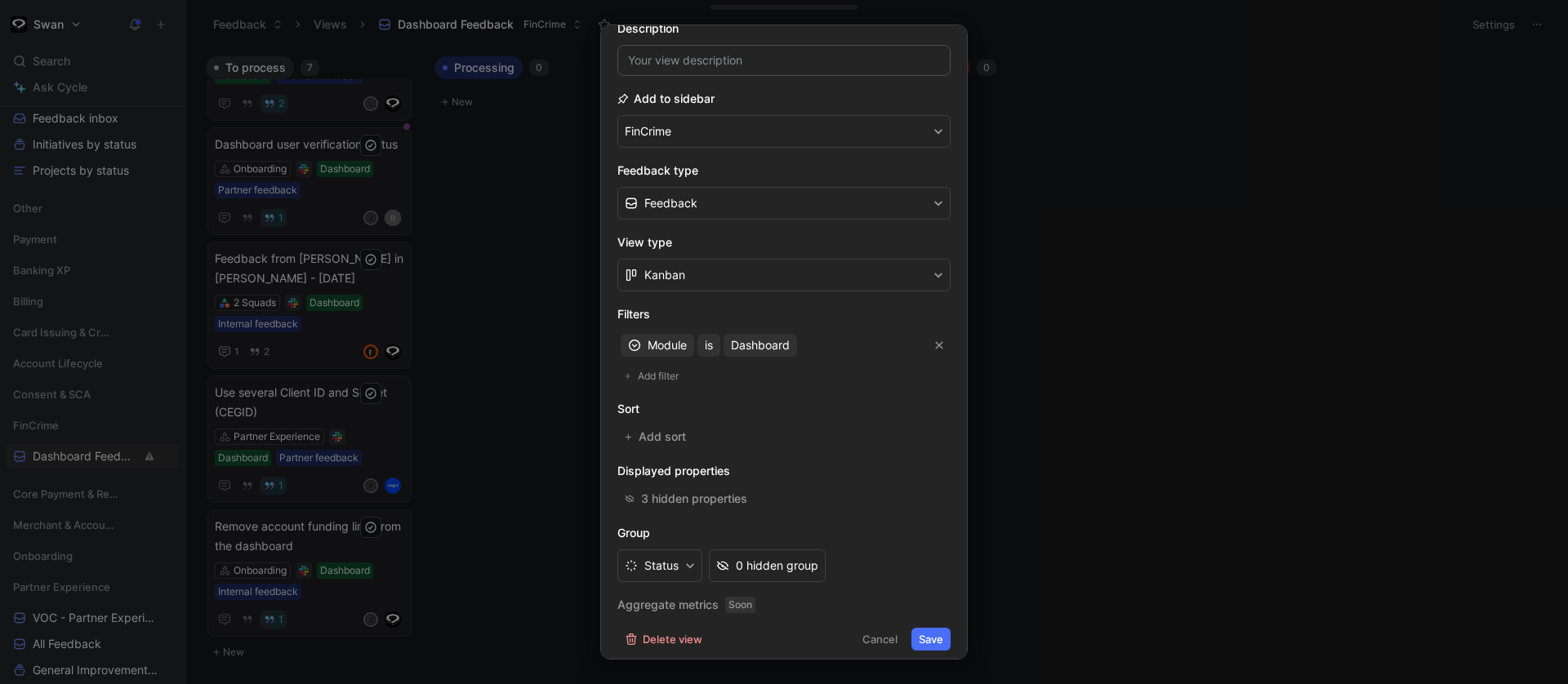 scroll, scrollTop: 135, scrollLeft: 0, axis: vertical 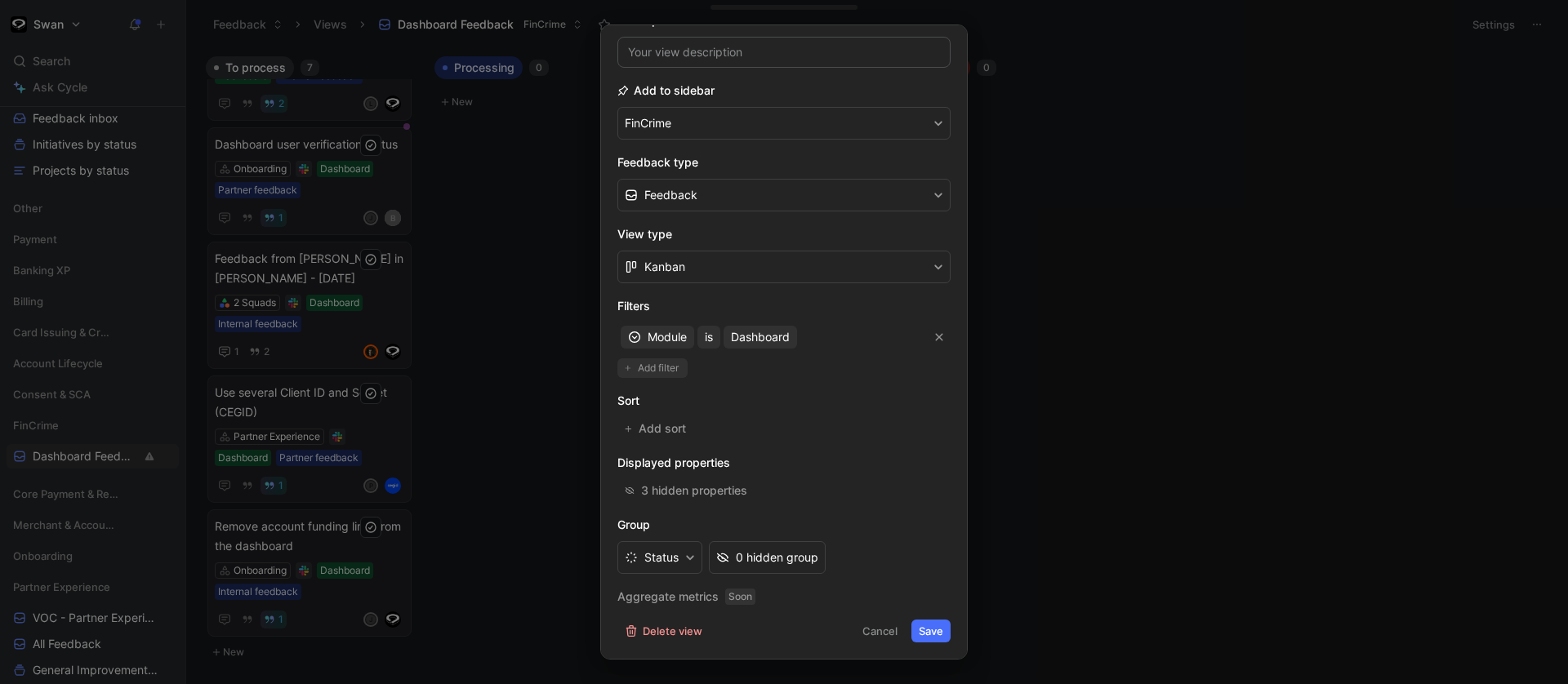 click on "Add filter" at bounding box center [659, 368] 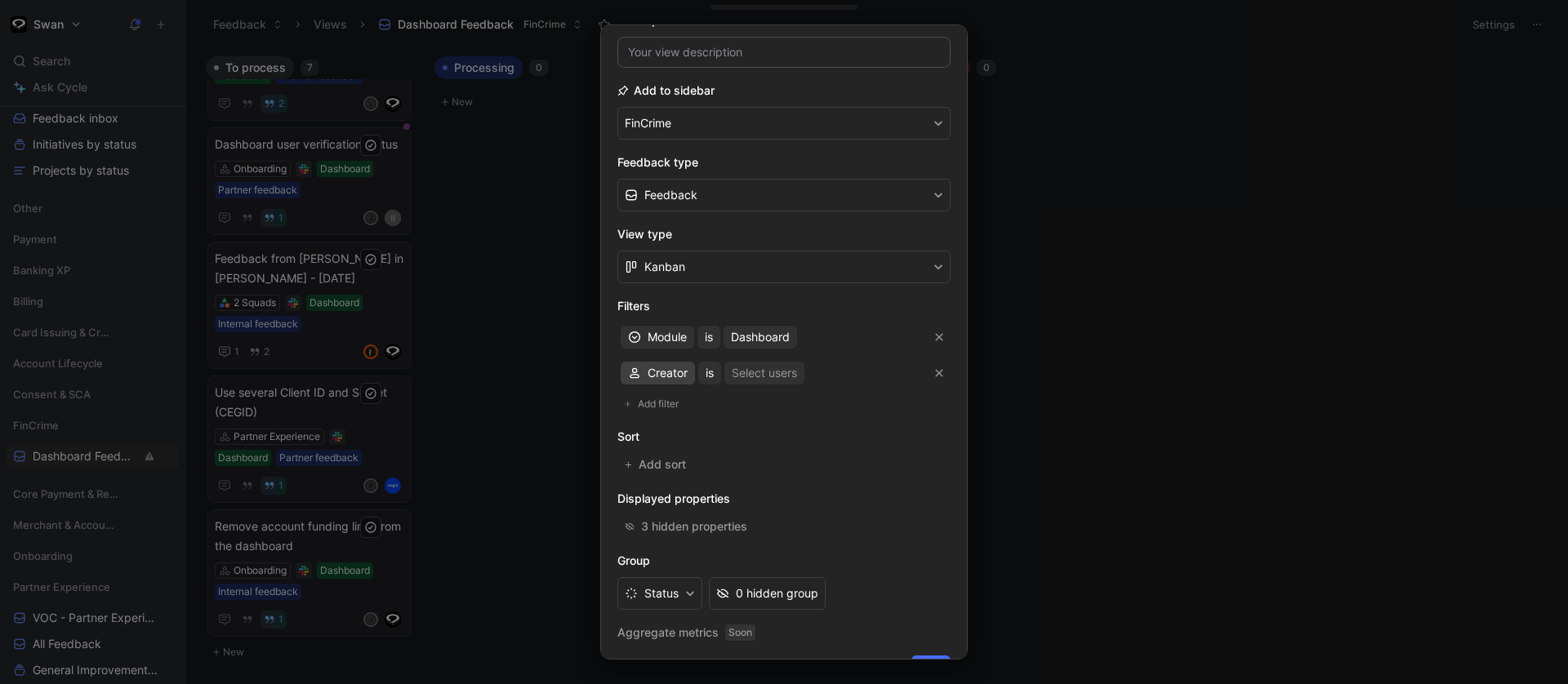 click on "Creator" at bounding box center [667, 373] 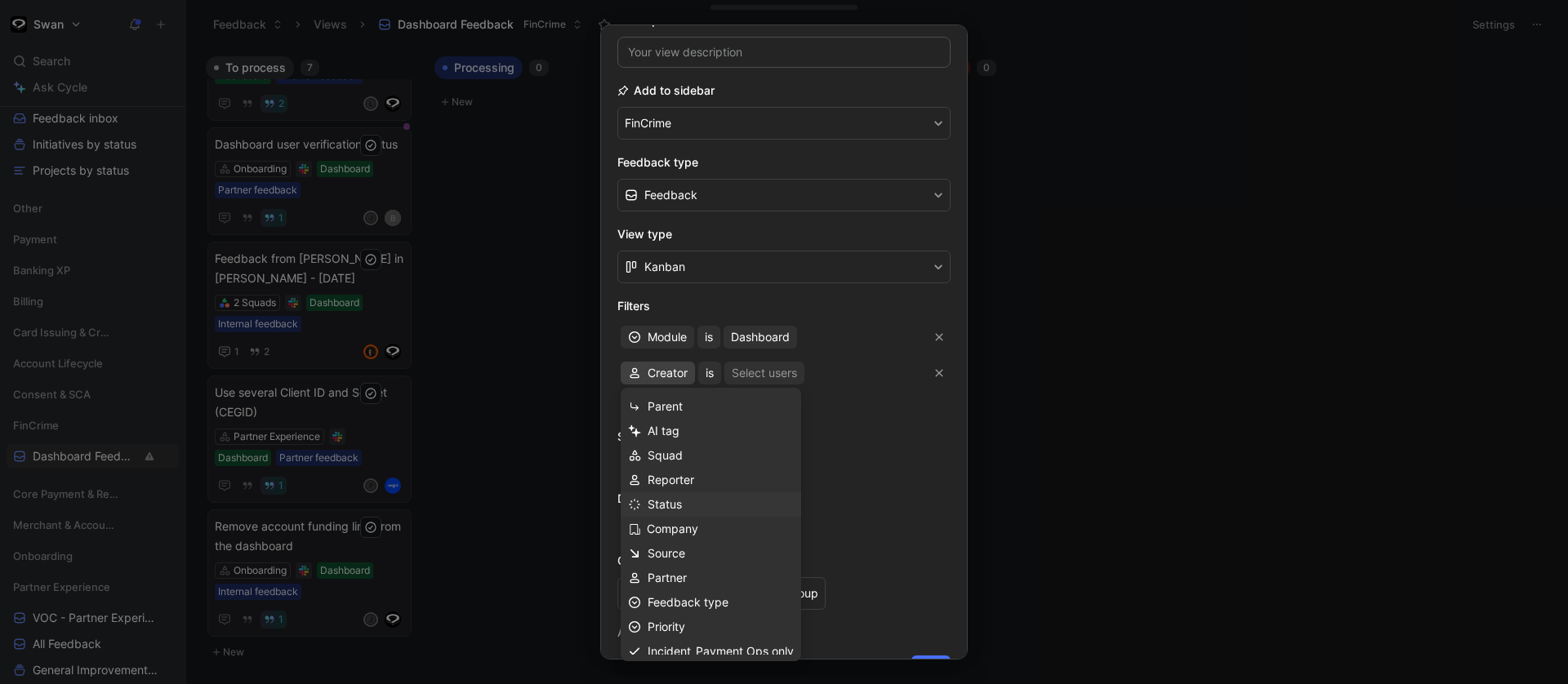 scroll, scrollTop: 33, scrollLeft: 0, axis: vertical 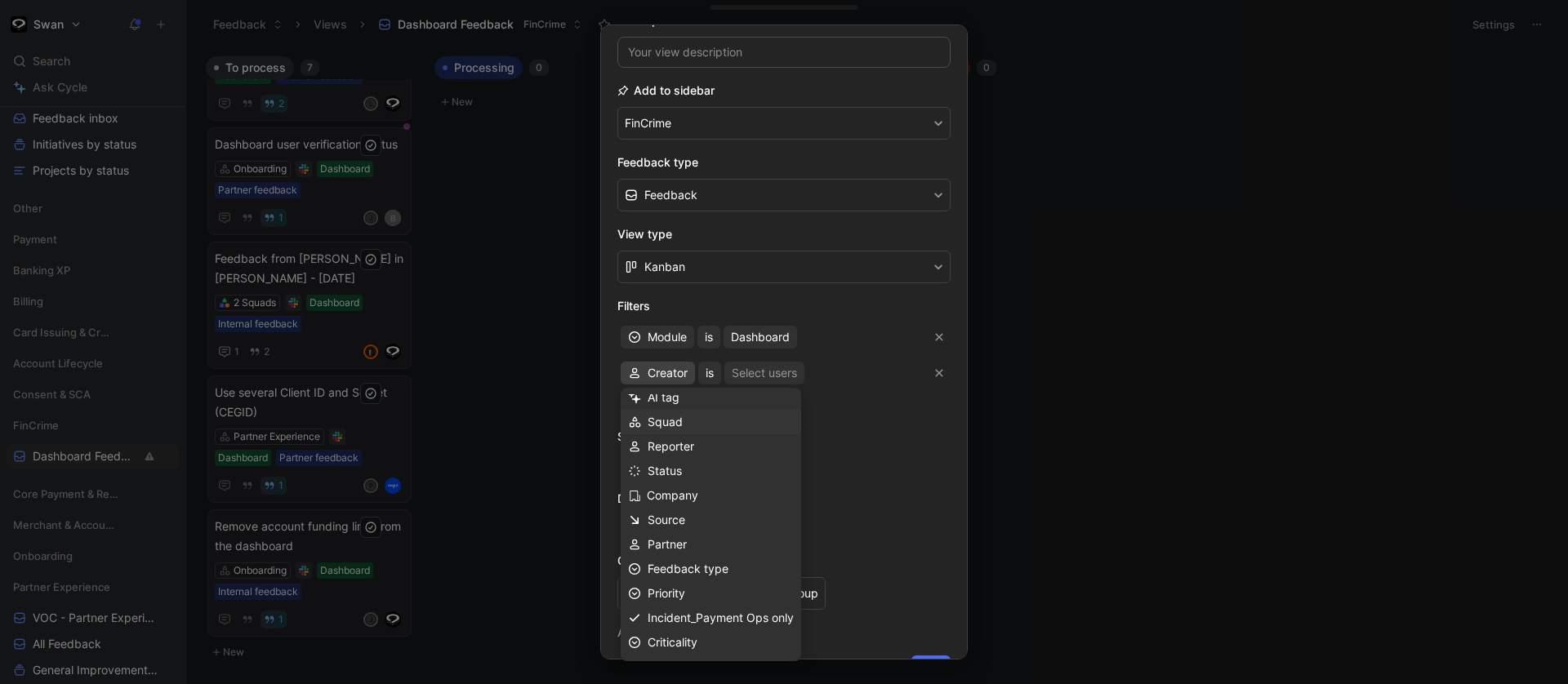 click on "Squad" at bounding box center (720, 422) 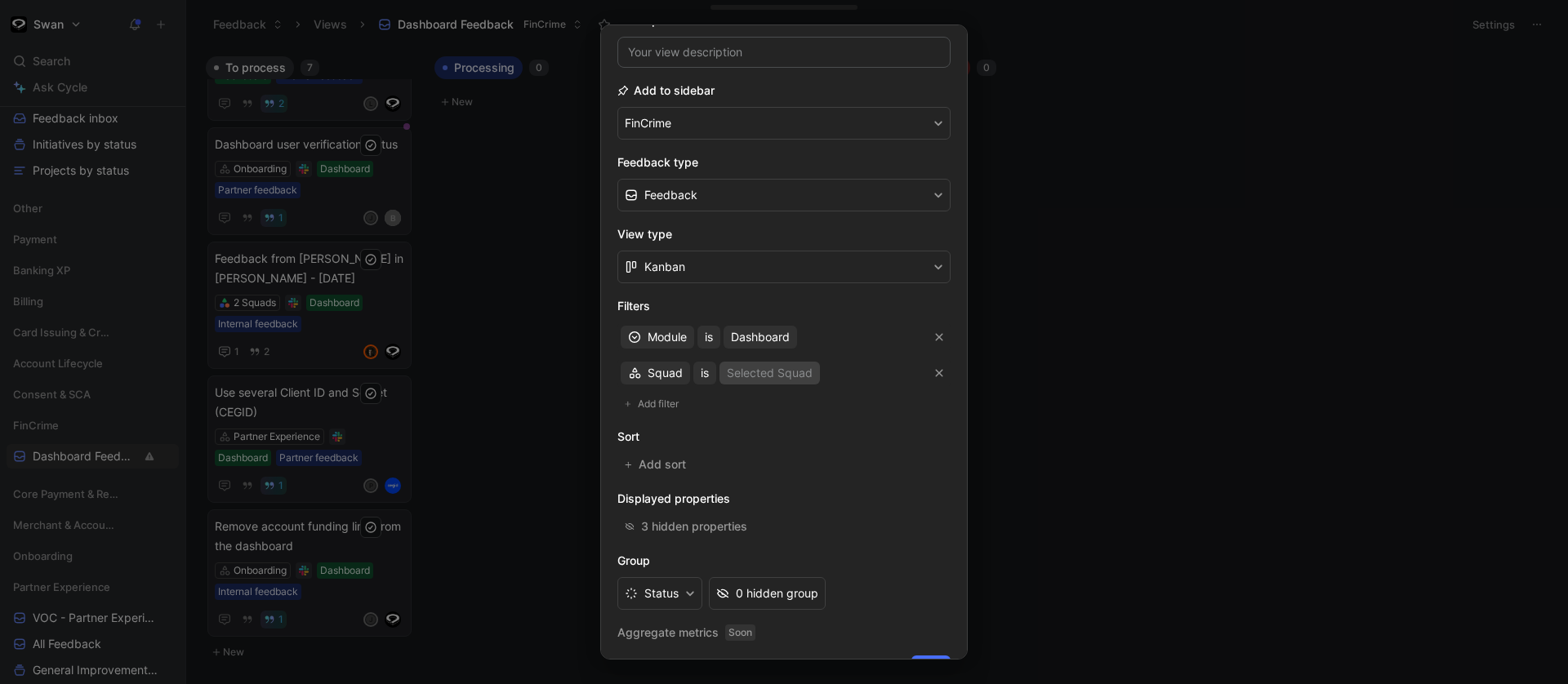 click on "Selected Squad" at bounding box center [769, 373] 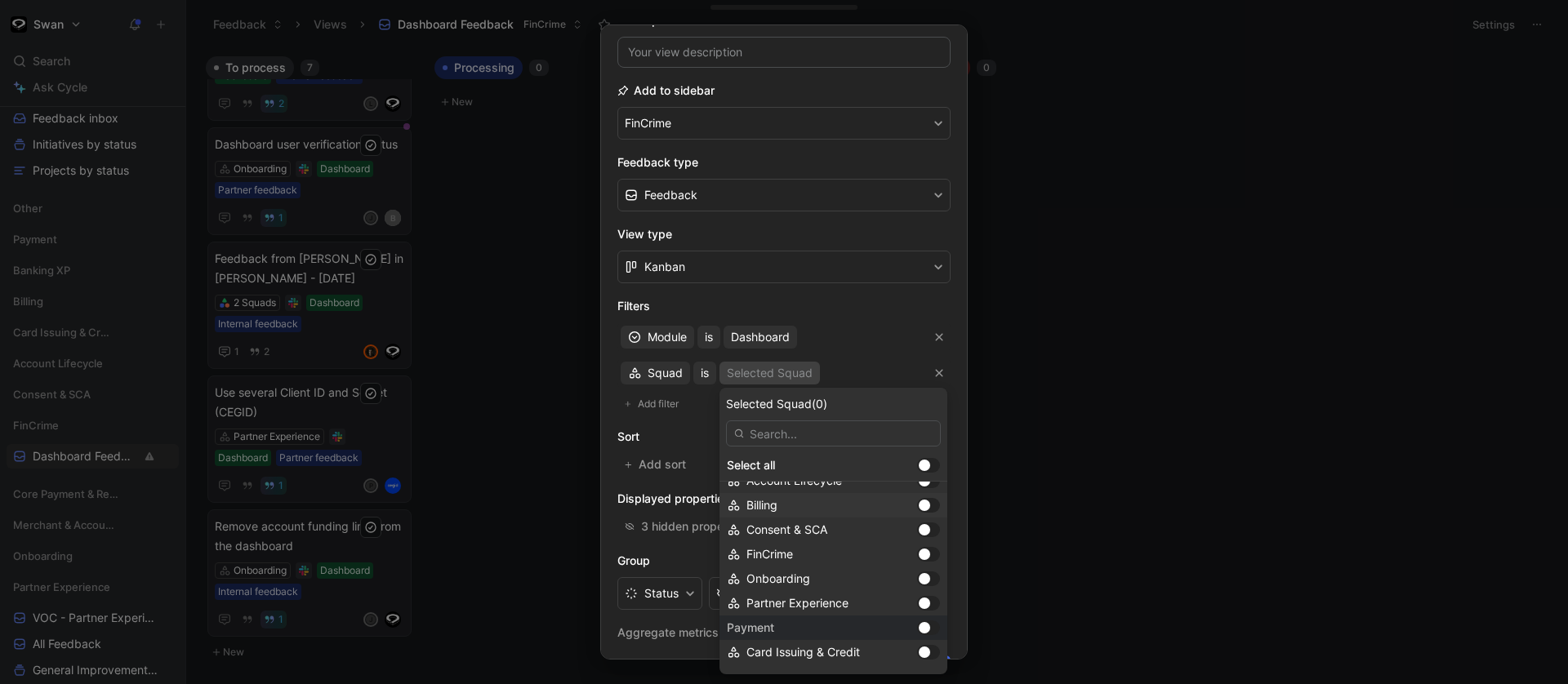 scroll, scrollTop: 42, scrollLeft: 0, axis: vertical 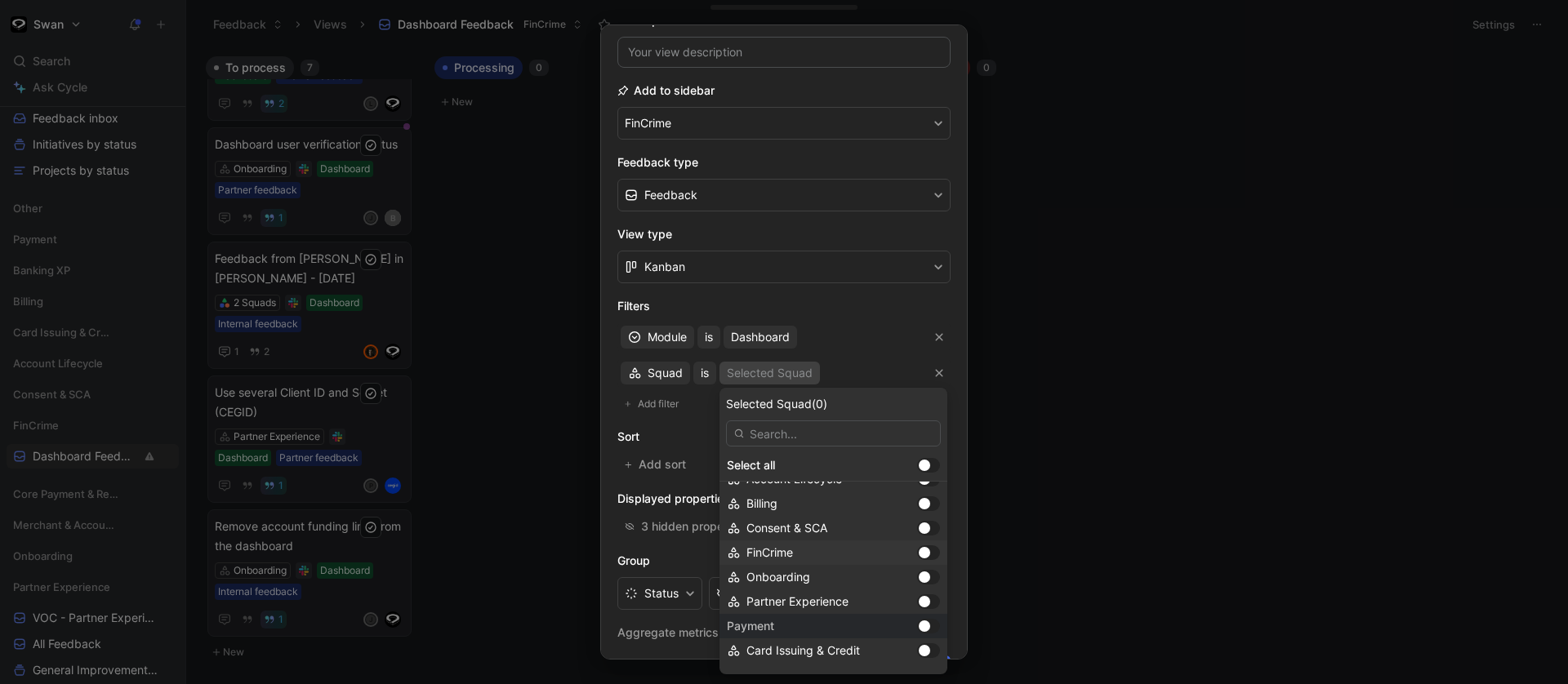 click at bounding box center [929, 553] 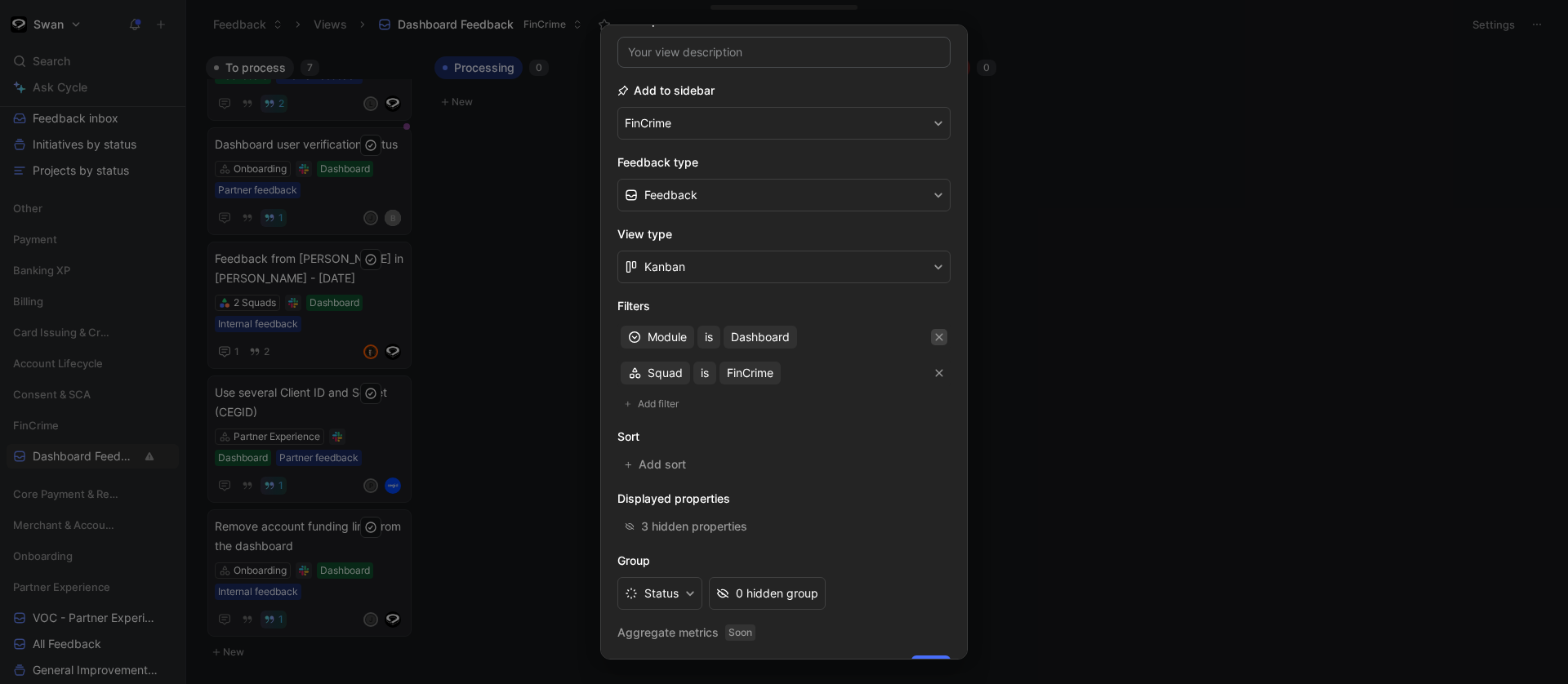 click 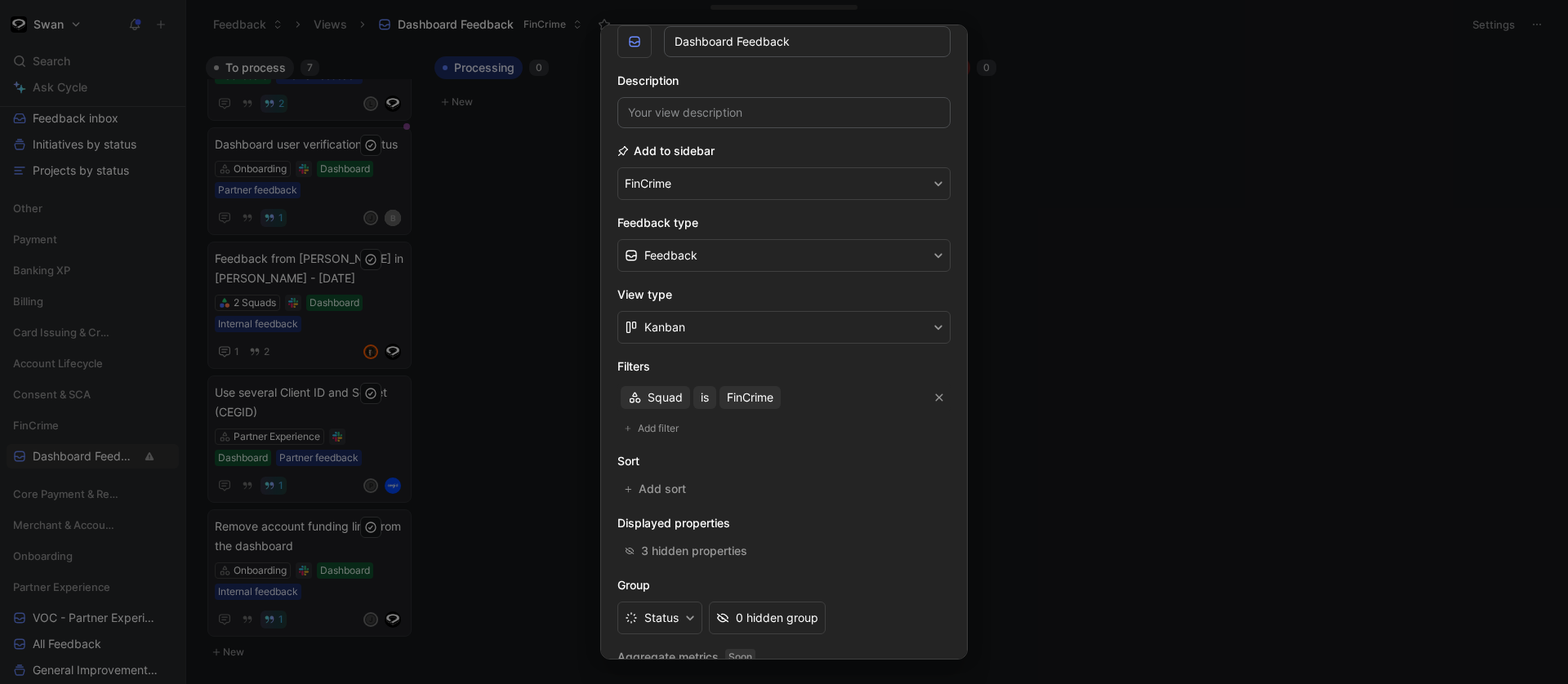 scroll, scrollTop: 135, scrollLeft: 0, axis: vertical 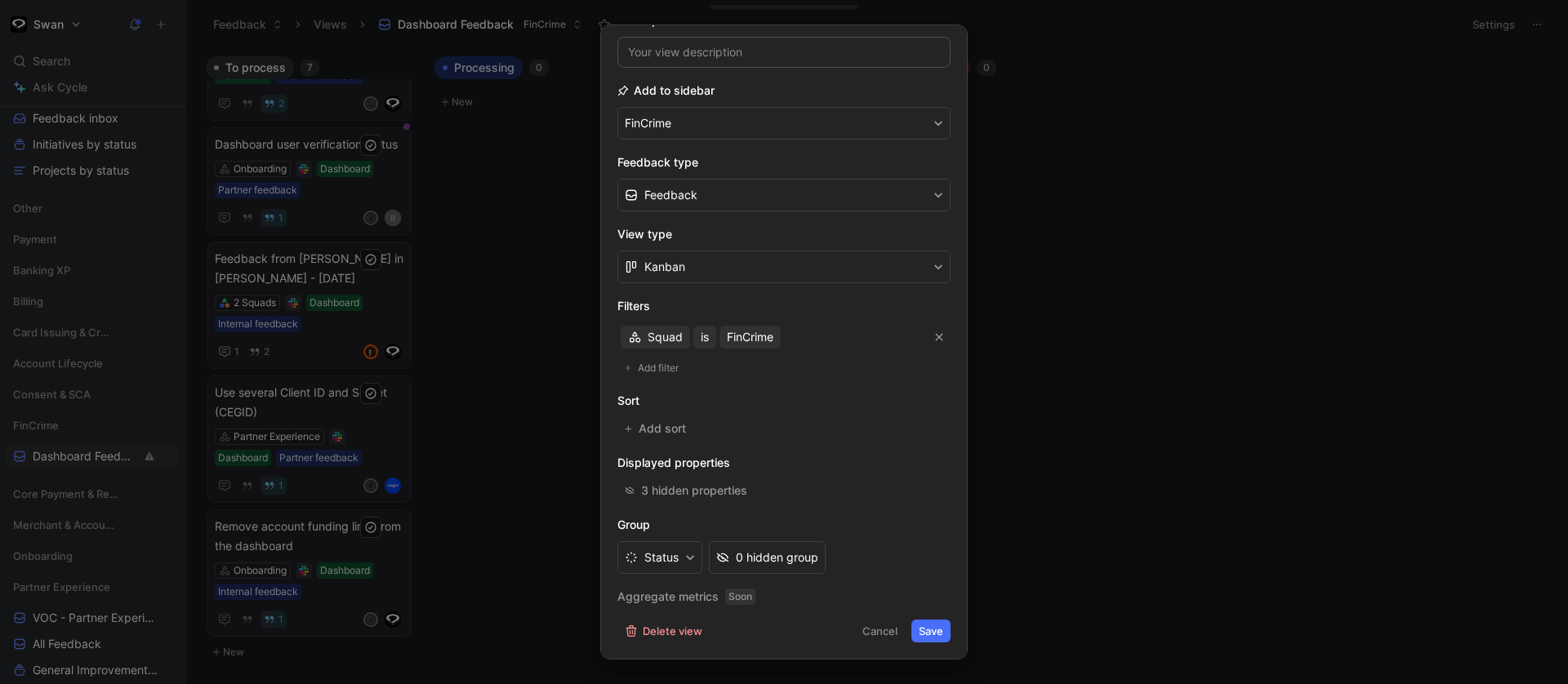 click on "Feedback view settings Icon Name Dashboard Feedback Description Add to sidebar FinCrime Feedback type Feedback View type Kanban Filters Squad is FinCrime Add filter Sort Add sort Displayed properties 3 hidden properties Group Status 0 hidden group Aggregate metrics Soon Delete view Cancel Save" at bounding box center (784, 342) 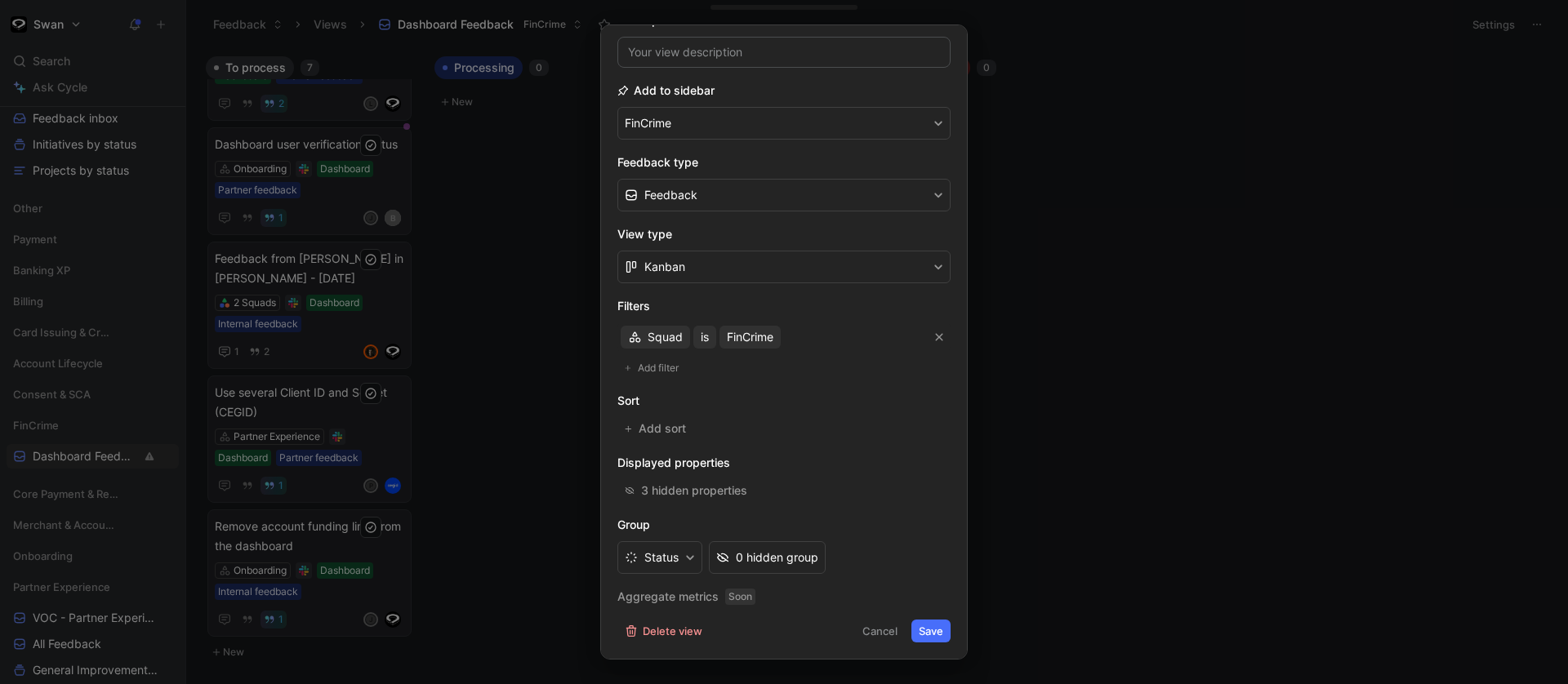 click on "Save" at bounding box center (931, 631) 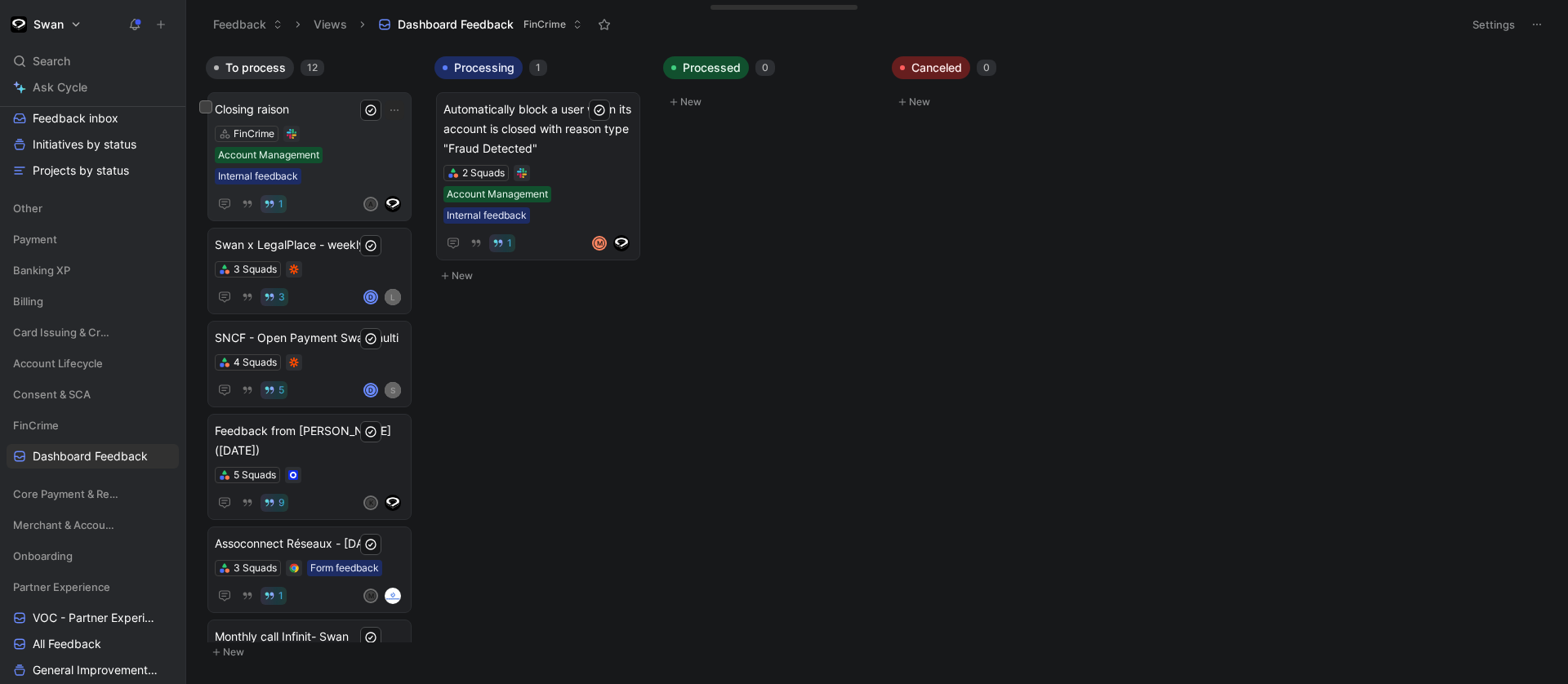 click on "FinCrime Account Management Internal feedback" at bounding box center [310, 155] 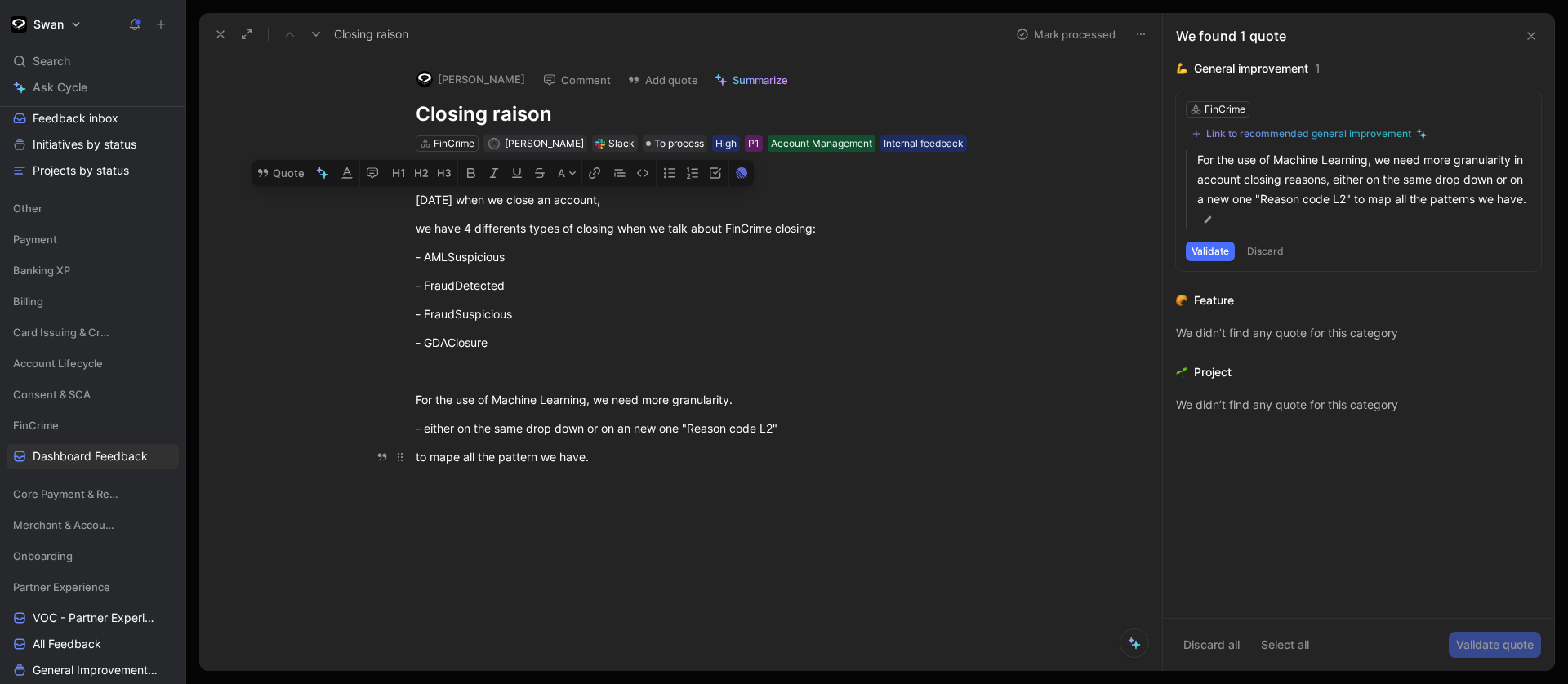 drag, startPoint x: 414, startPoint y: 198, endPoint x: 728, endPoint y: 469, distance: 414.7734 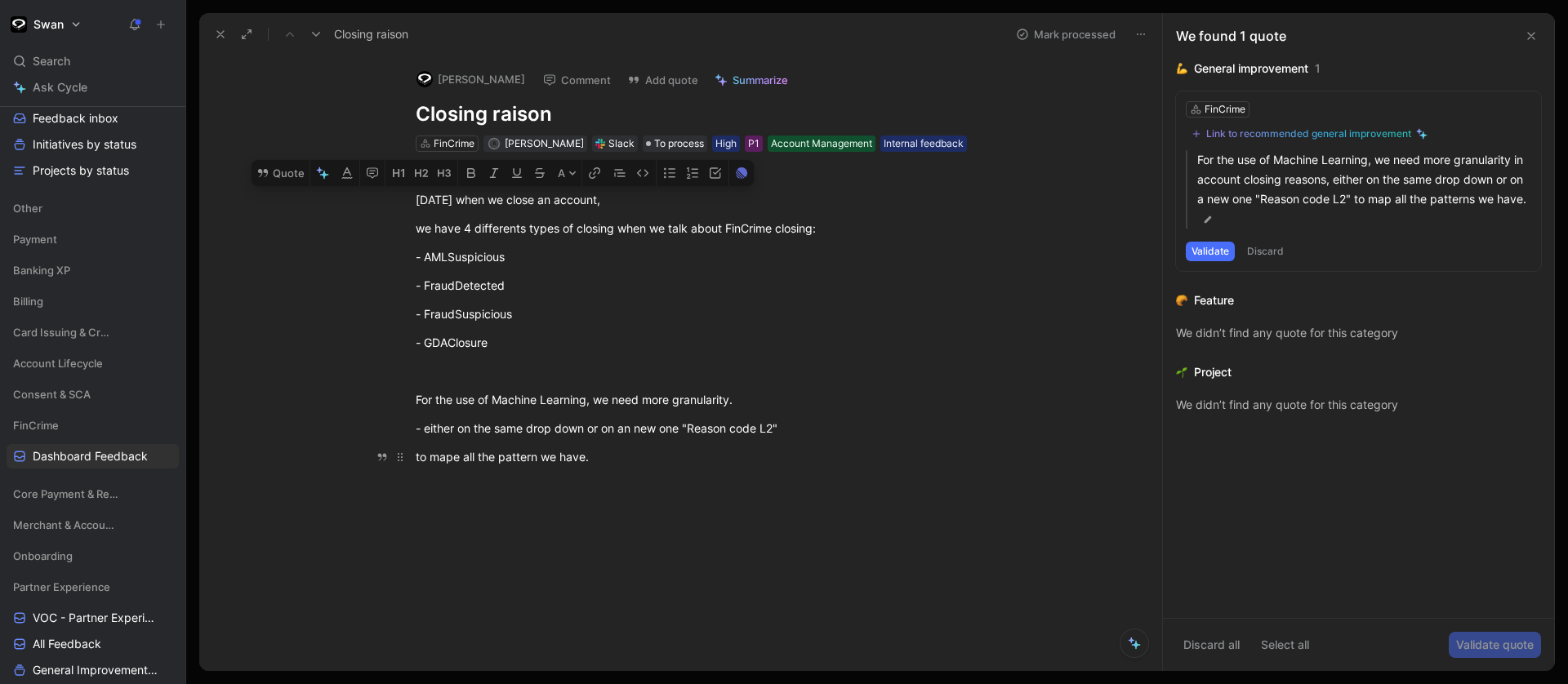 click on "[DATE] when we close an account, we have 4 differents types of closing when we talk about FinCrime closing: - AMLSuspicious - FraudDetected - FraudSuspicious - GDAClosure For the use of Machine Learning, we need more granularity. - either on the same drop down or on an new one "Reason code L2" to mape all the pattern we have." at bounding box center (697, 328) 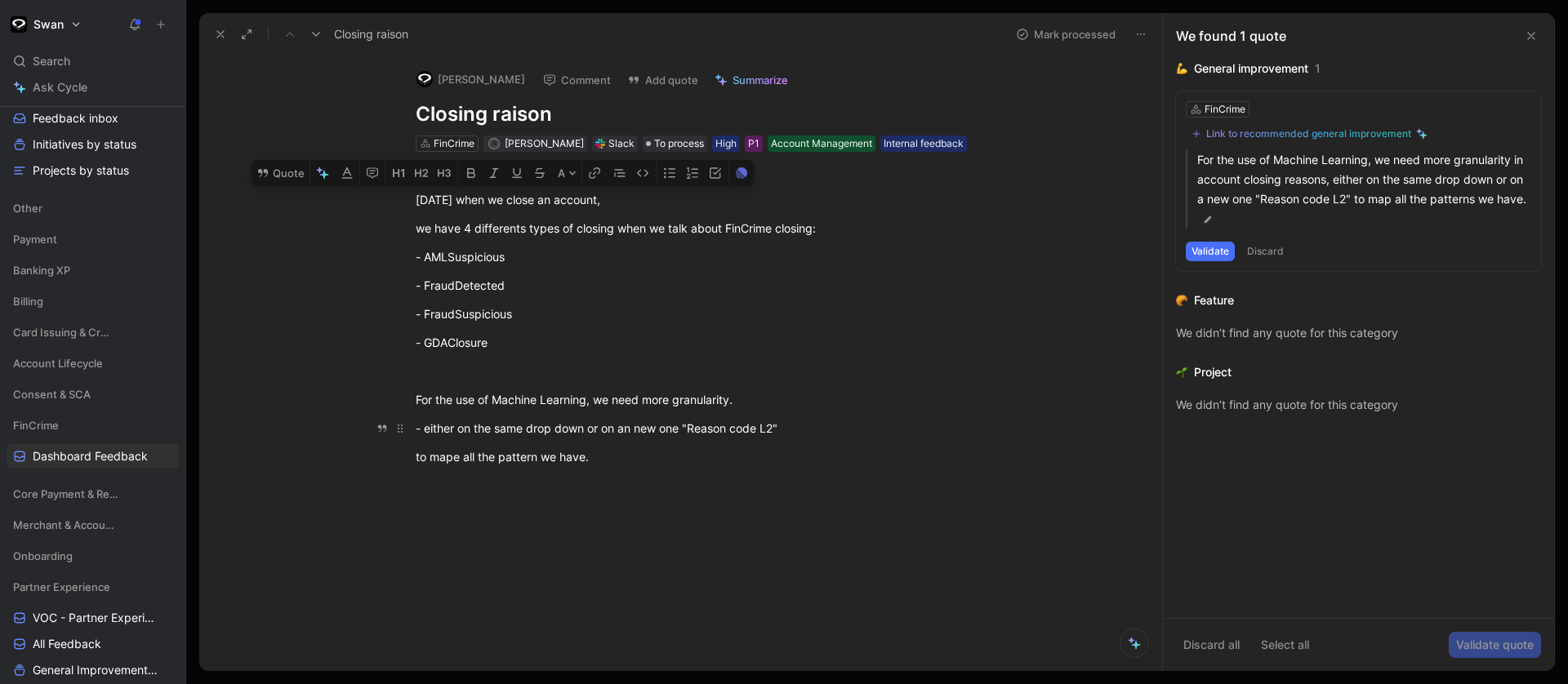 click on "- either on the same drop down or on an new one "Reason code L2"" at bounding box center [698, 428] 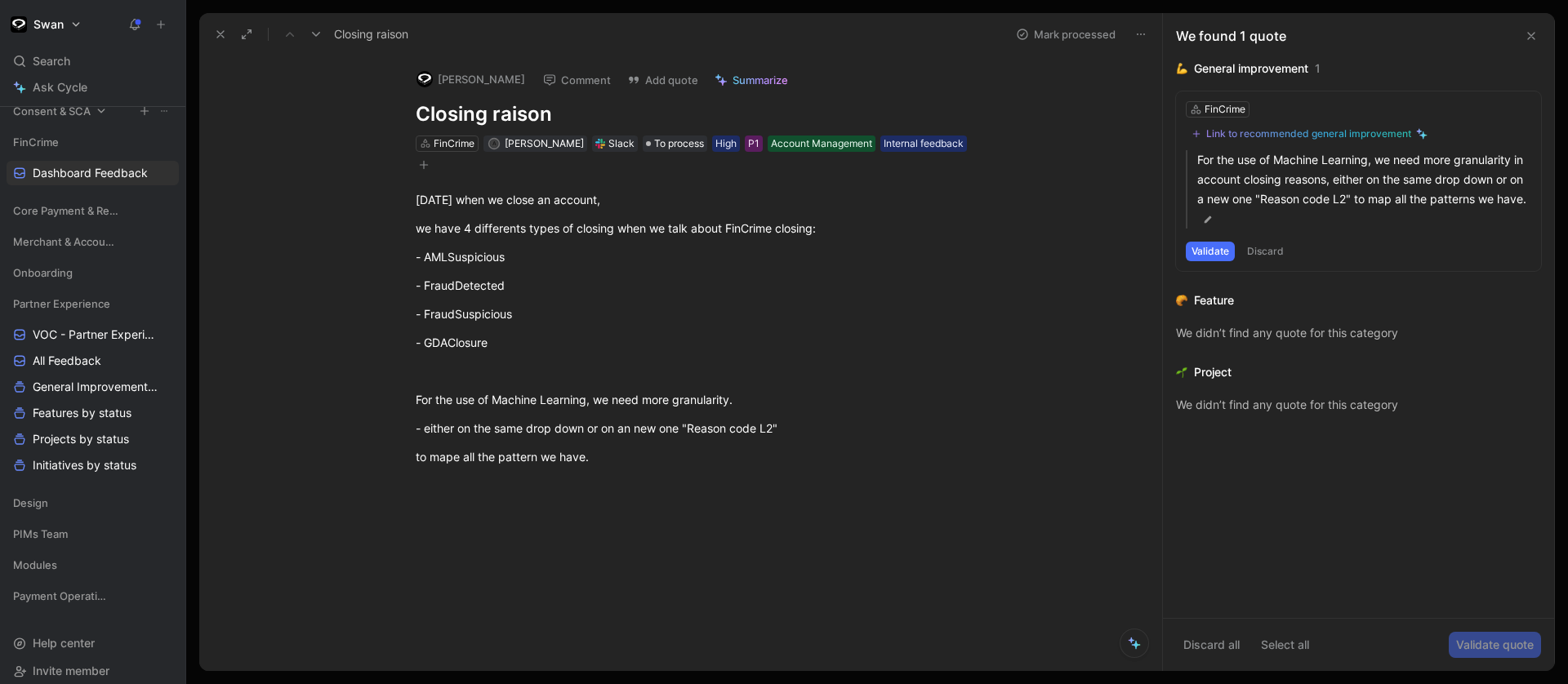 scroll, scrollTop: 580, scrollLeft: 0, axis: vertical 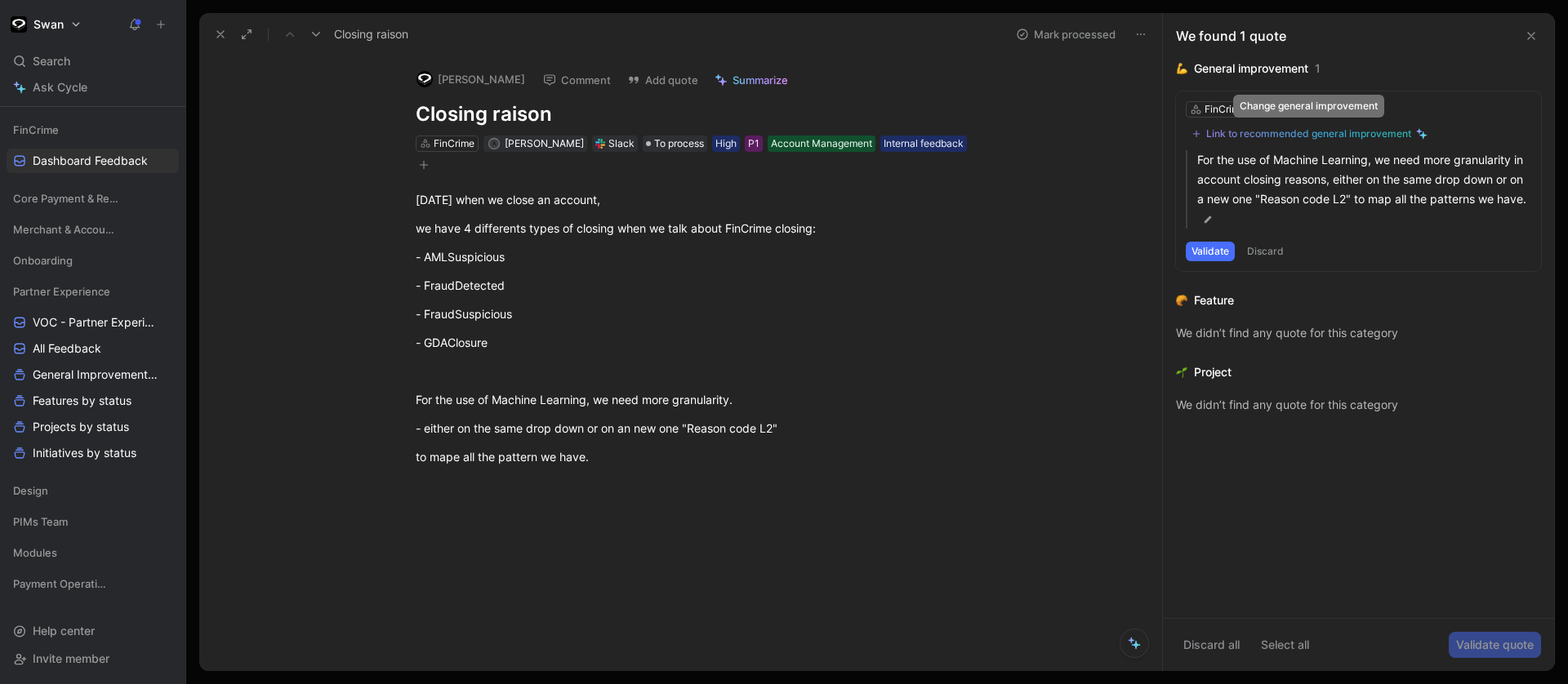 click on "Link to recommended general improvement" at bounding box center [1308, 134] 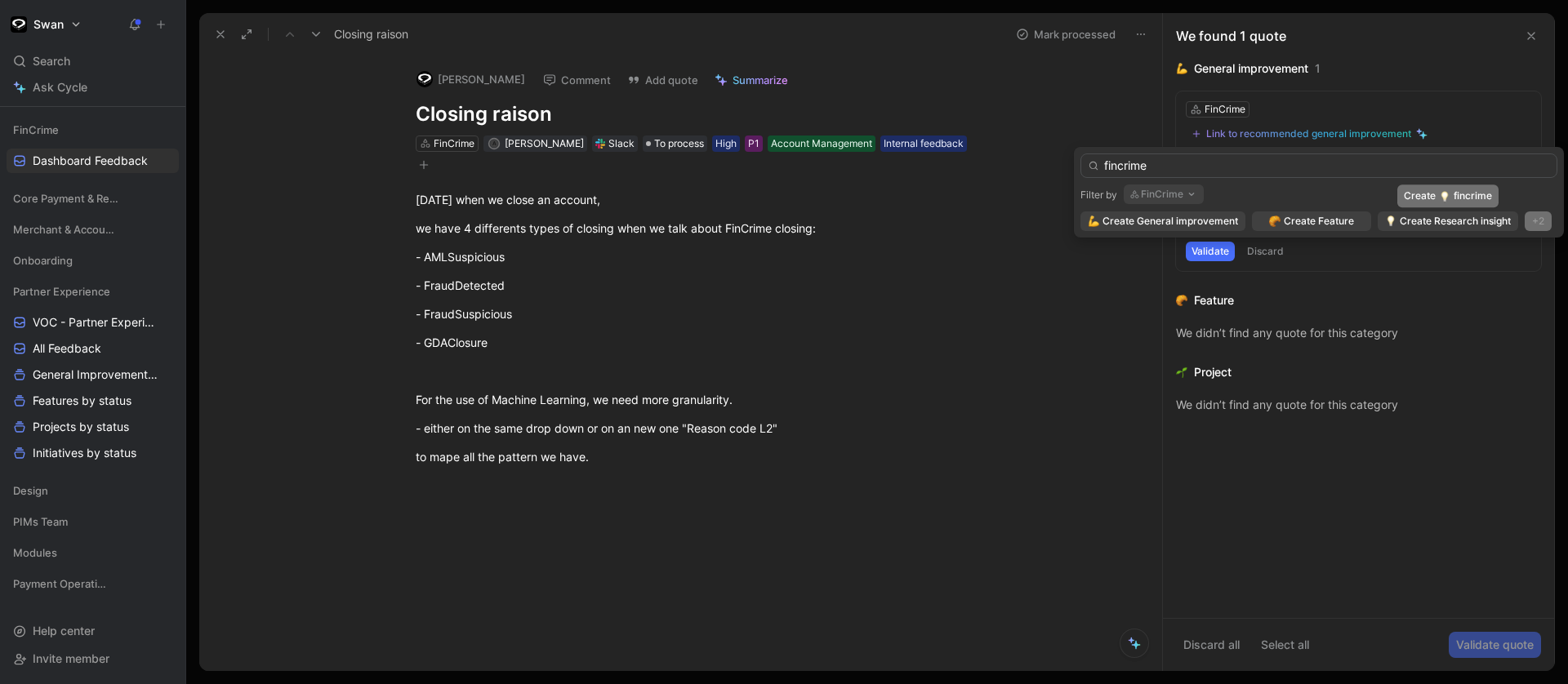 type on "fincrime" 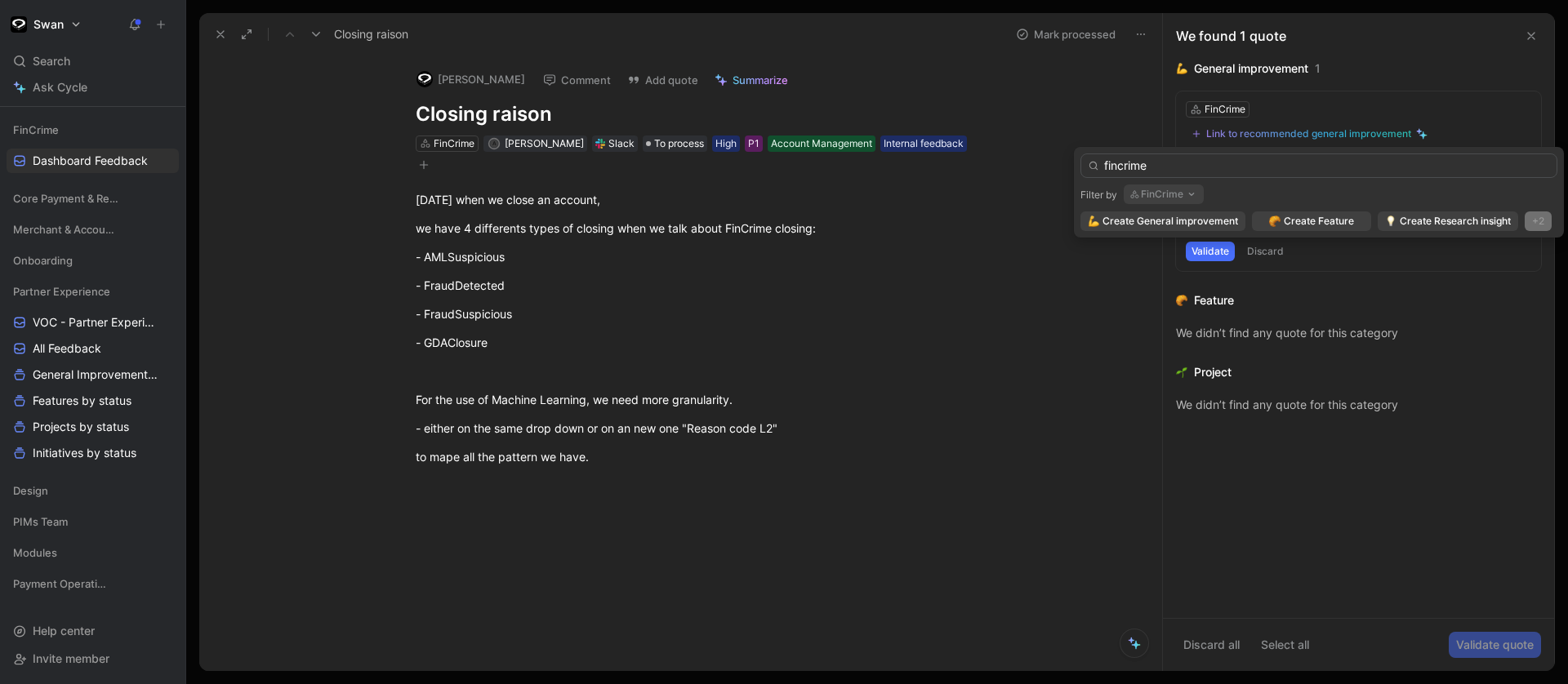 click on "+2" at bounding box center [1538, 221] 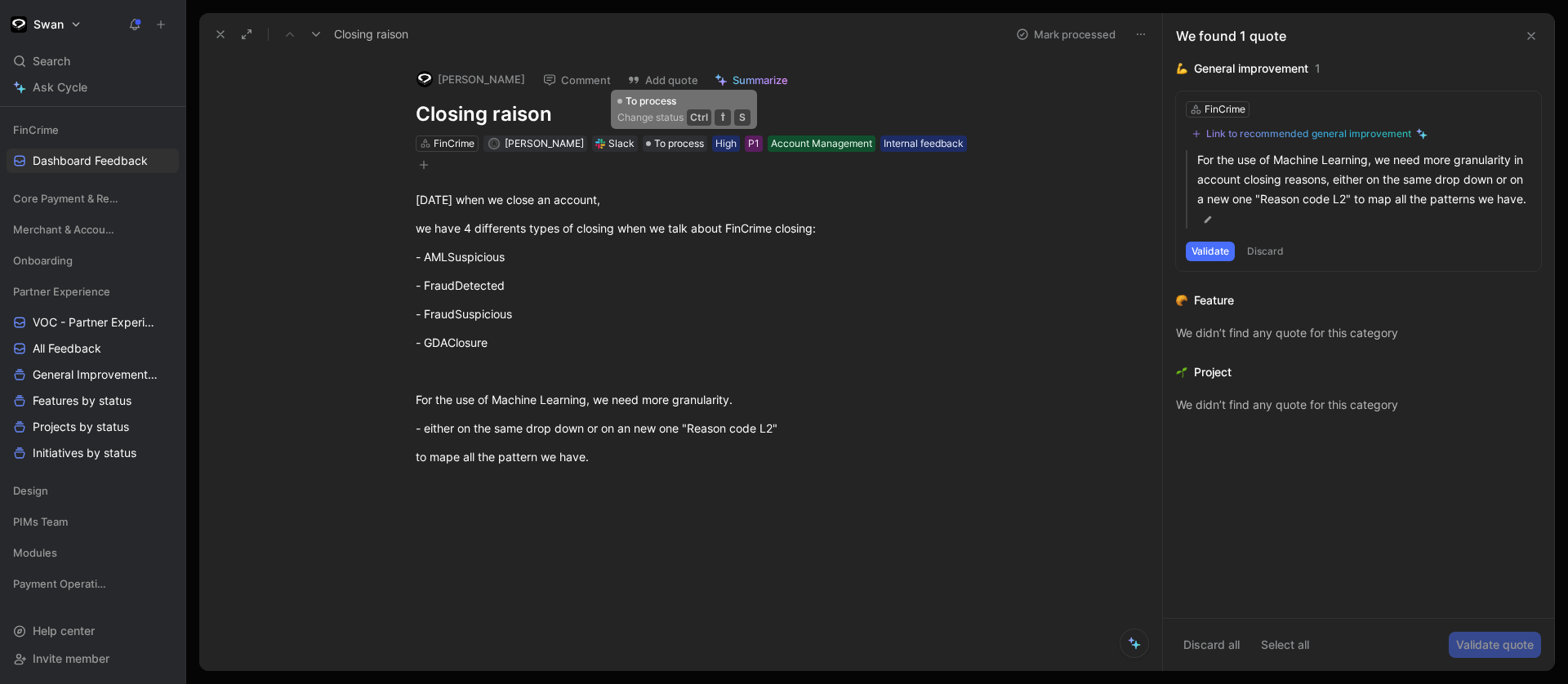 click on "To process" at bounding box center (679, 144) 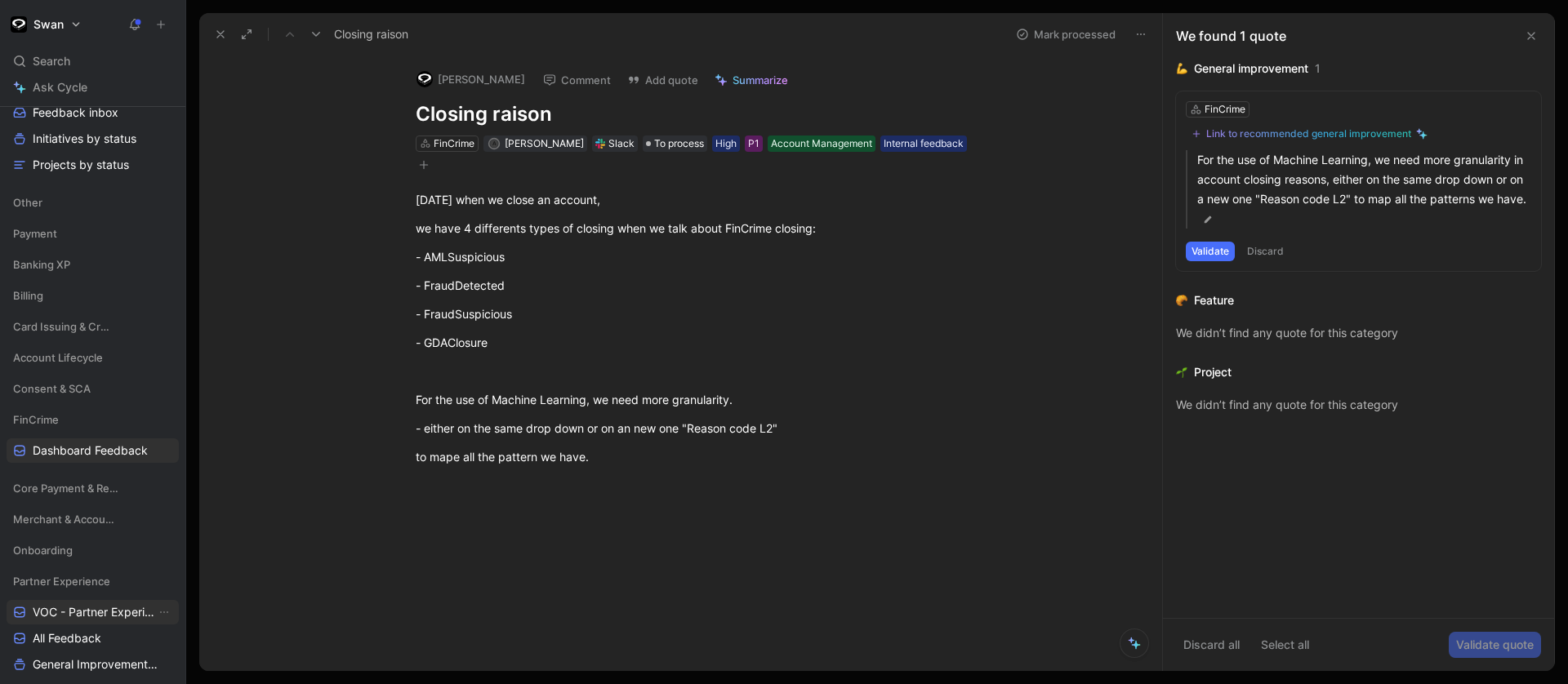 scroll, scrollTop: 289, scrollLeft: 0, axis: vertical 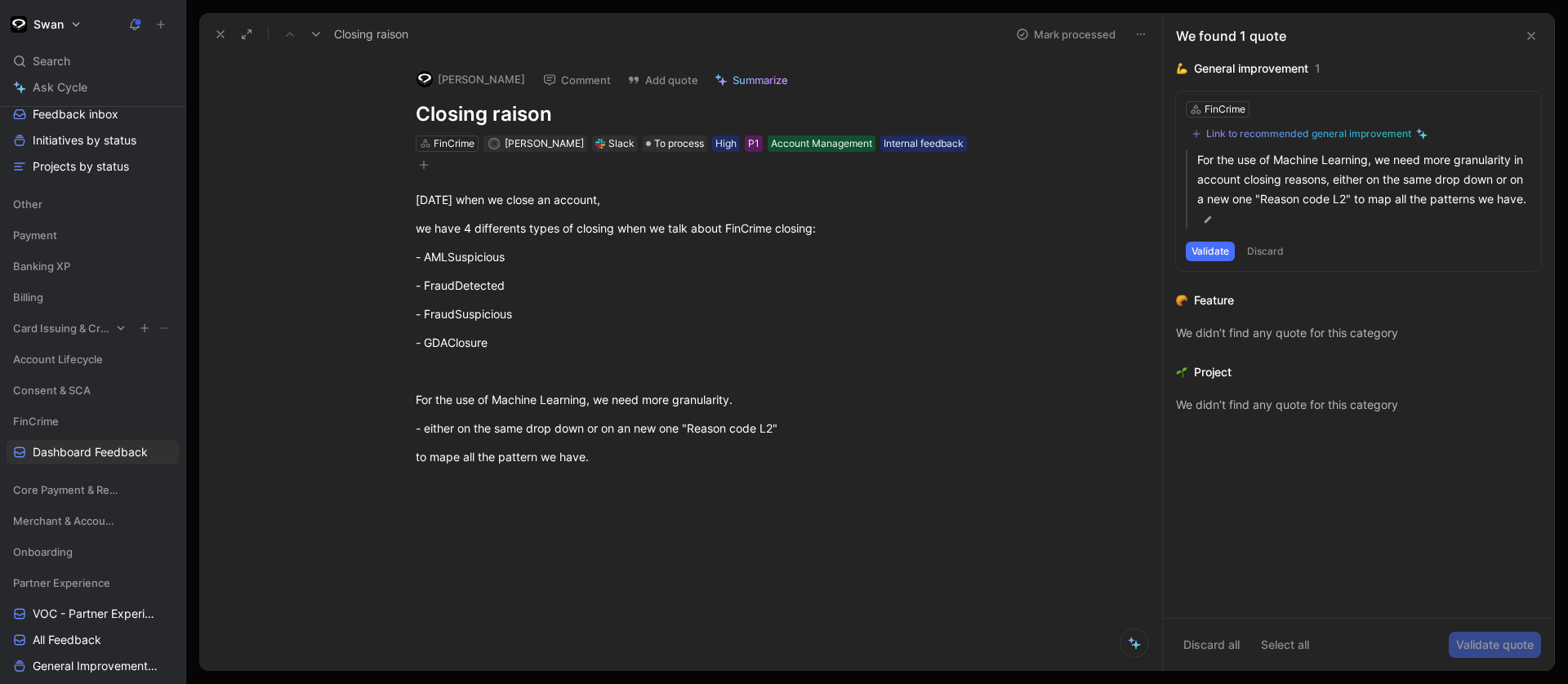 click on "Card Issuing & Credit" at bounding box center [61, 328] 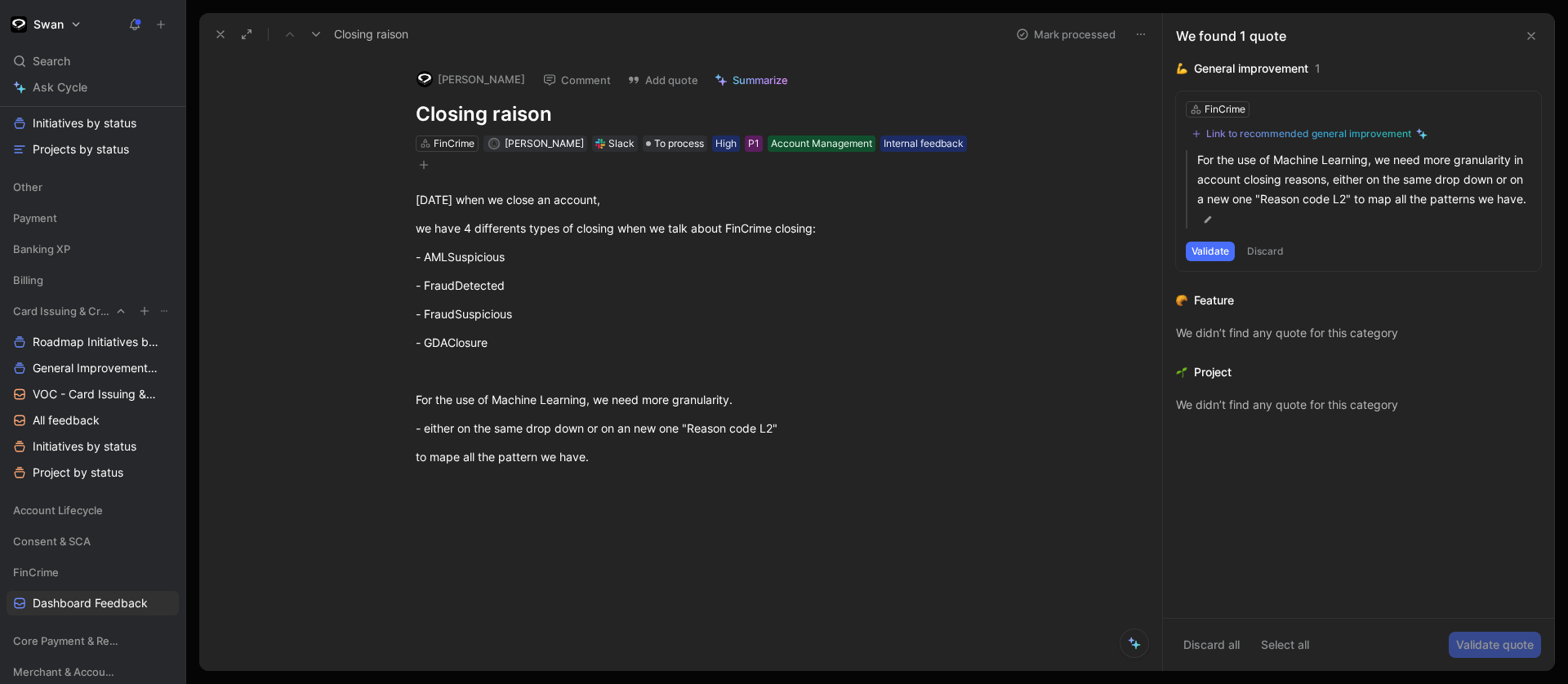 scroll, scrollTop: 310, scrollLeft: 0, axis: vertical 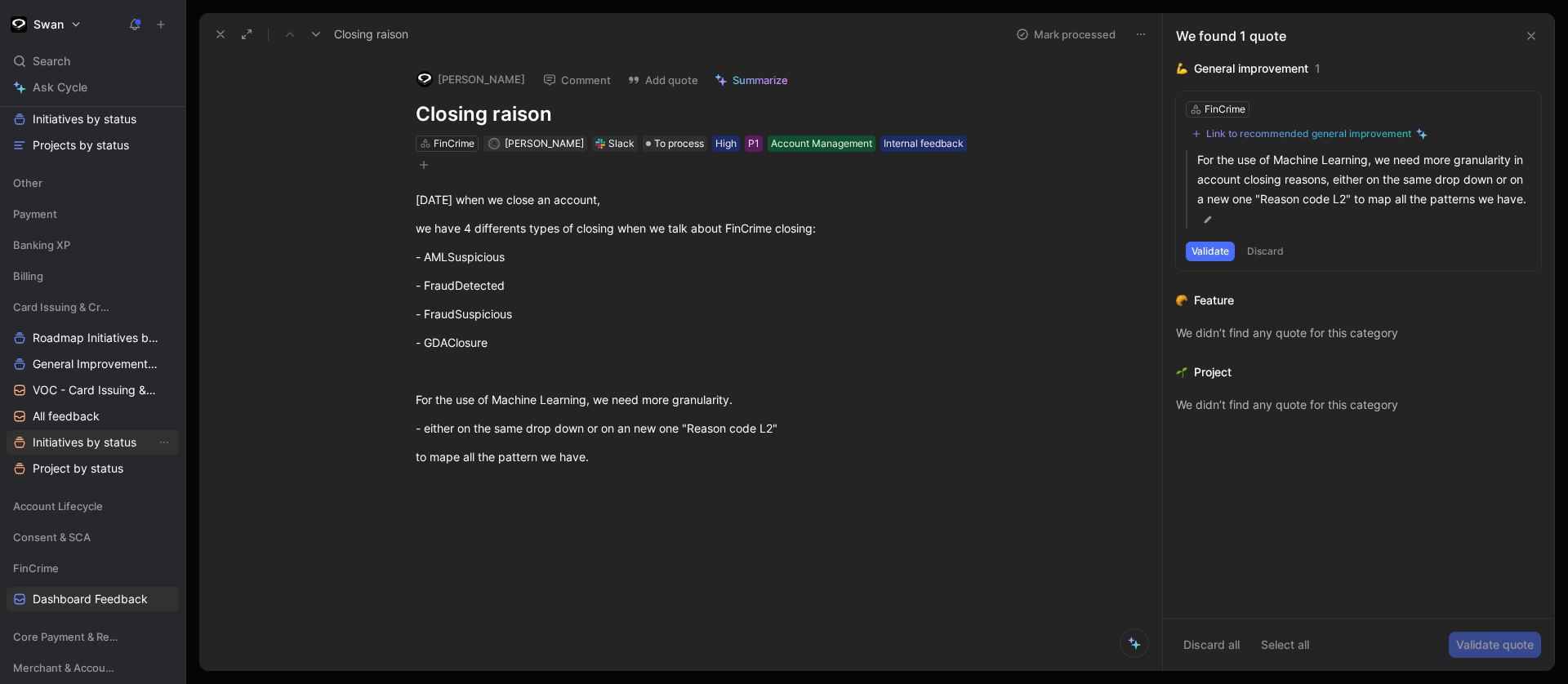 click on "Initiatives by status" at bounding box center (84, 442) 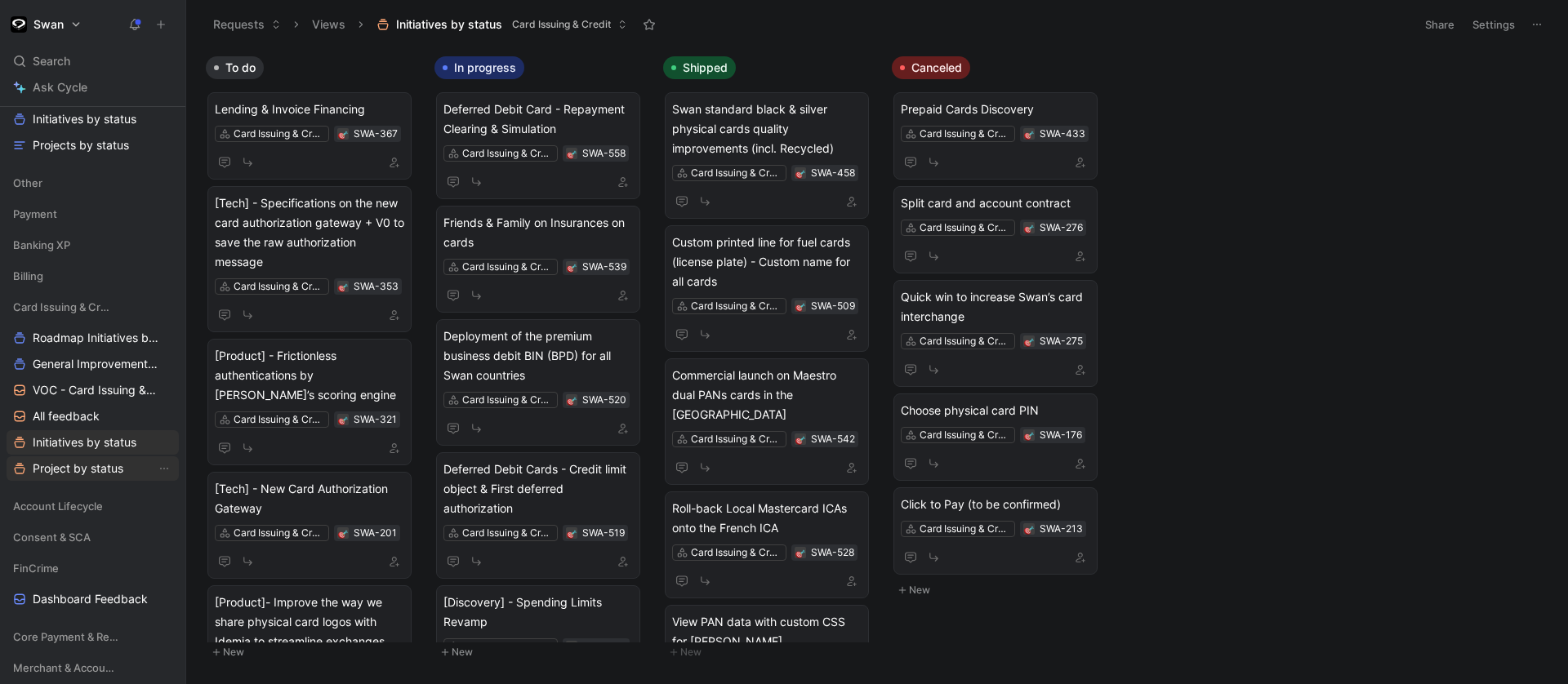 click on "Project by status" at bounding box center [78, 469] 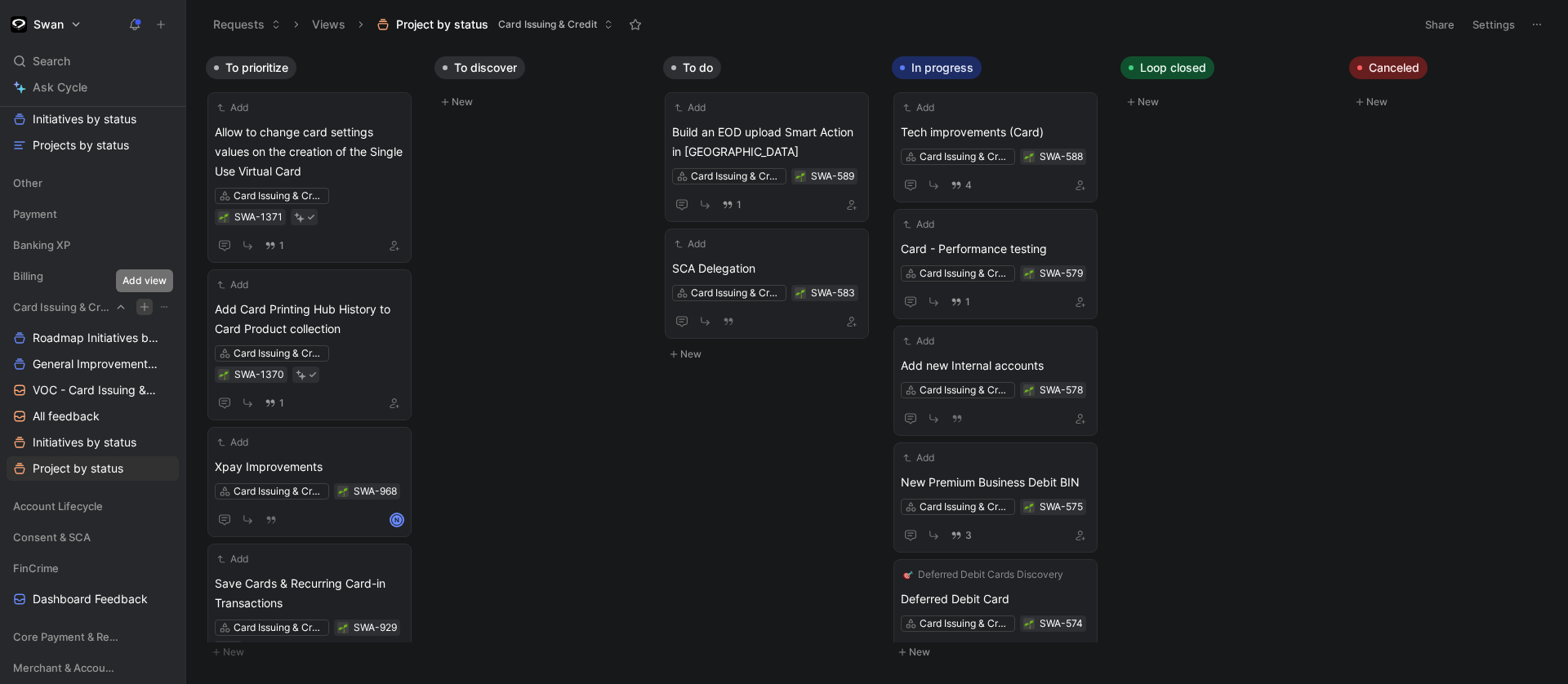 click on "Swan Search ⌘ K Ask Cycle Workspace Home G then H Feedback G then F Requests G then R Releases G then L Partners Squads All Voice-of-customer Partners feedback Feedback inbox Initiatives by status Projects by status Other Payment Banking XP Billing Card Issuing & Credit Roadmap Initiatives by Type [NCT] General Improvement Card VOC - Card Issuing & Credit All feedback Initiatives by status Project by status Account Lifecycle Consent & SCA FinCrime Dashboard Feedback Core Payment & Regulatory Merchant & Account Funding Onboarding Partner Experience VOC - Partner Experience All Feedback General Improvements by status  Features by status Projects by status Initiatives by status Design PIMs Team Modules Payment Operations
To pick up a draggable item, press the space bar.
While dragging, use the arrow keys to move the item.
Press space again to drop the item in its new position, or press escape to cancel.
Help center Invite member Requests Views Project by status Share Settings 1" at bounding box center [784, 342] 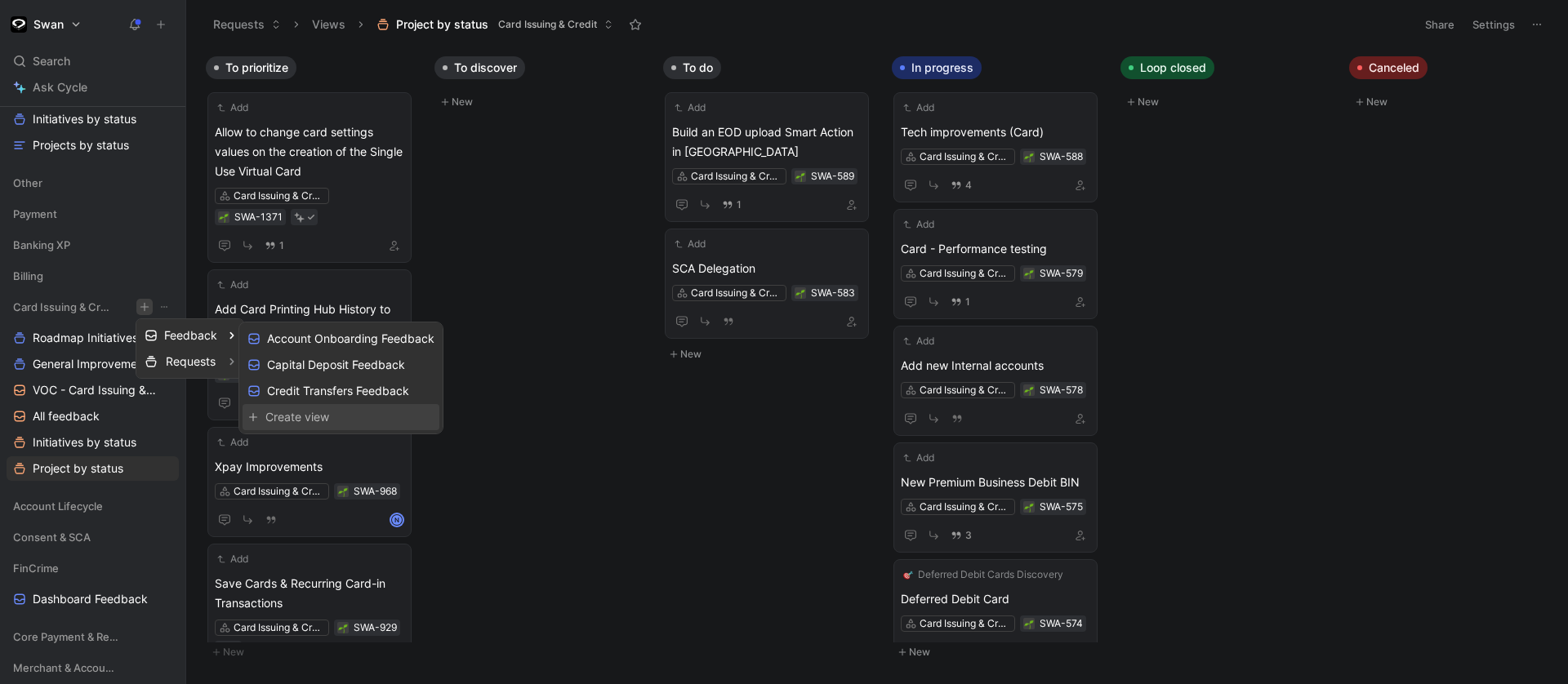click on "Create view" at bounding box center (341, 417) 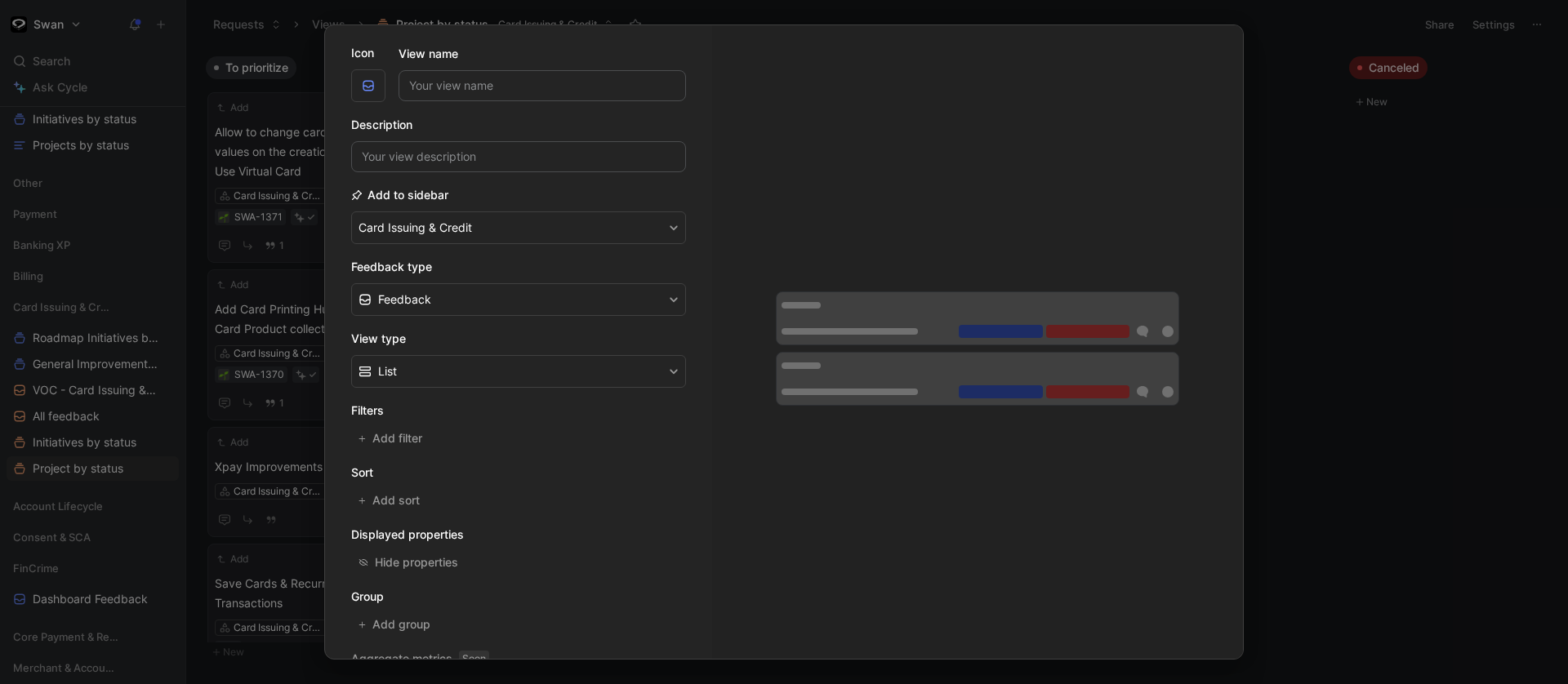 scroll, scrollTop: 46, scrollLeft: 0, axis: vertical 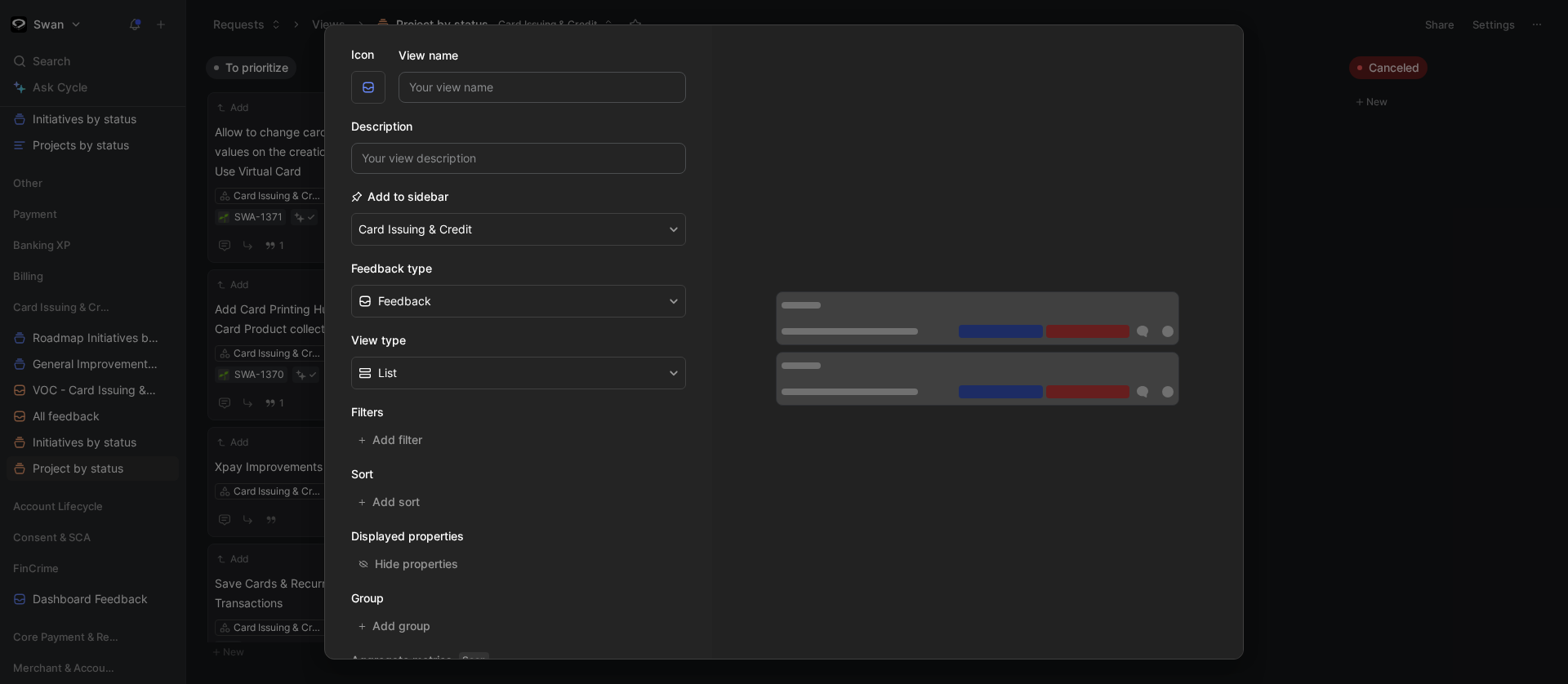 click at bounding box center (784, 342) 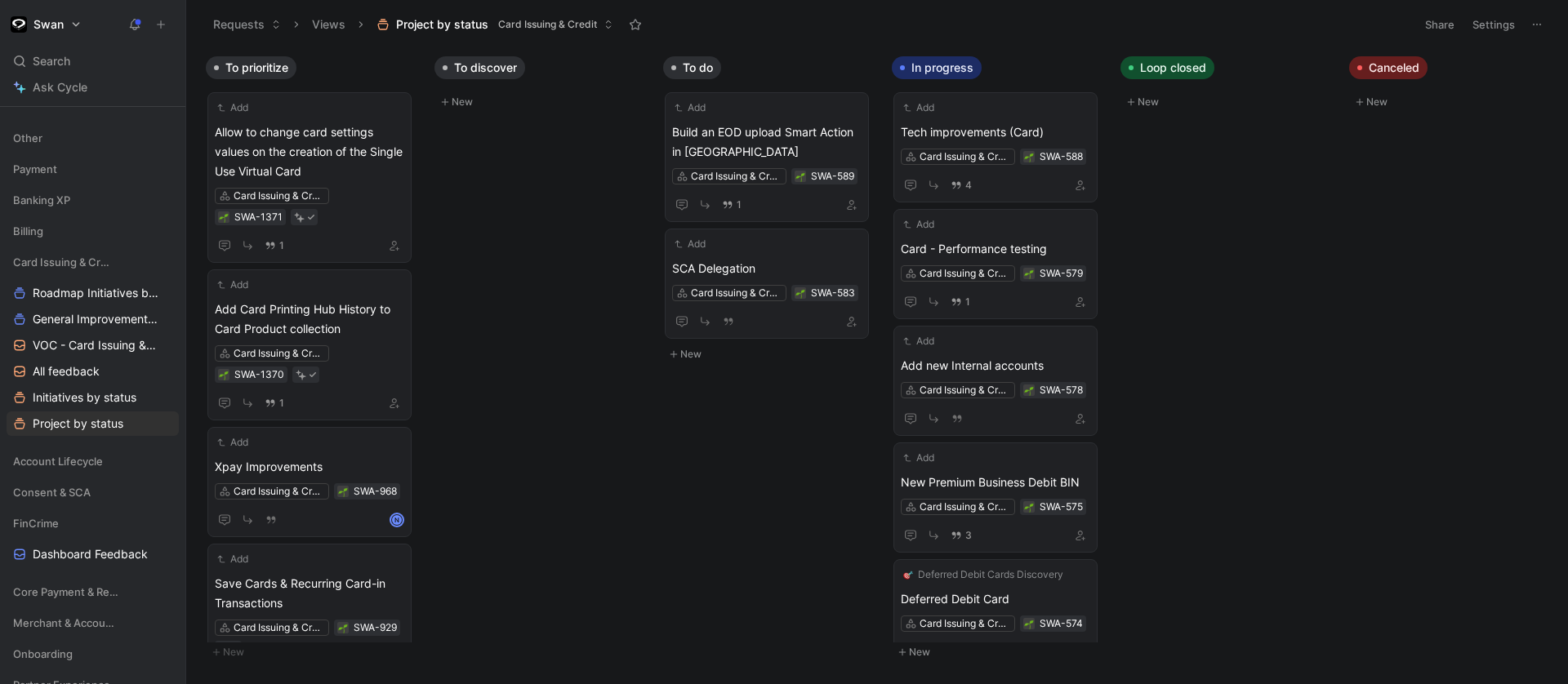 scroll, scrollTop: 0, scrollLeft: 0, axis: both 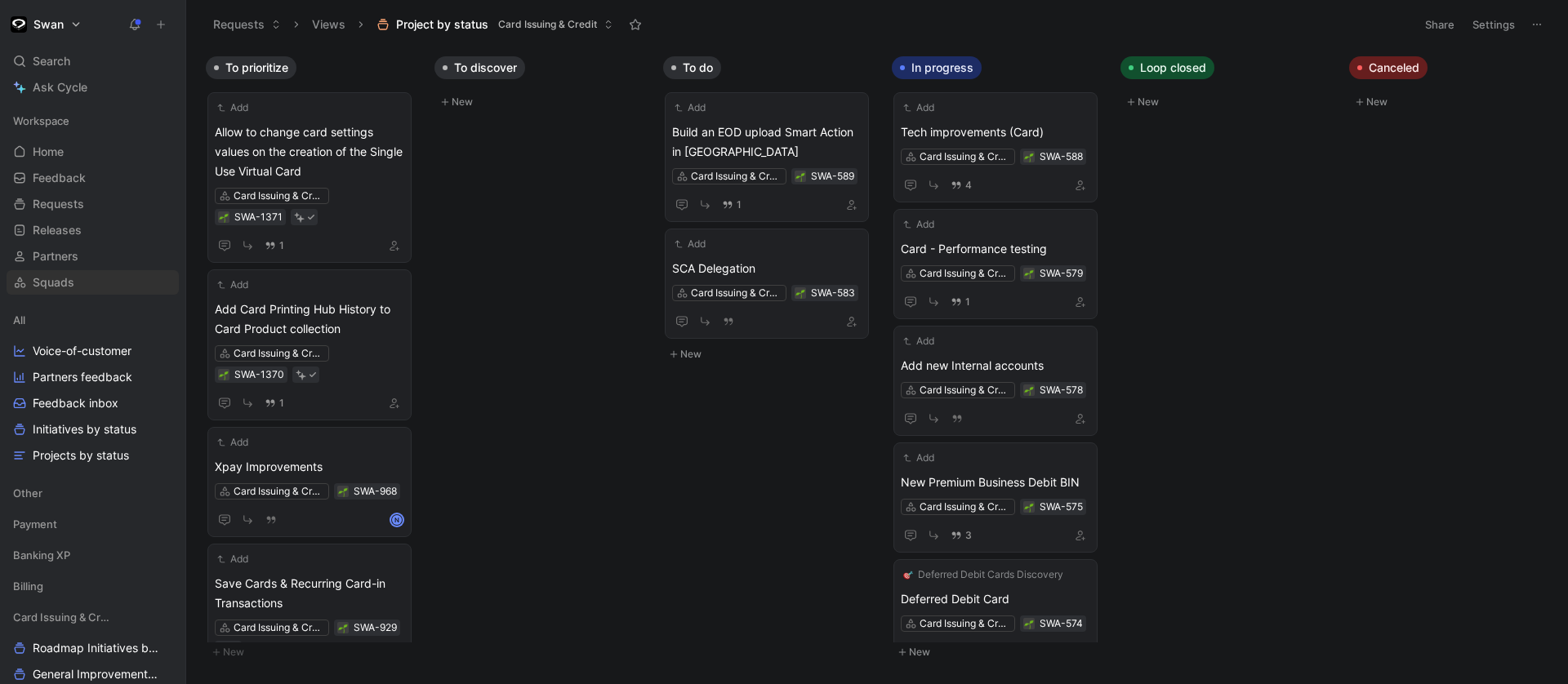 click on "Squads" at bounding box center (53, 282) 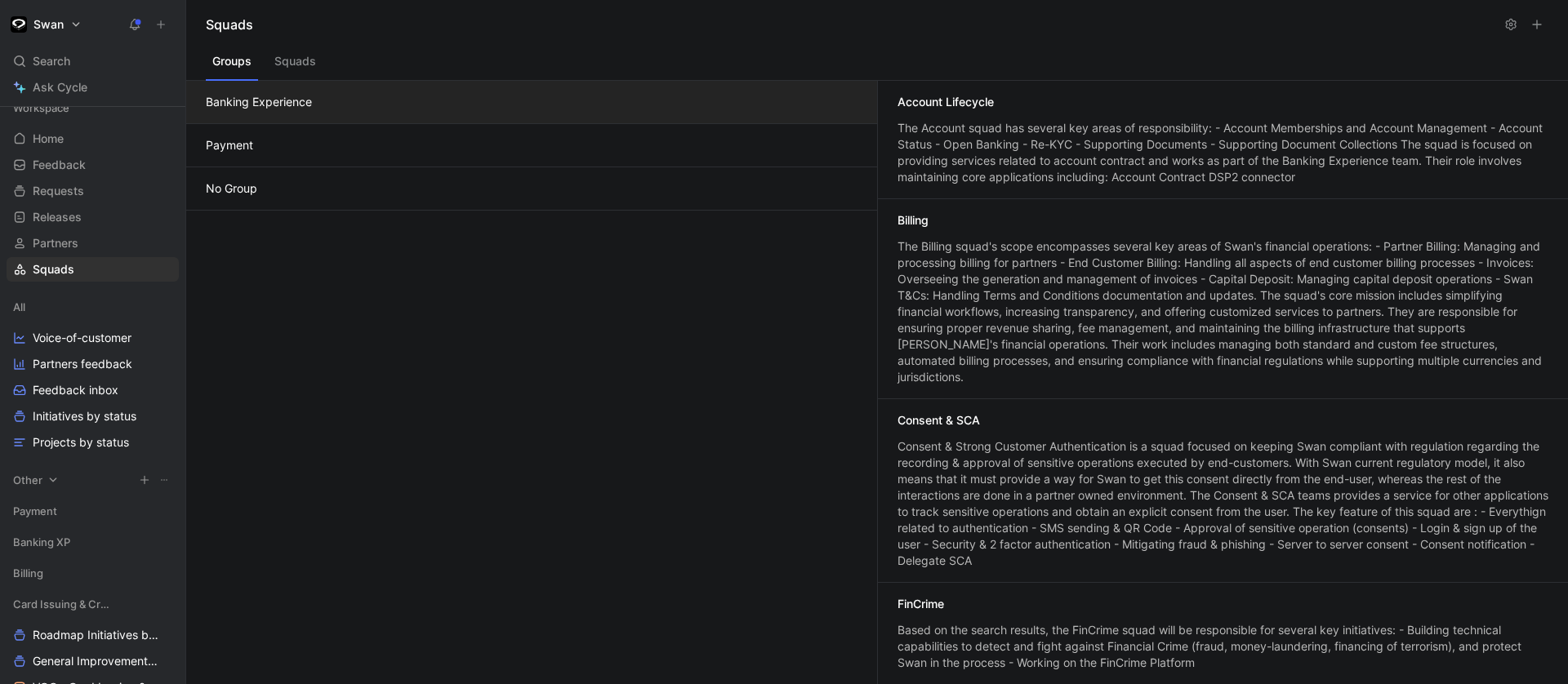 scroll, scrollTop: 16, scrollLeft: 0, axis: vertical 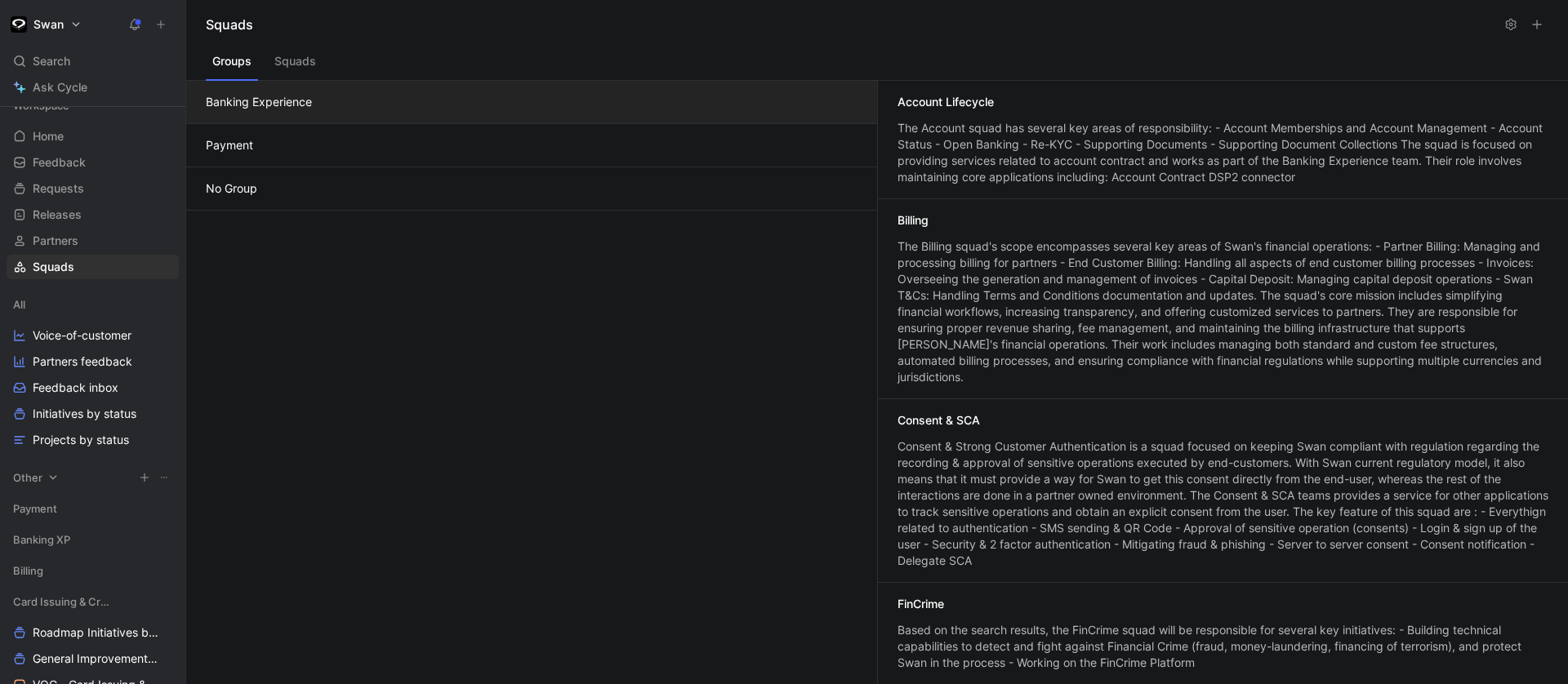 click 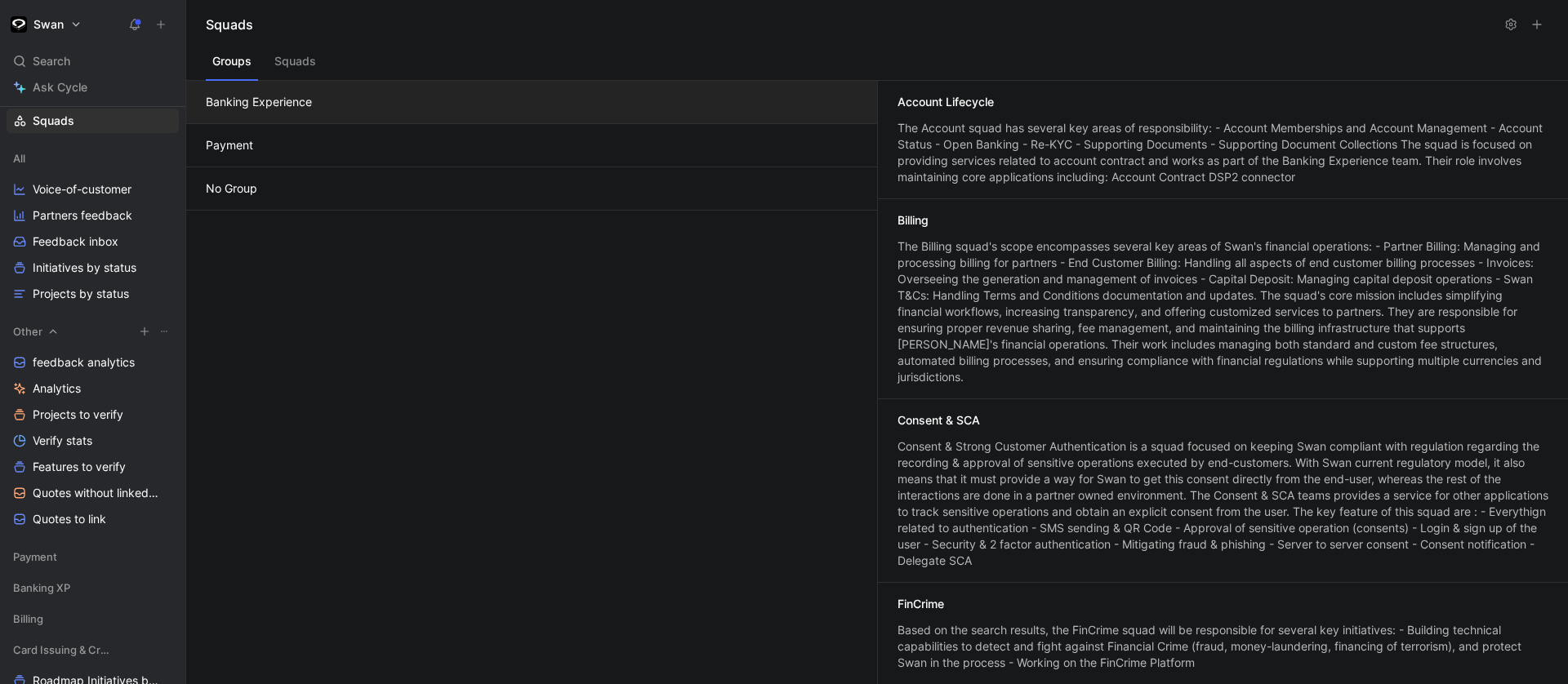 scroll, scrollTop: 162, scrollLeft: 0, axis: vertical 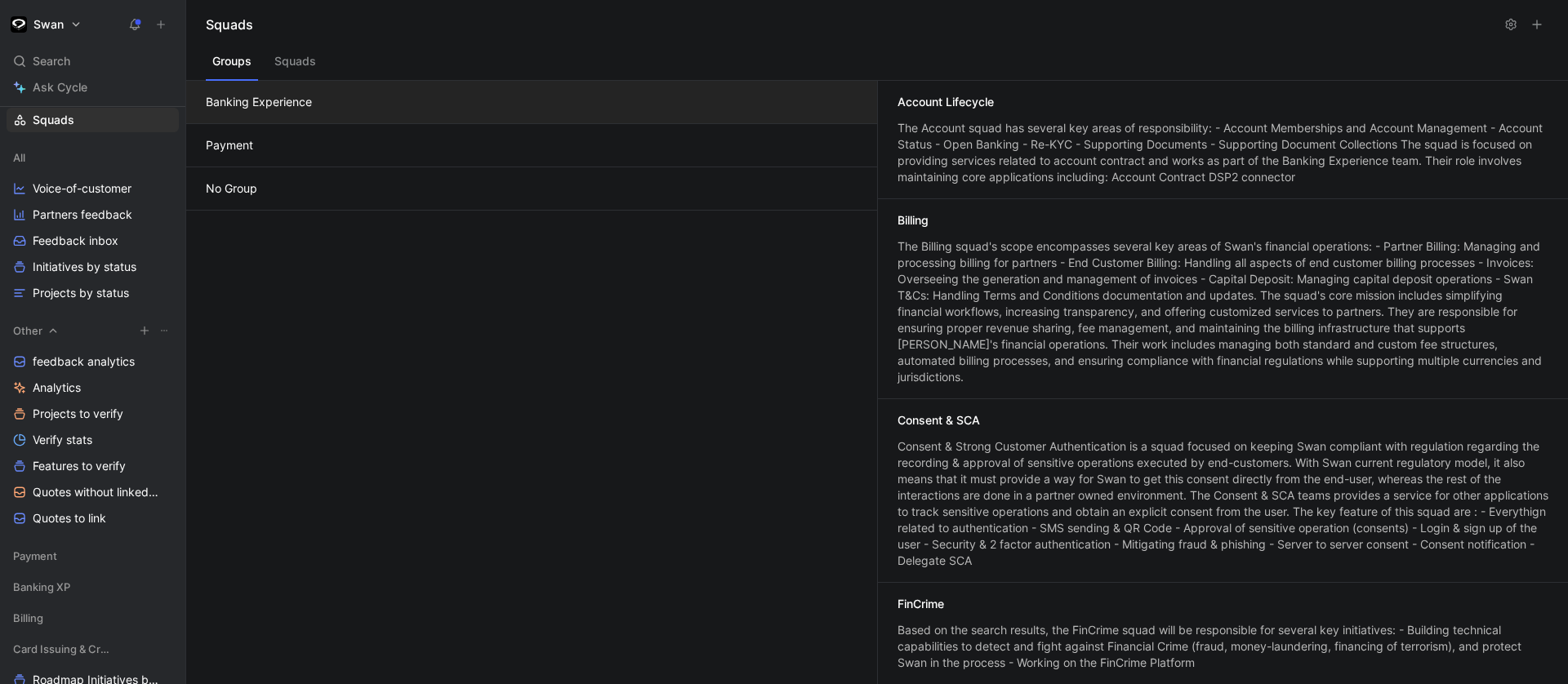 click on "Other" at bounding box center [92, 331] 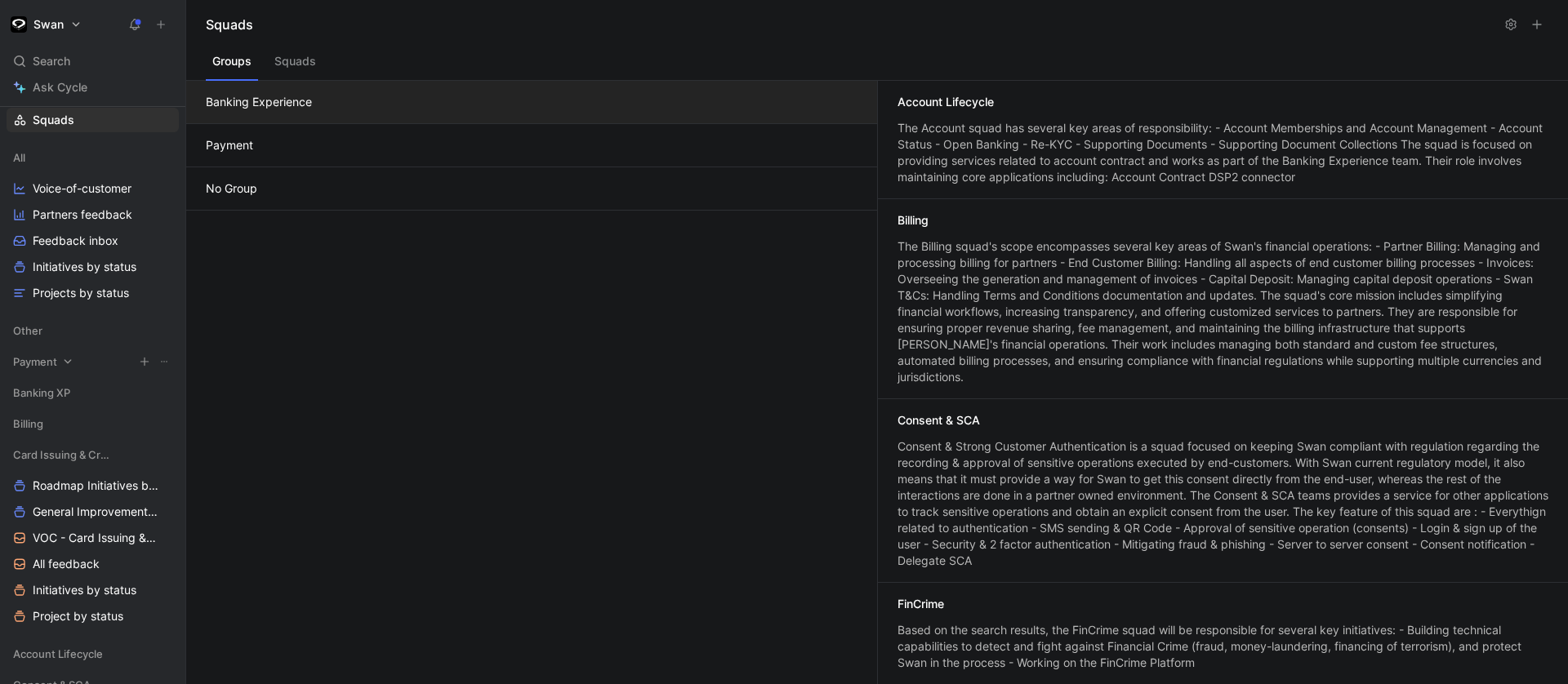 click on "Payment" at bounding box center (92, 362) 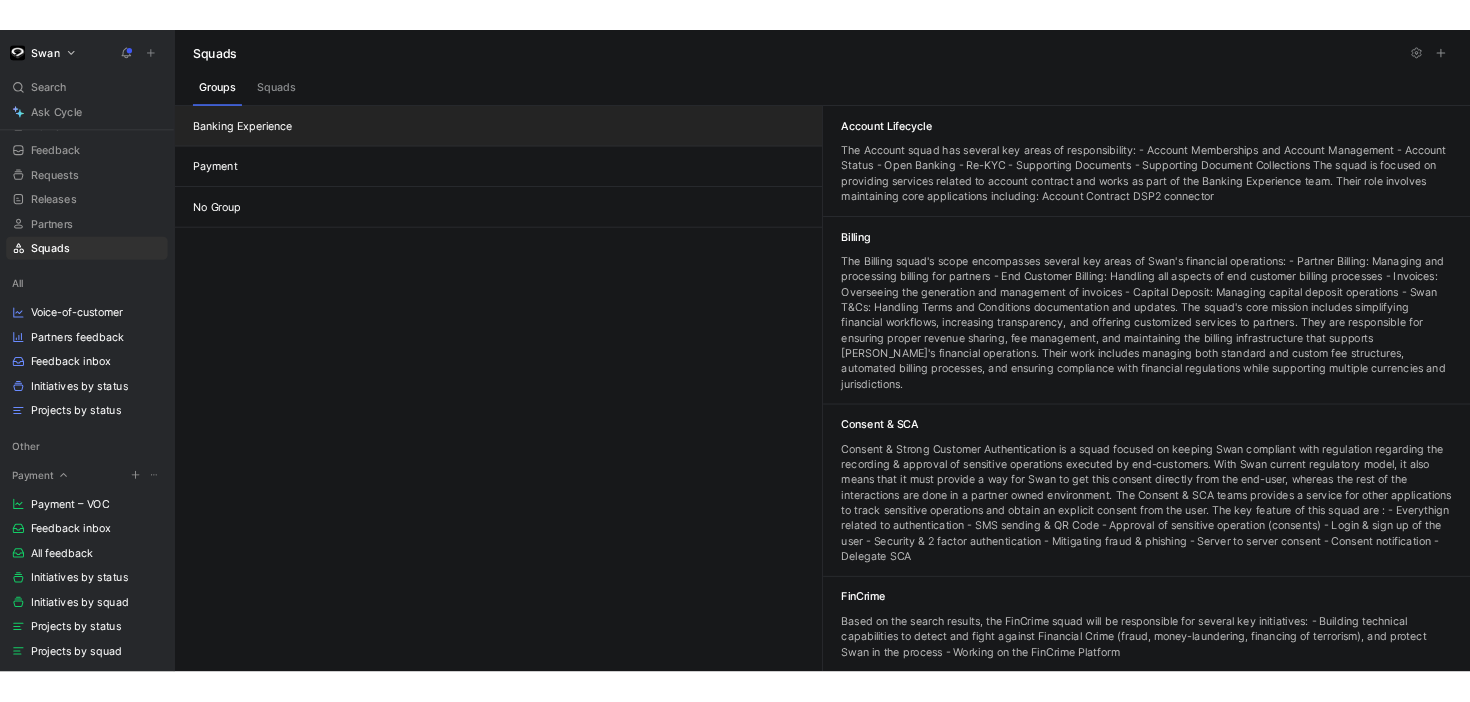 scroll, scrollTop: 13, scrollLeft: 0, axis: vertical 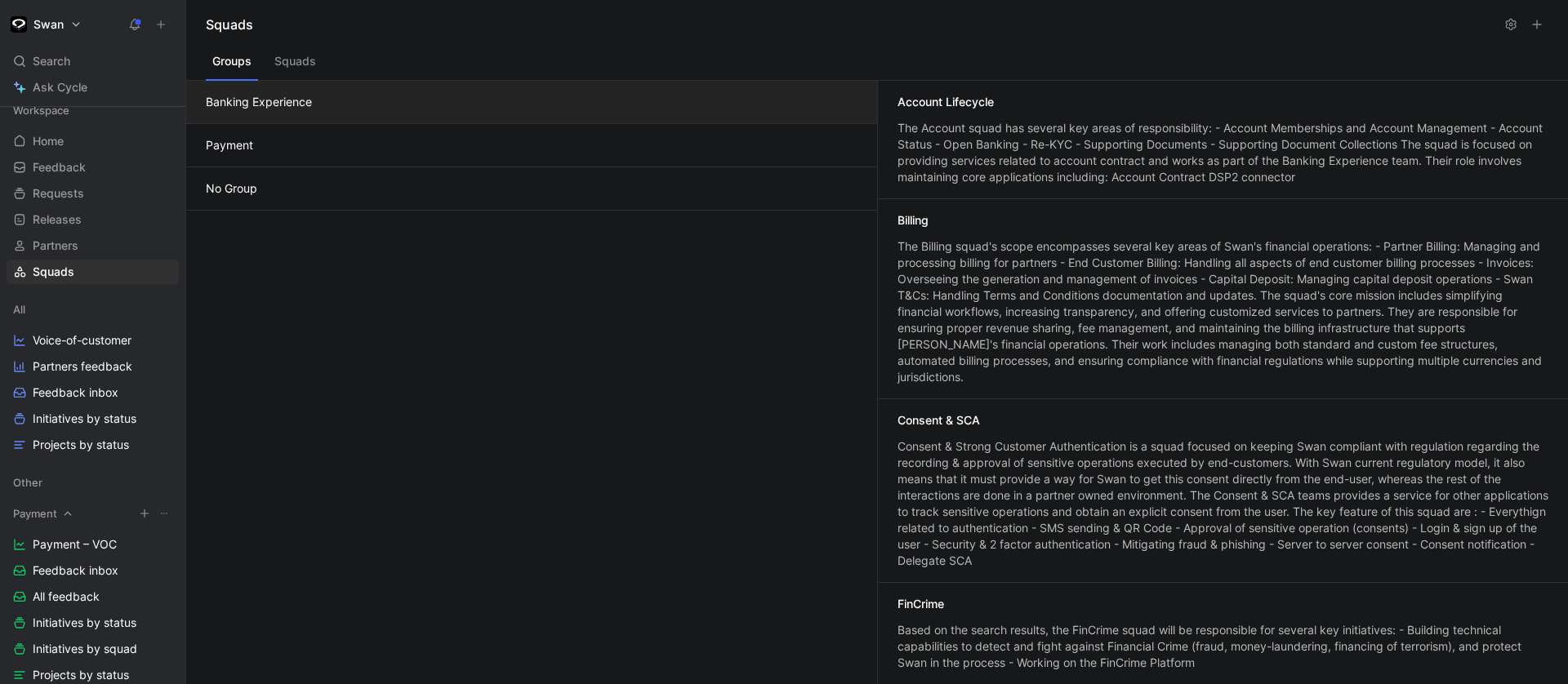 click on "Payment" at bounding box center [35, 513] 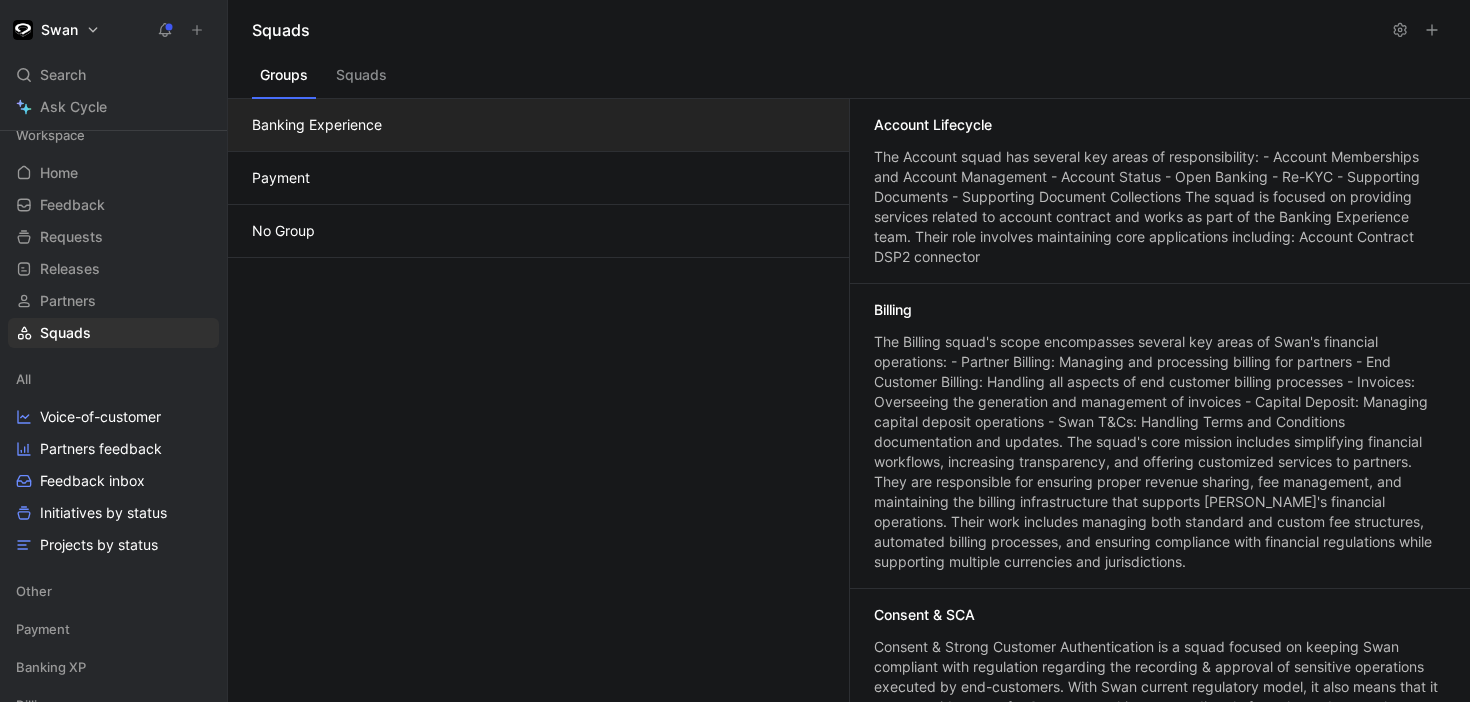 scroll, scrollTop: 13, scrollLeft: 0, axis: vertical 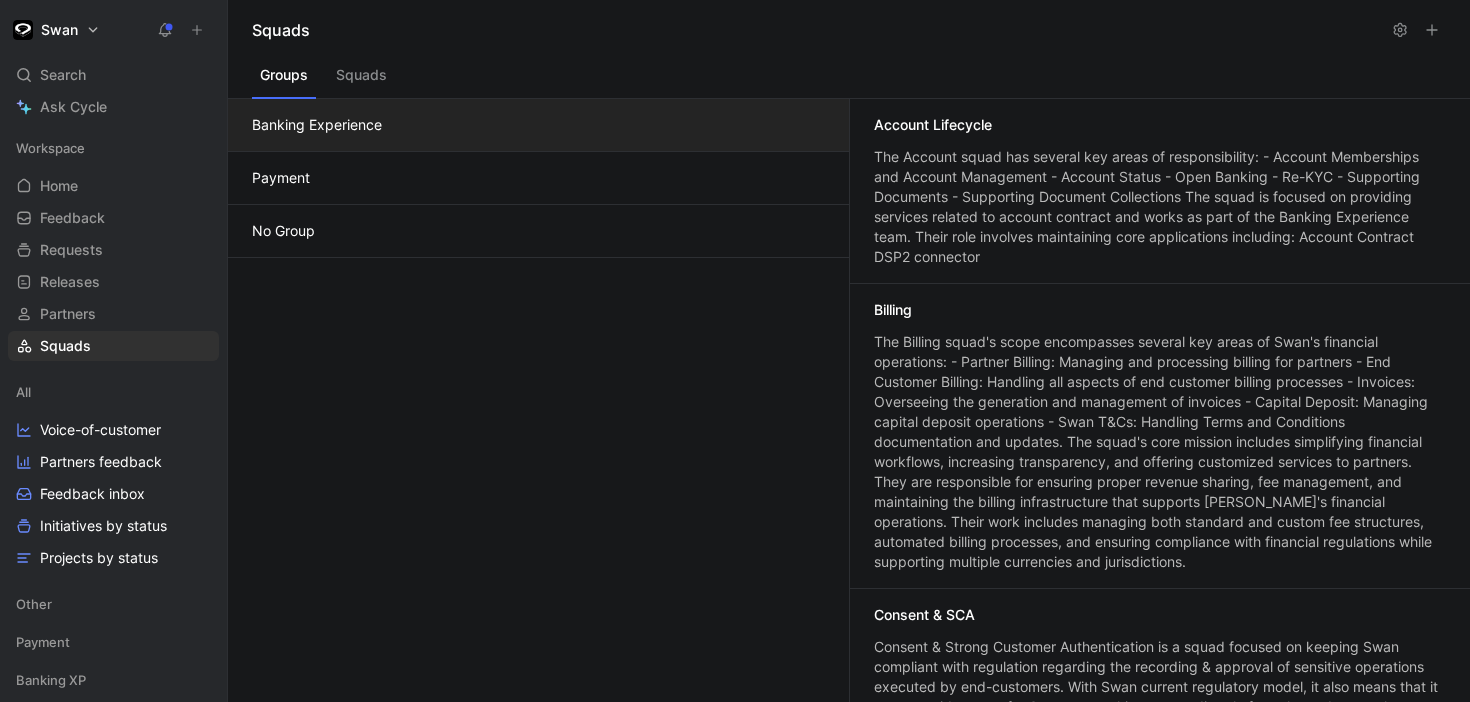 click on "Payment" at bounding box center (538, 178) 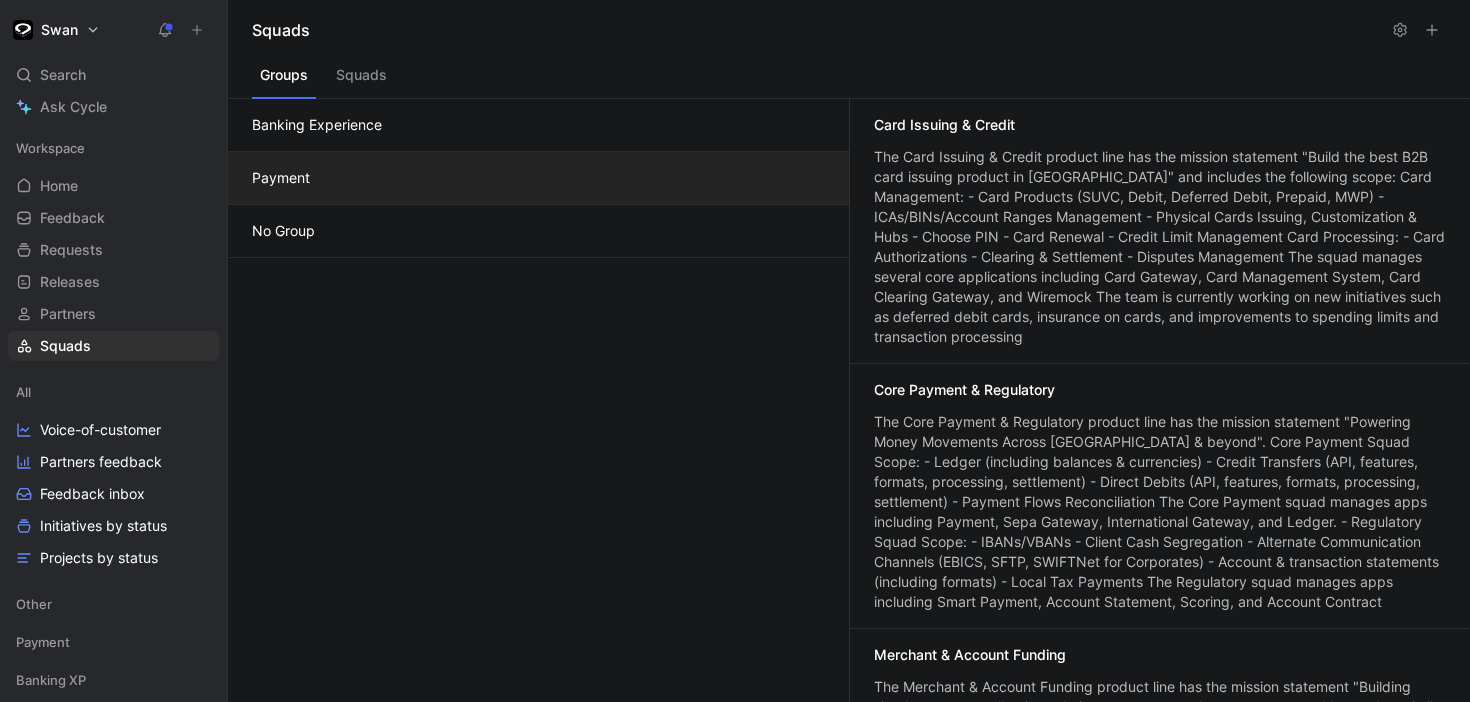 click on "No Group" at bounding box center (538, 231) 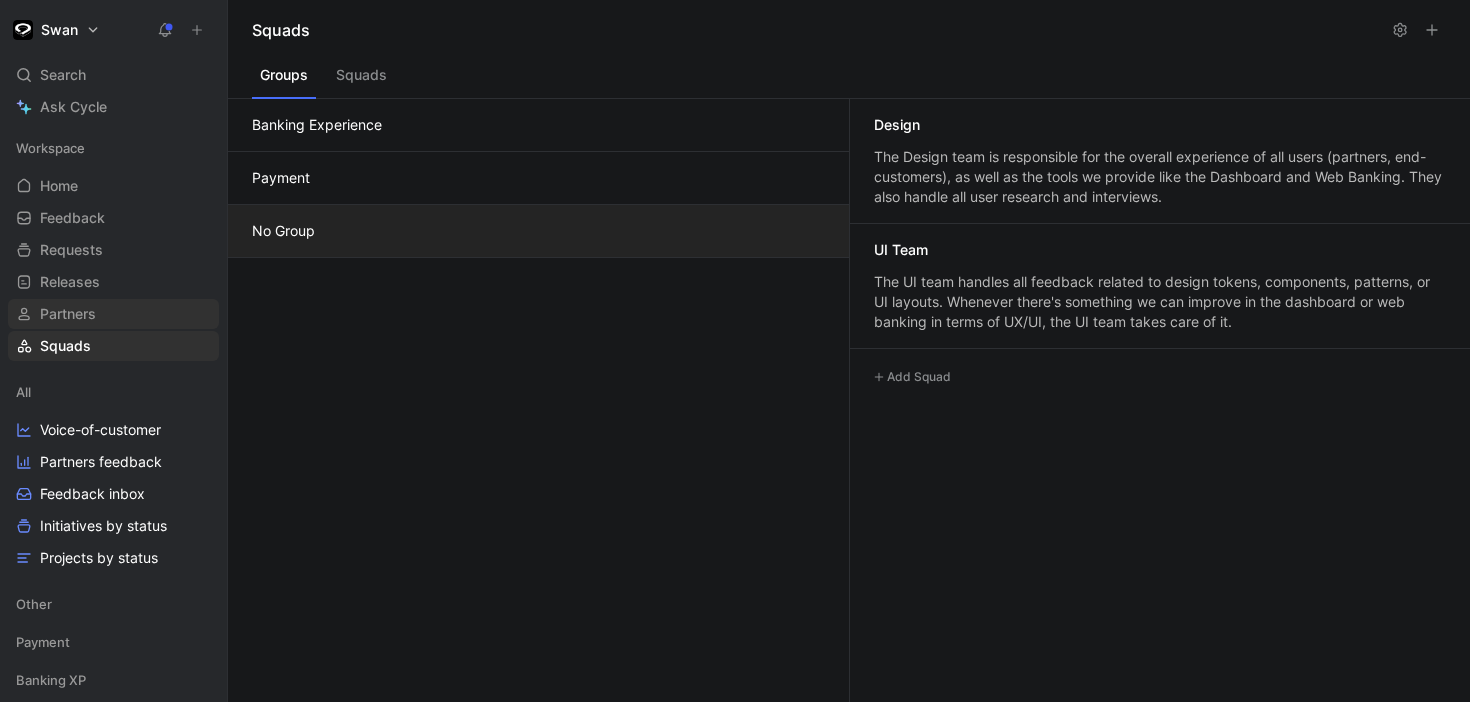 click on "Partners" at bounding box center (113, 314) 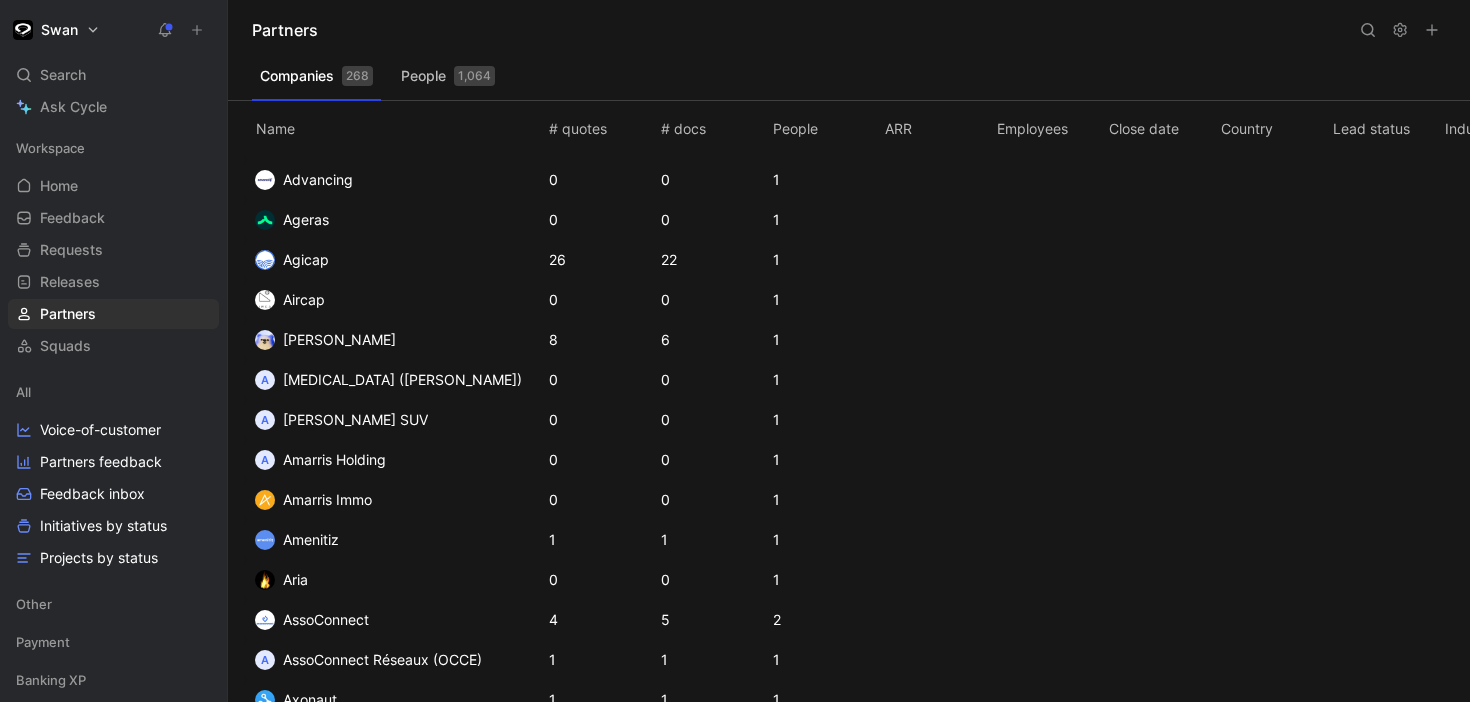 scroll, scrollTop: 0, scrollLeft: 0, axis: both 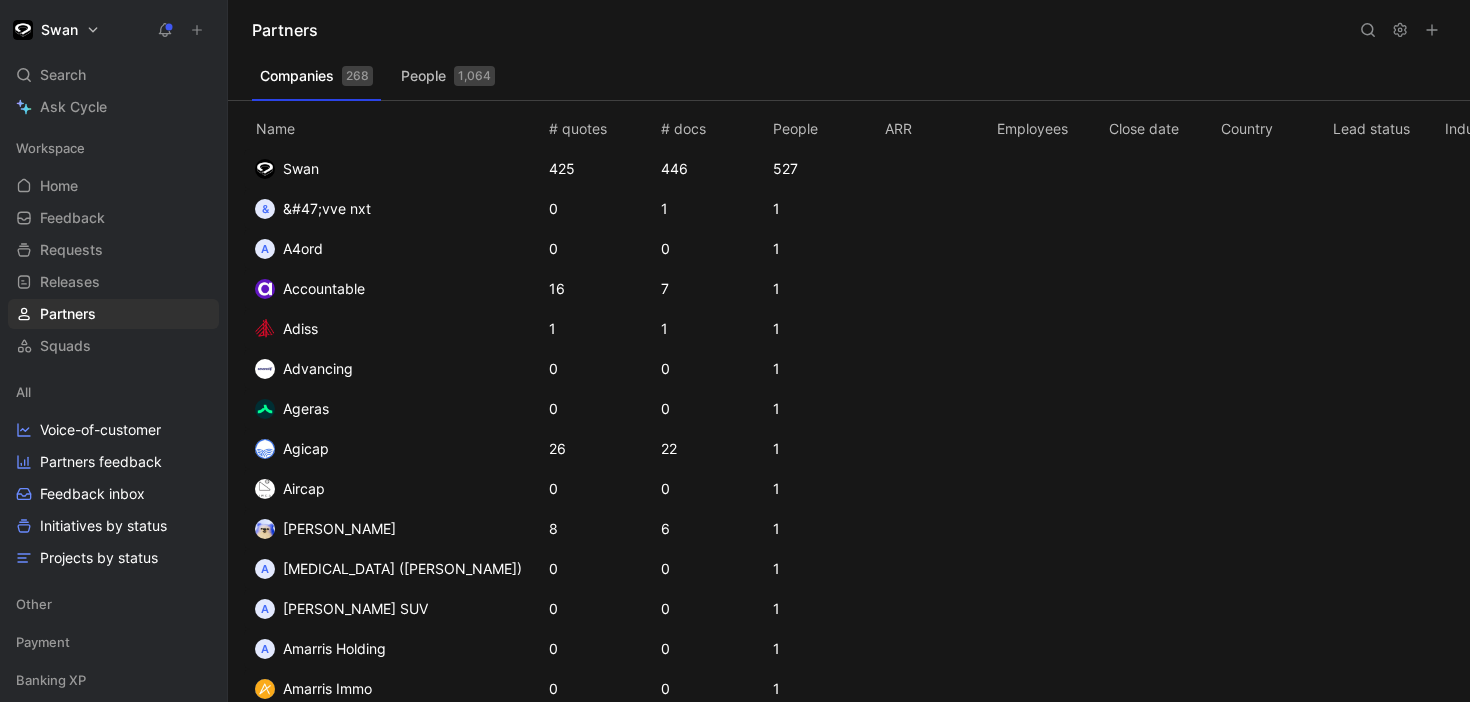 click on "425" at bounding box center (601, 169) 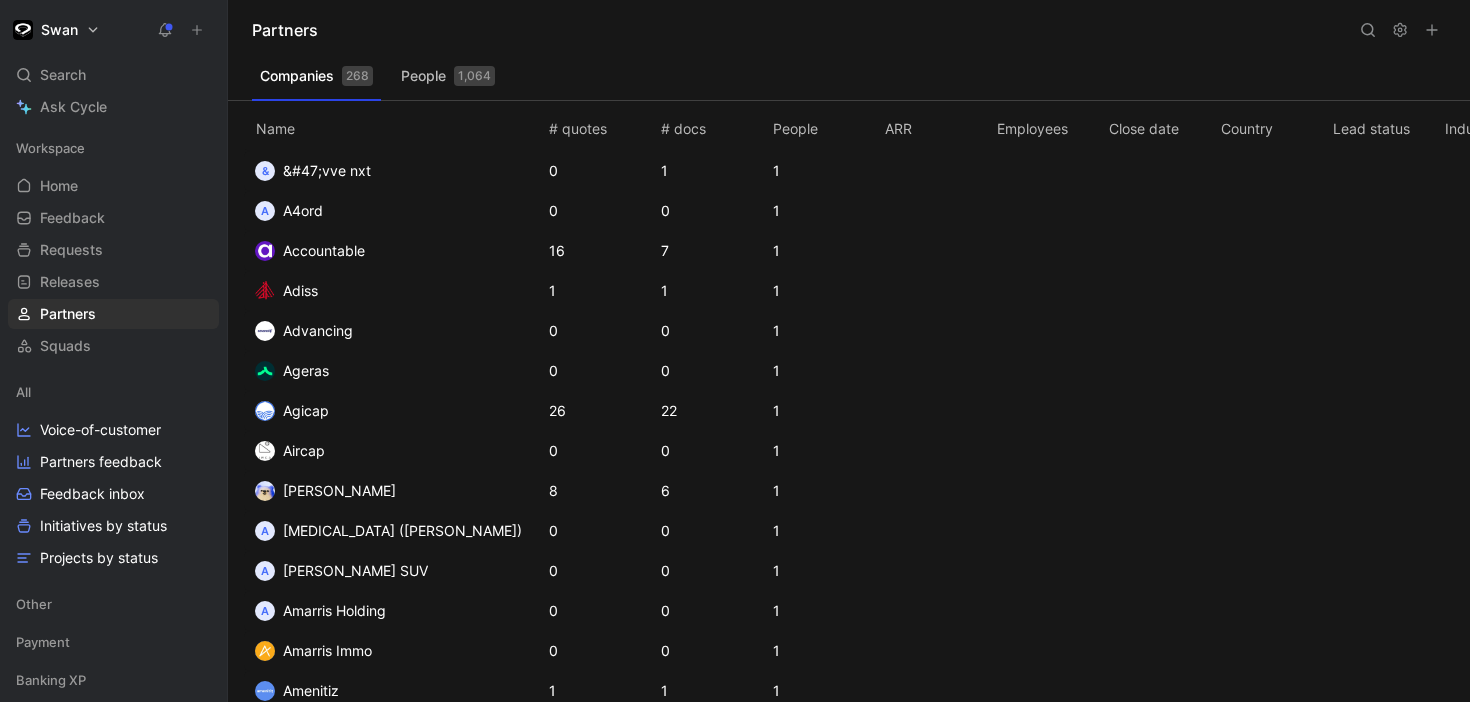 scroll, scrollTop: 0, scrollLeft: 0, axis: both 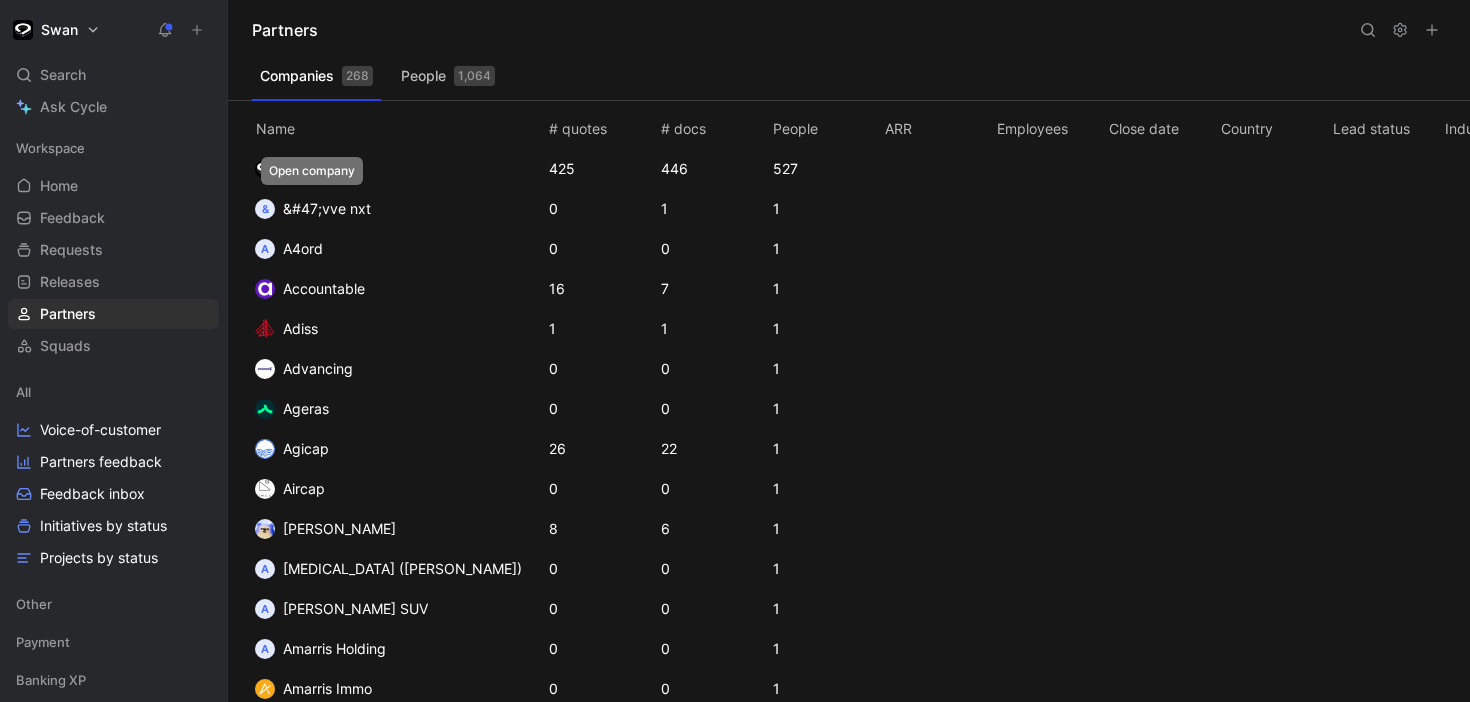 click on "&" at bounding box center [265, 209] 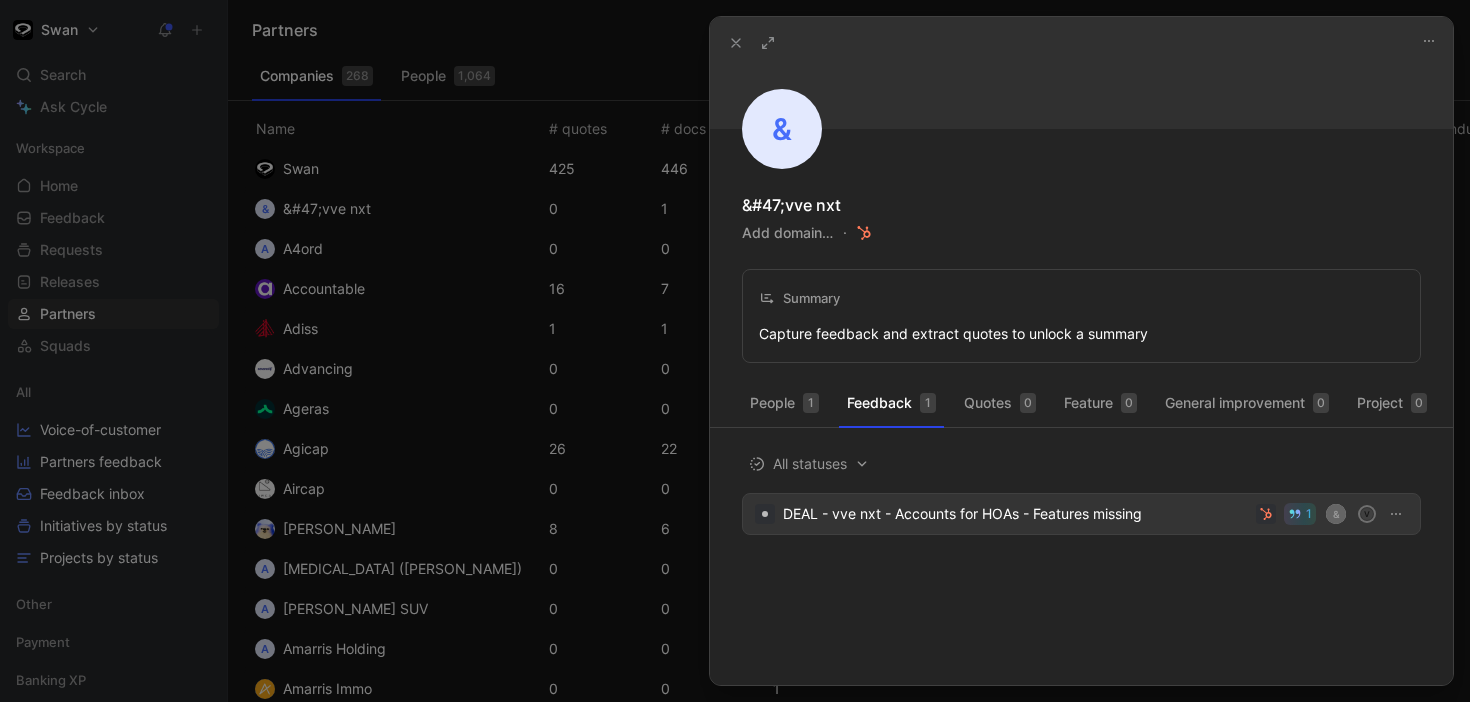 click on "DEAL - vve nxt - Accounts for HOAs - Features missing" at bounding box center (1015, 514) 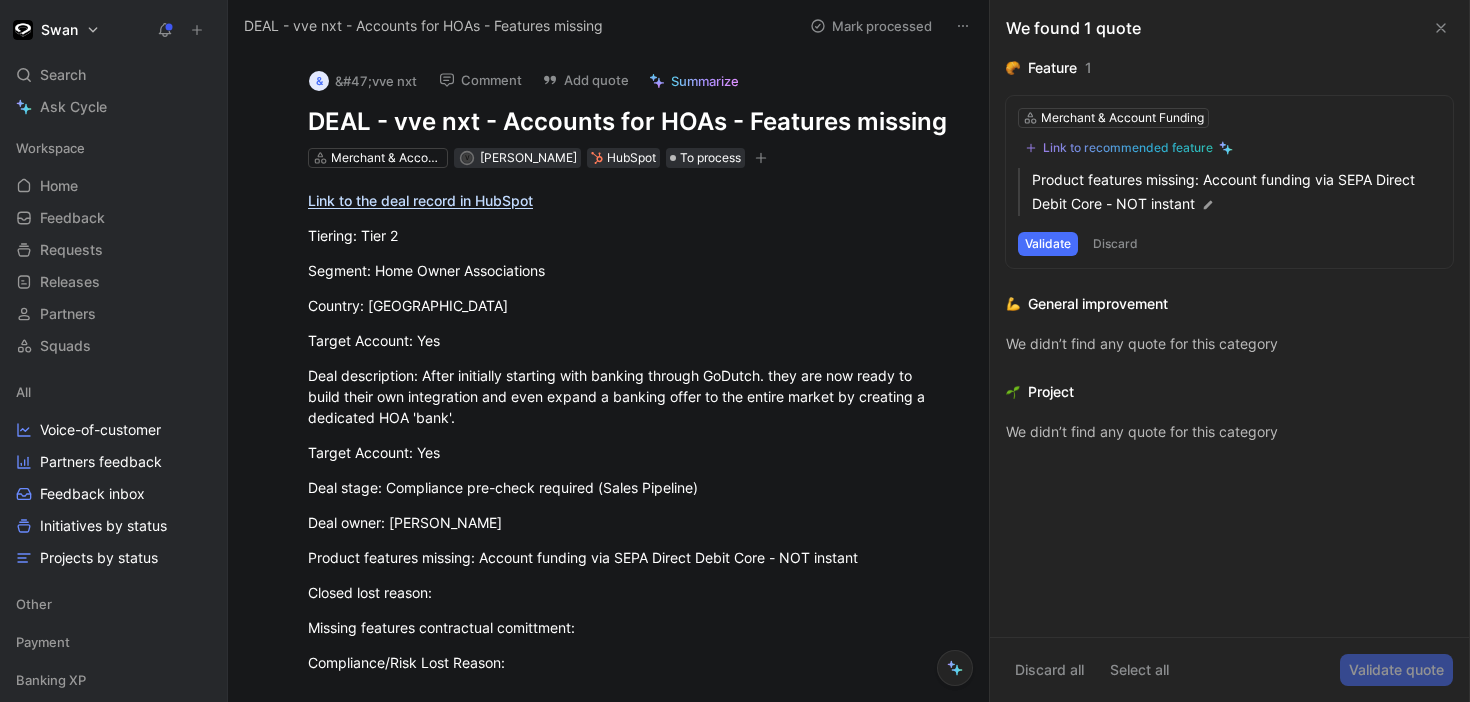 drag, startPoint x: 392, startPoint y: 119, endPoint x: 480, endPoint y: 121, distance: 88.02273 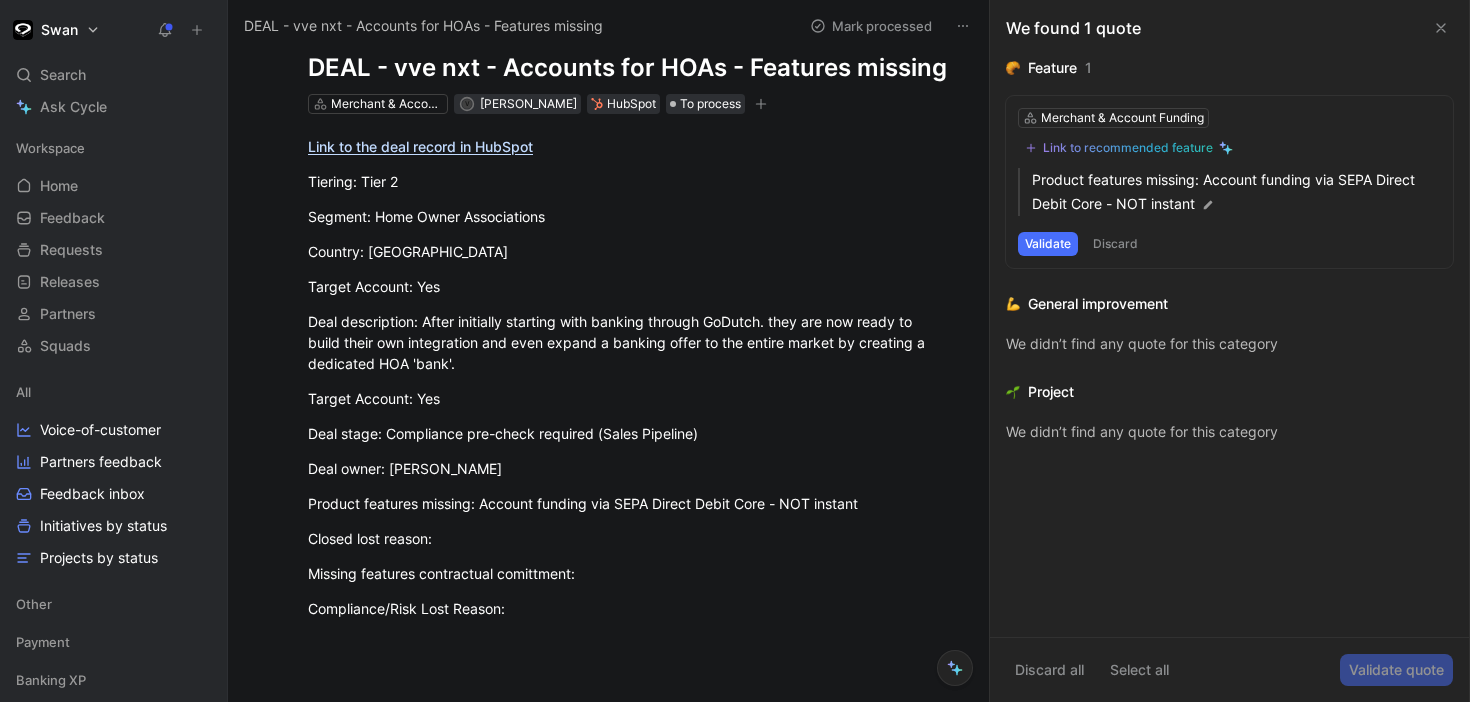 scroll, scrollTop: 0, scrollLeft: 0, axis: both 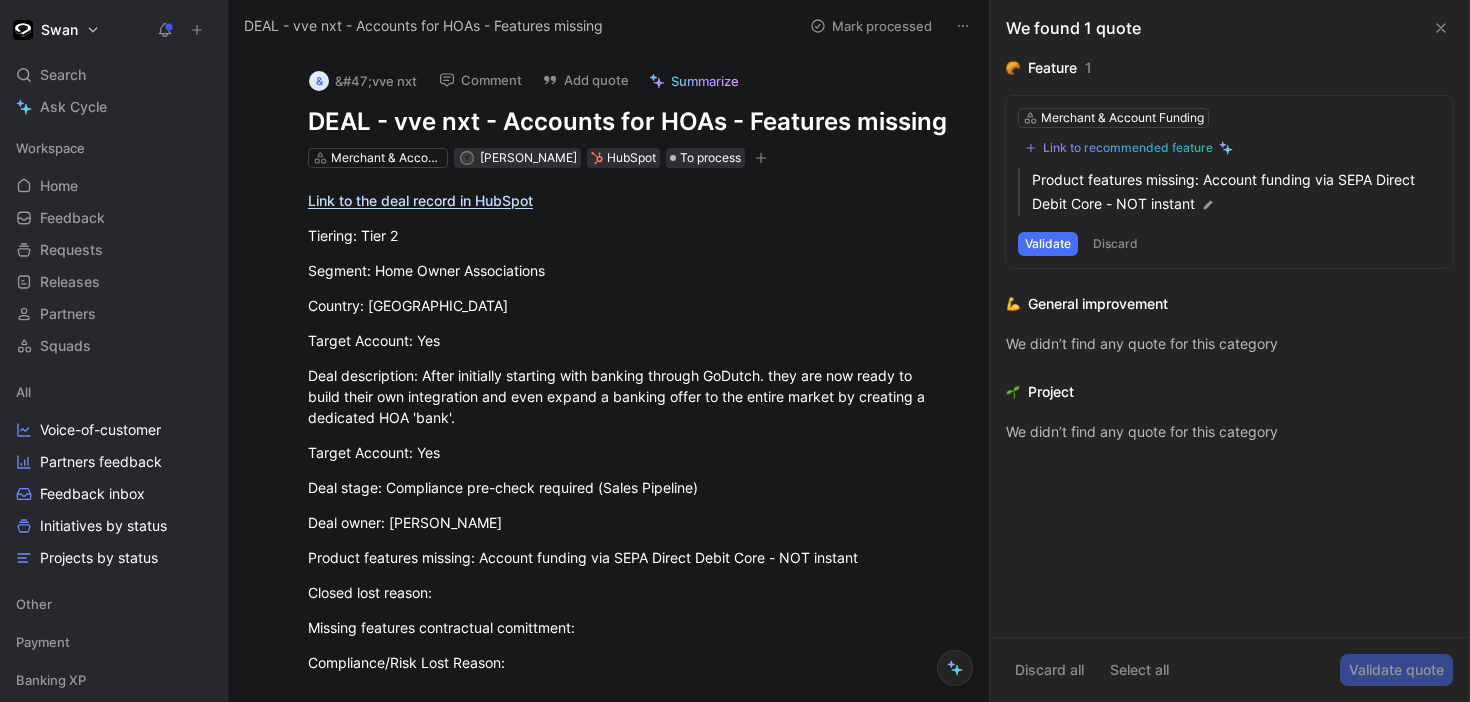 copy on "vve nxt" 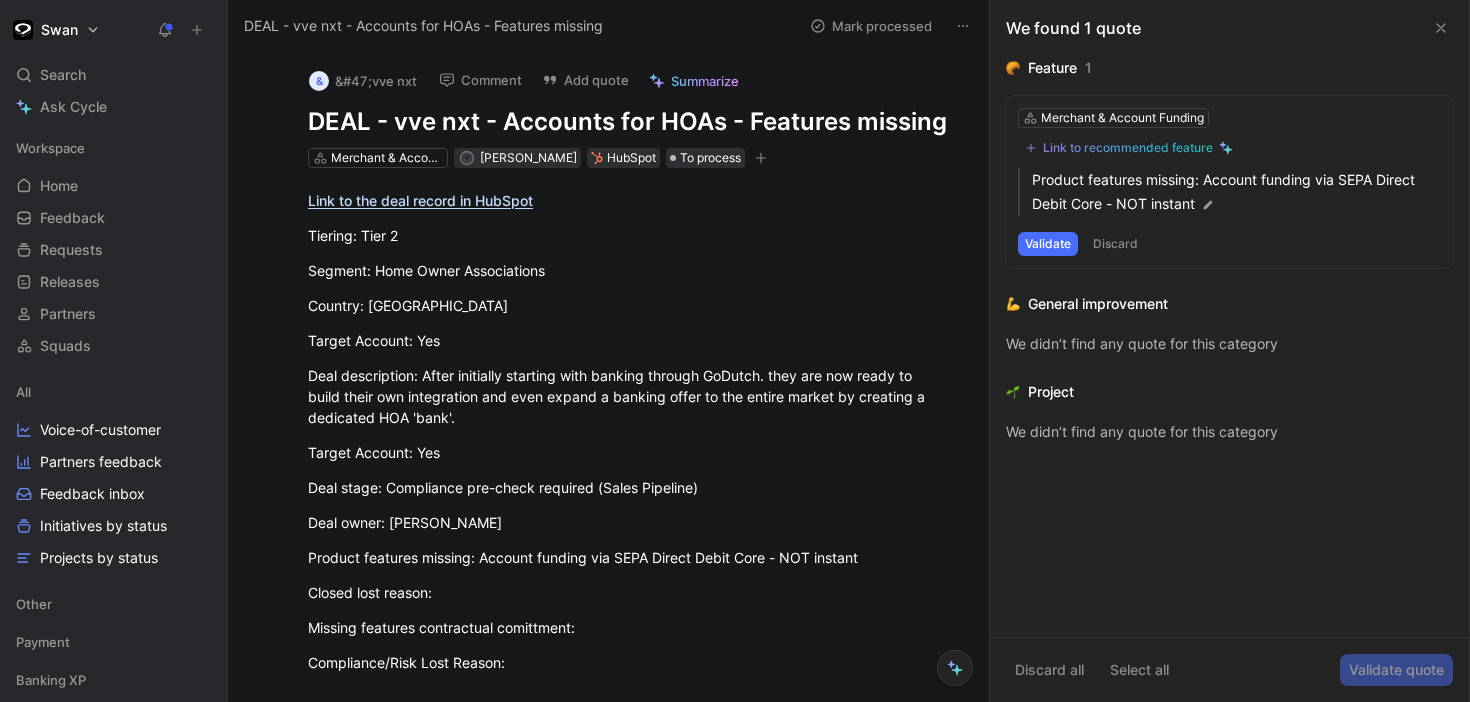 click on "& &#47;vve nxt" at bounding box center [363, 81] 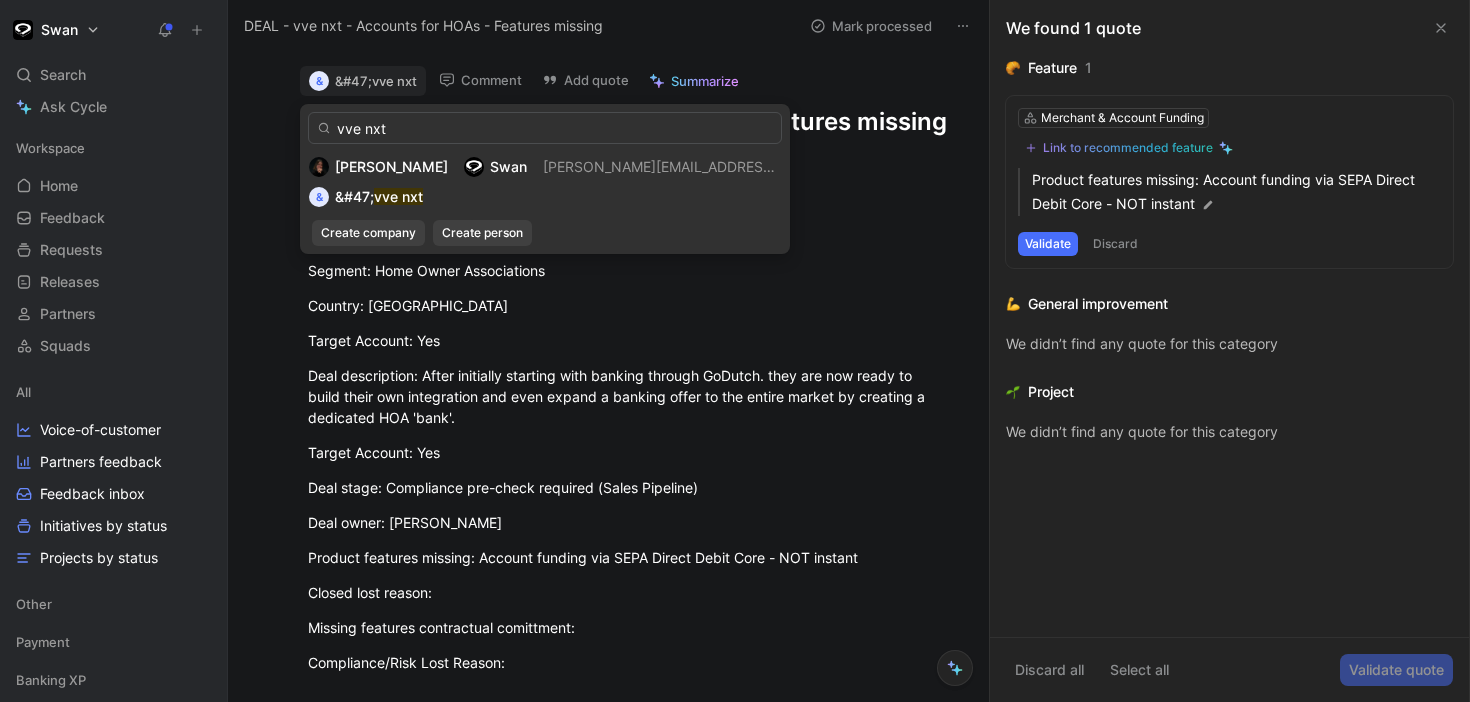 type on "vve nxt" 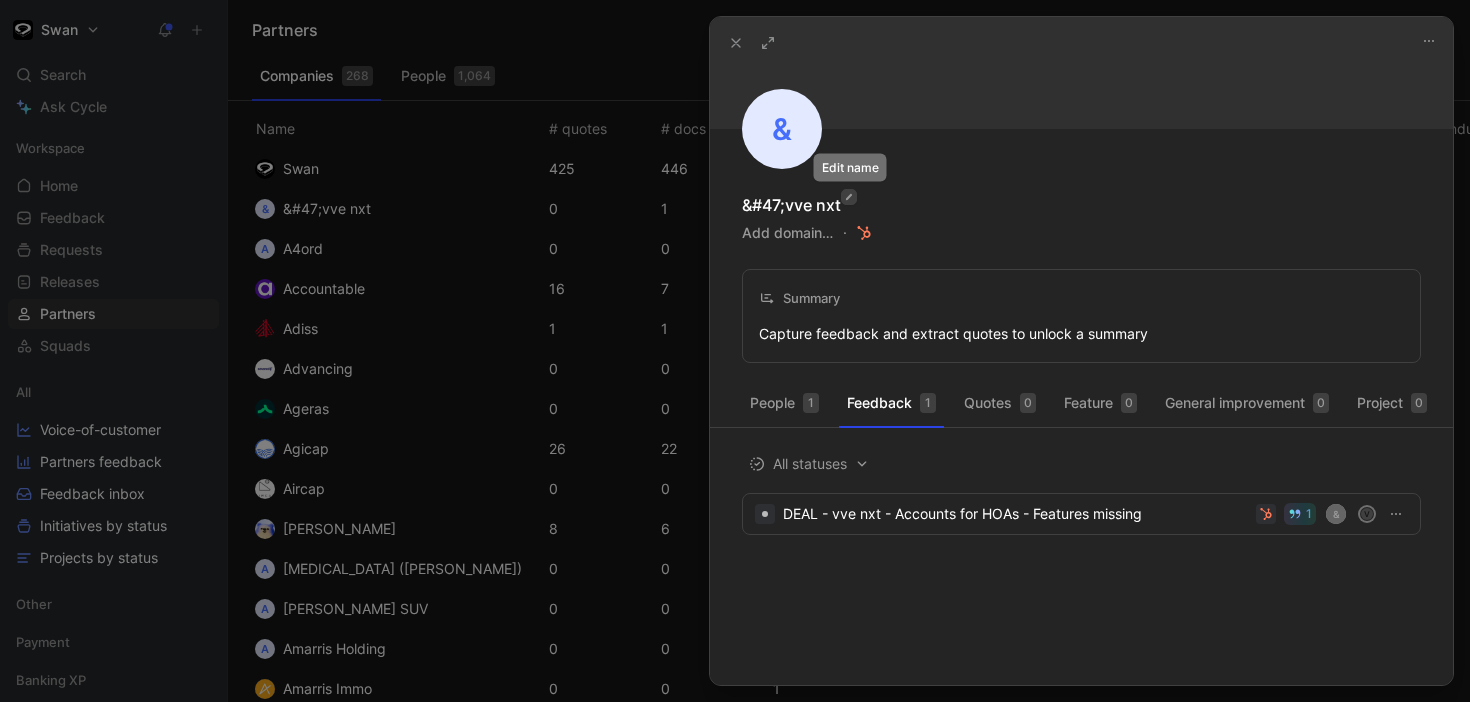 click 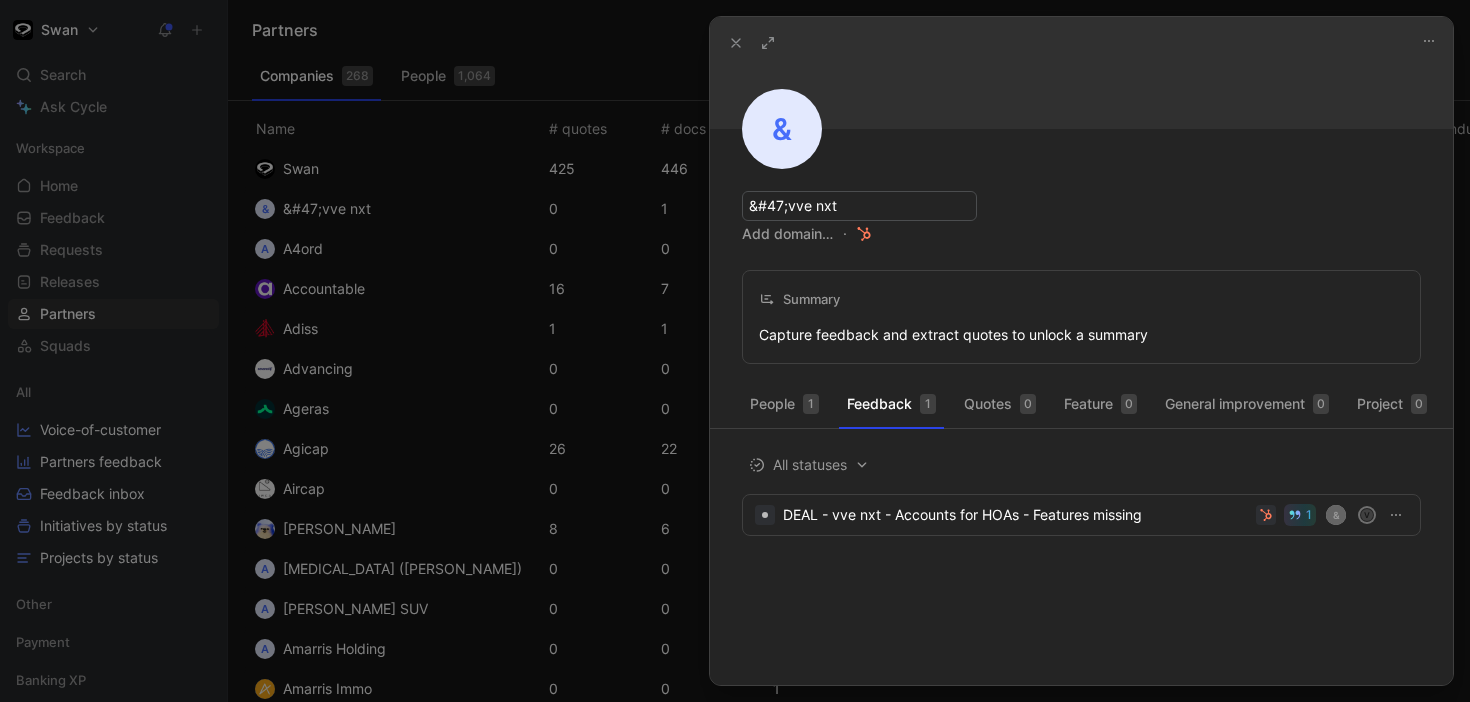 click on "&#47;vve nxt" at bounding box center (859, 206) 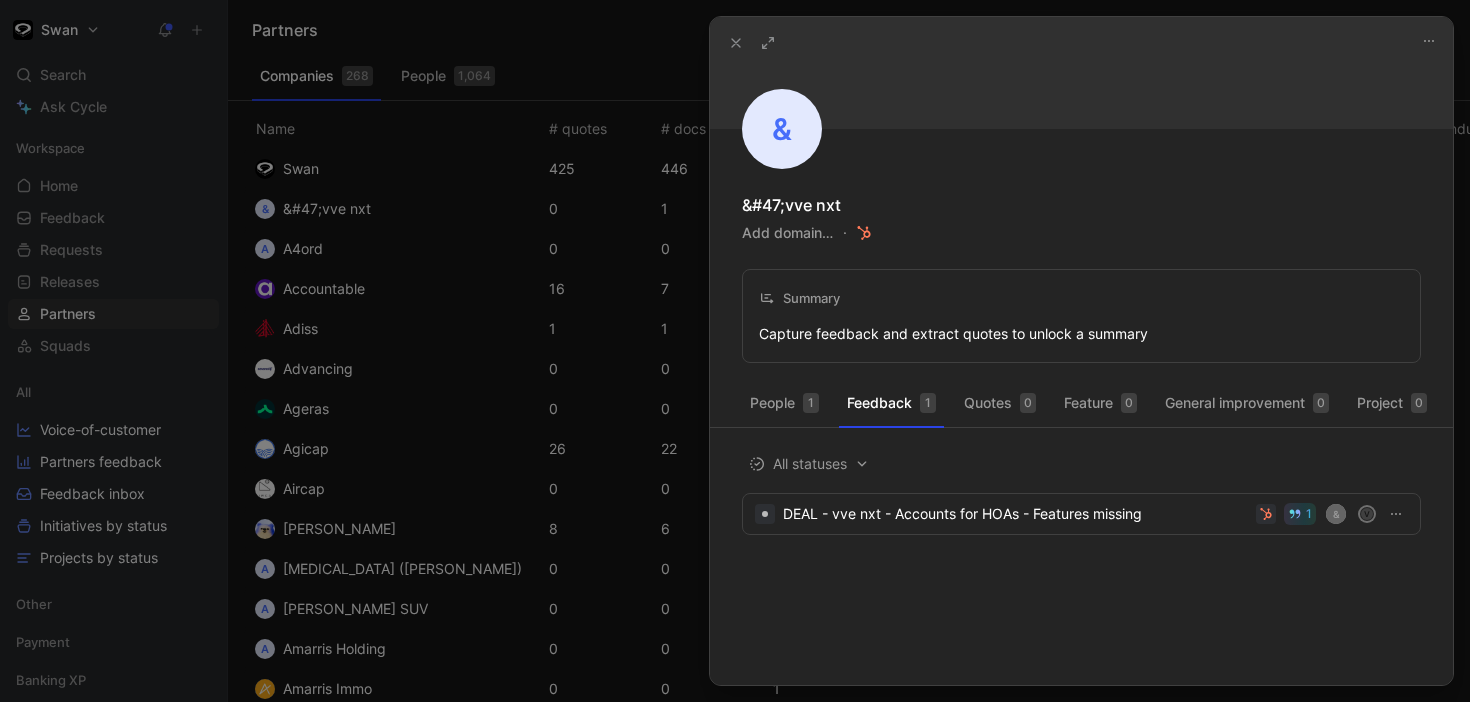 click on "&#47;vve nxt Add domain…" at bounding box center [1081, 219] 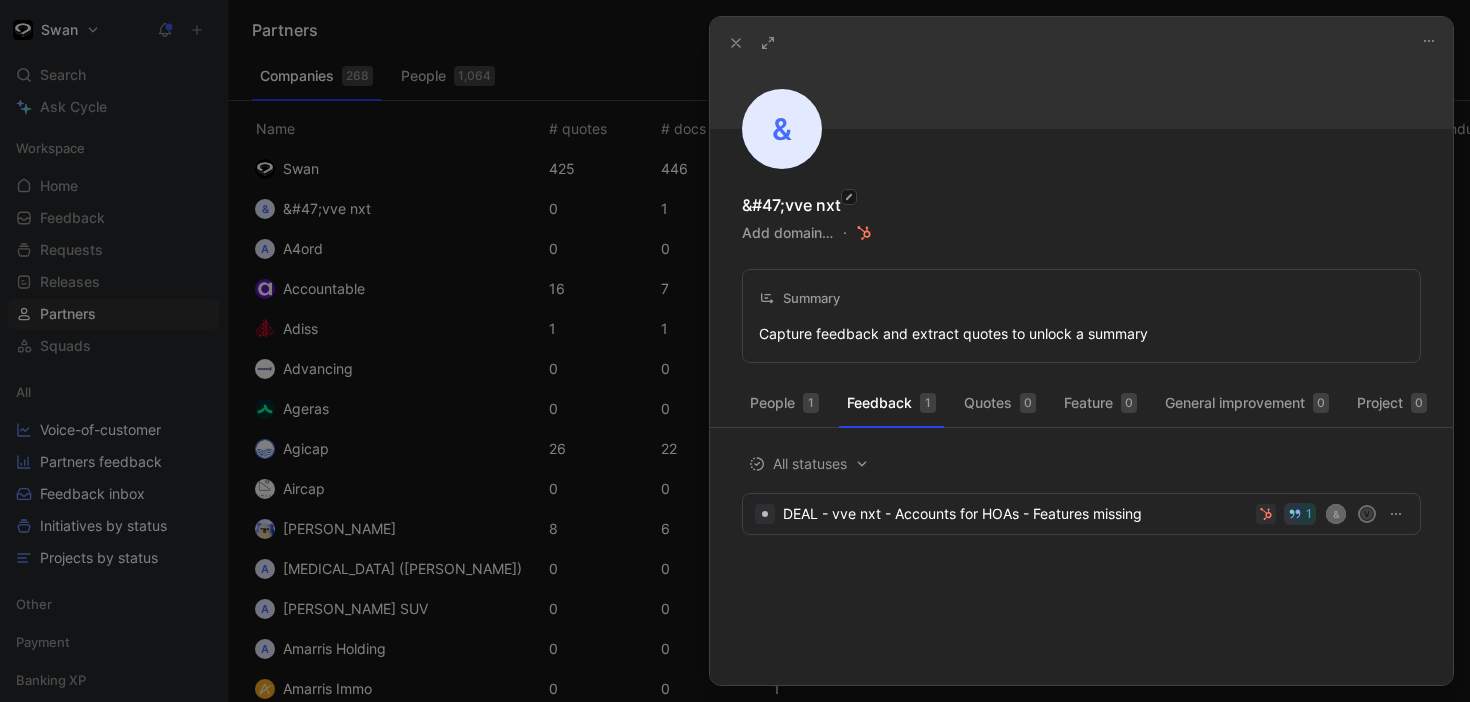 click on "&#47;vve nxt" at bounding box center [791, 205] 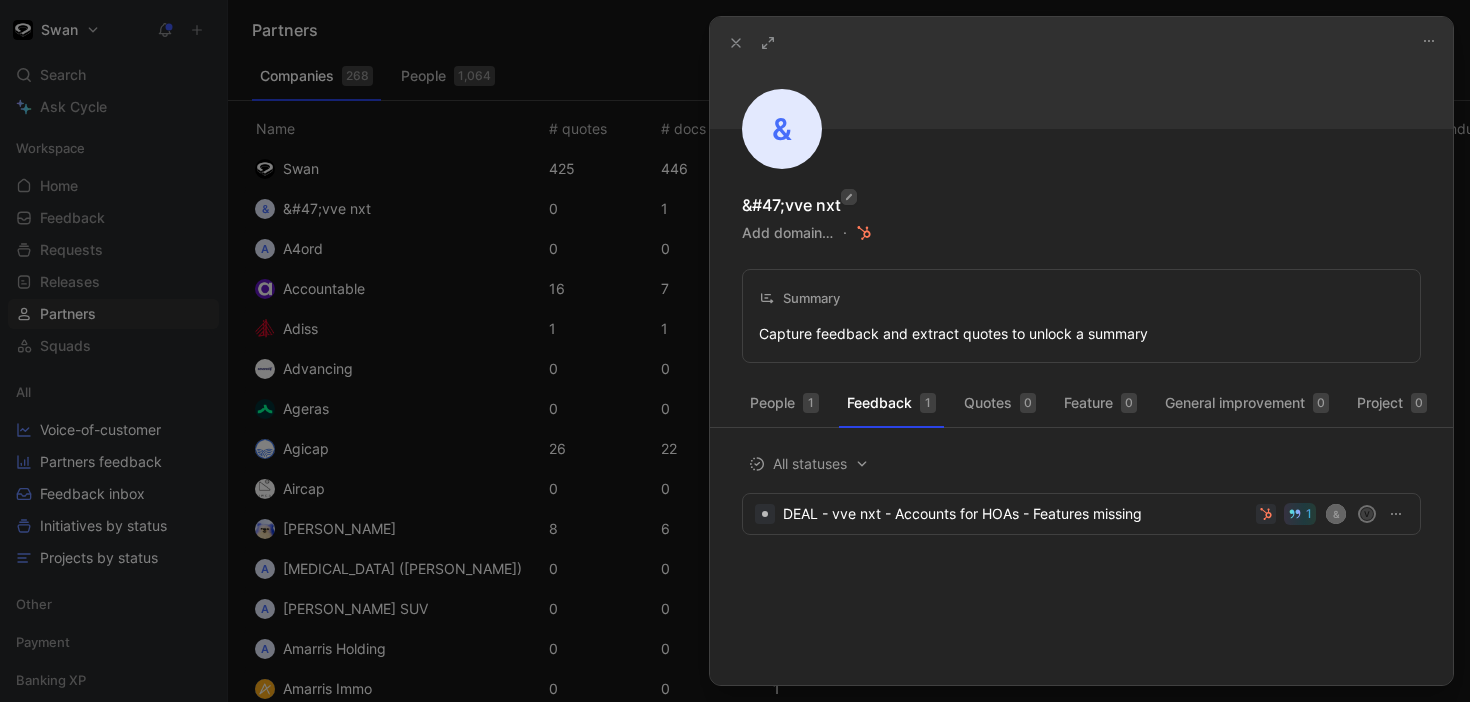 click 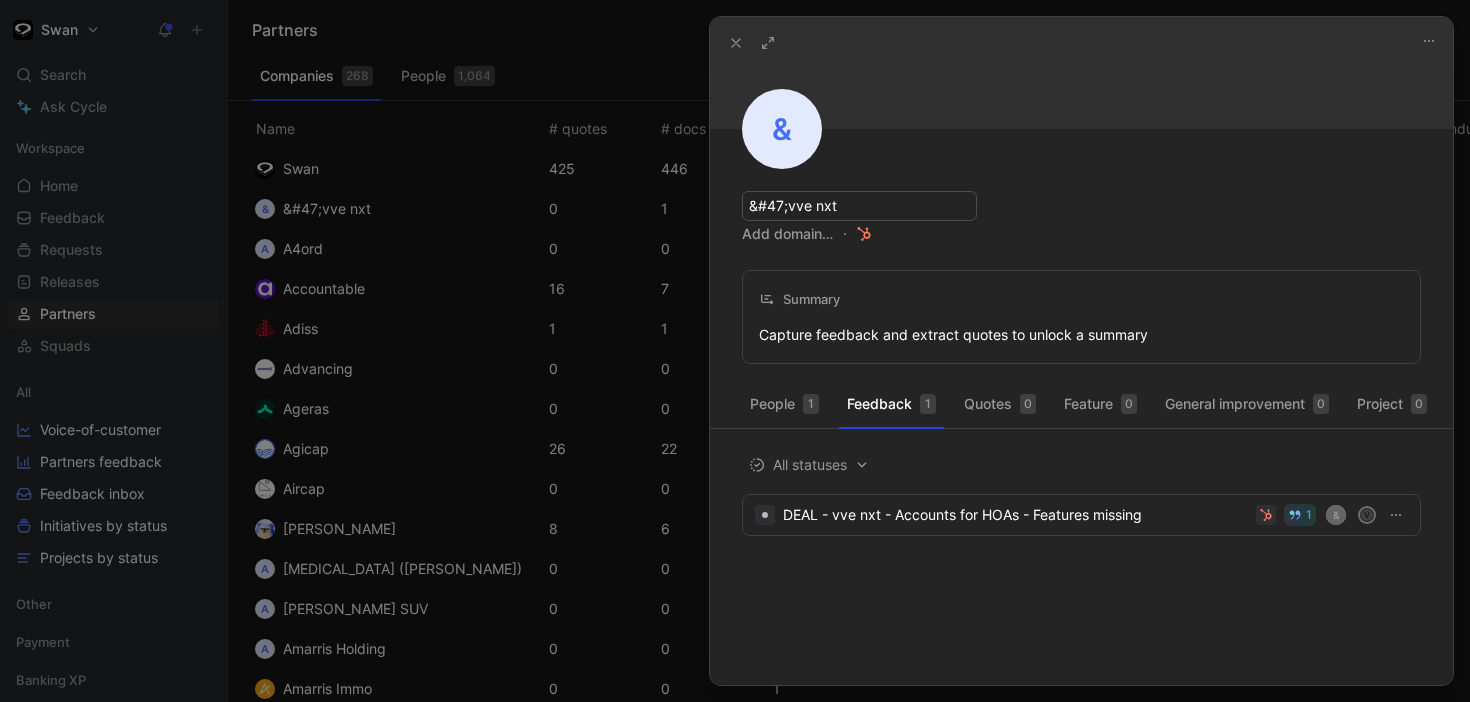 click on "&#47;vve nxt" at bounding box center [859, 206] 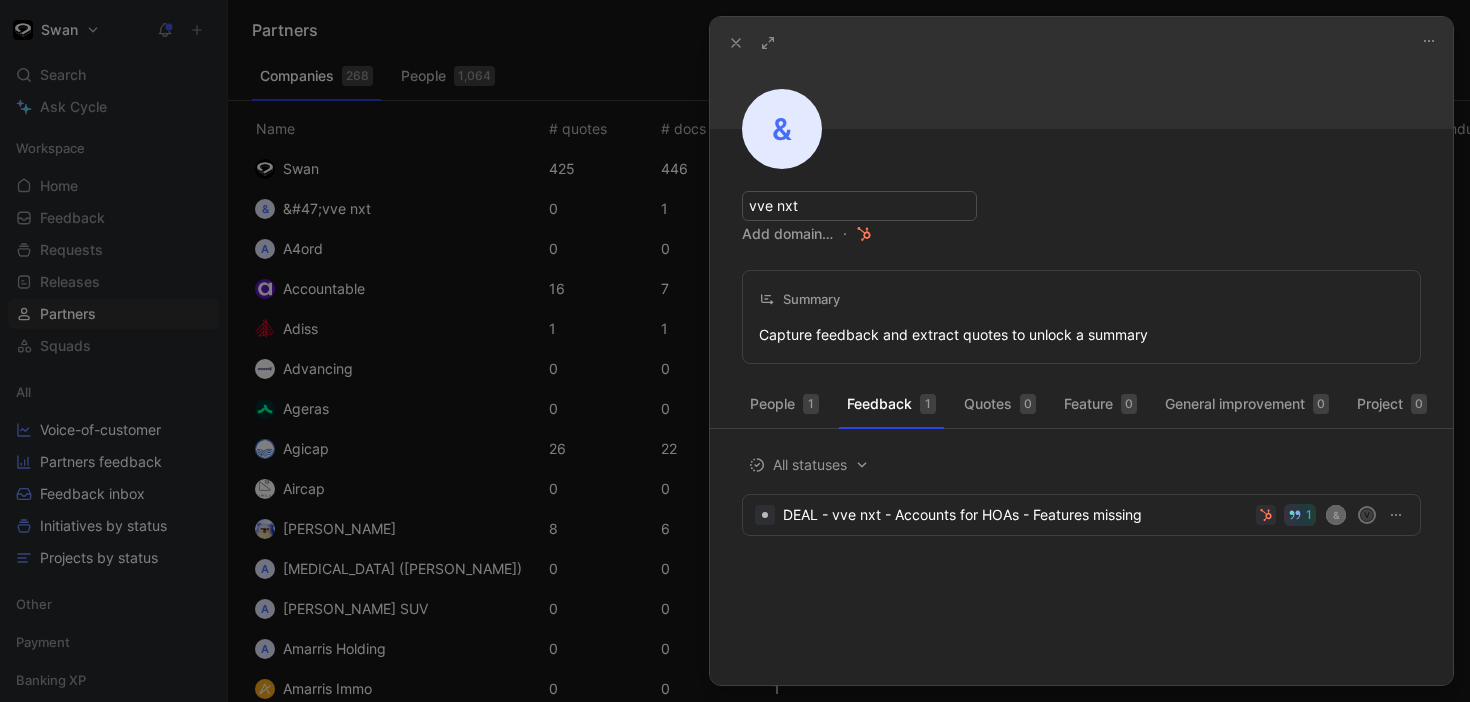 type on "vve nxt" 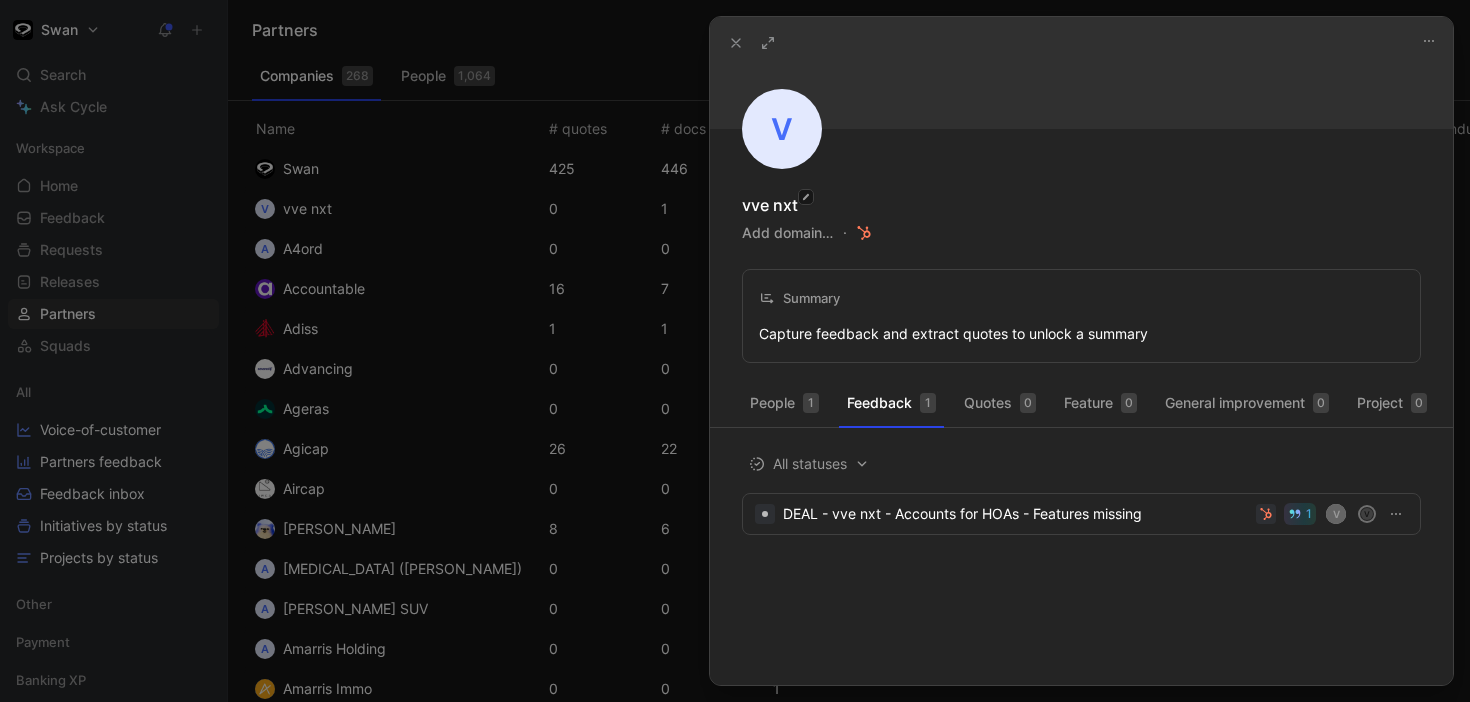 click at bounding box center [735, 351] 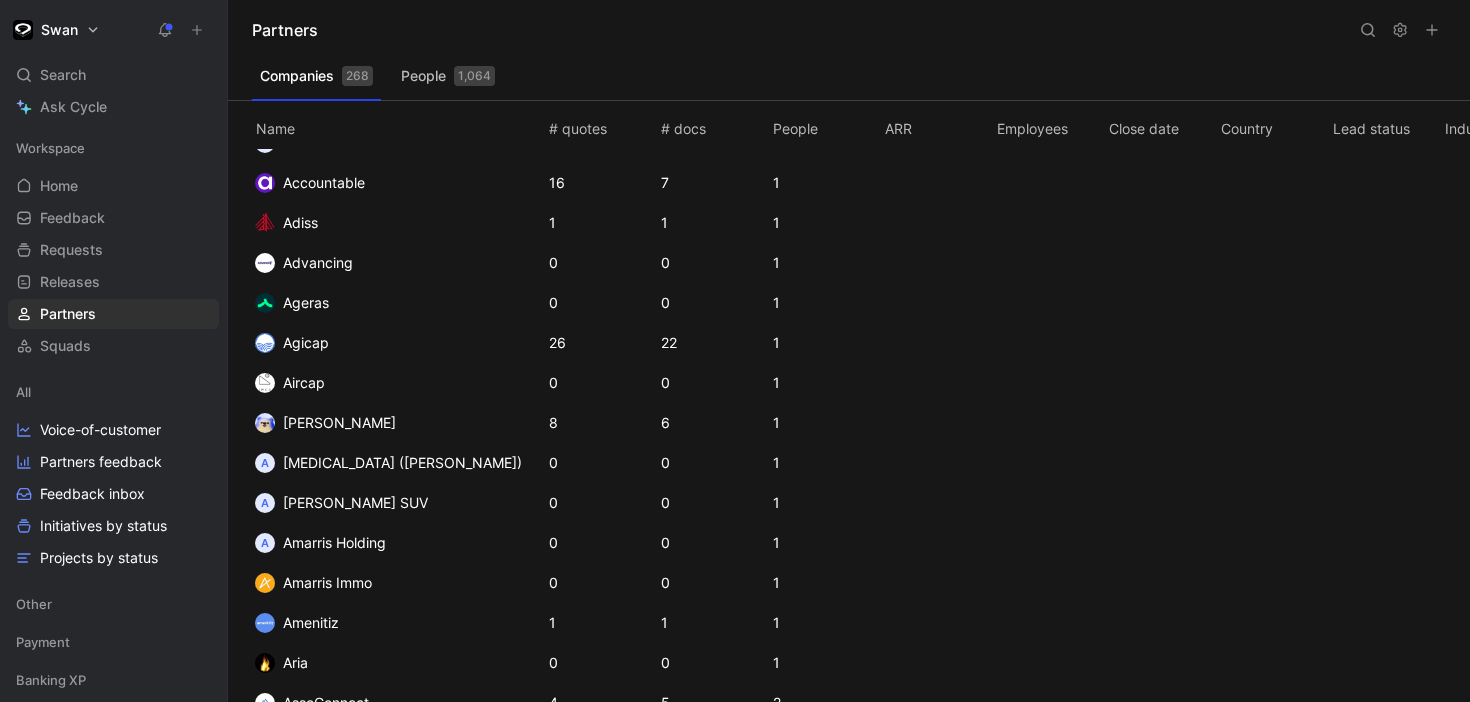 scroll, scrollTop: 0, scrollLeft: 0, axis: both 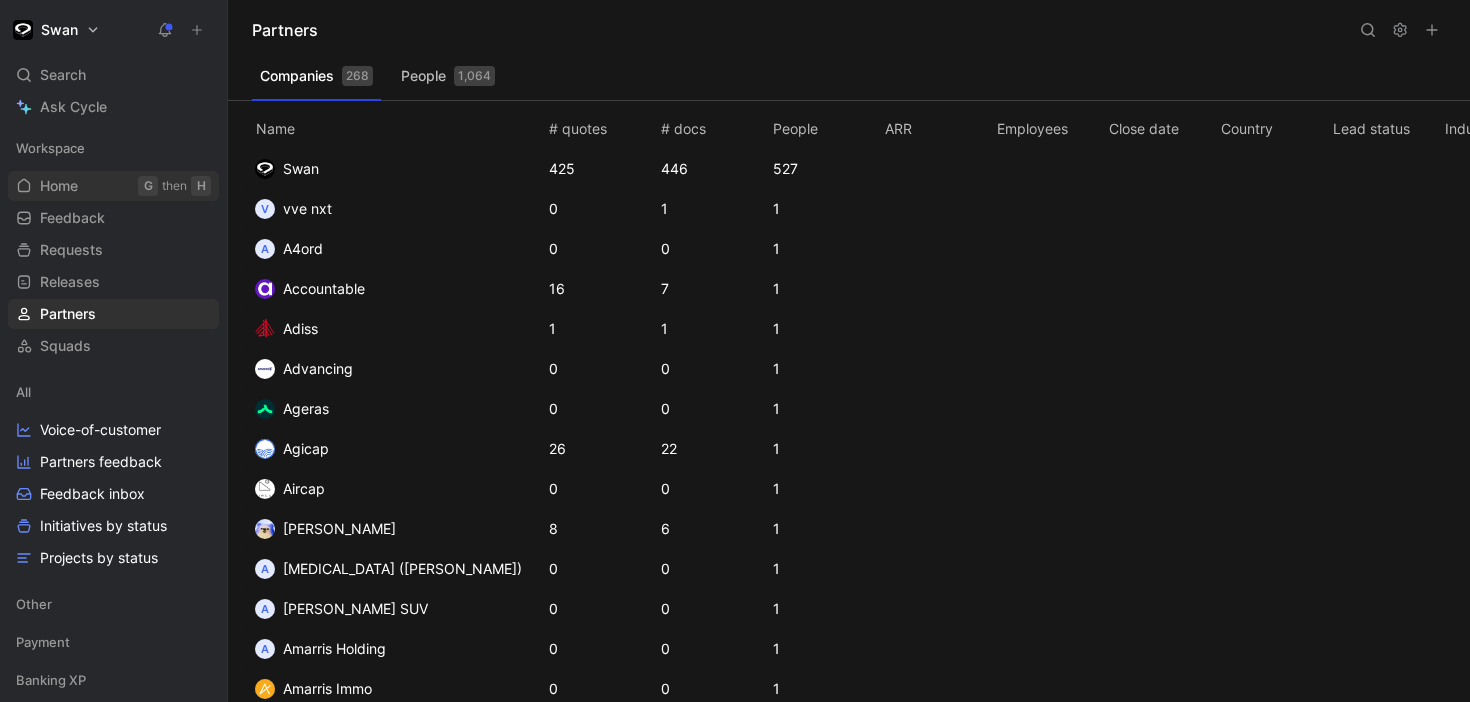 click on "Home" at bounding box center [59, 186] 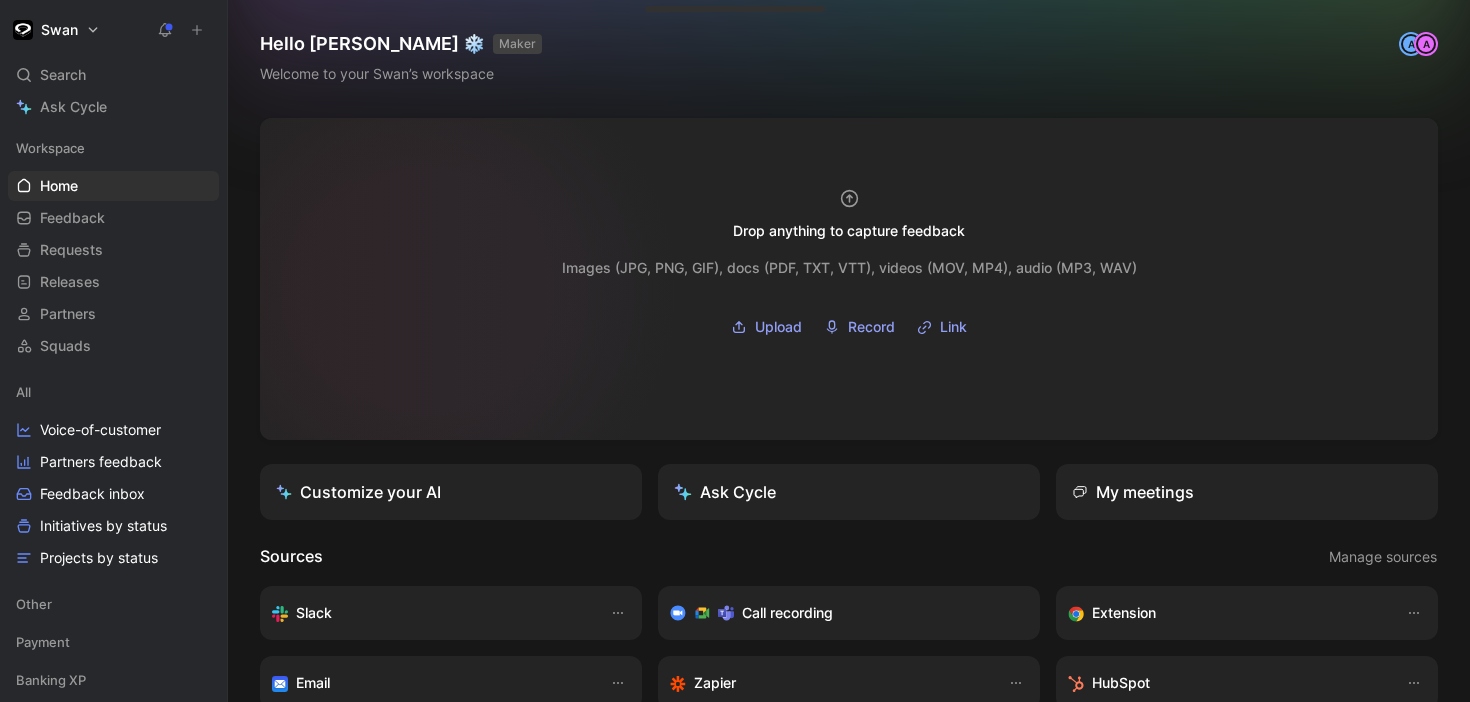 scroll, scrollTop: 0, scrollLeft: 0, axis: both 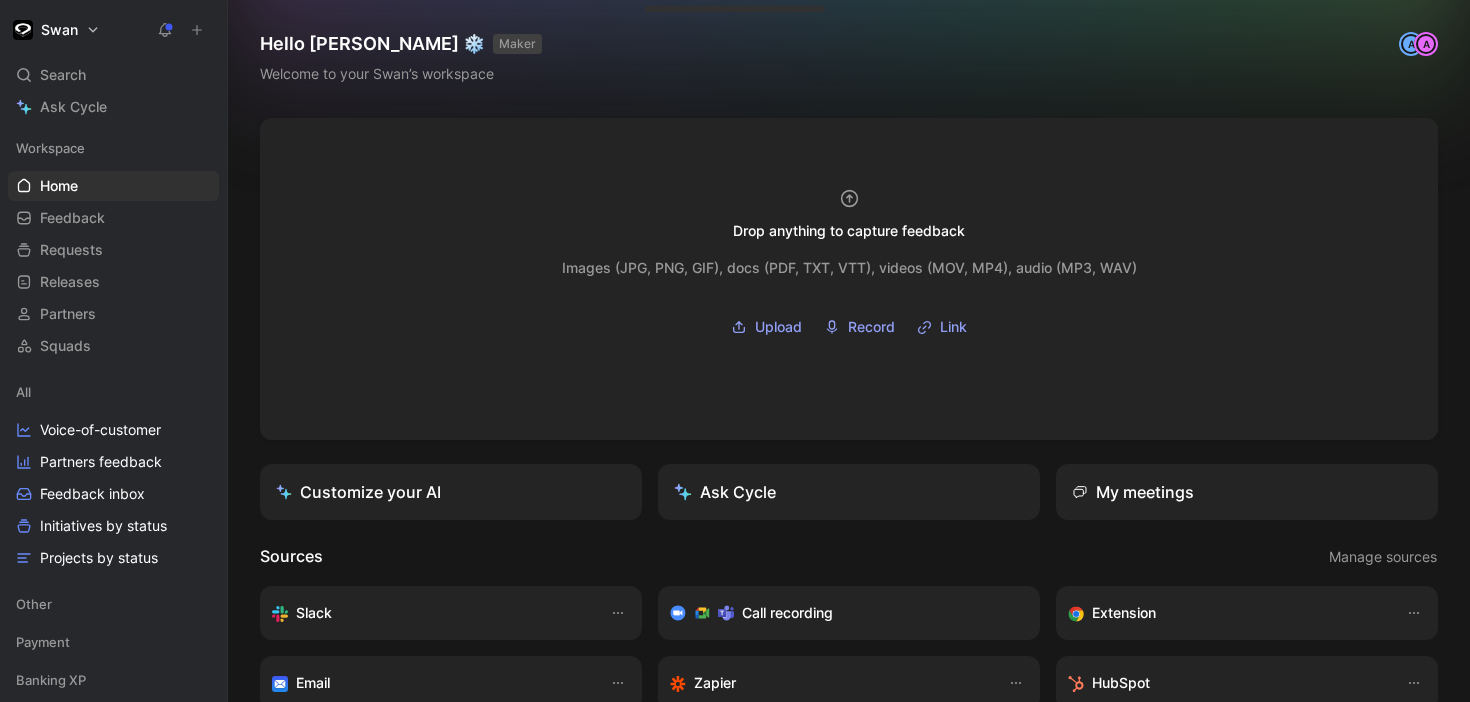 click at bounding box center [197, 30] 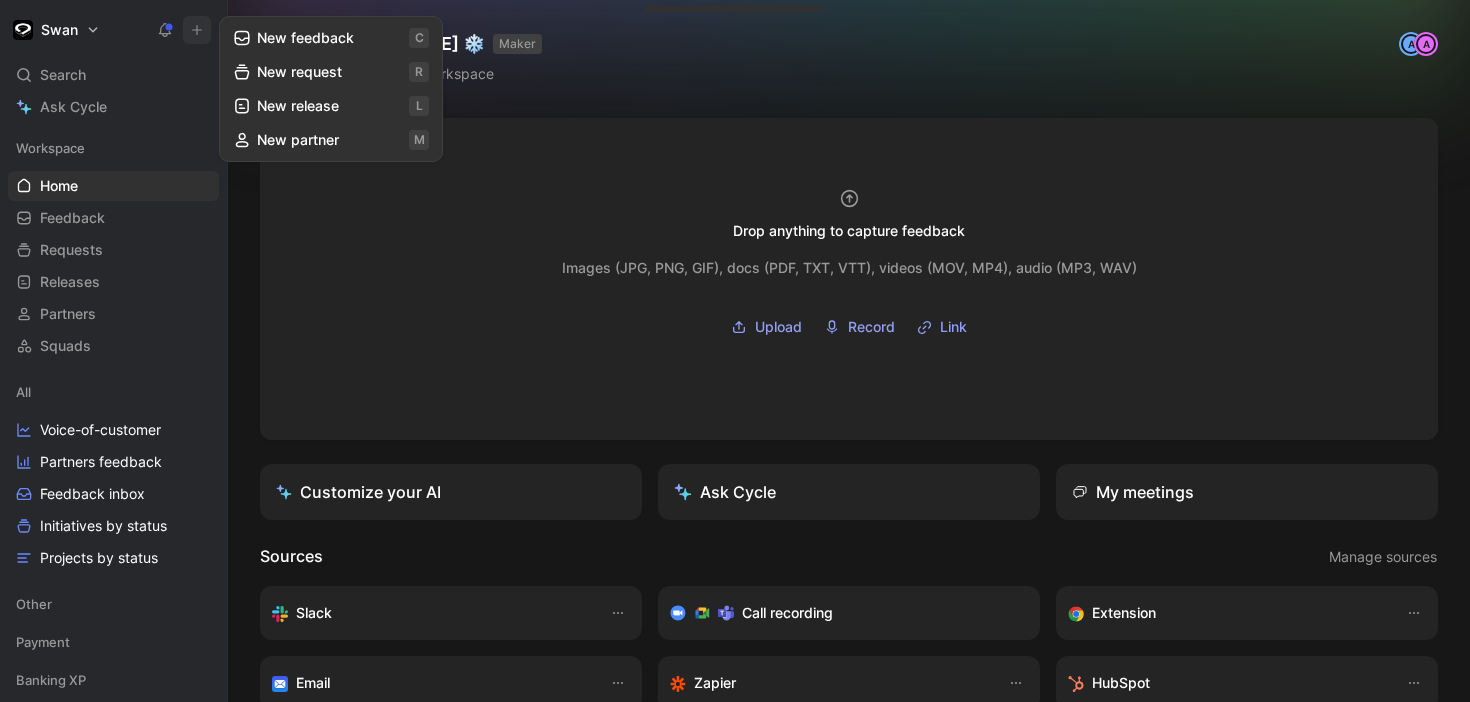 click on "New feedback c" at bounding box center (331, 38) 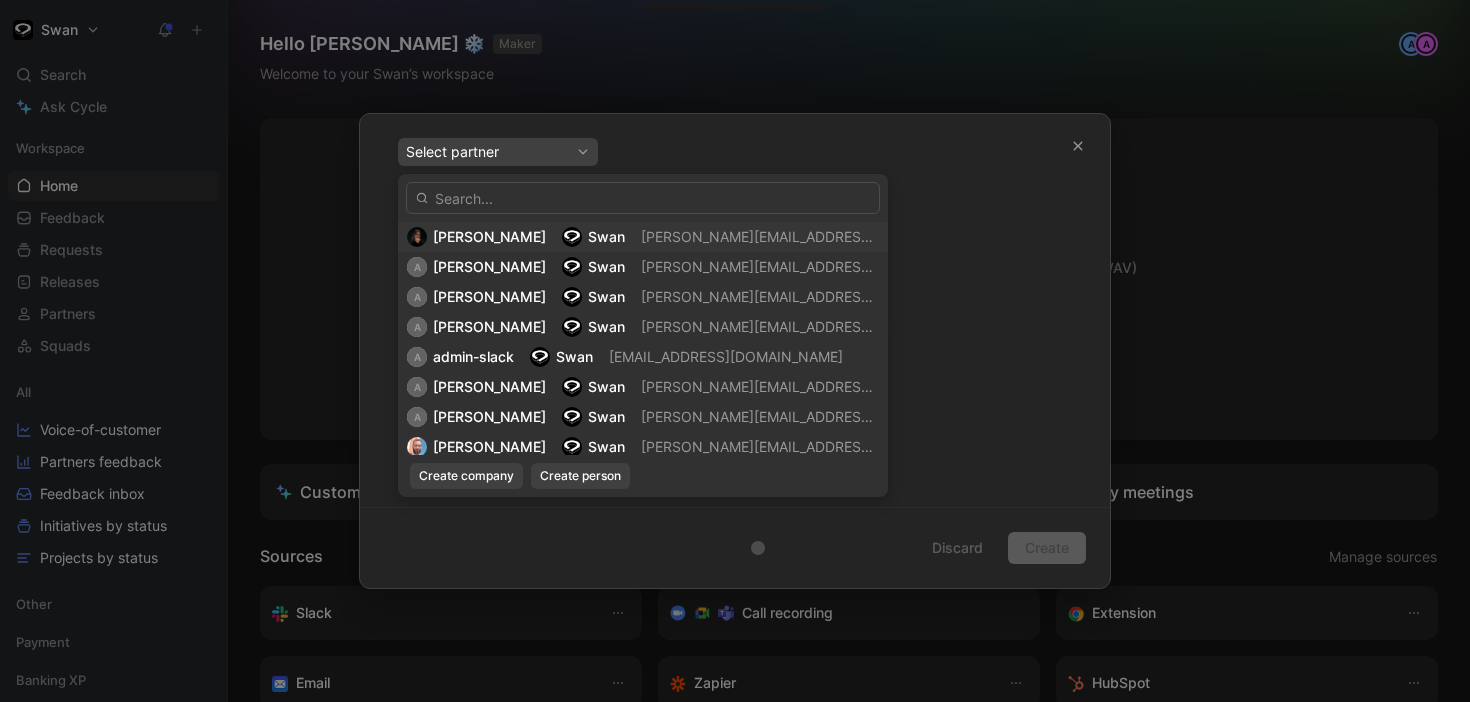 click on "[PERSON_NAME]" at bounding box center (489, 236) 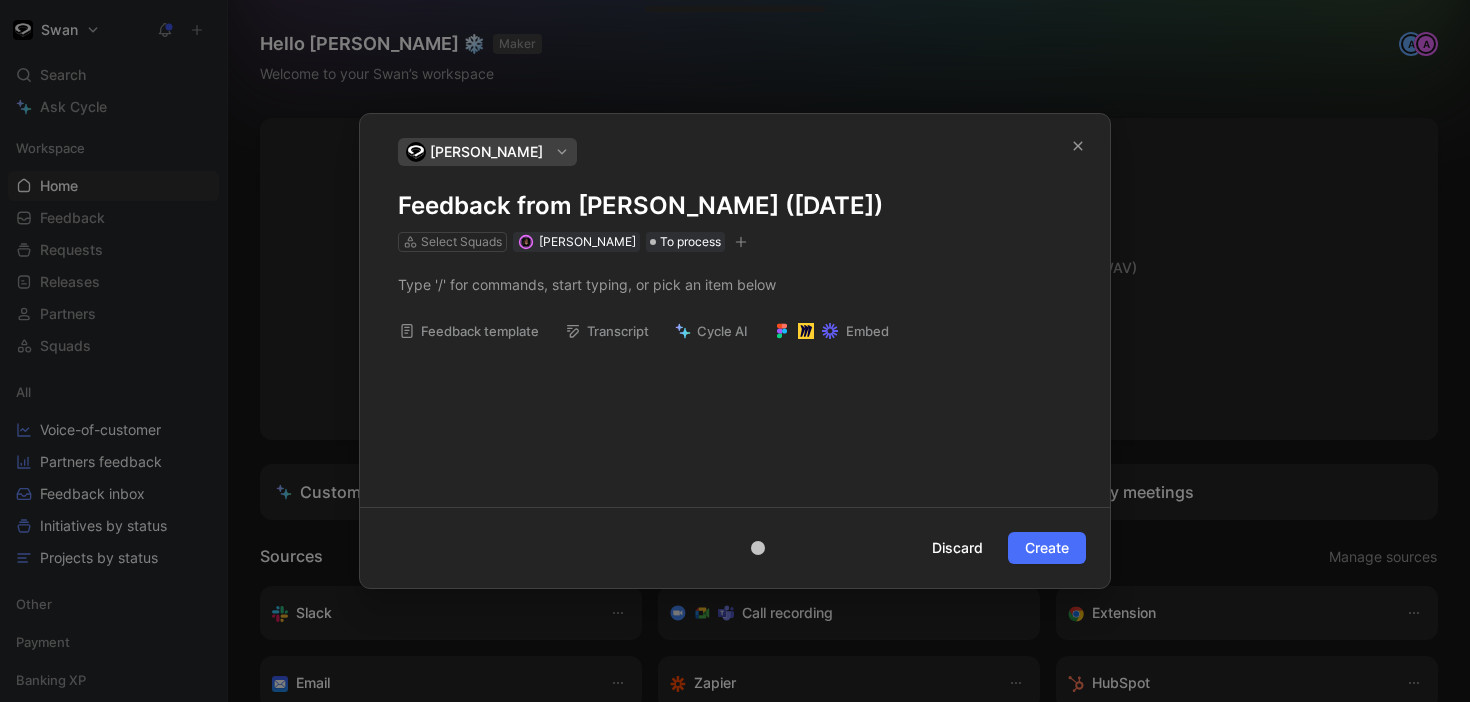 click on "[PERSON_NAME]" at bounding box center (486, 152) 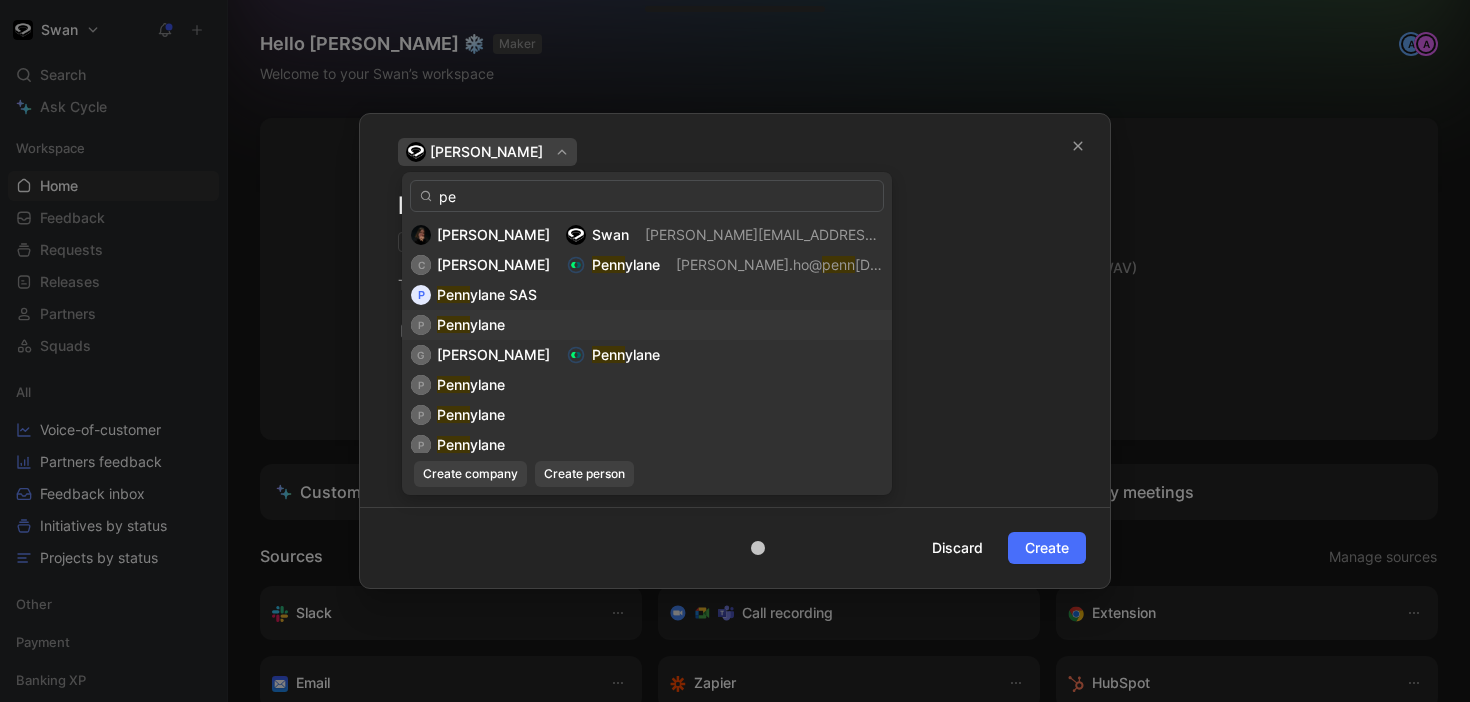 type on "p" 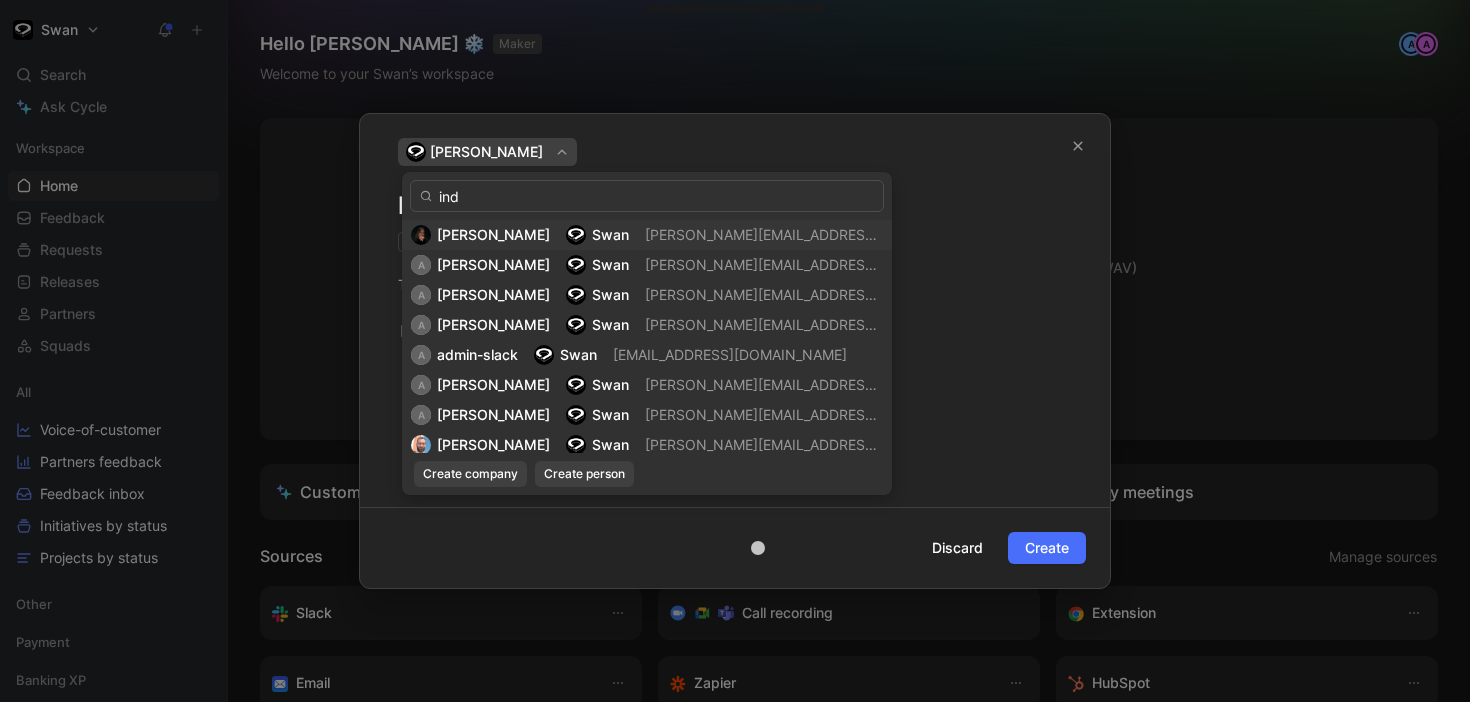 type on "indy" 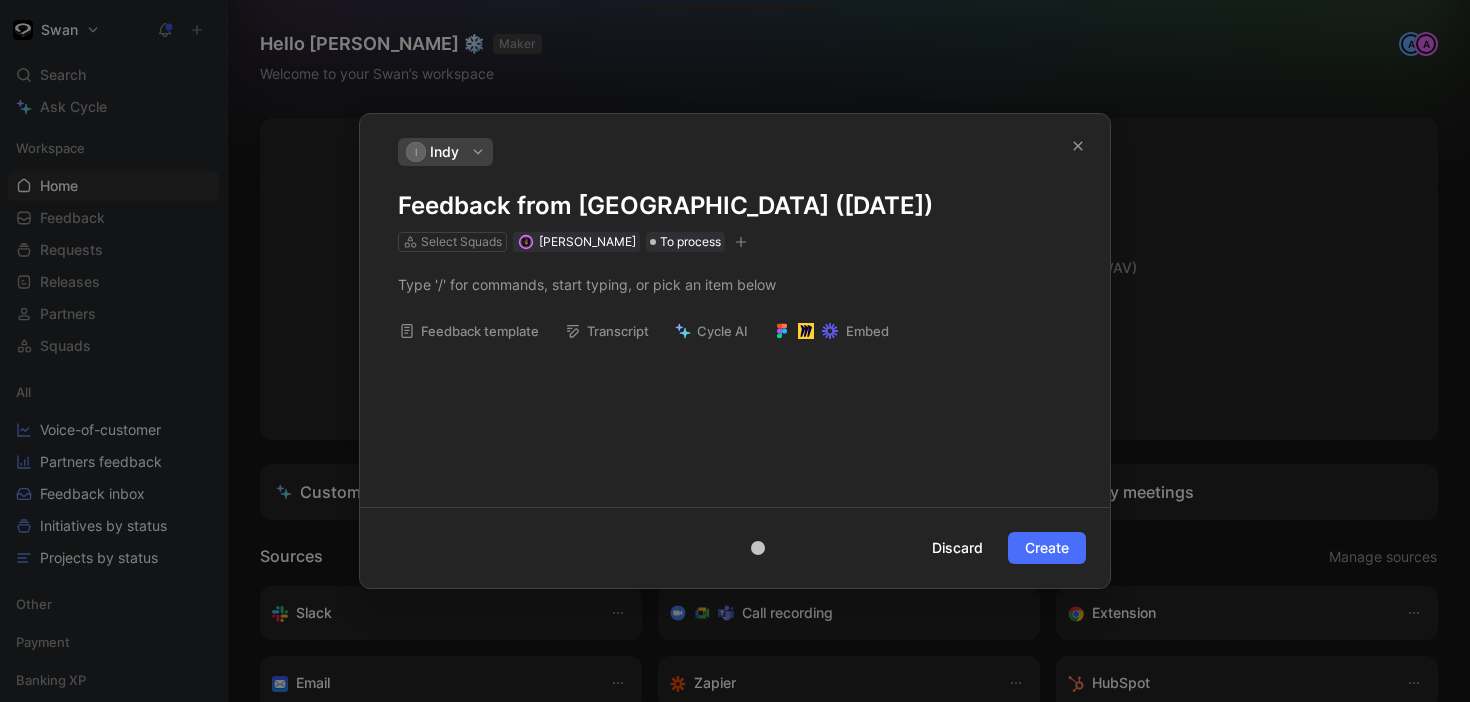 click on "I Indy" at bounding box center [445, 152] 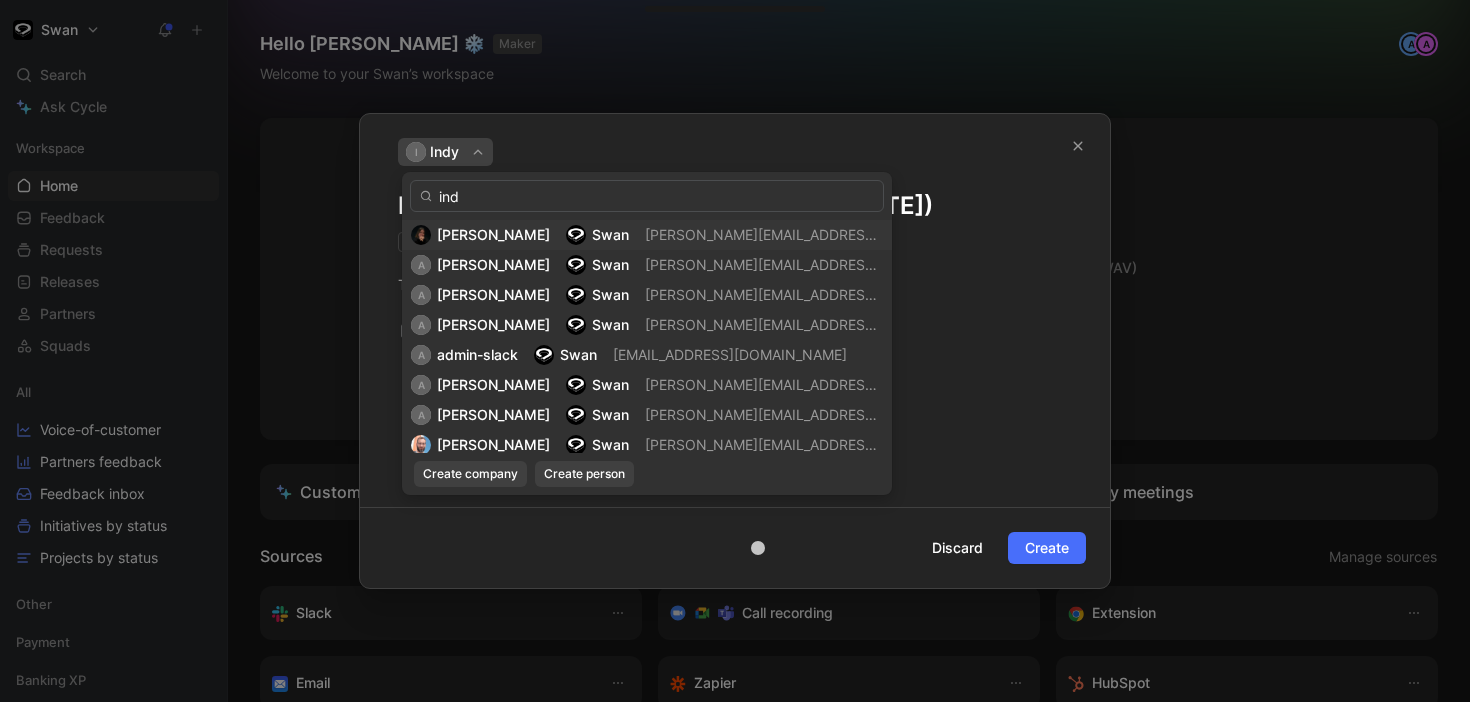 type on "indy" 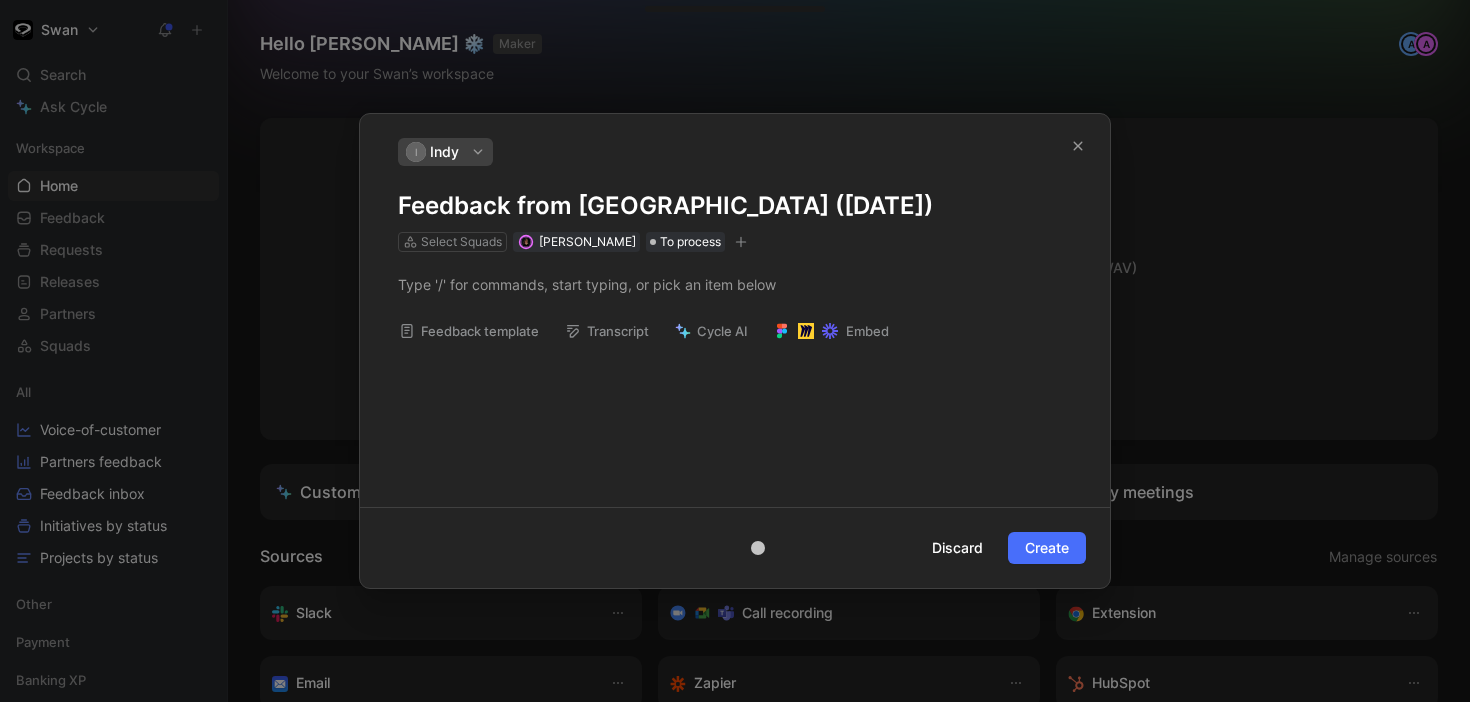 click at bounding box center [735, 351] 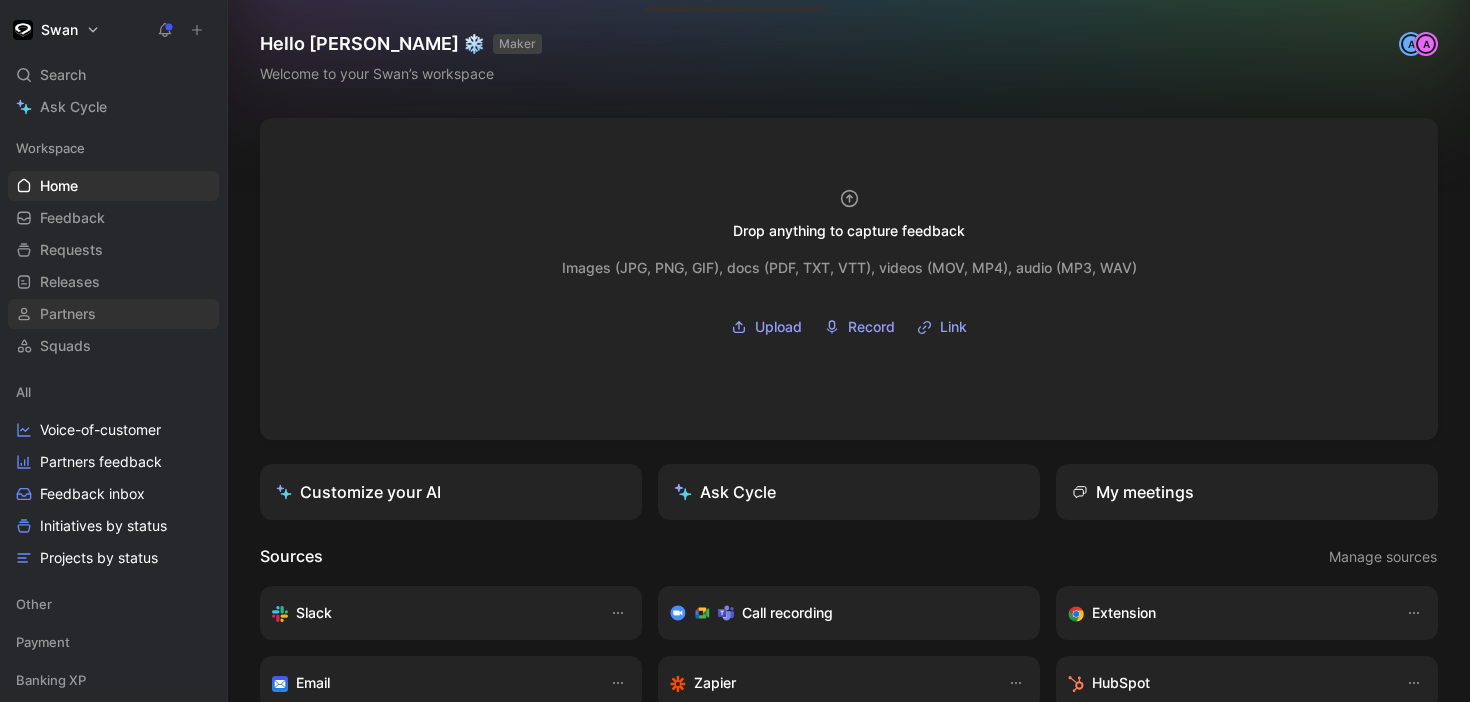click on "Partners" at bounding box center (68, 314) 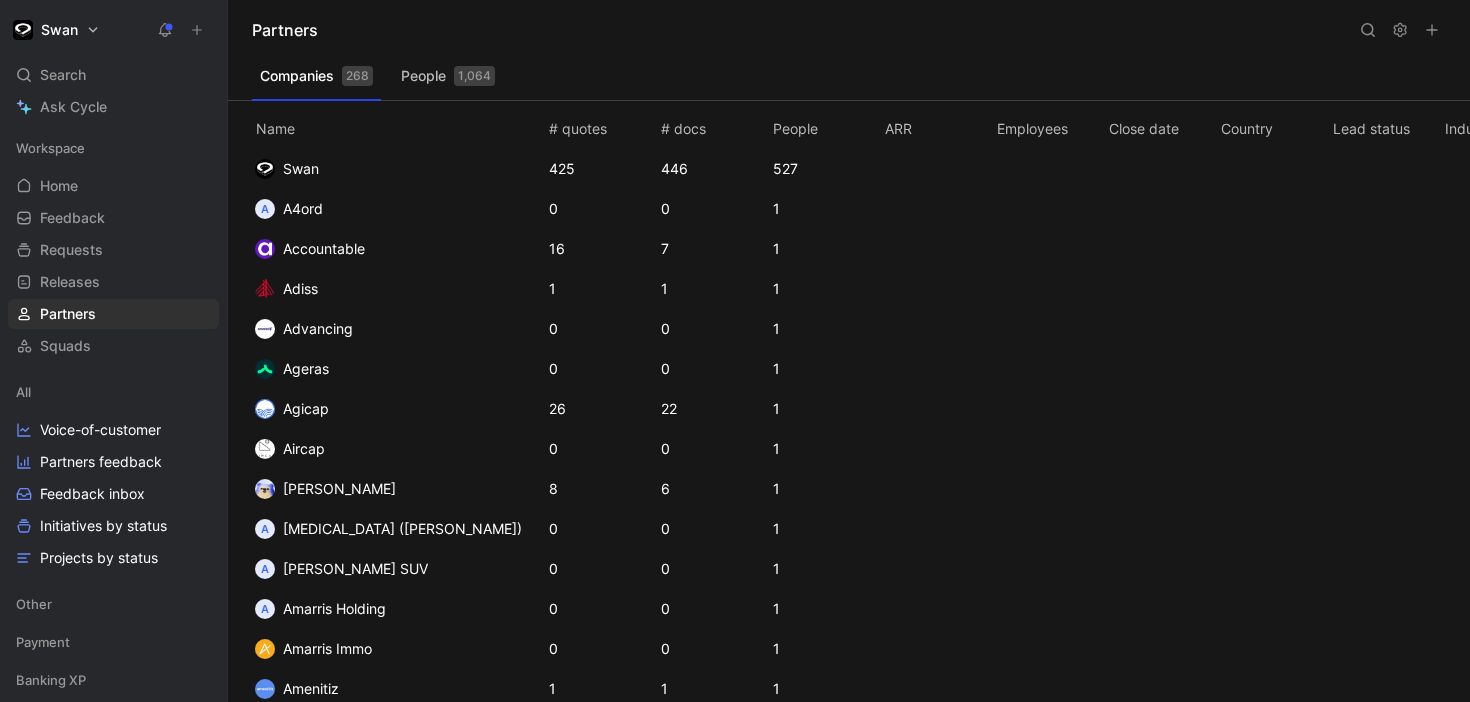 click at bounding box center [1368, 30] 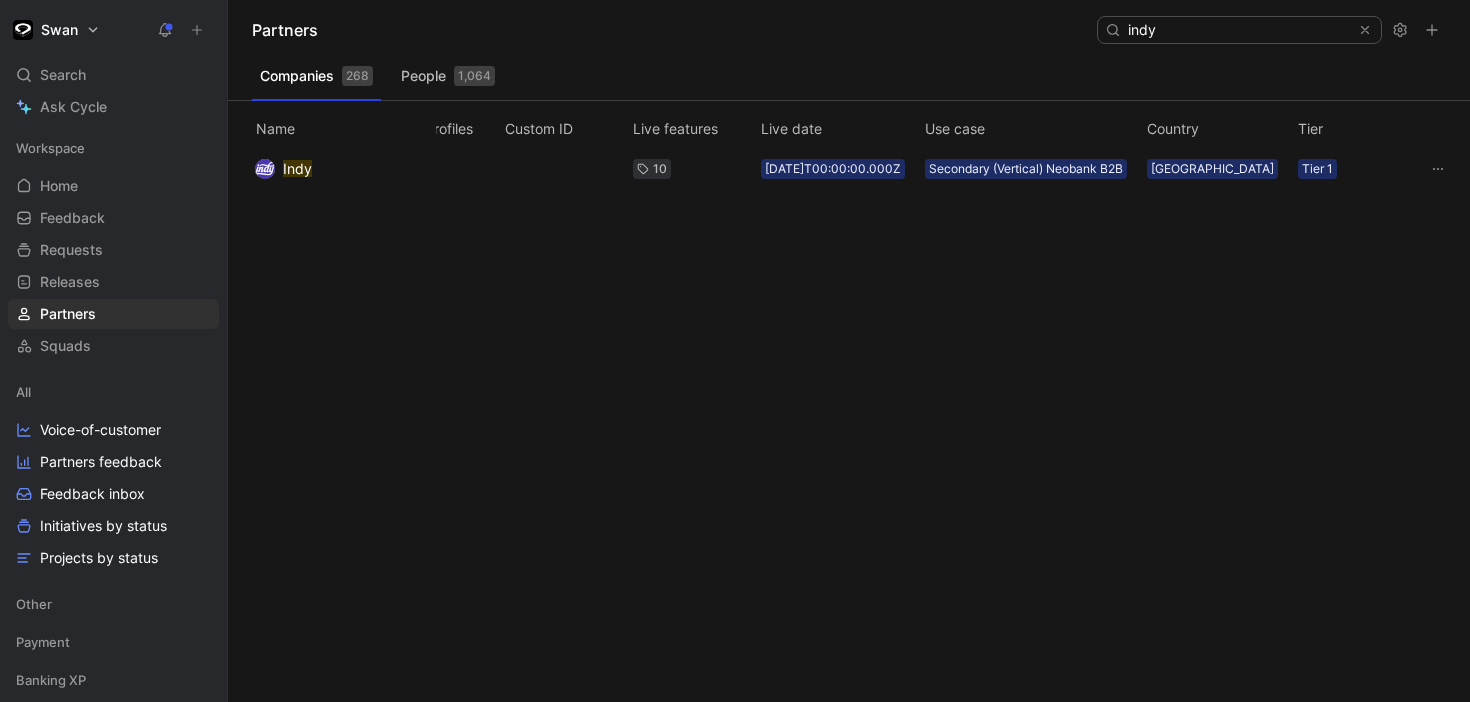 scroll, scrollTop: 0, scrollLeft: 0, axis: both 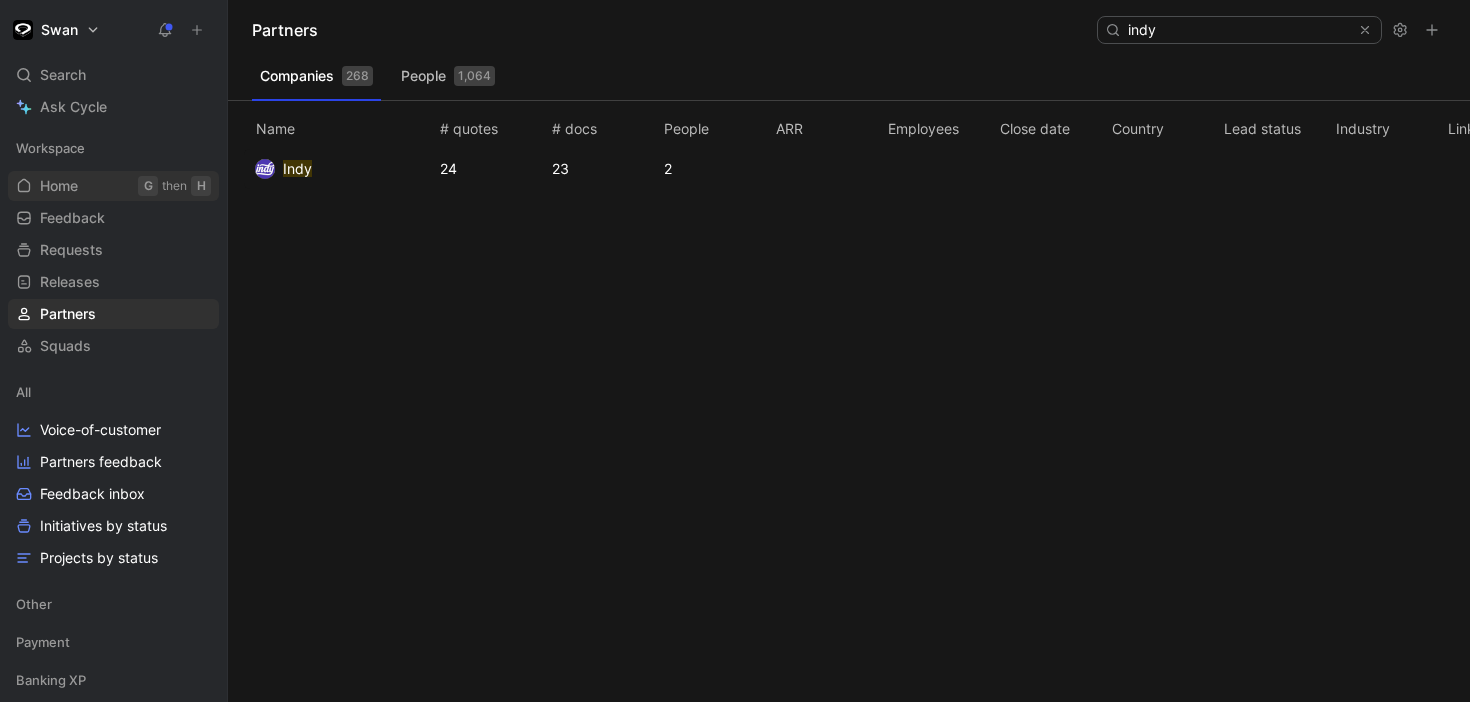 type on "indy" 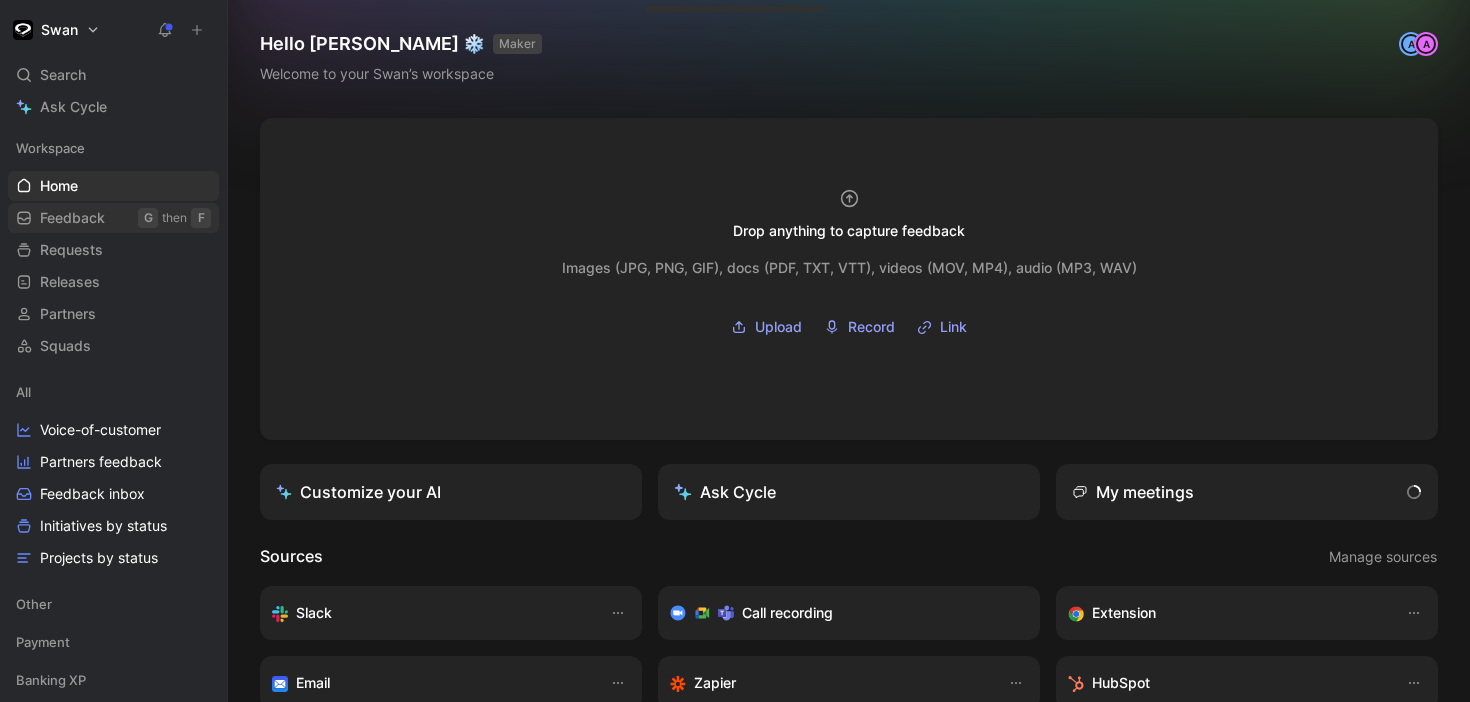 click on "Feedback" at bounding box center [72, 218] 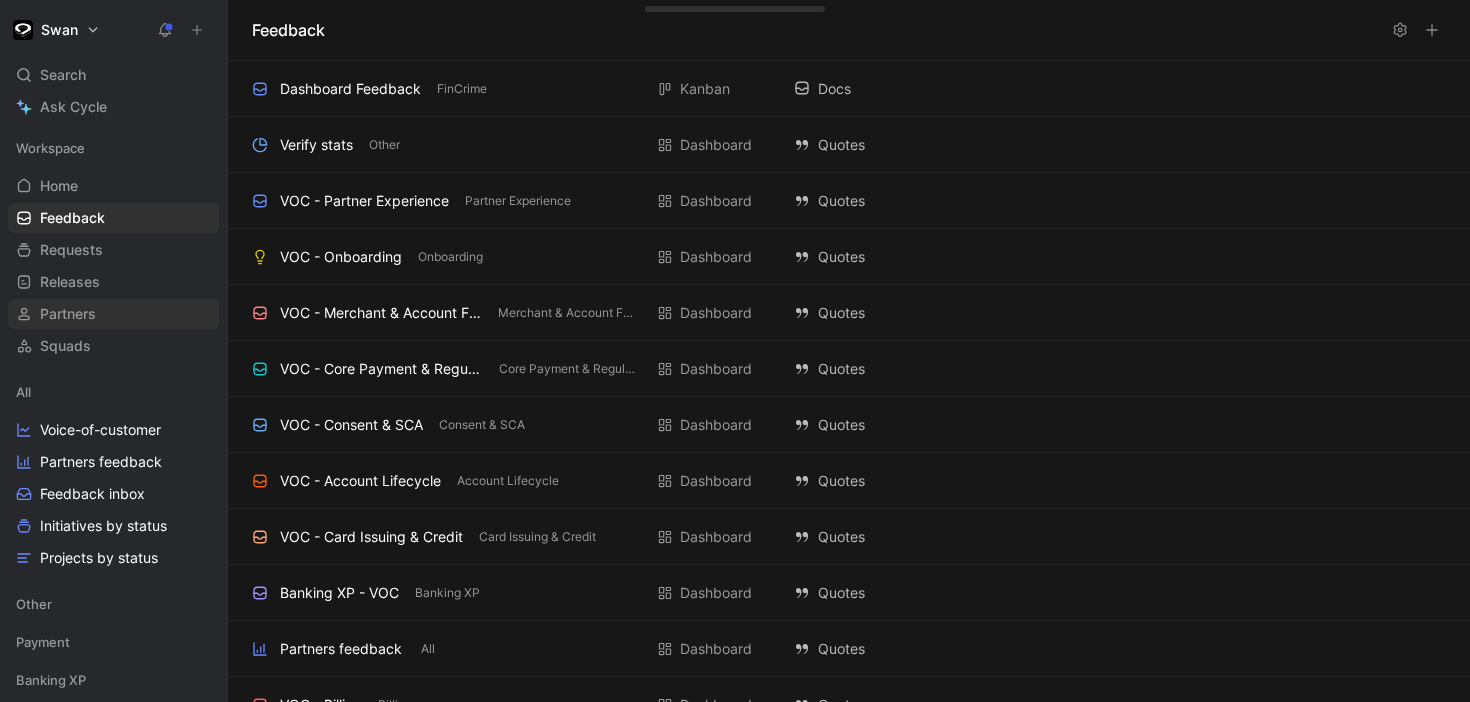 click on "Partners" at bounding box center [68, 314] 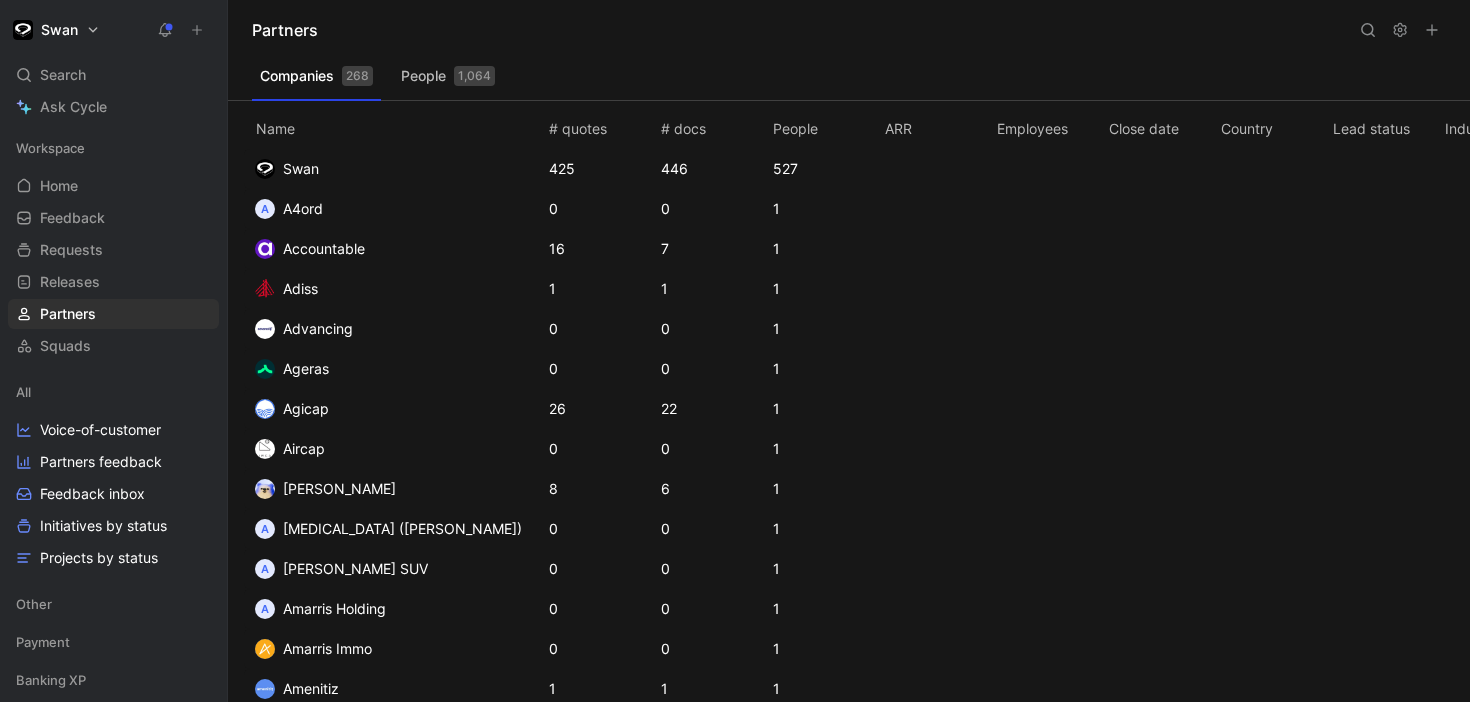 click 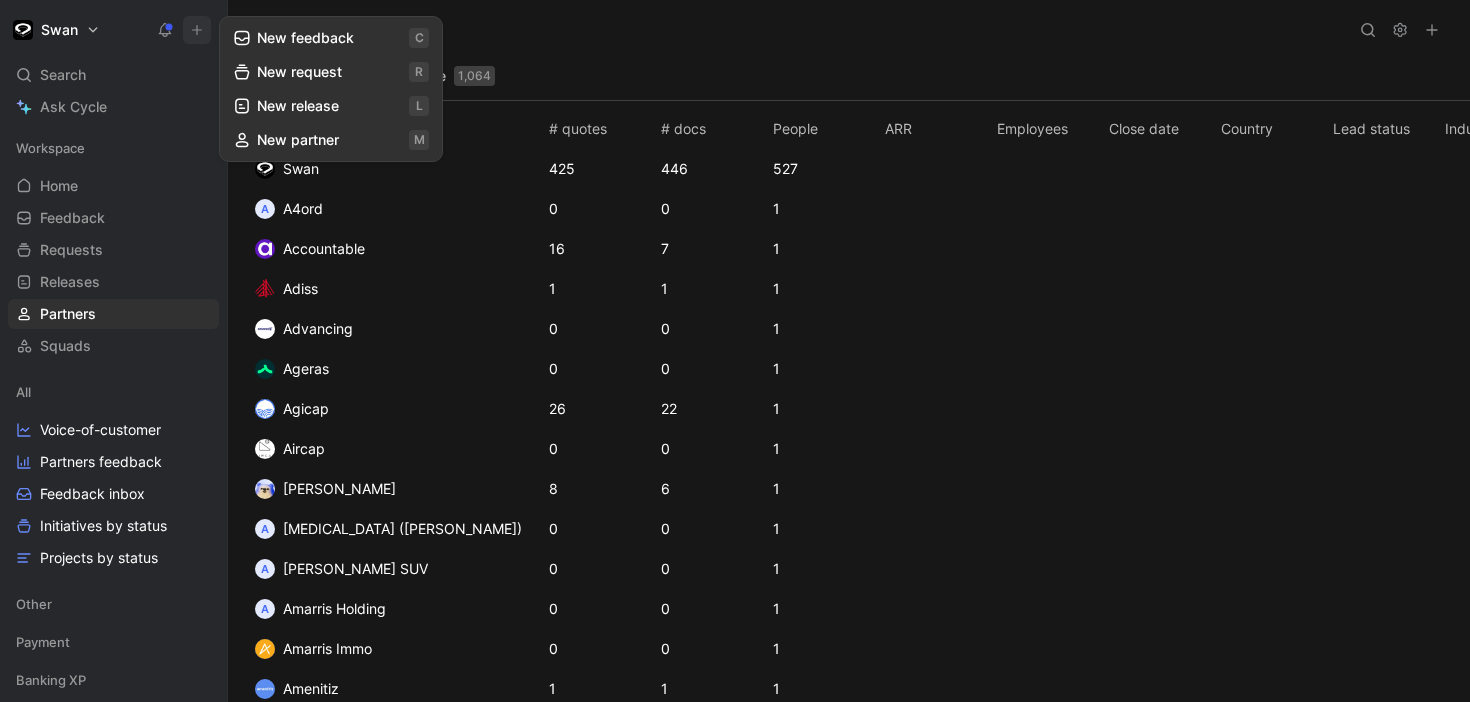 click on "New feedback c" at bounding box center [331, 38] 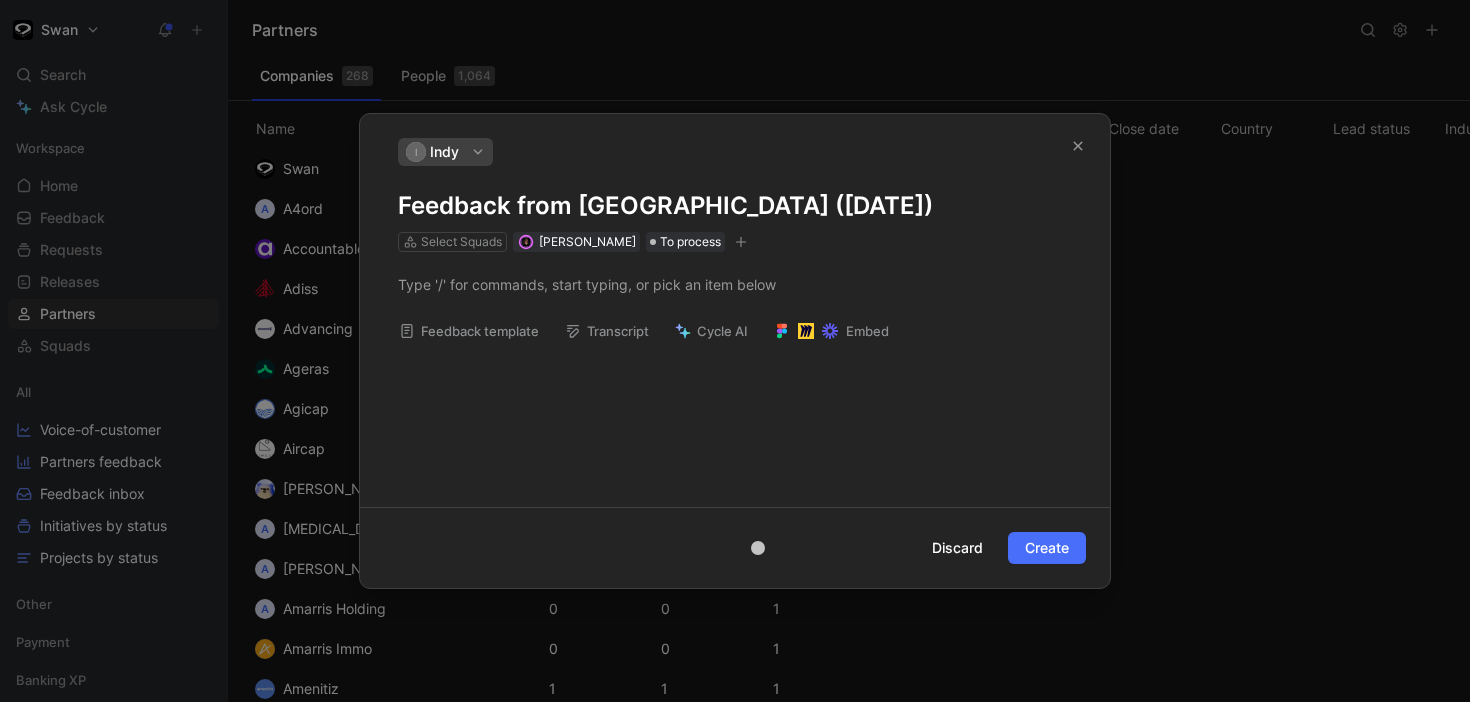 click on "I Indy" at bounding box center [445, 152] 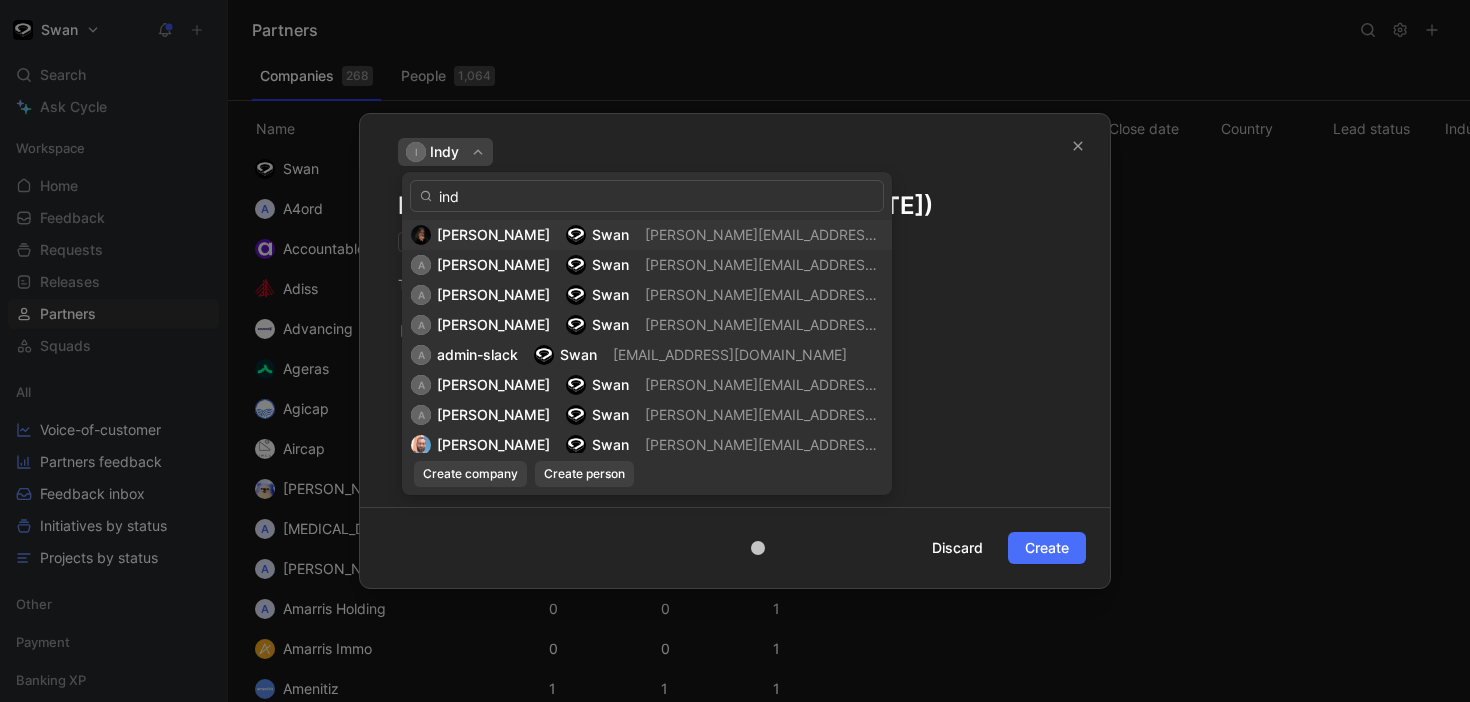 type on "indy" 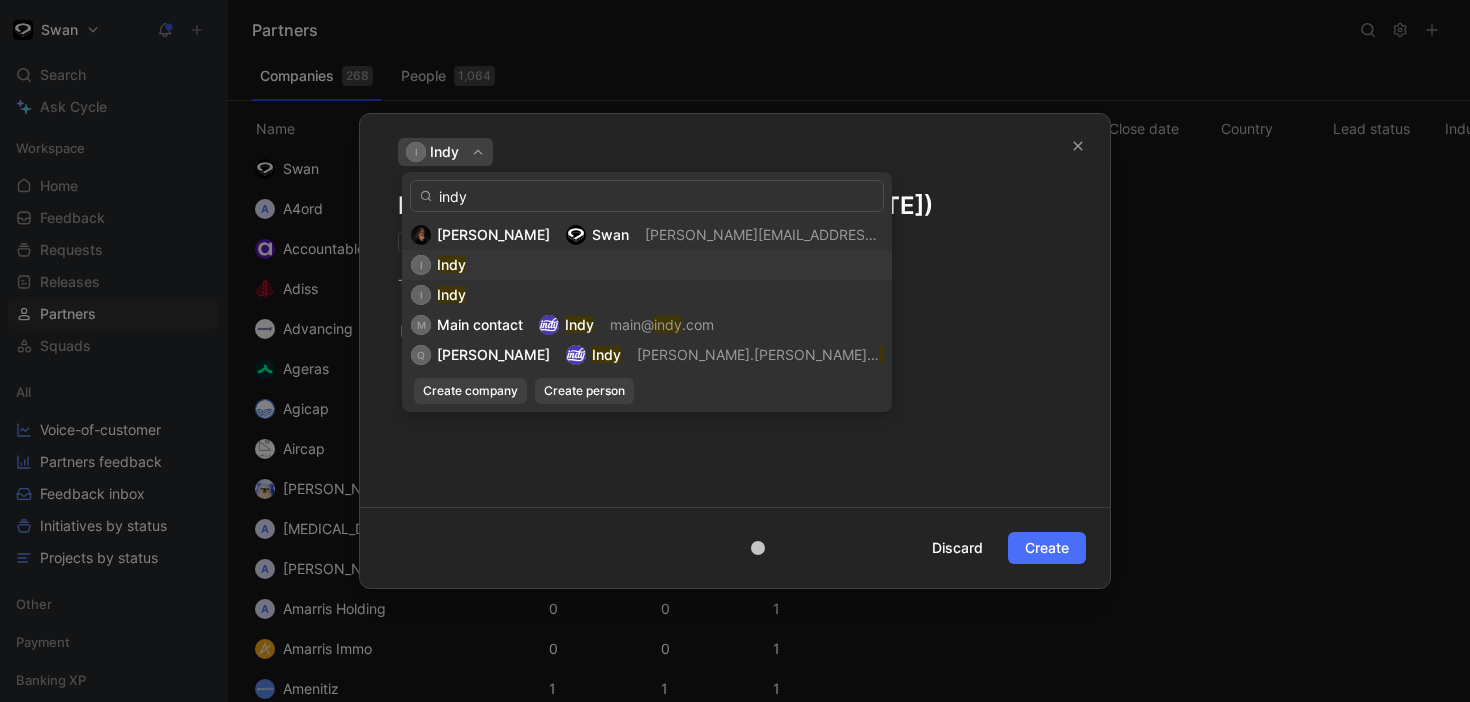 click on "I Indy" at bounding box center [647, 265] 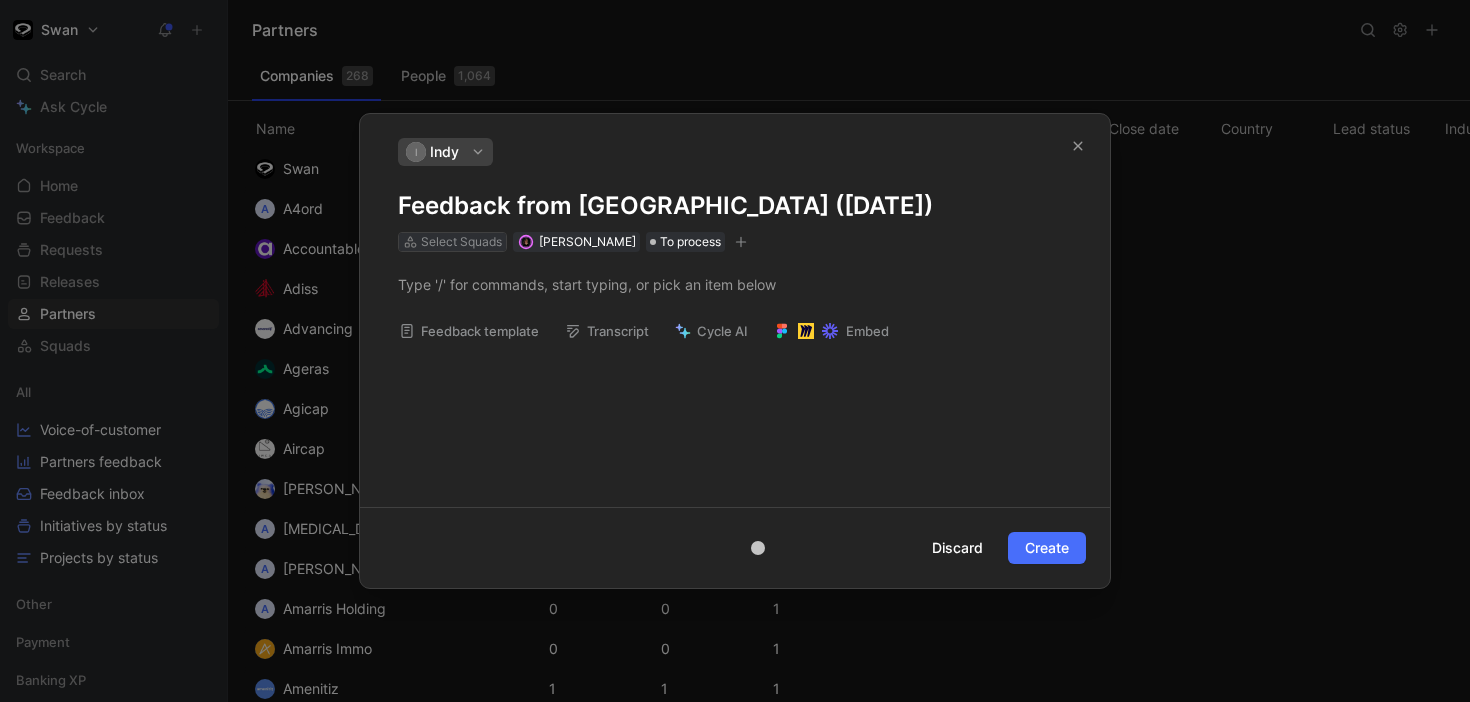 click on "Select Squads" at bounding box center [461, 242] 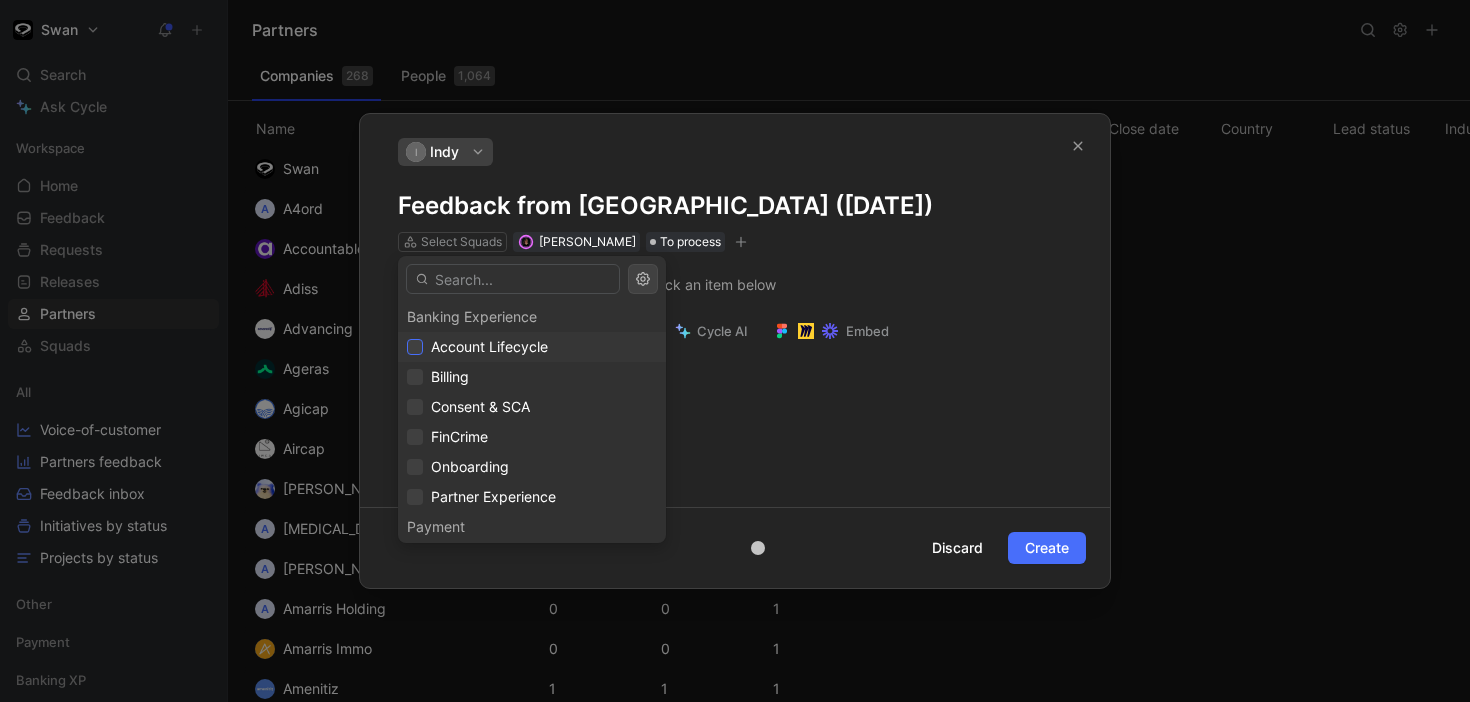 click 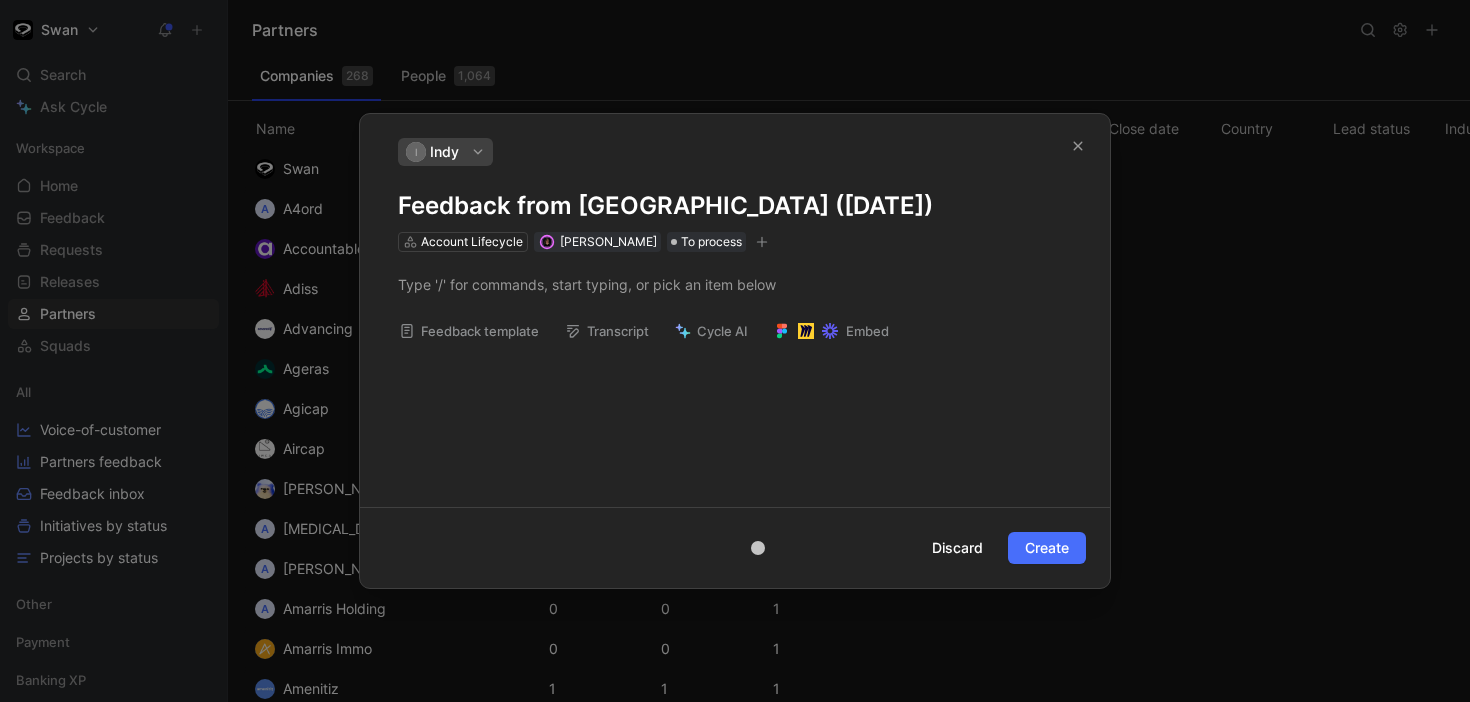 click on "Feedback from Indy (Jul 23, 2025)" at bounding box center [735, 206] 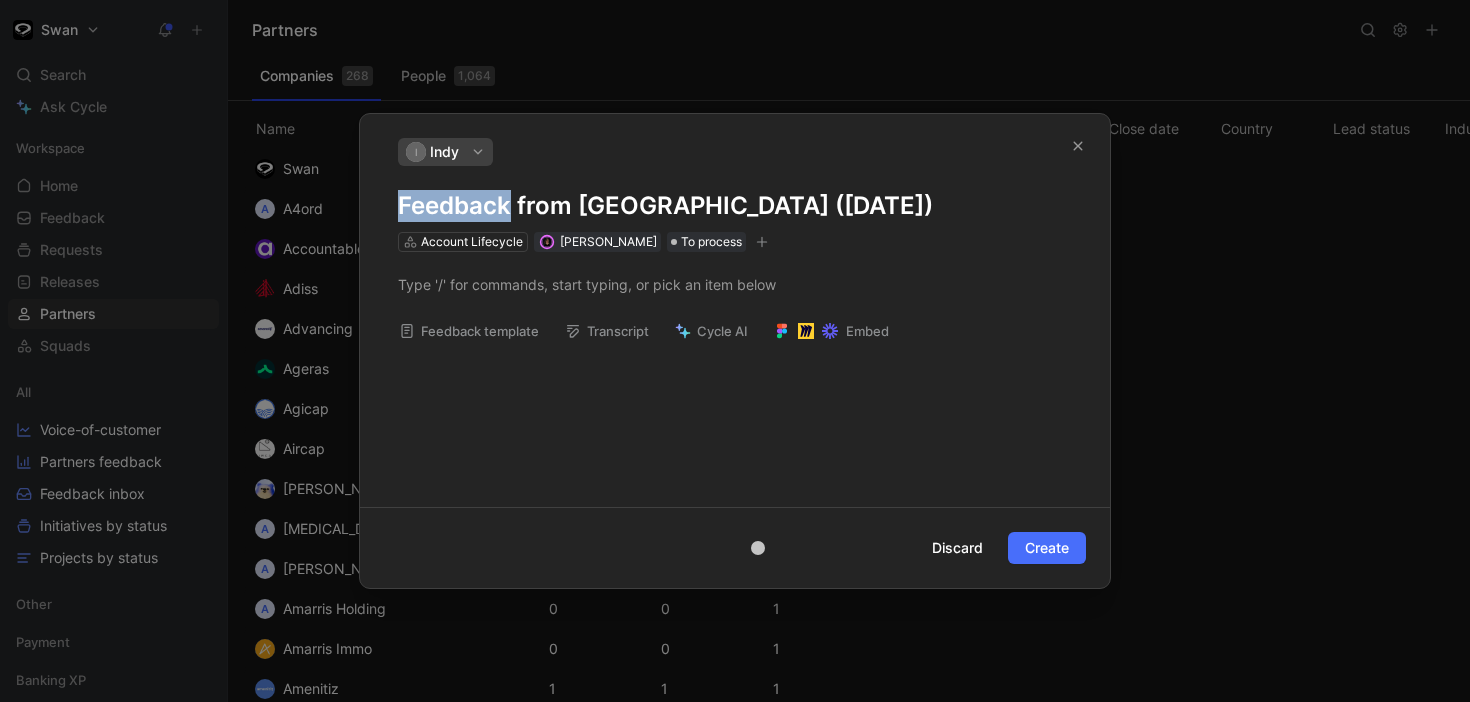 click on "Feedback from Indy (Jul 23, 2025)" at bounding box center [735, 206] 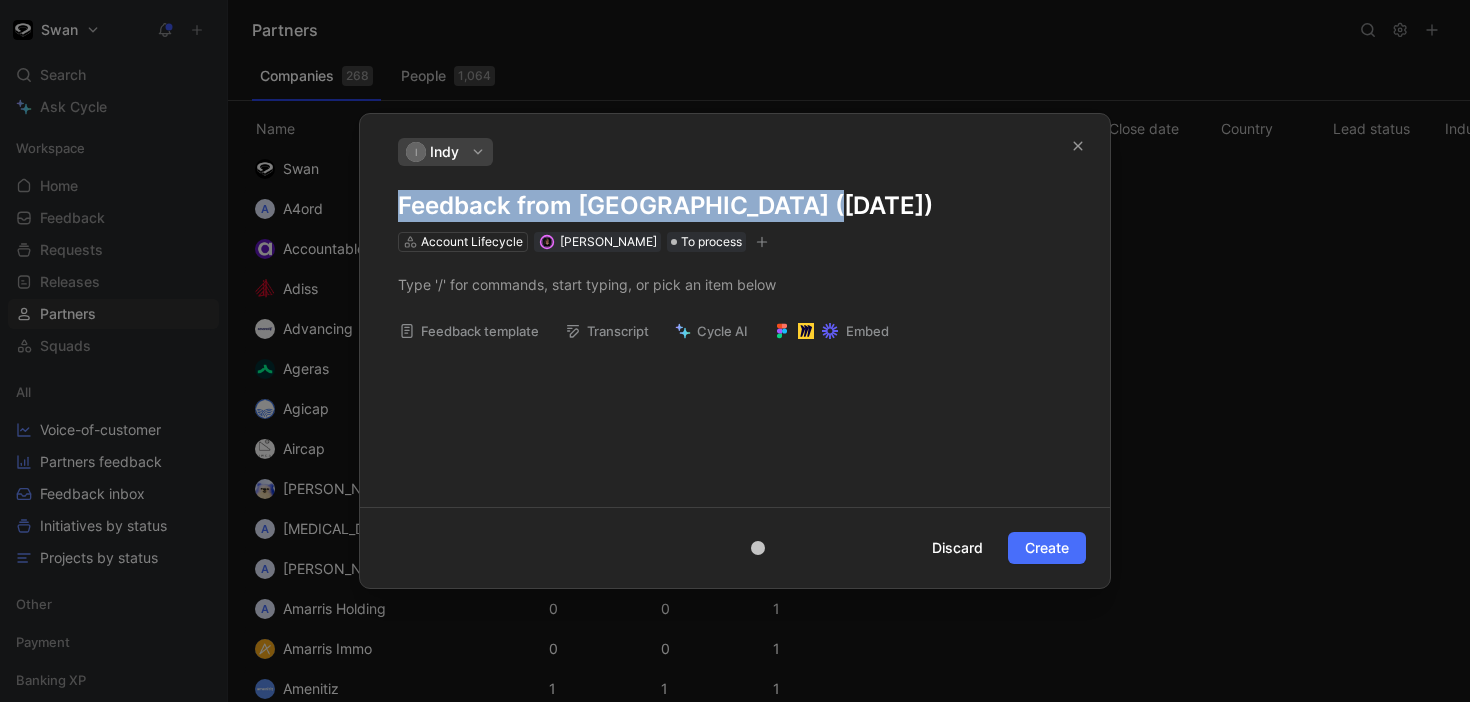 click on "Feedback from Indy (Jul 23, 2025)" at bounding box center (735, 206) 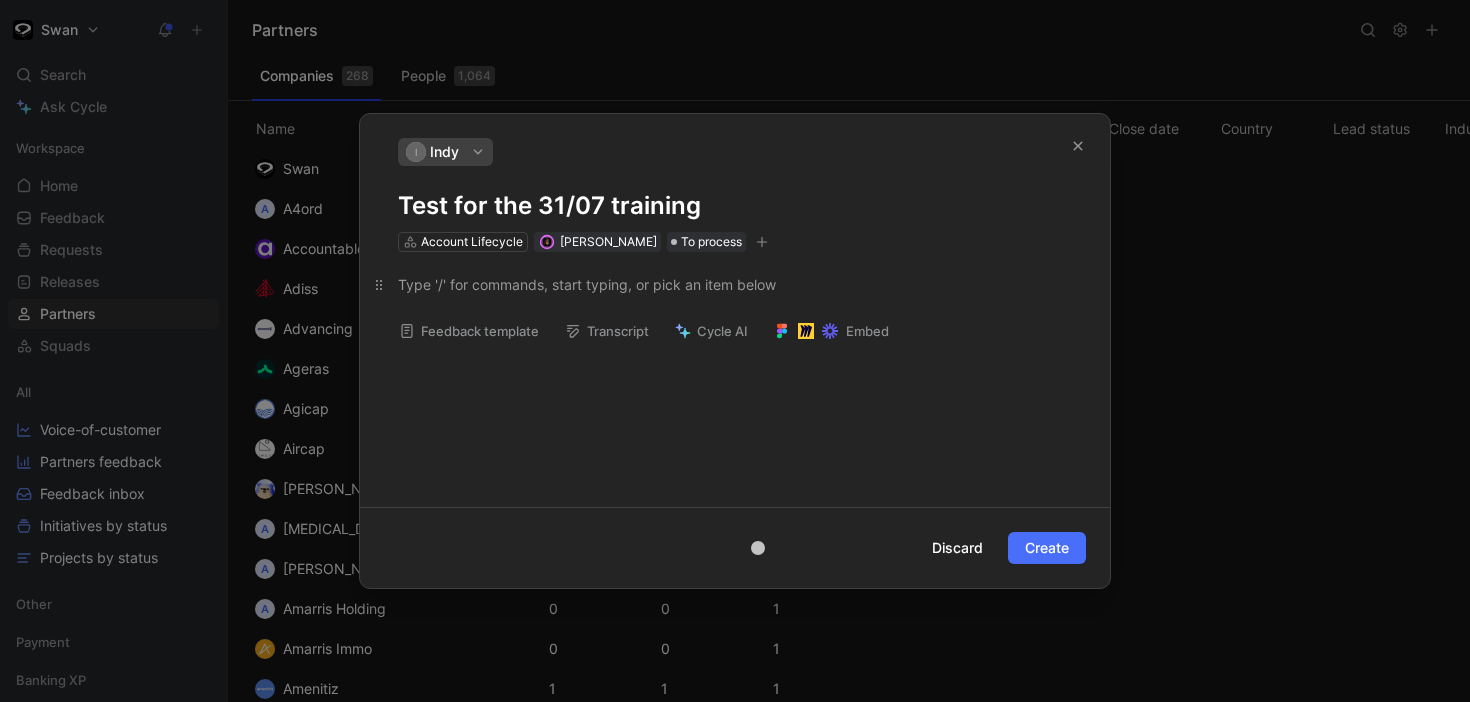 click at bounding box center (735, 284) 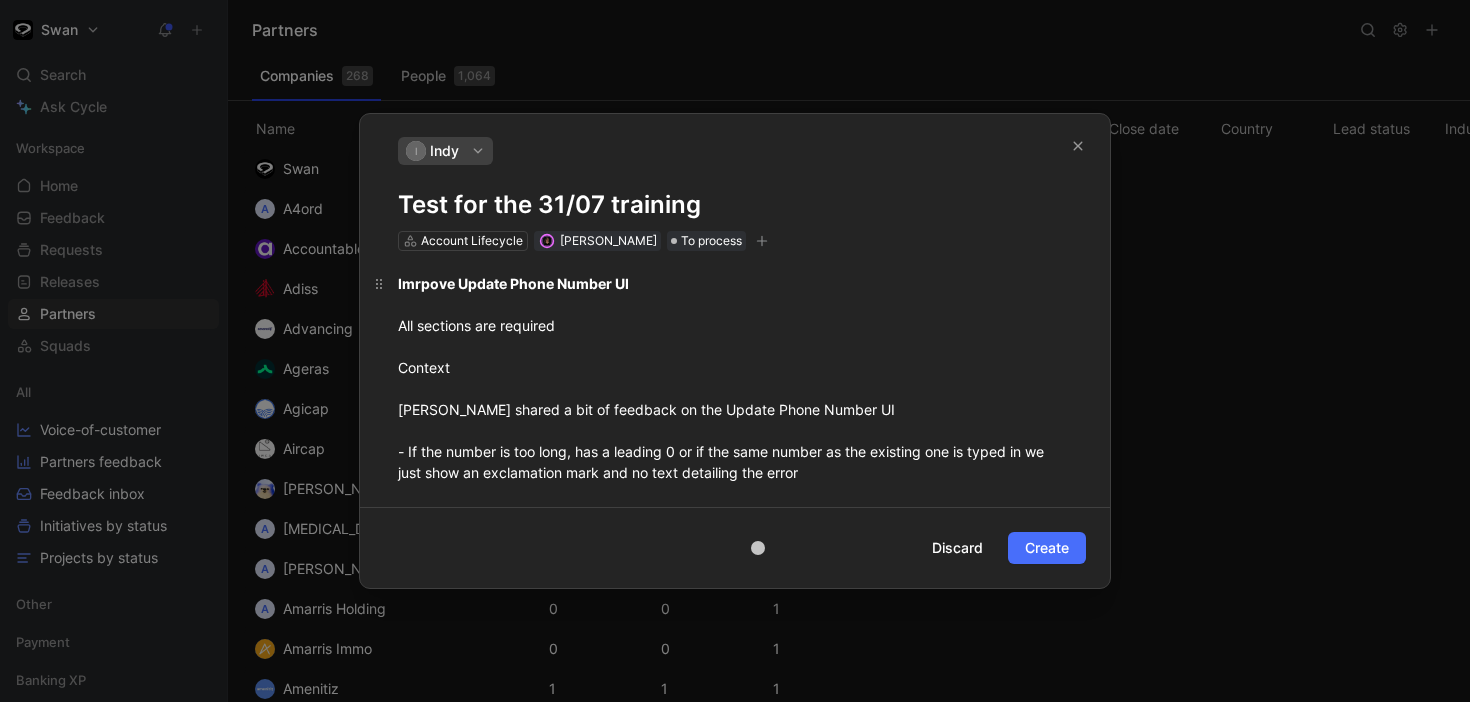 scroll, scrollTop: 0, scrollLeft: 0, axis: both 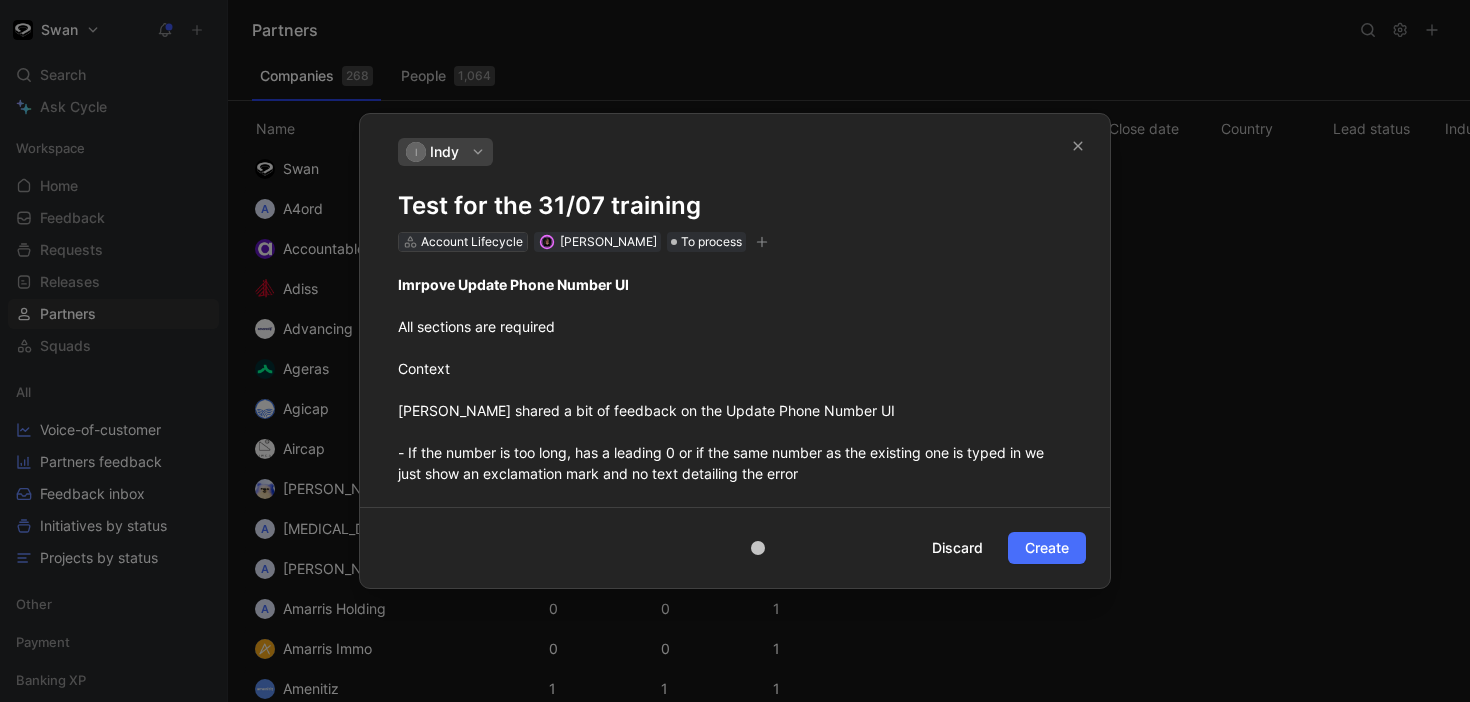 click on "Account Lifecycle" at bounding box center [472, 242] 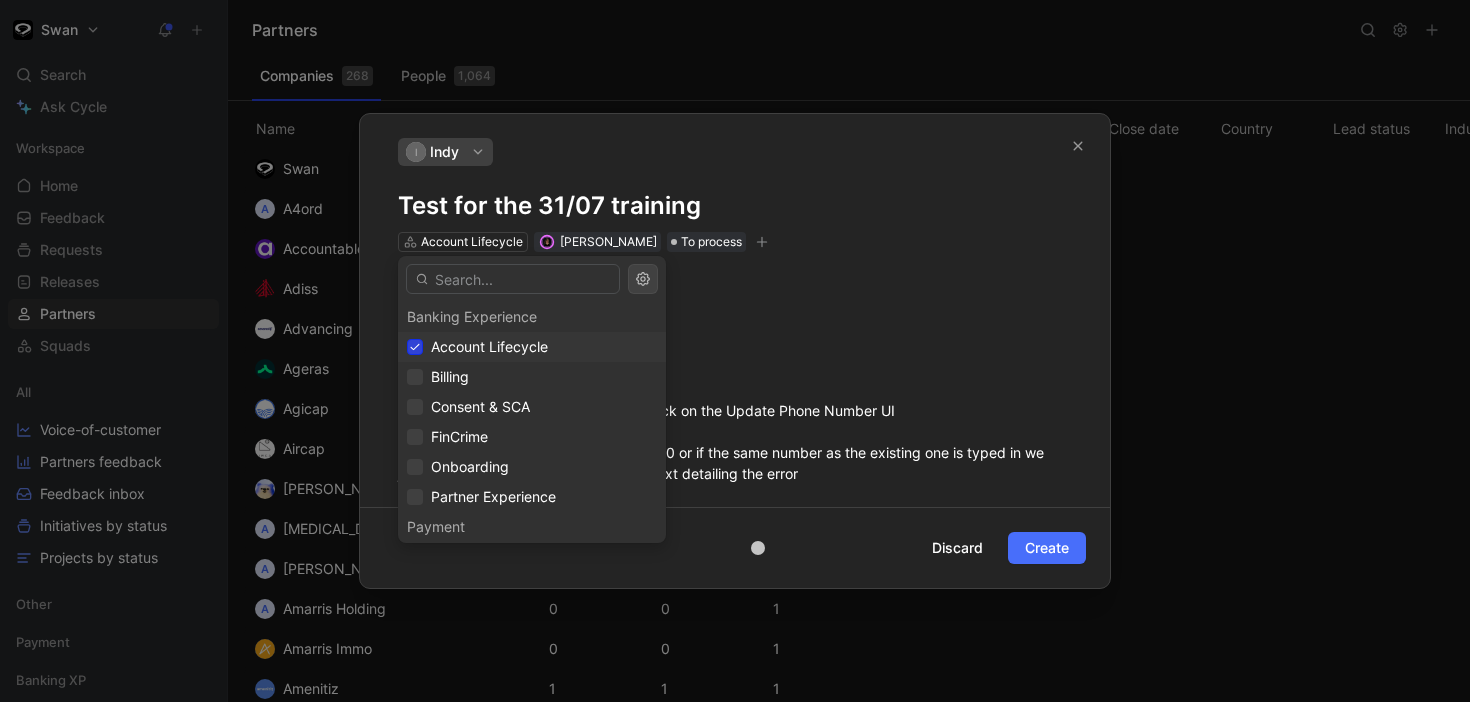 click 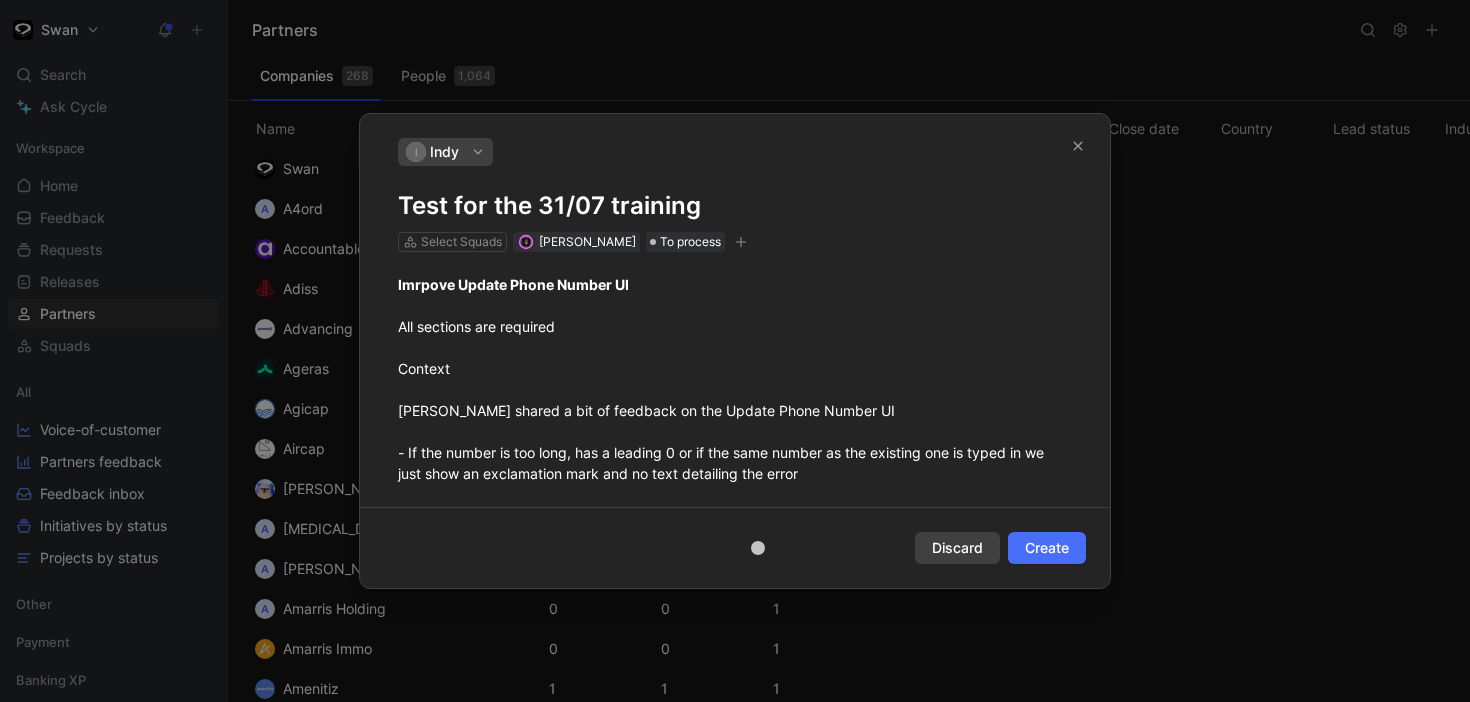 click on "Discard" at bounding box center [957, 548] 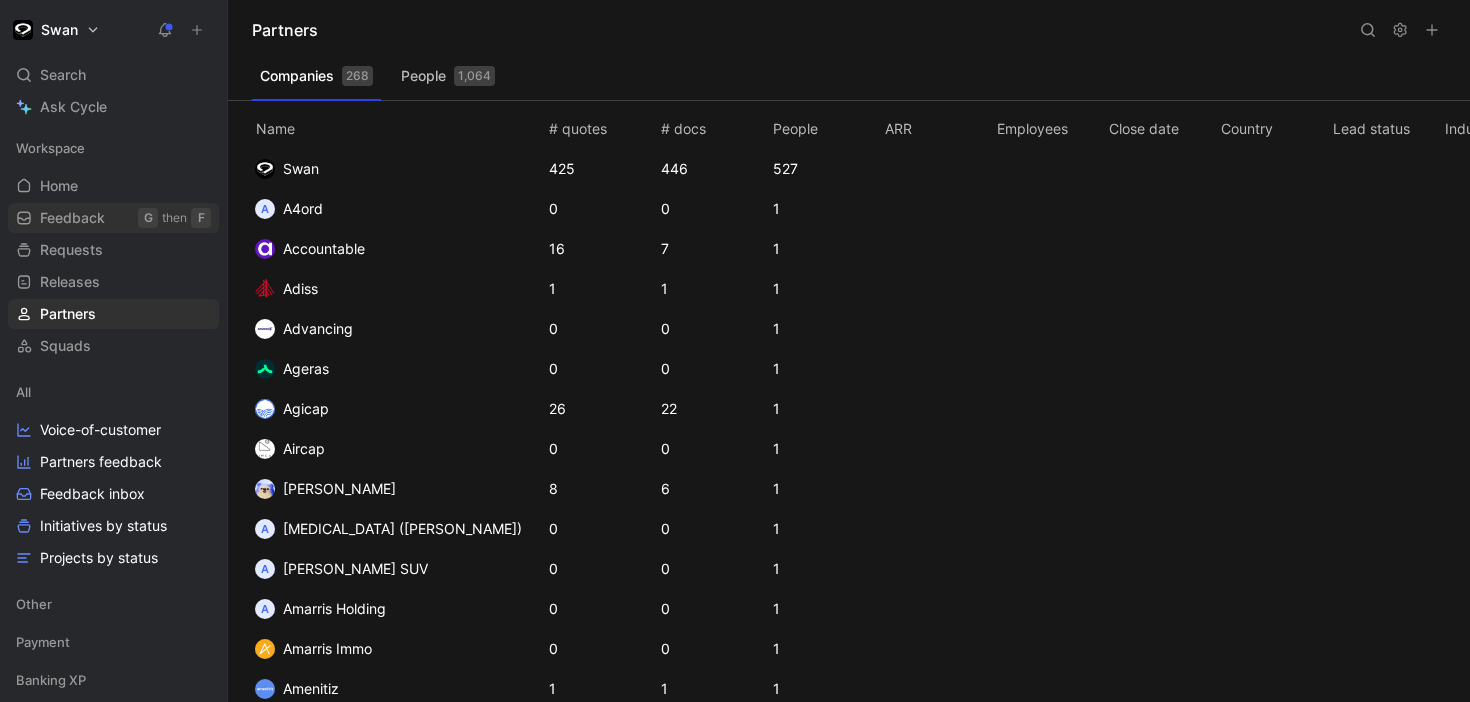 click on "Feedback G then F" at bounding box center (113, 218) 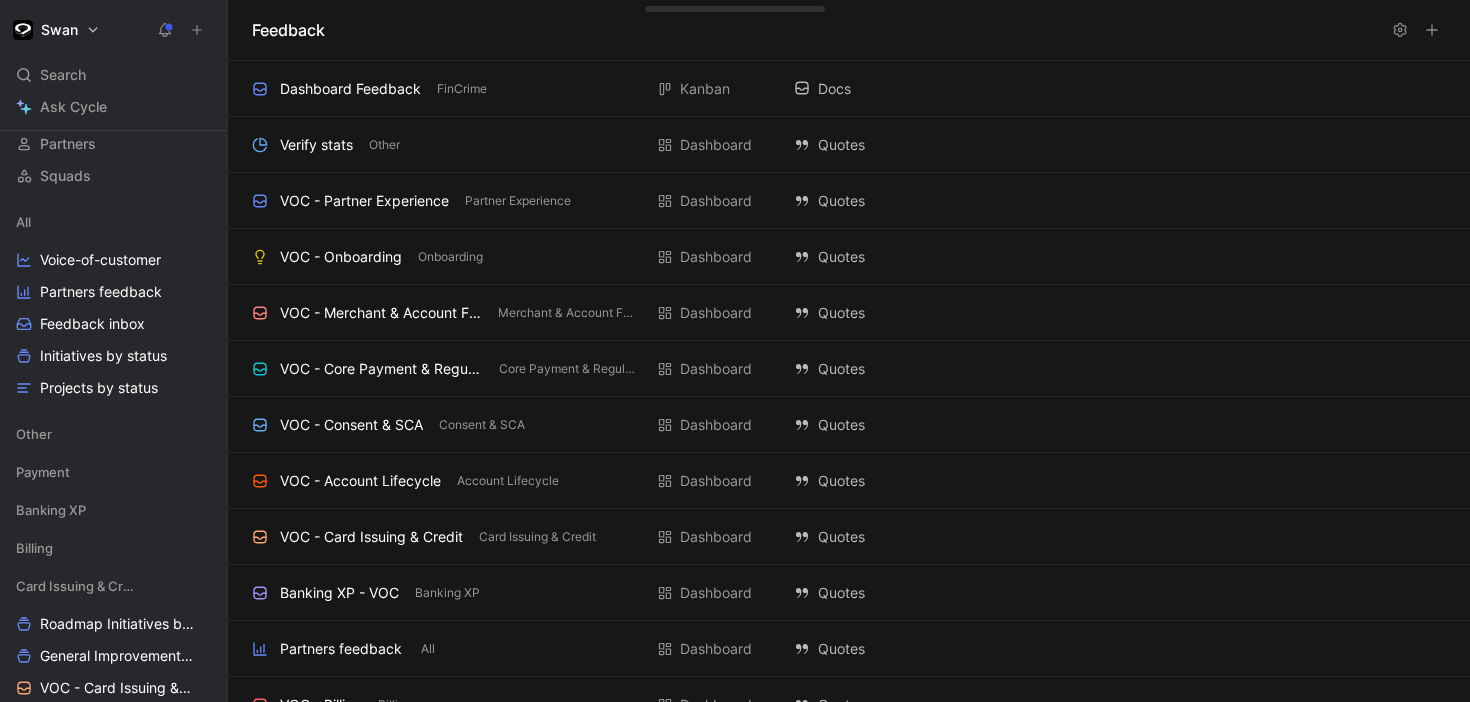 scroll, scrollTop: 188, scrollLeft: 0, axis: vertical 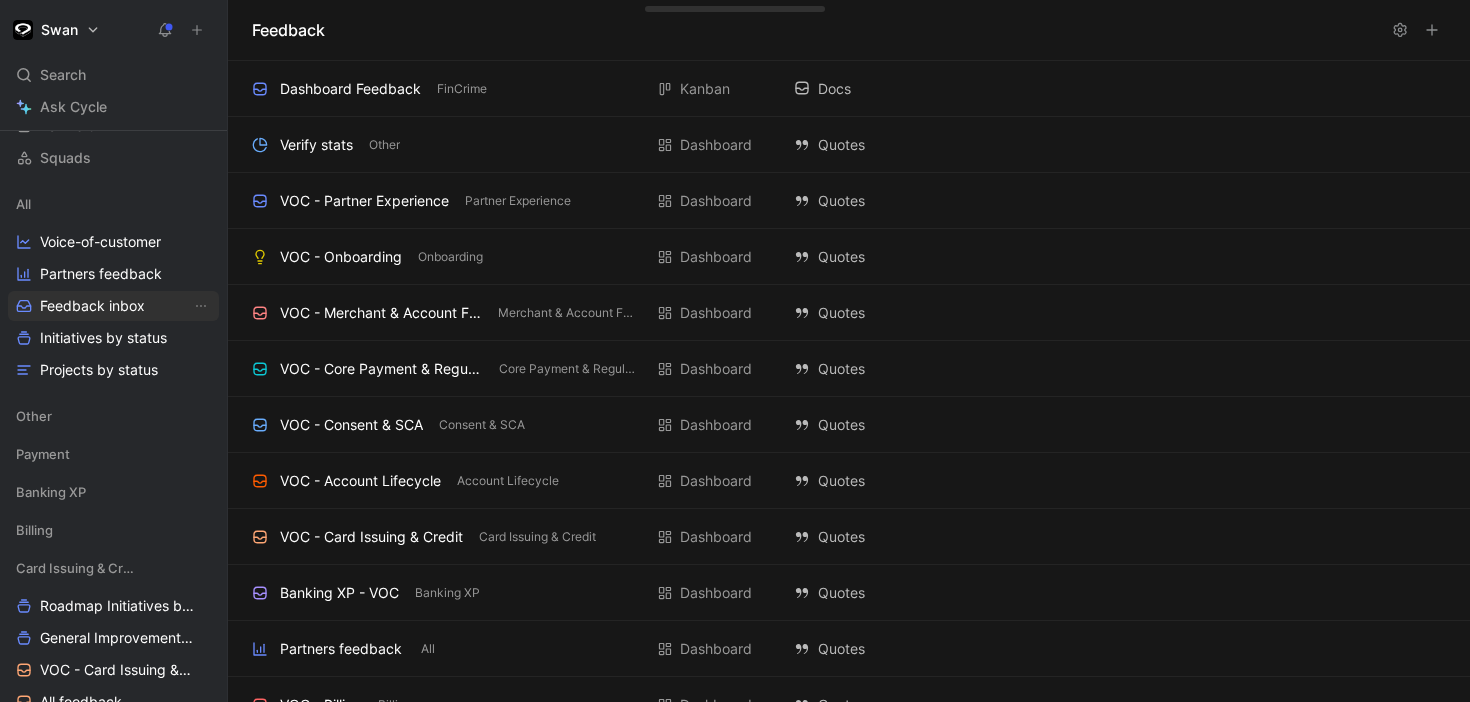 click on "Feedback inbox" at bounding box center (92, 306) 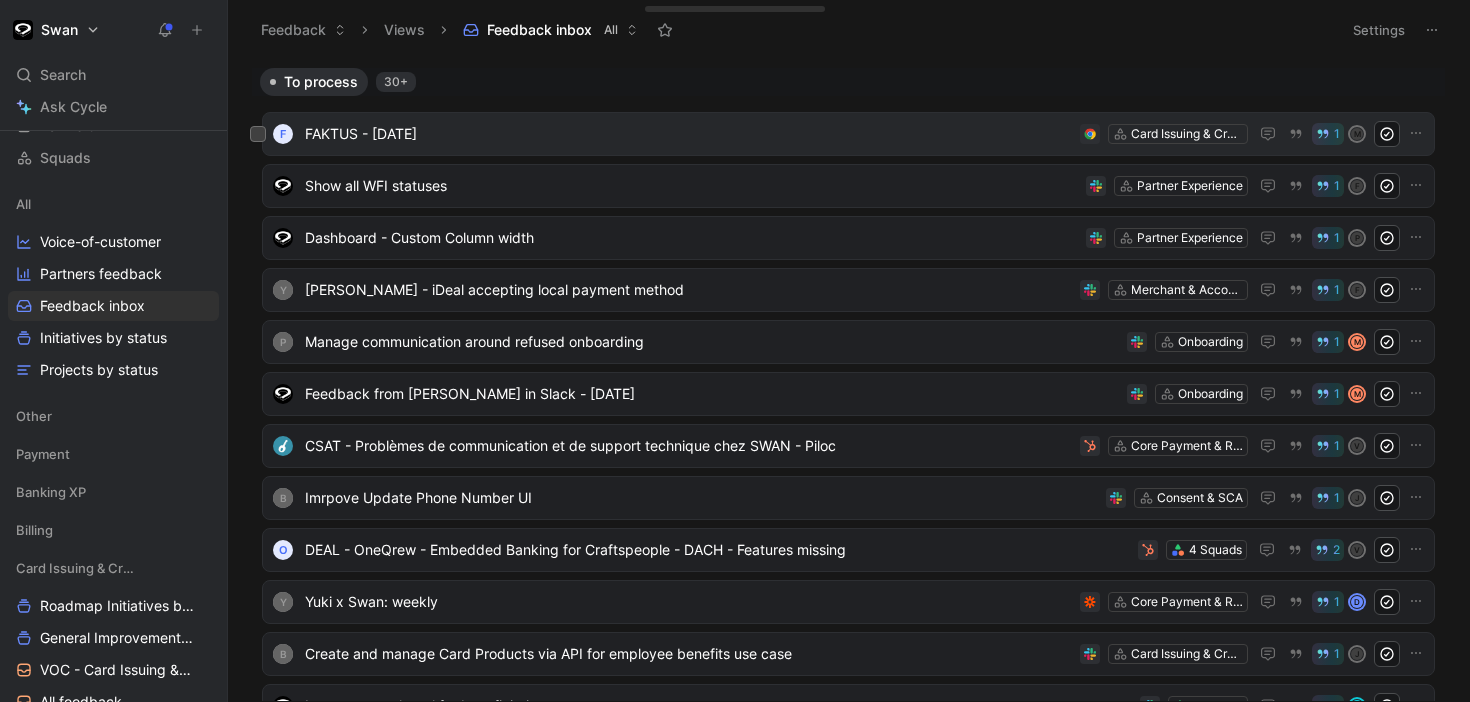 click on "FAKTUS - 2025/07/23" at bounding box center (688, 134) 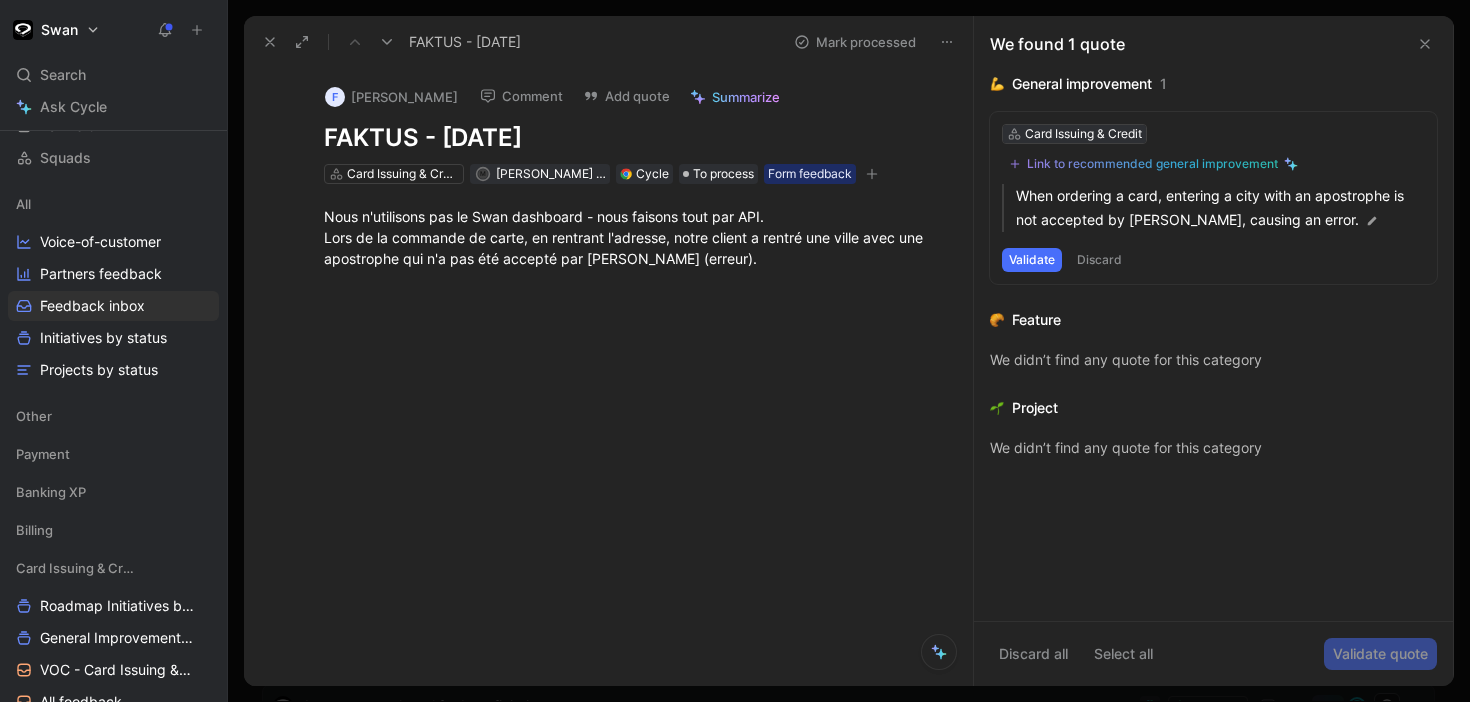 click on "Card Issuing & Credit" at bounding box center (1083, 134) 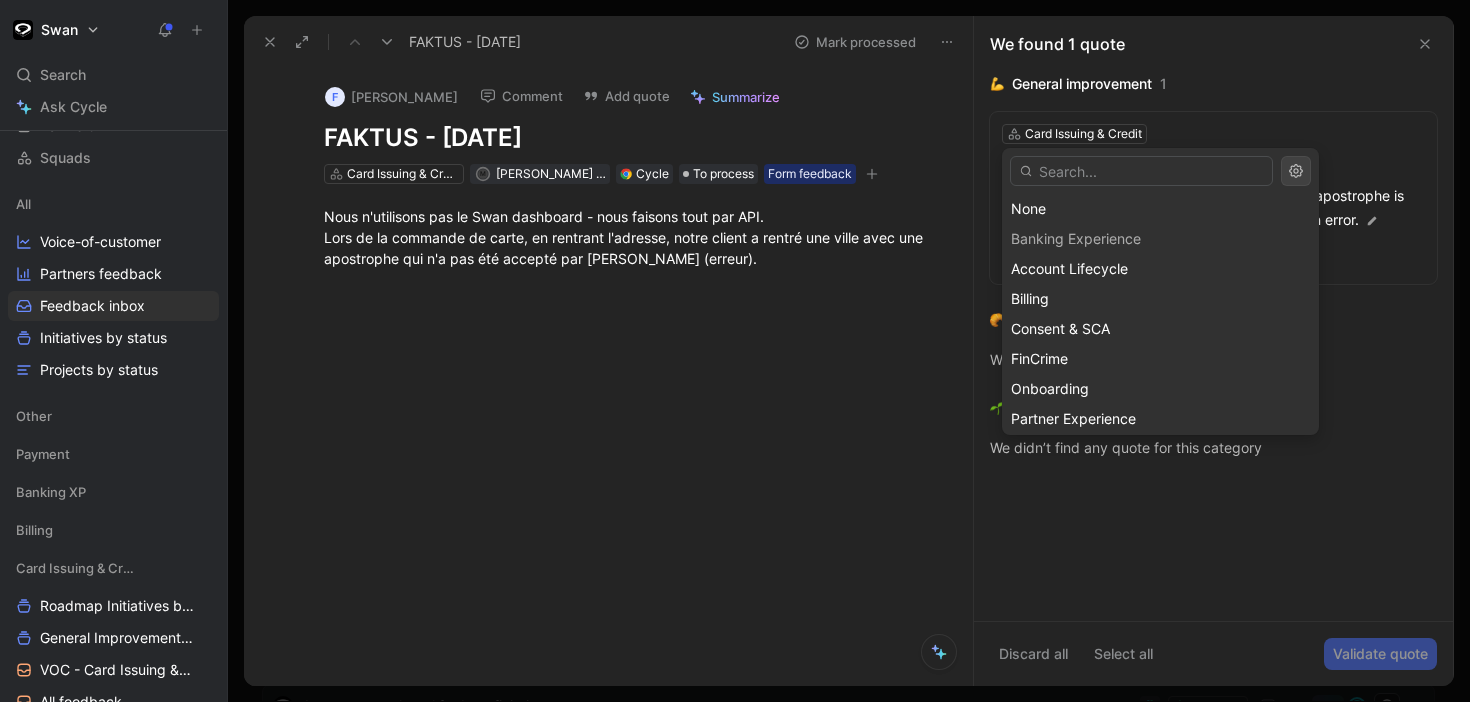scroll, scrollTop: 217, scrollLeft: 0, axis: vertical 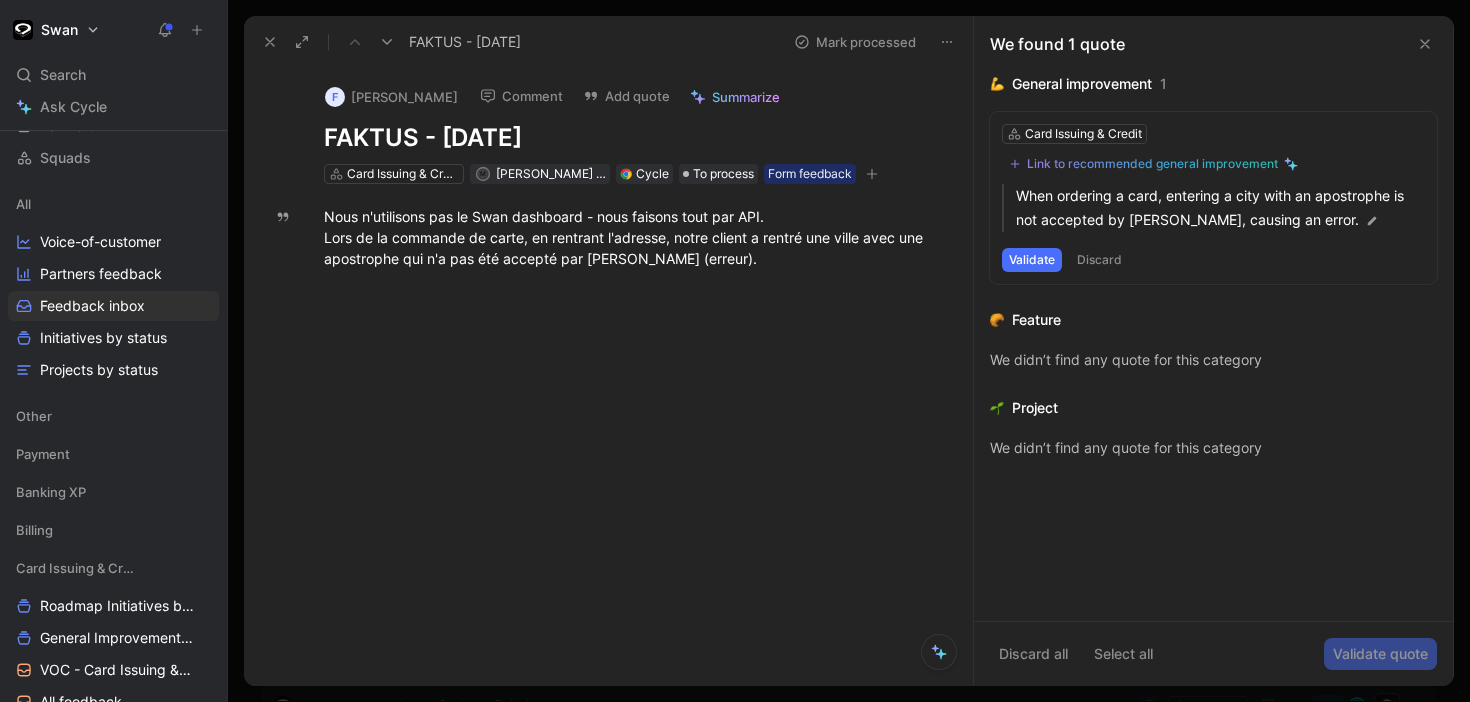 click at bounding box center [387, 42] 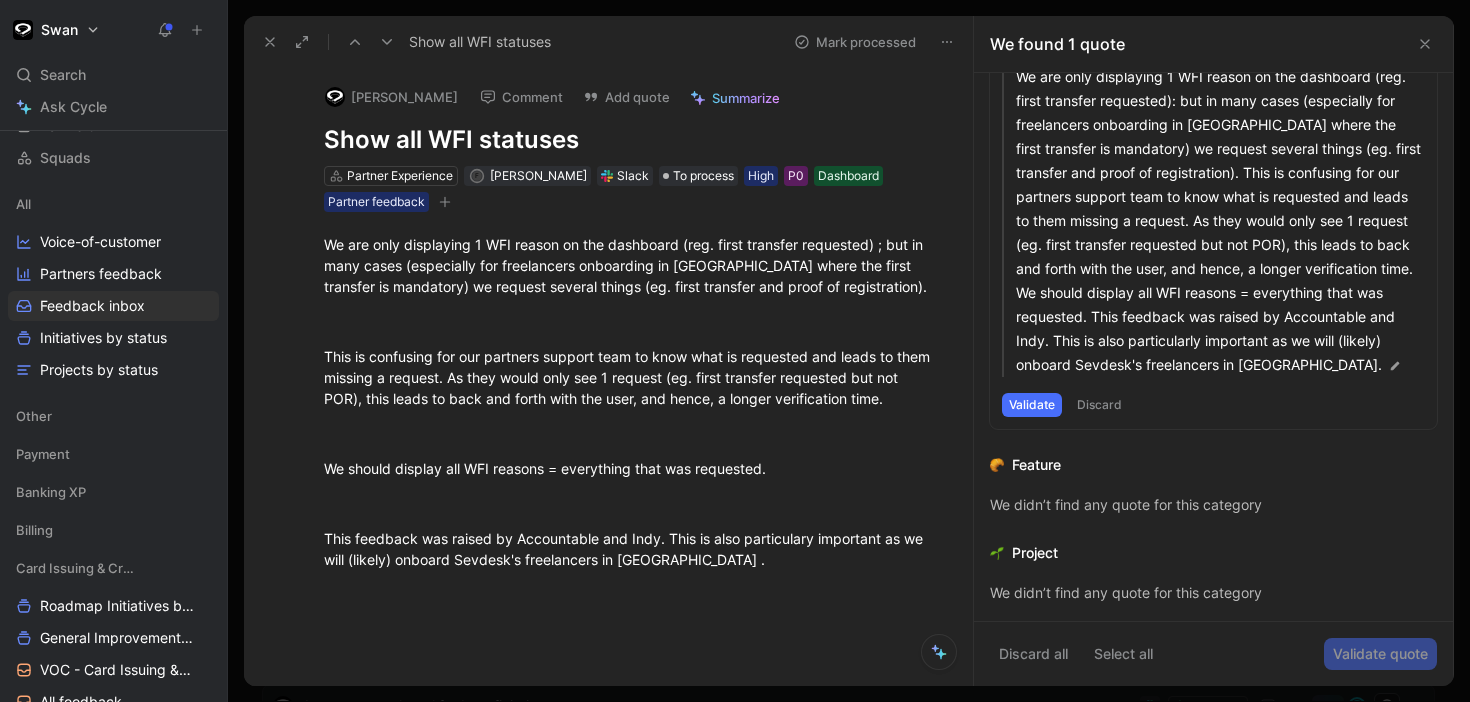scroll, scrollTop: 0, scrollLeft: 0, axis: both 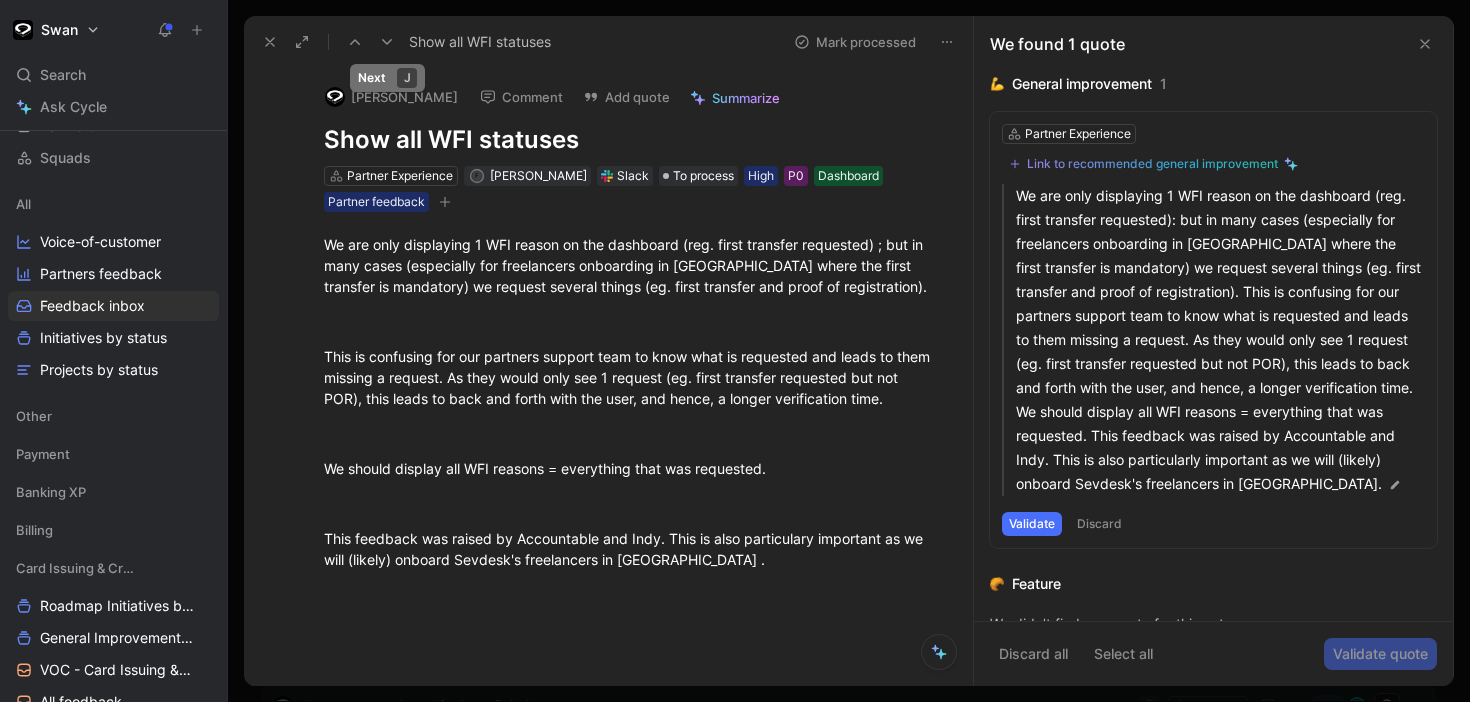 click 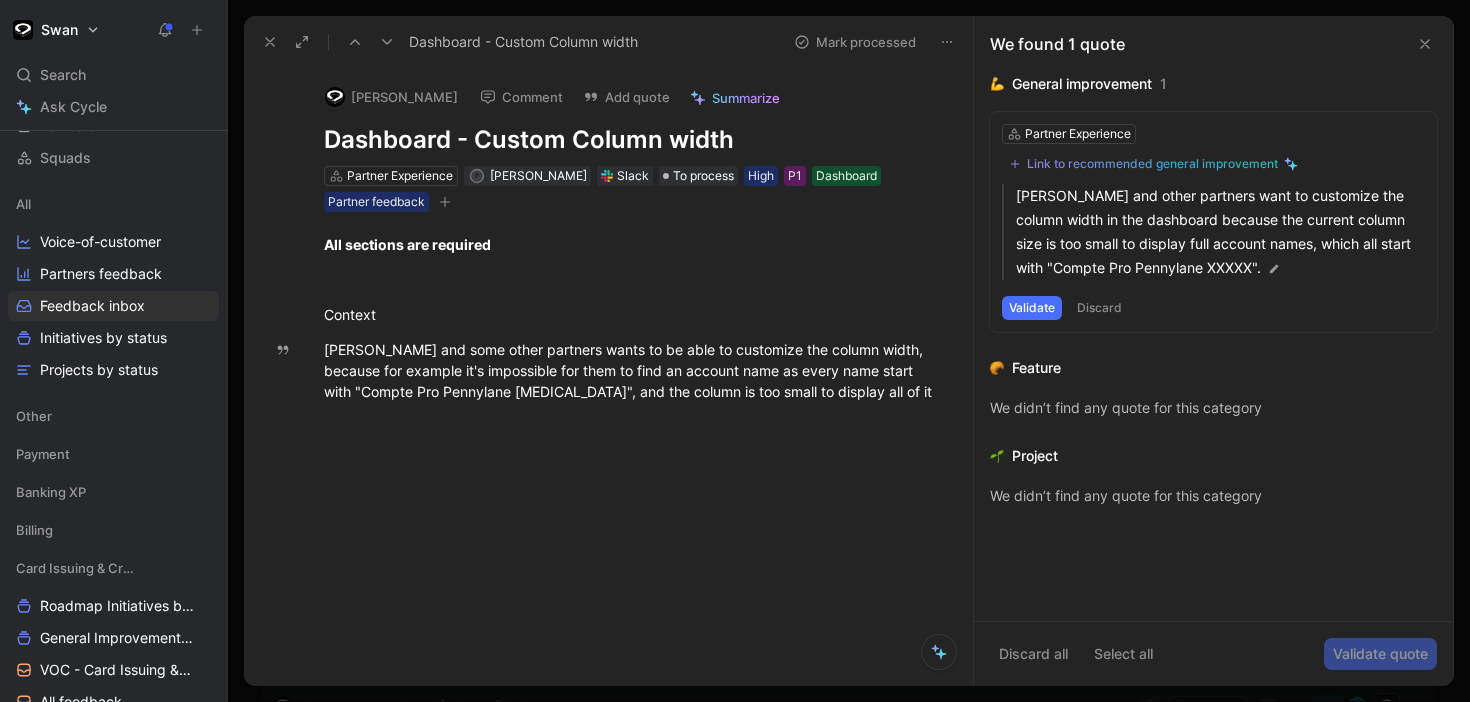 click 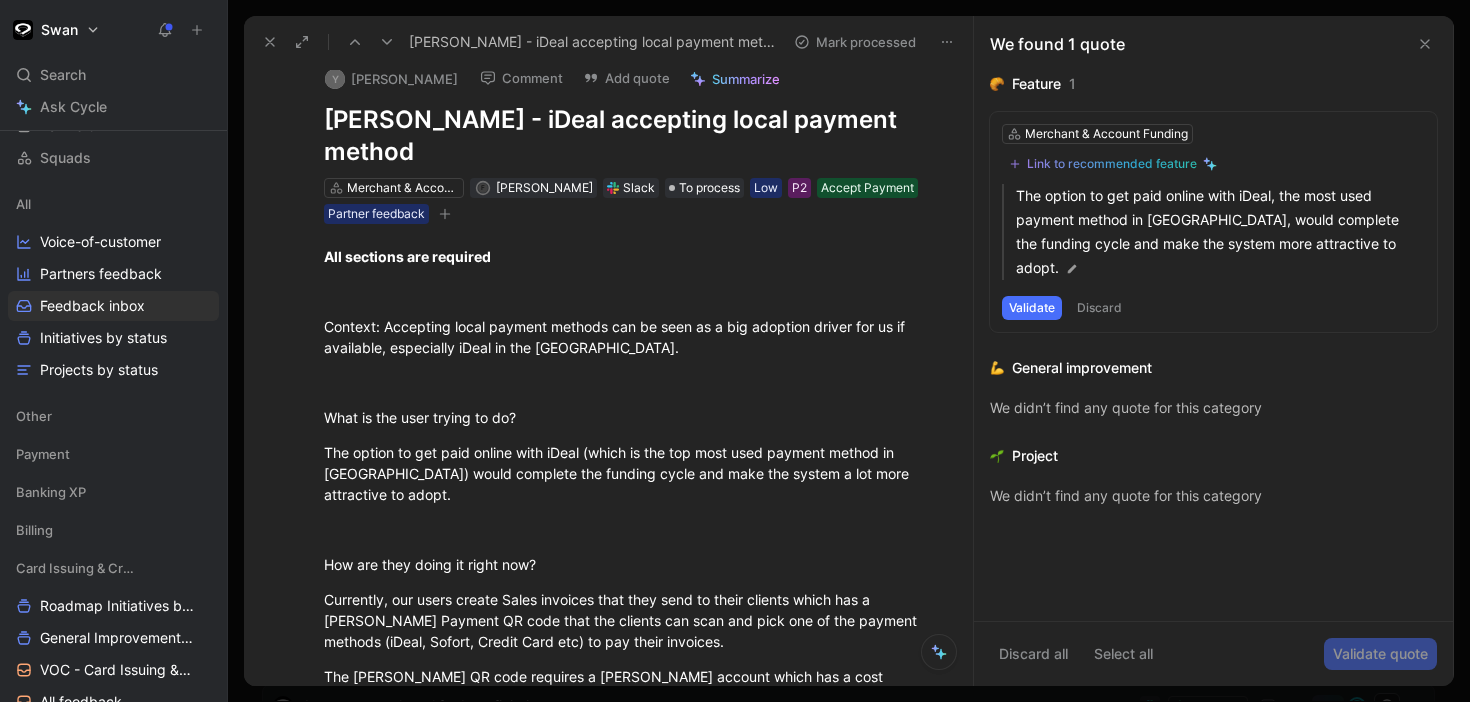 scroll, scrollTop: 19, scrollLeft: 0, axis: vertical 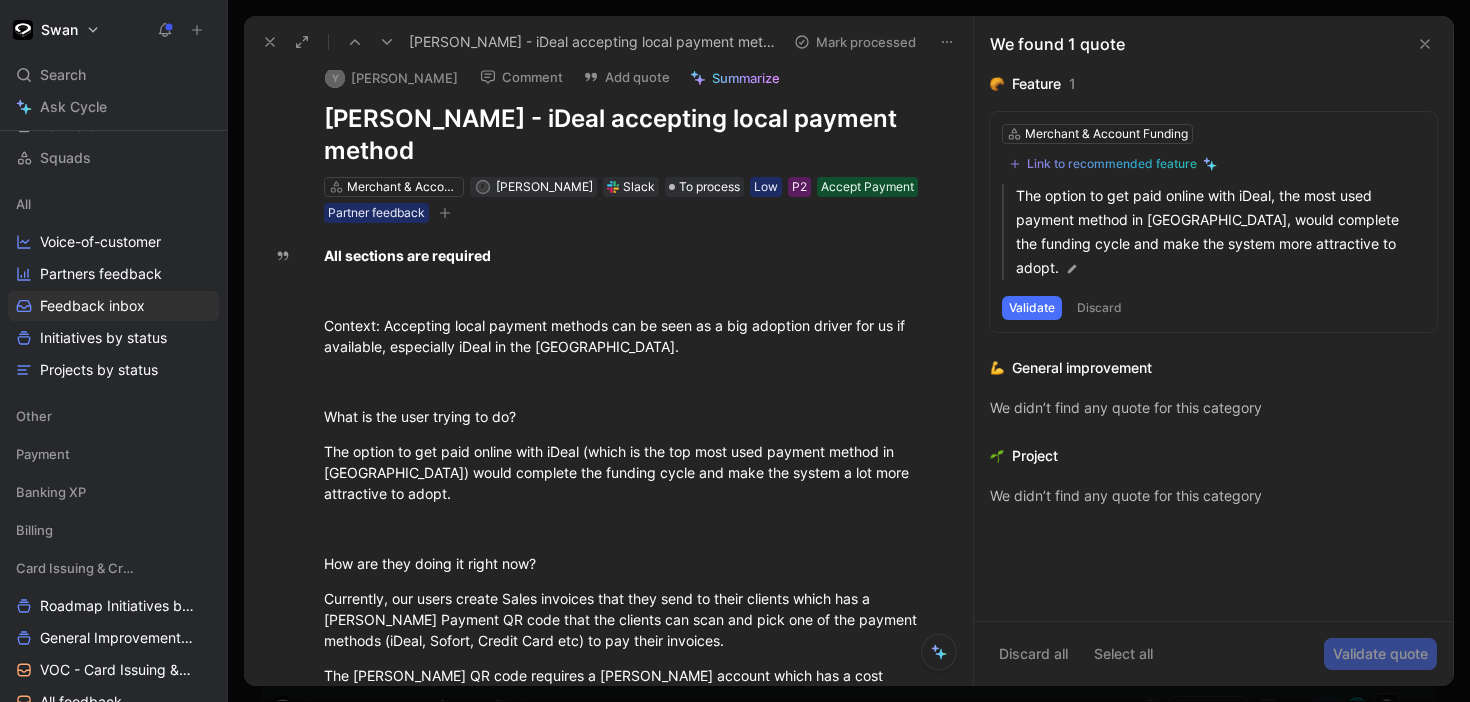 click 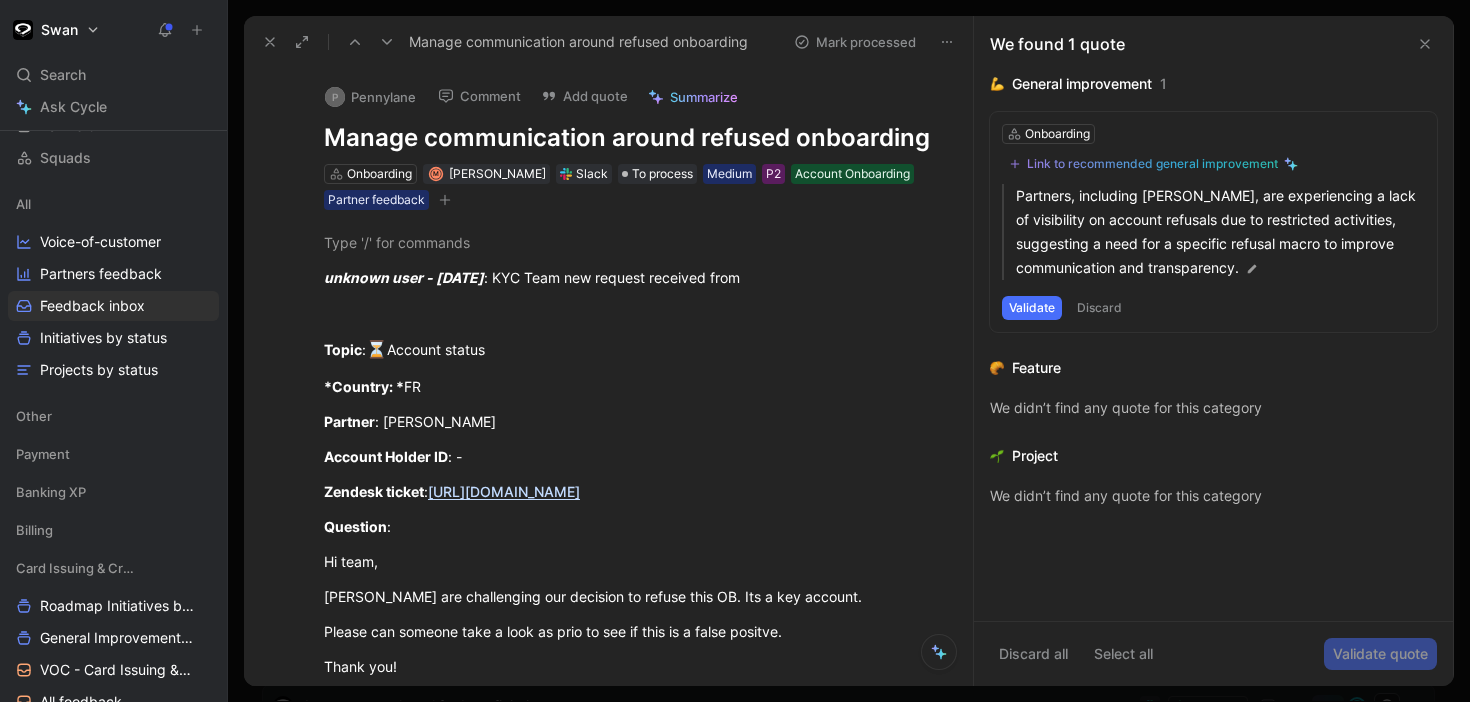 click 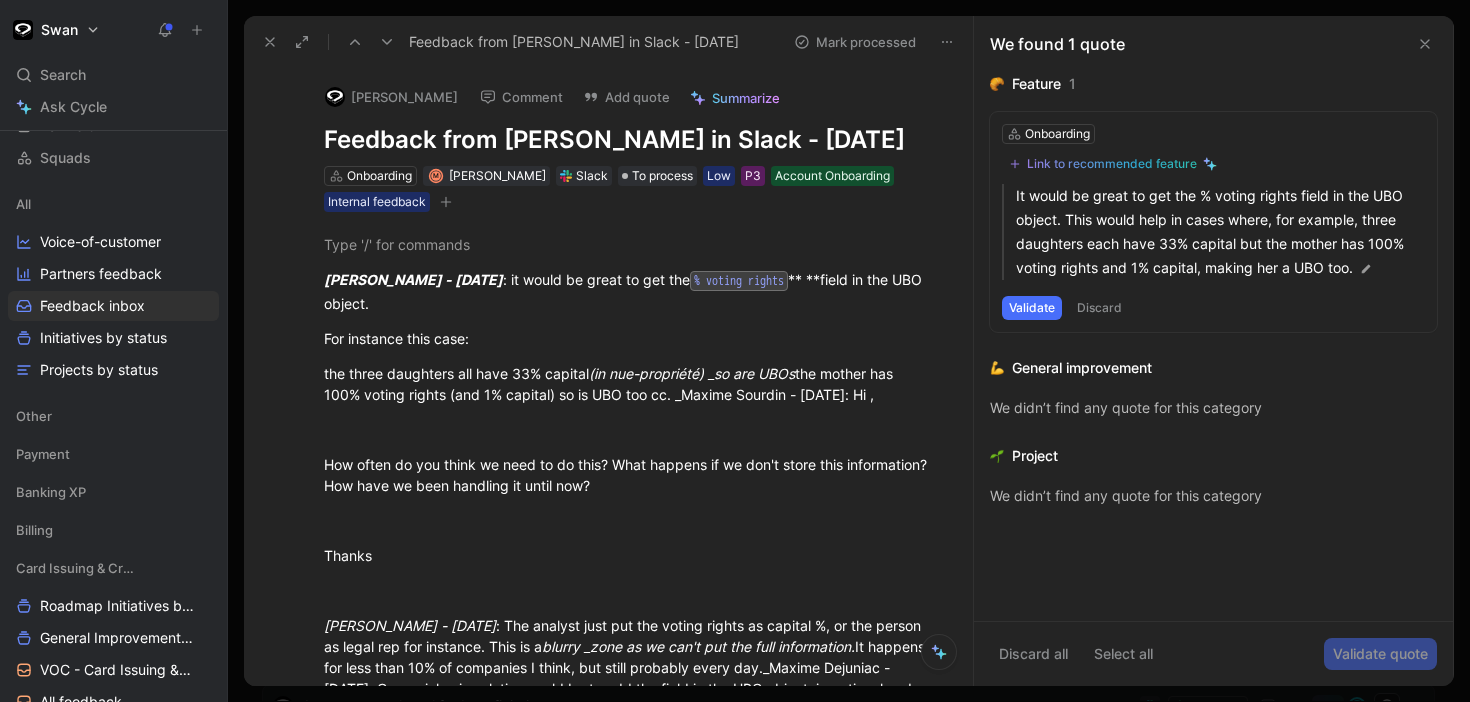 click 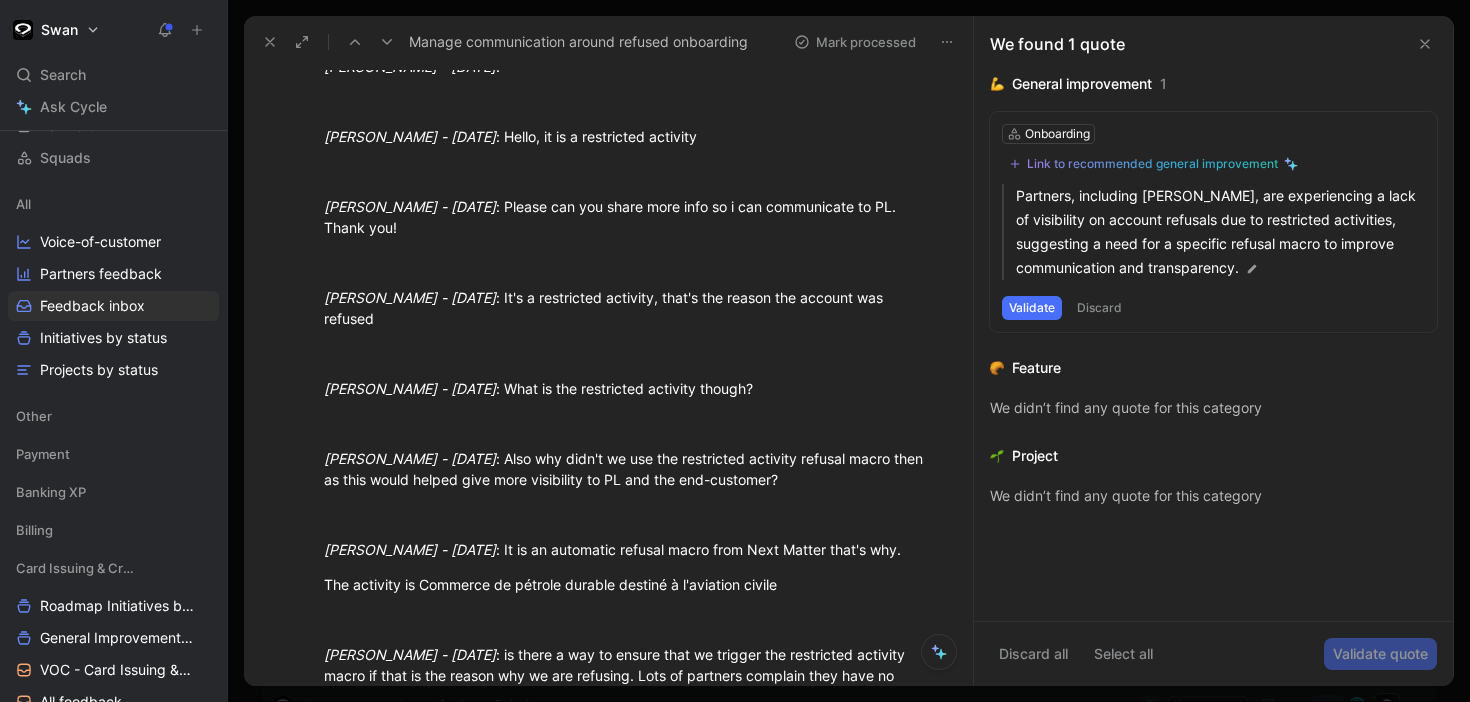 scroll, scrollTop: 696, scrollLeft: 0, axis: vertical 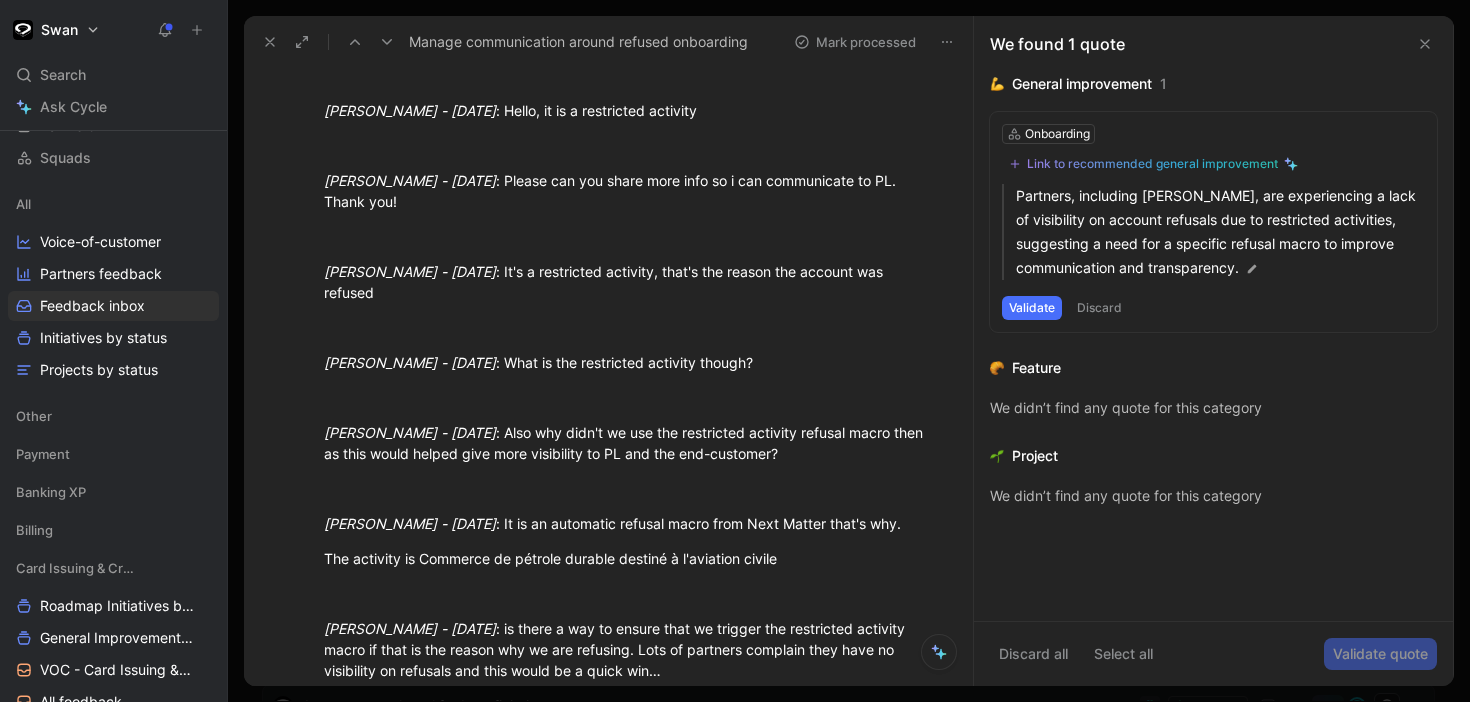 click 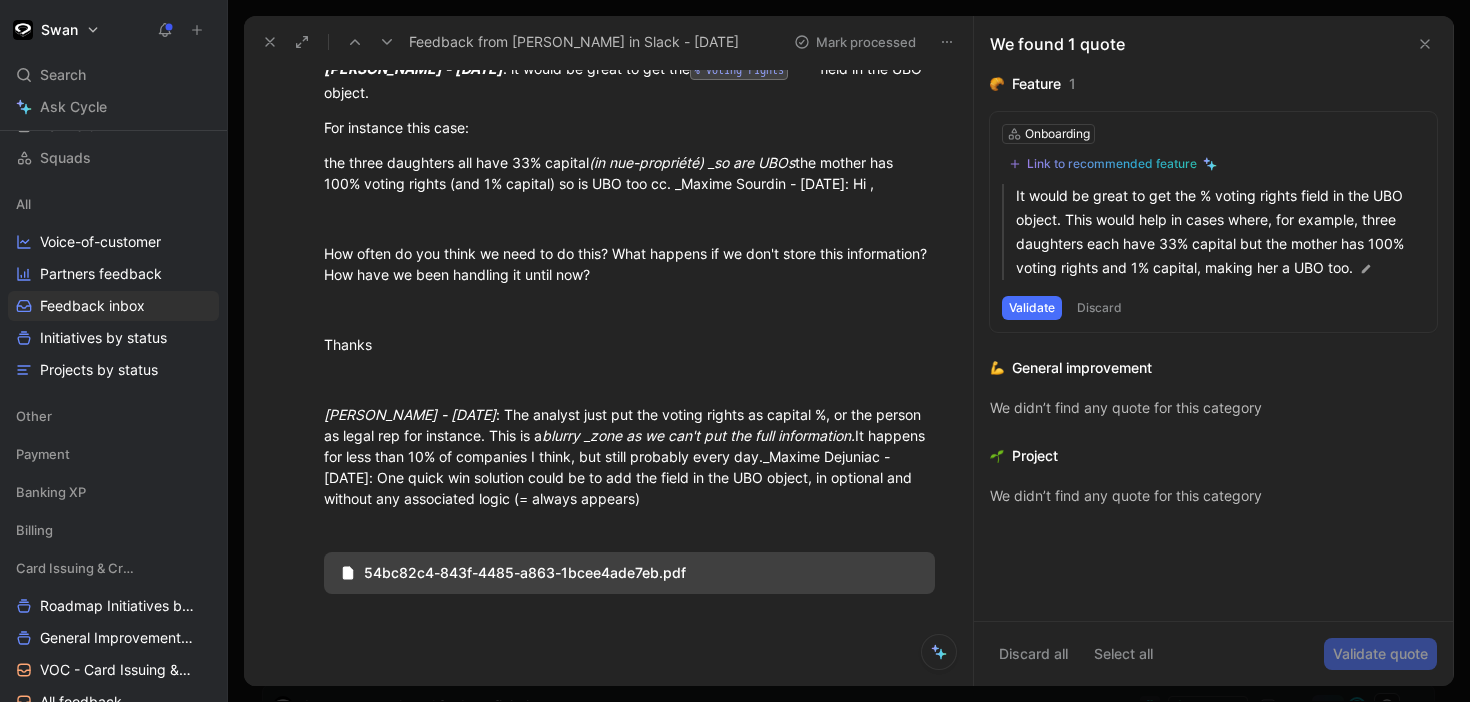 scroll, scrollTop: 223, scrollLeft: 0, axis: vertical 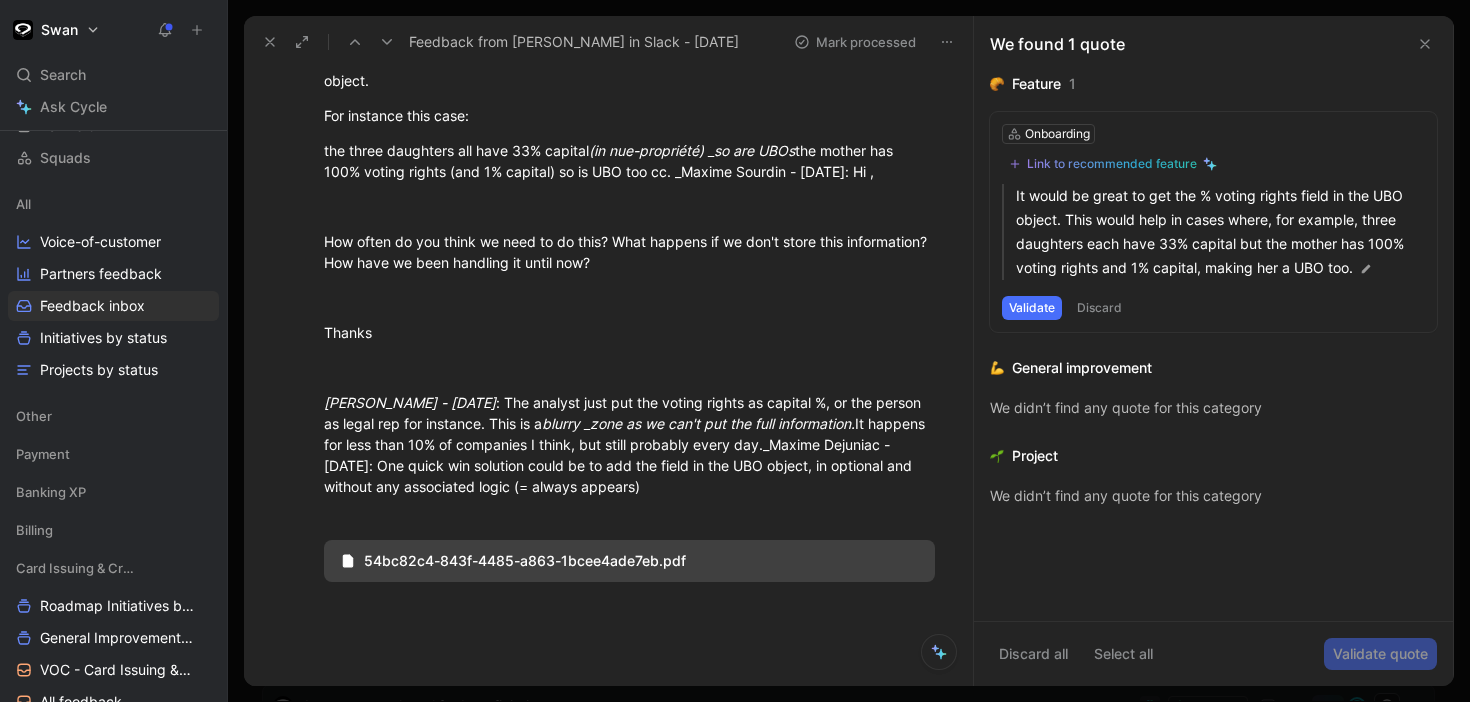 click at bounding box center (387, 42) 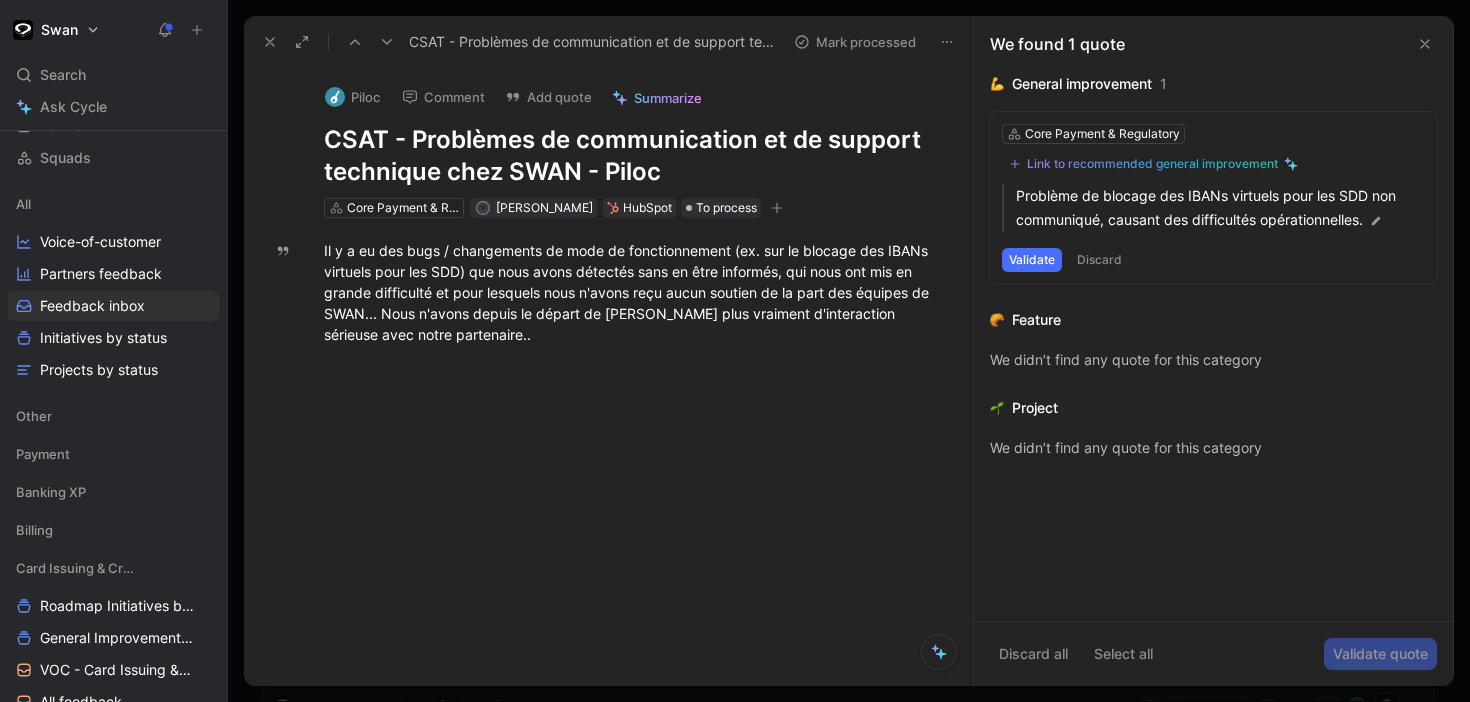 click at bounding box center (387, 42) 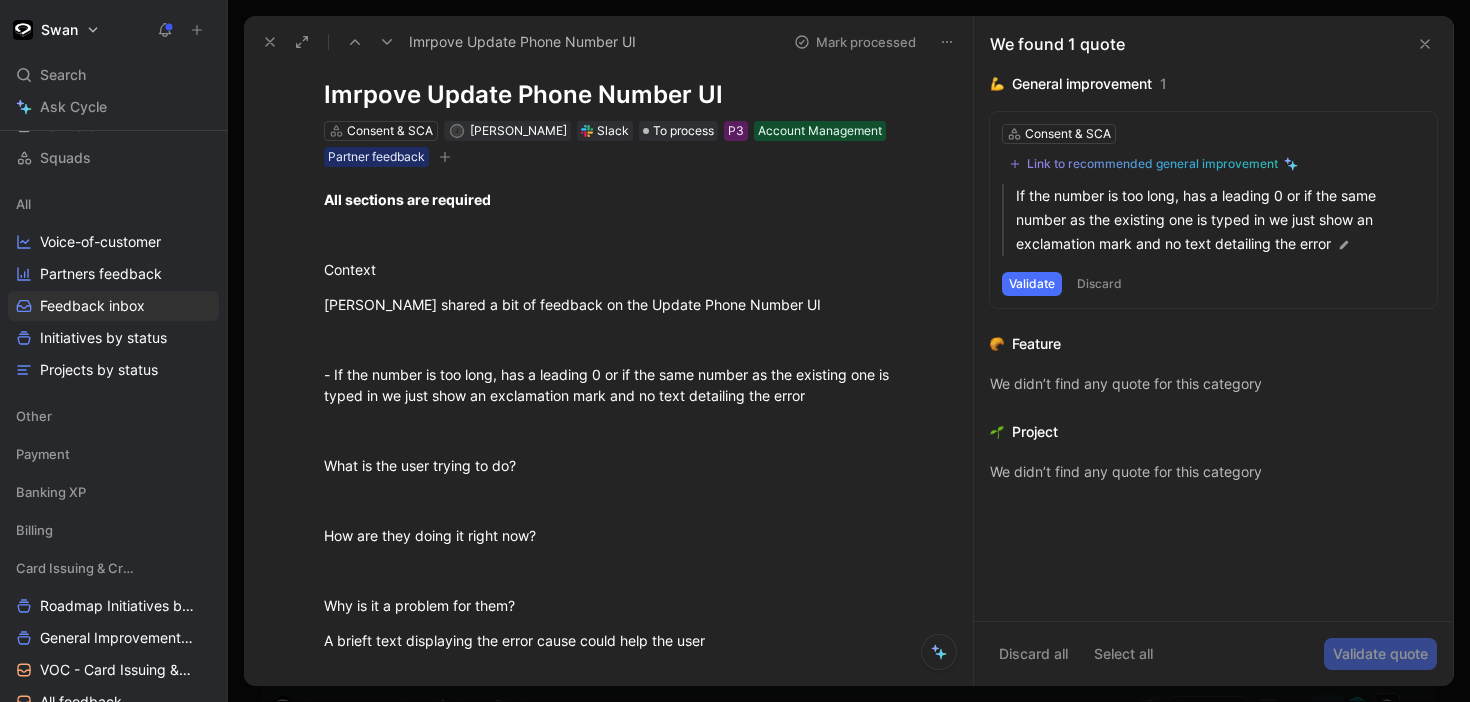 scroll, scrollTop: 48, scrollLeft: 0, axis: vertical 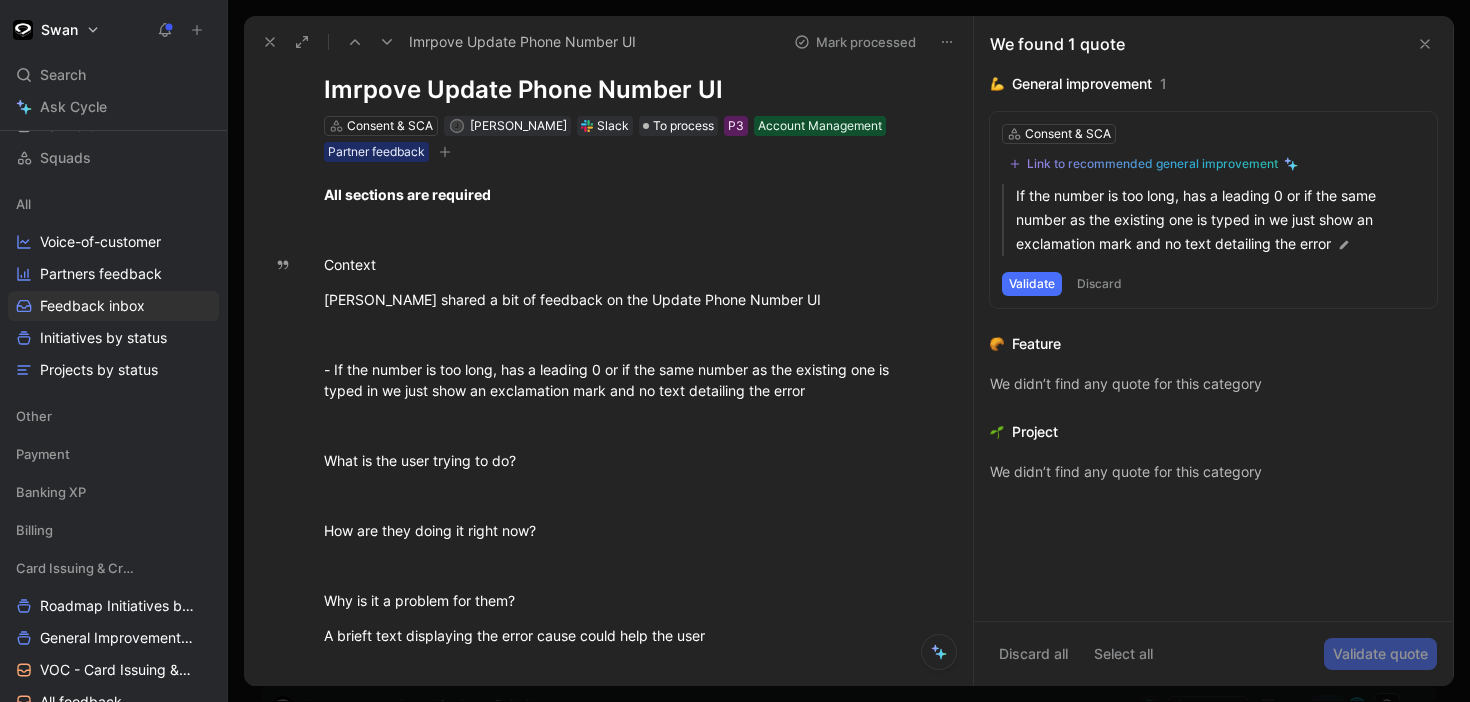 click 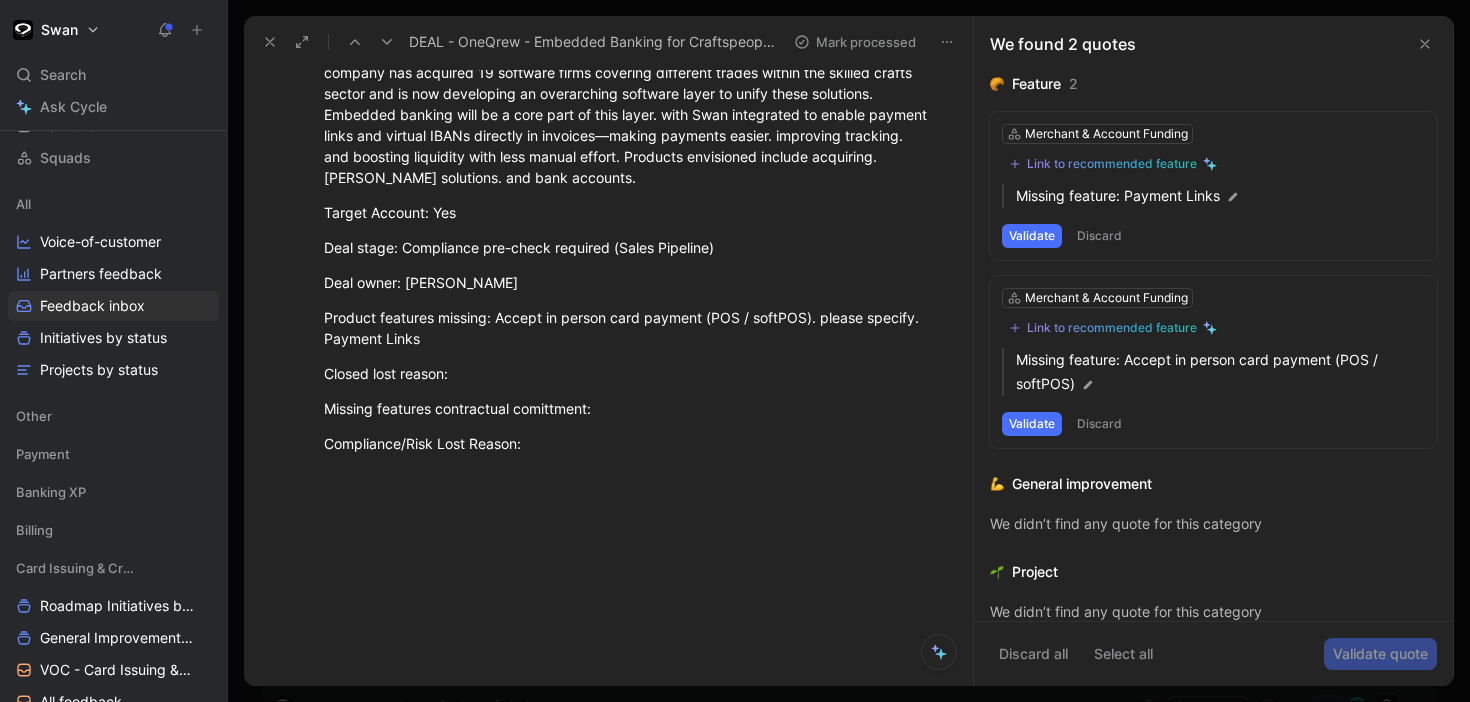 scroll, scrollTop: 0, scrollLeft: 0, axis: both 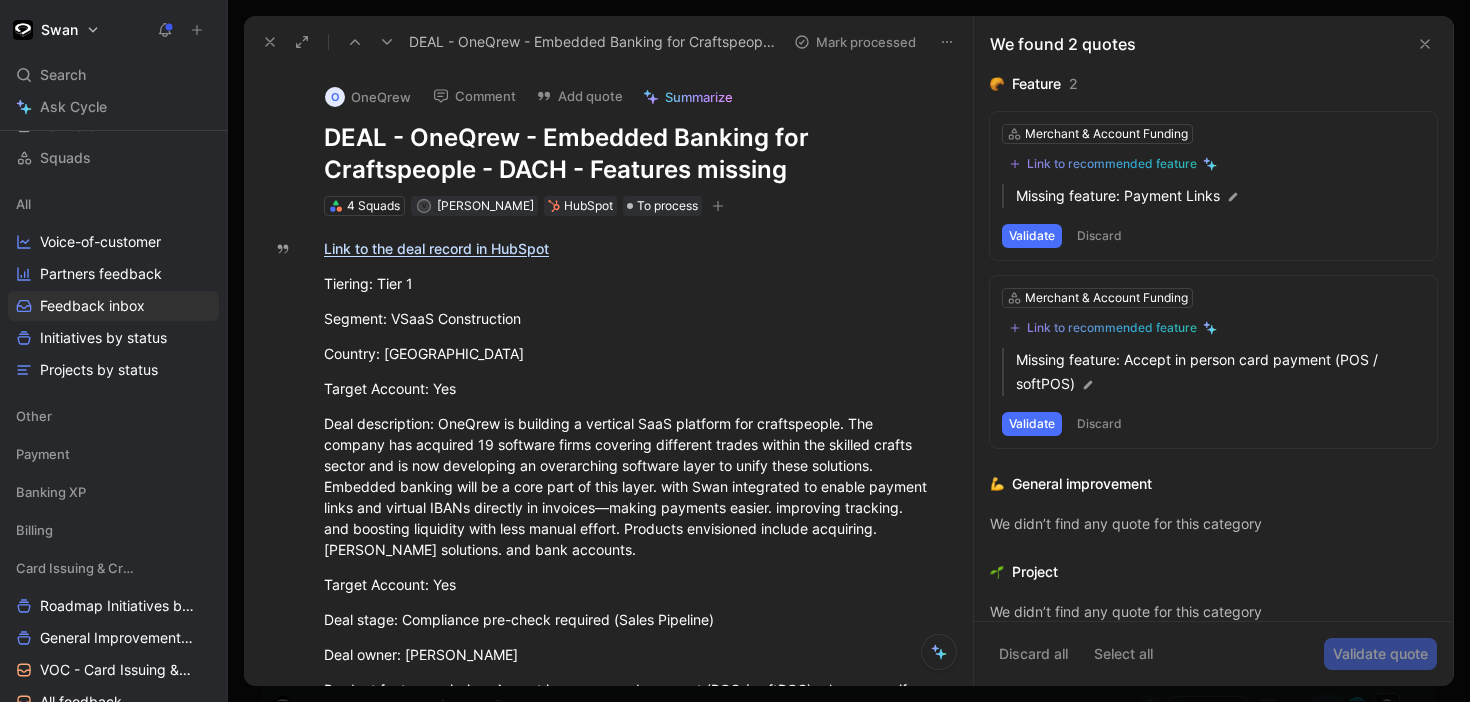 click 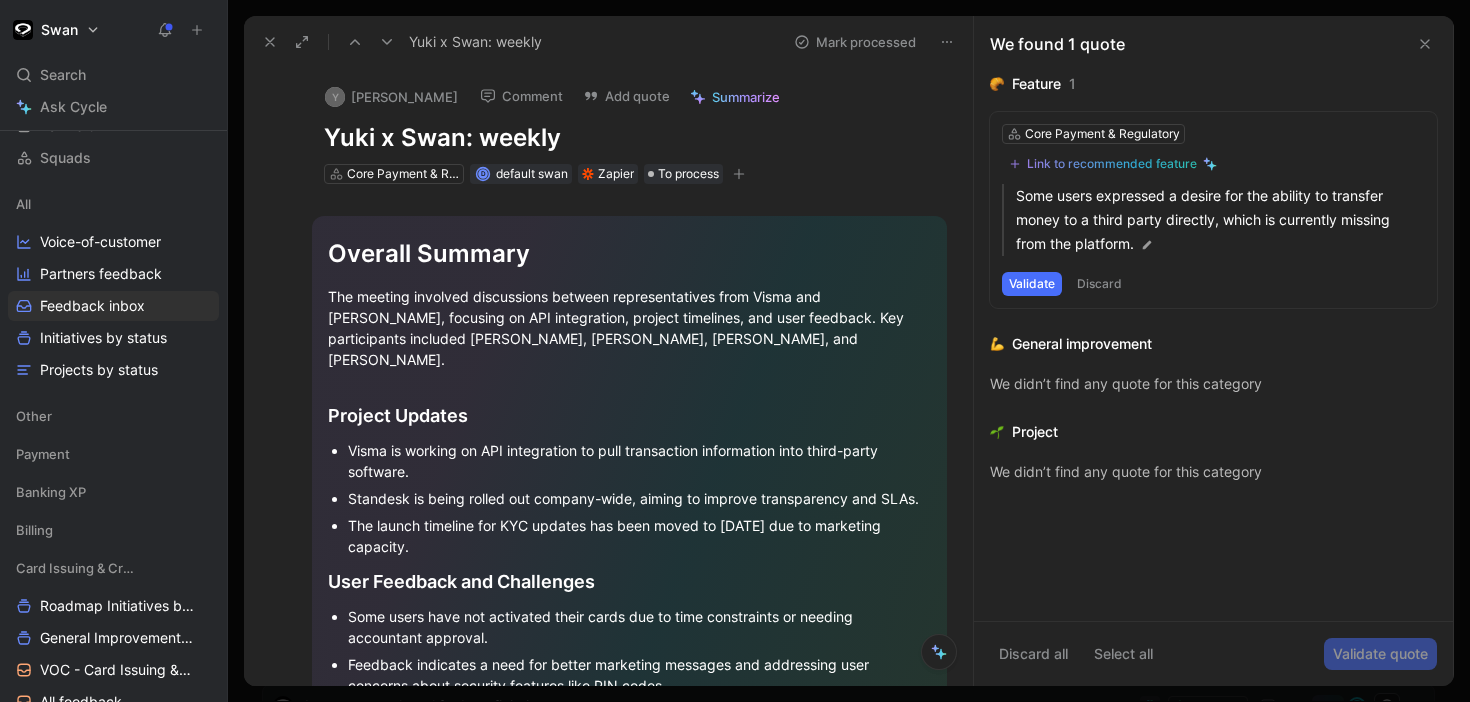 click at bounding box center (387, 42) 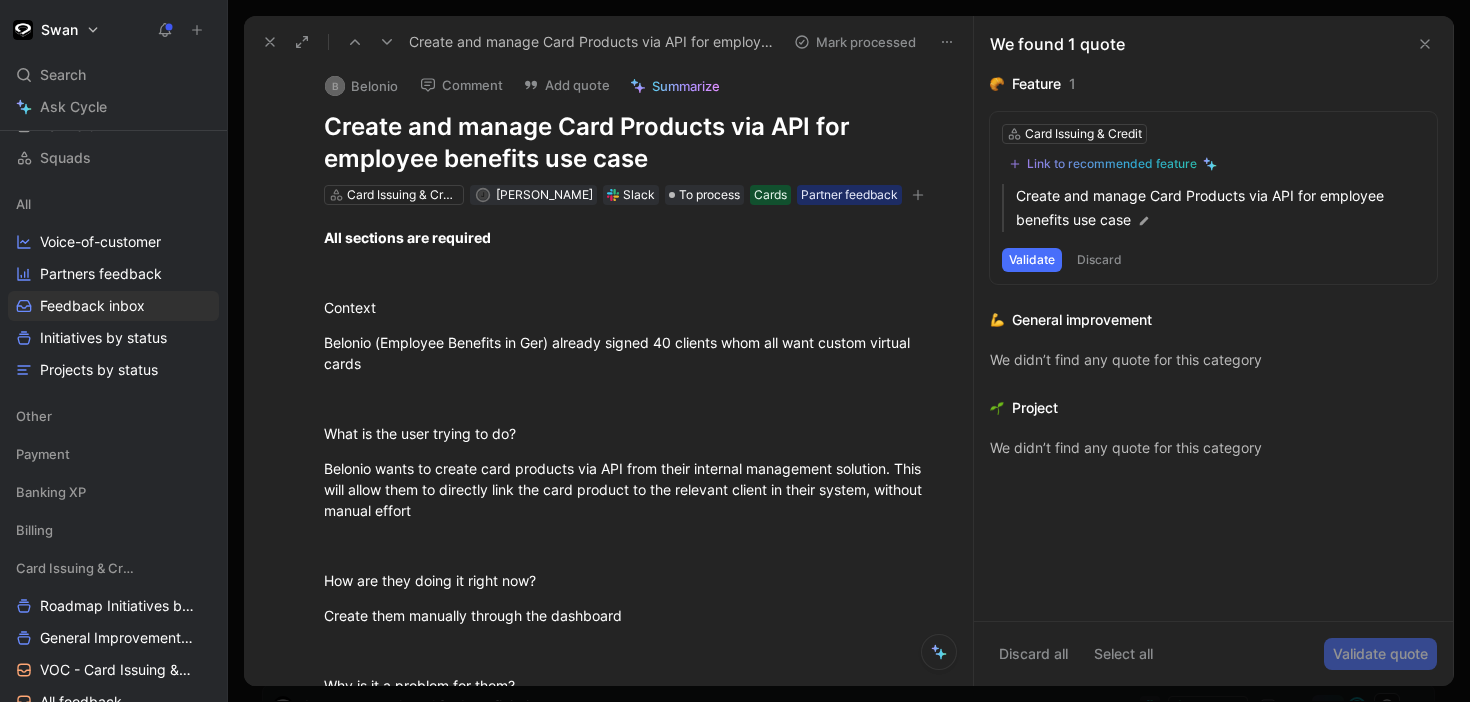 scroll, scrollTop: 0, scrollLeft: 0, axis: both 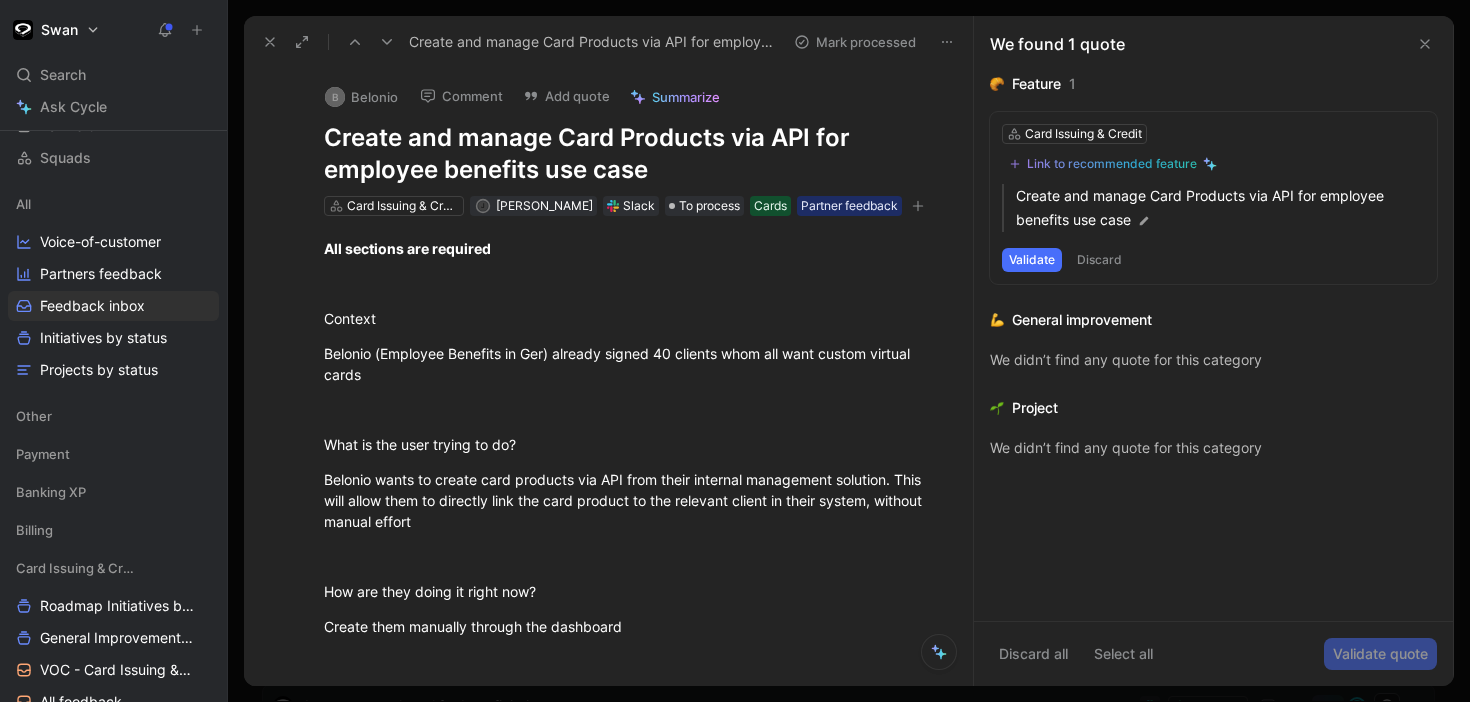 click 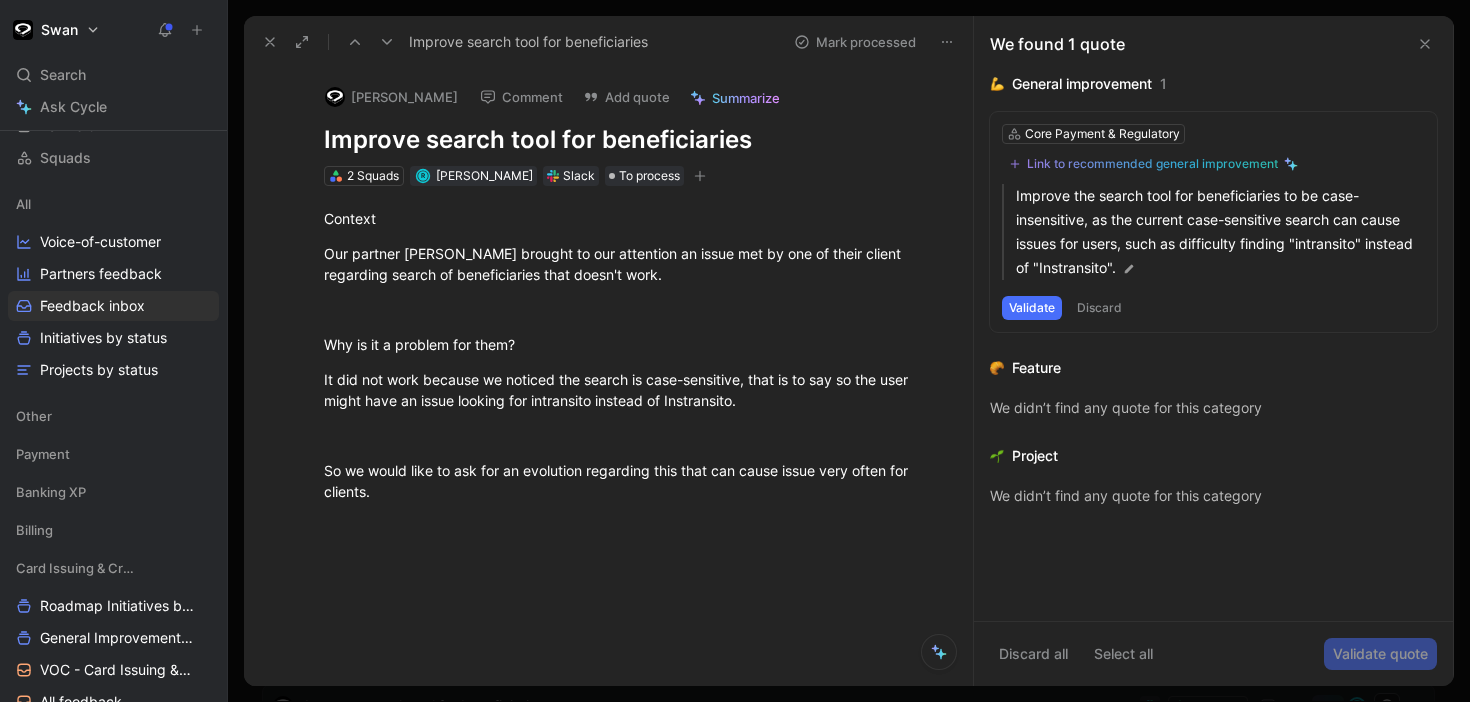 click at bounding box center (387, 42) 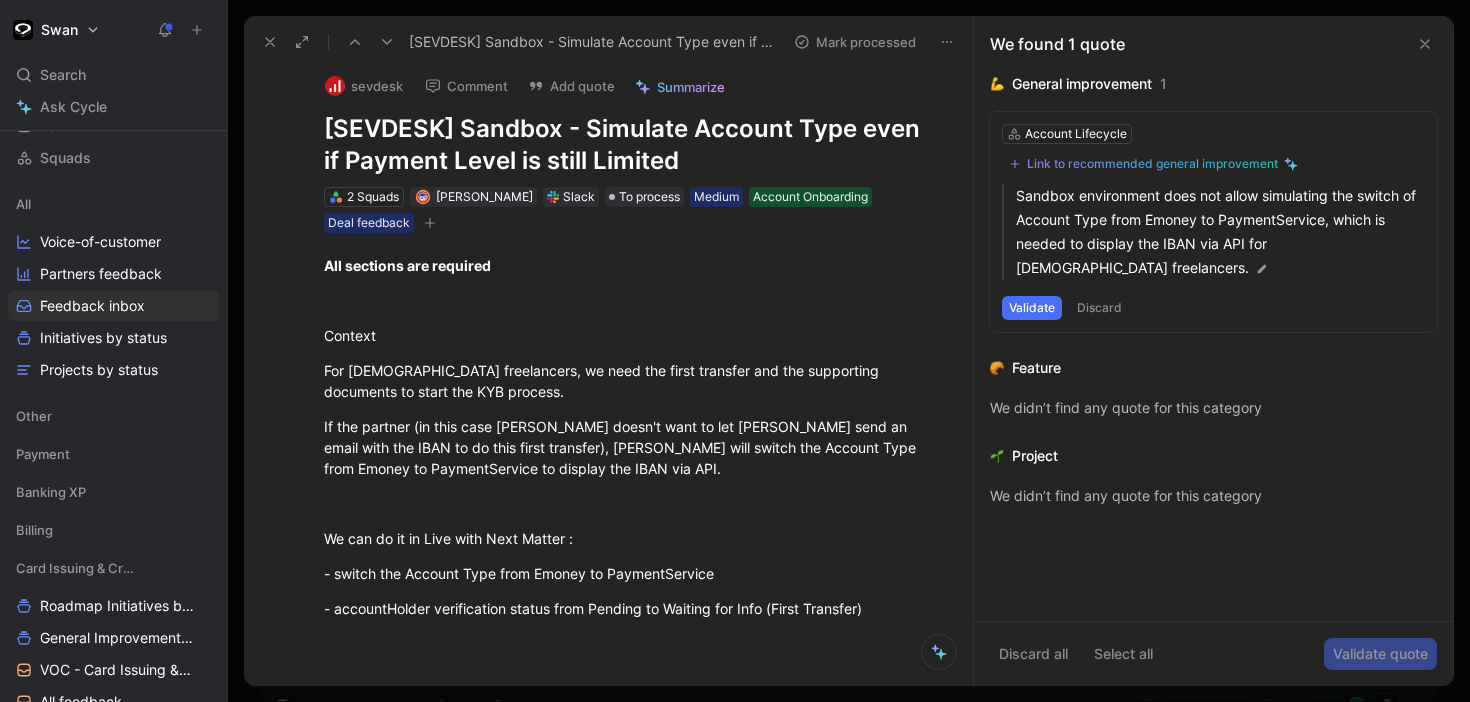 scroll, scrollTop: 0, scrollLeft: 0, axis: both 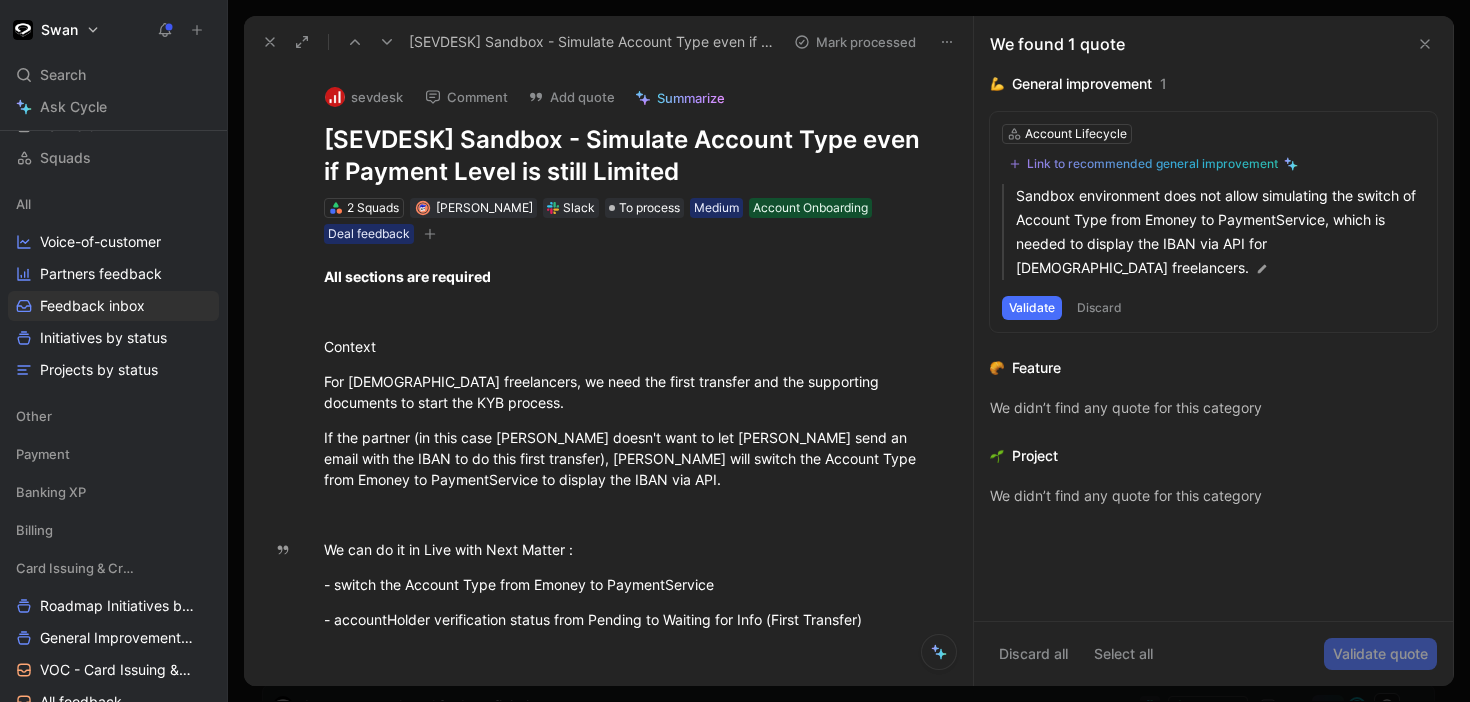 click at bounding box center (371, 42) 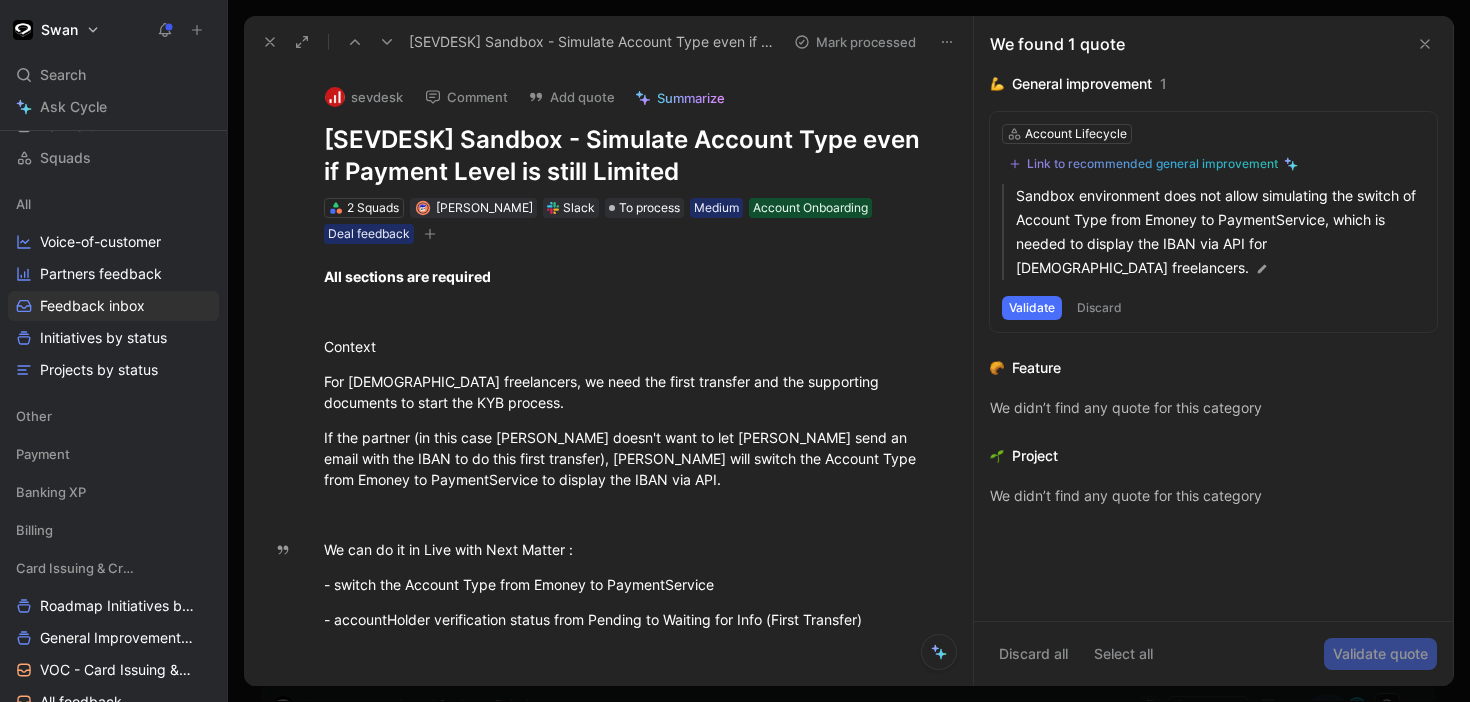 click 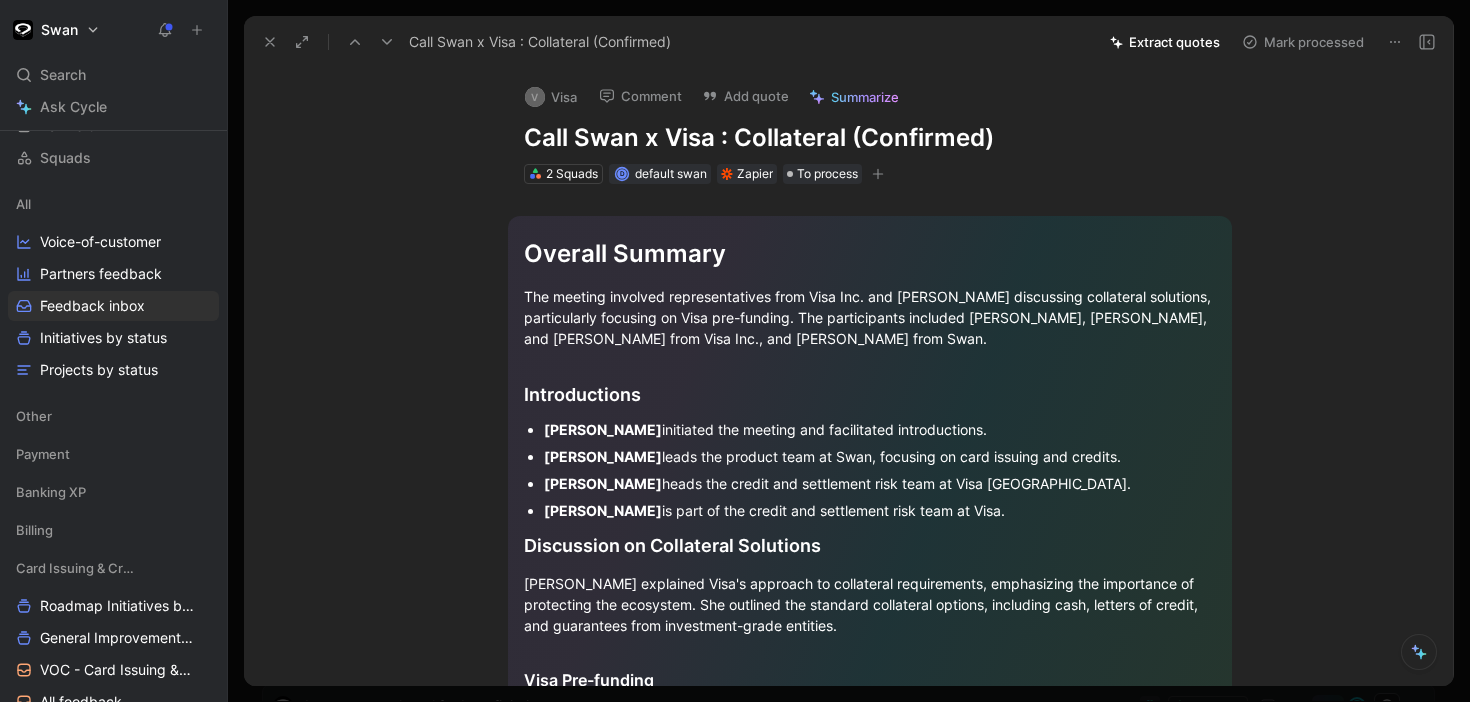 click 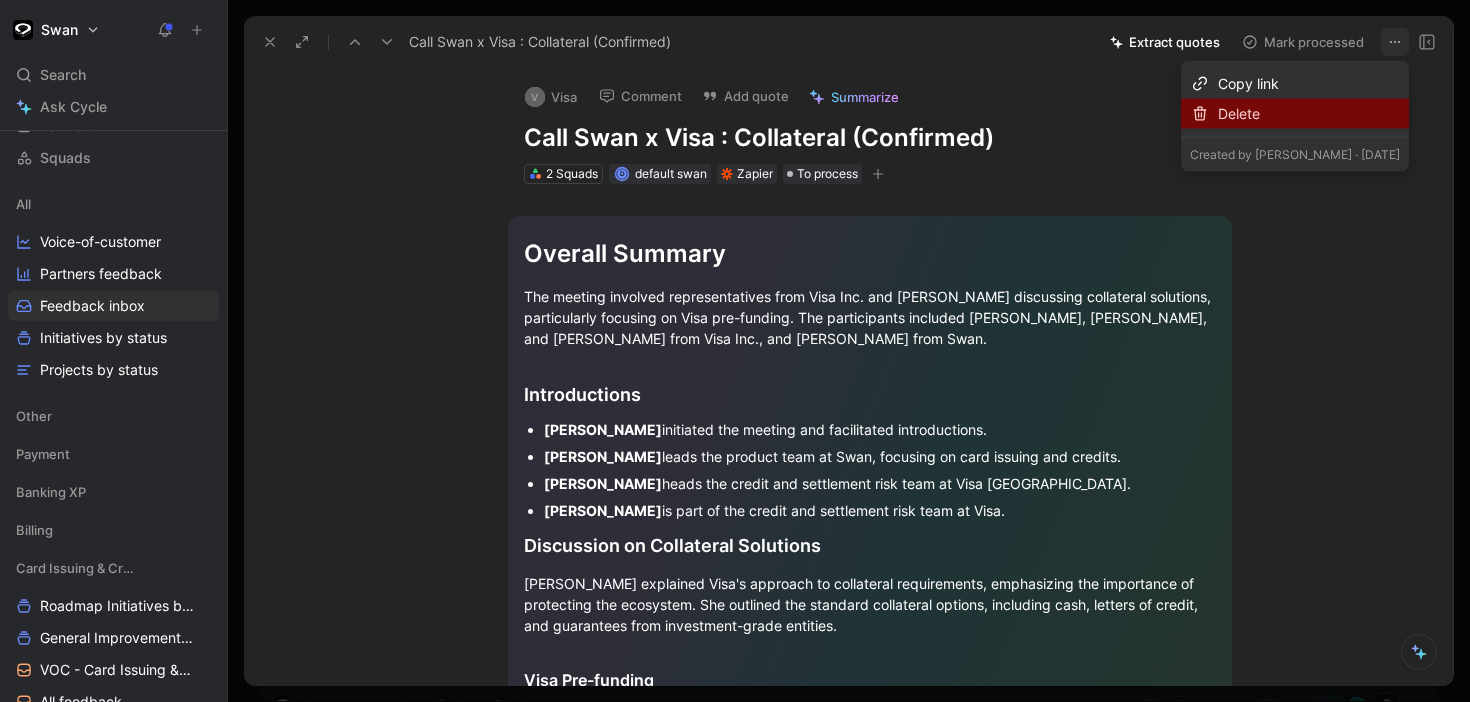 click on "Delete" at bounding box center [1309, 114] 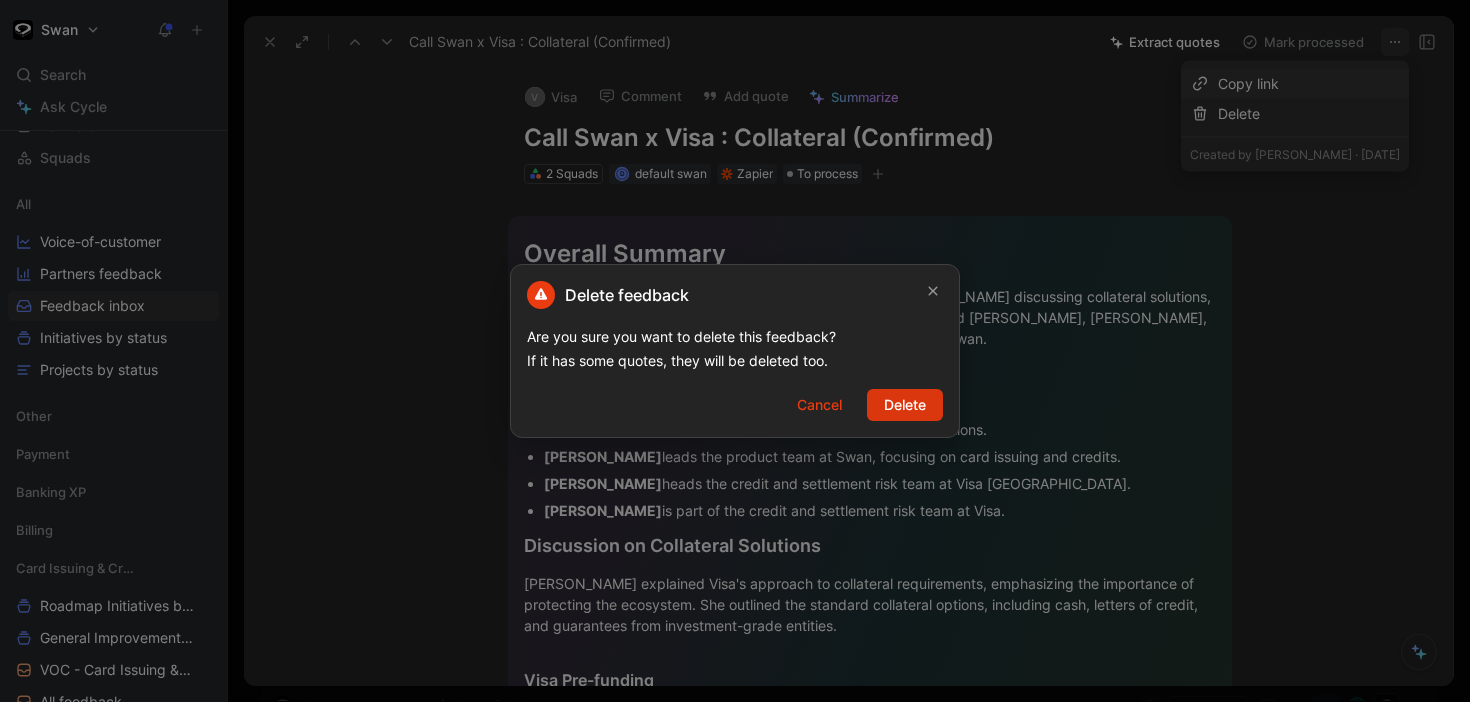 click on "Delete" at bounding box center [905, 405] 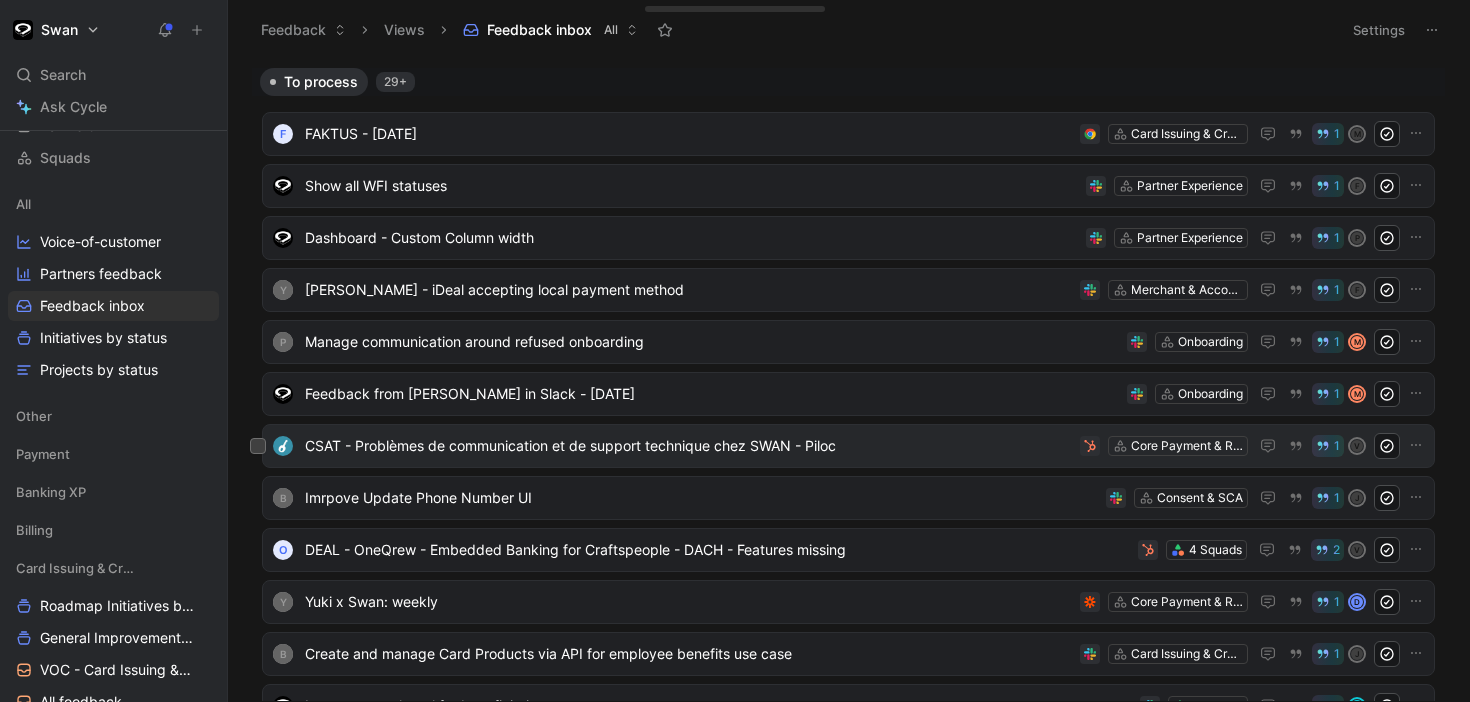 scroll, scrollTop: 357, scrollLeft: 0, axis: vertical 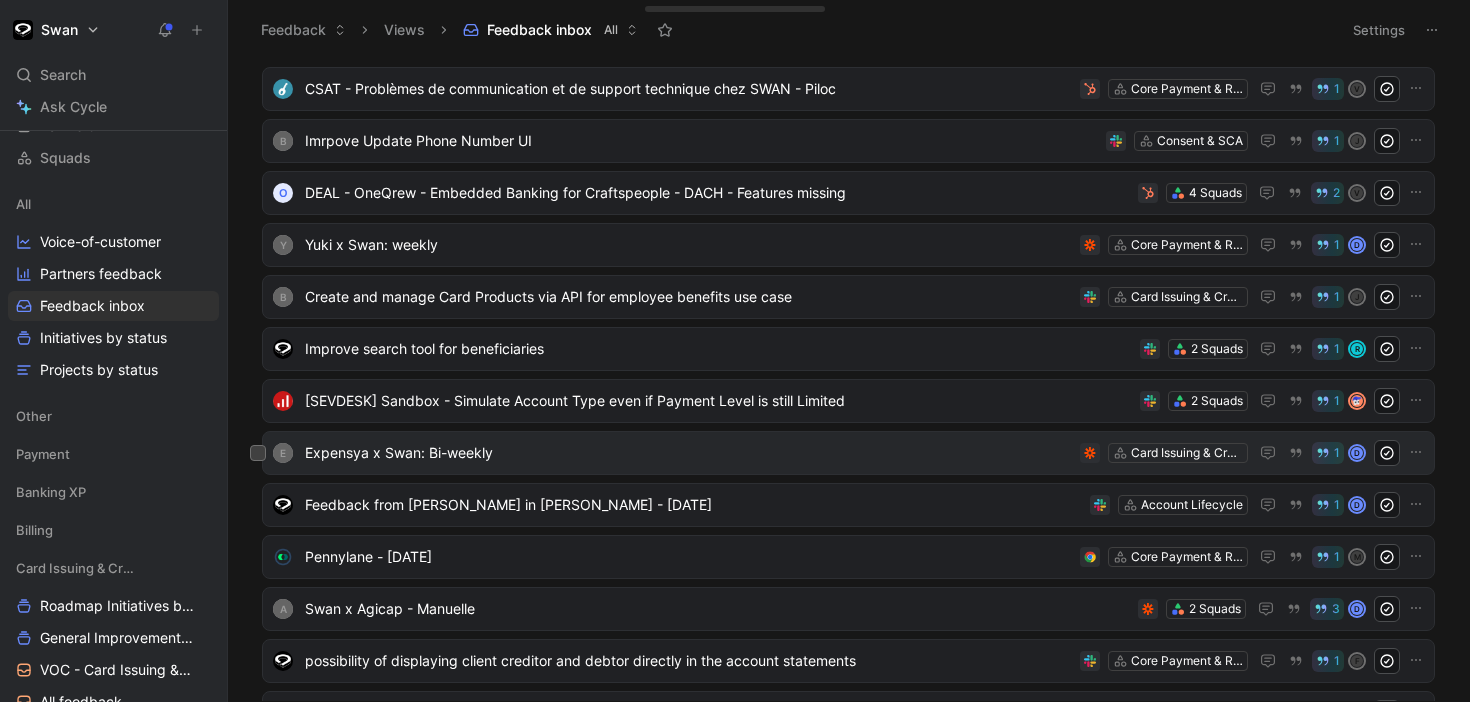 click on "Expensya x Swan: Bi-weekly" at bounding box center (688, 453) 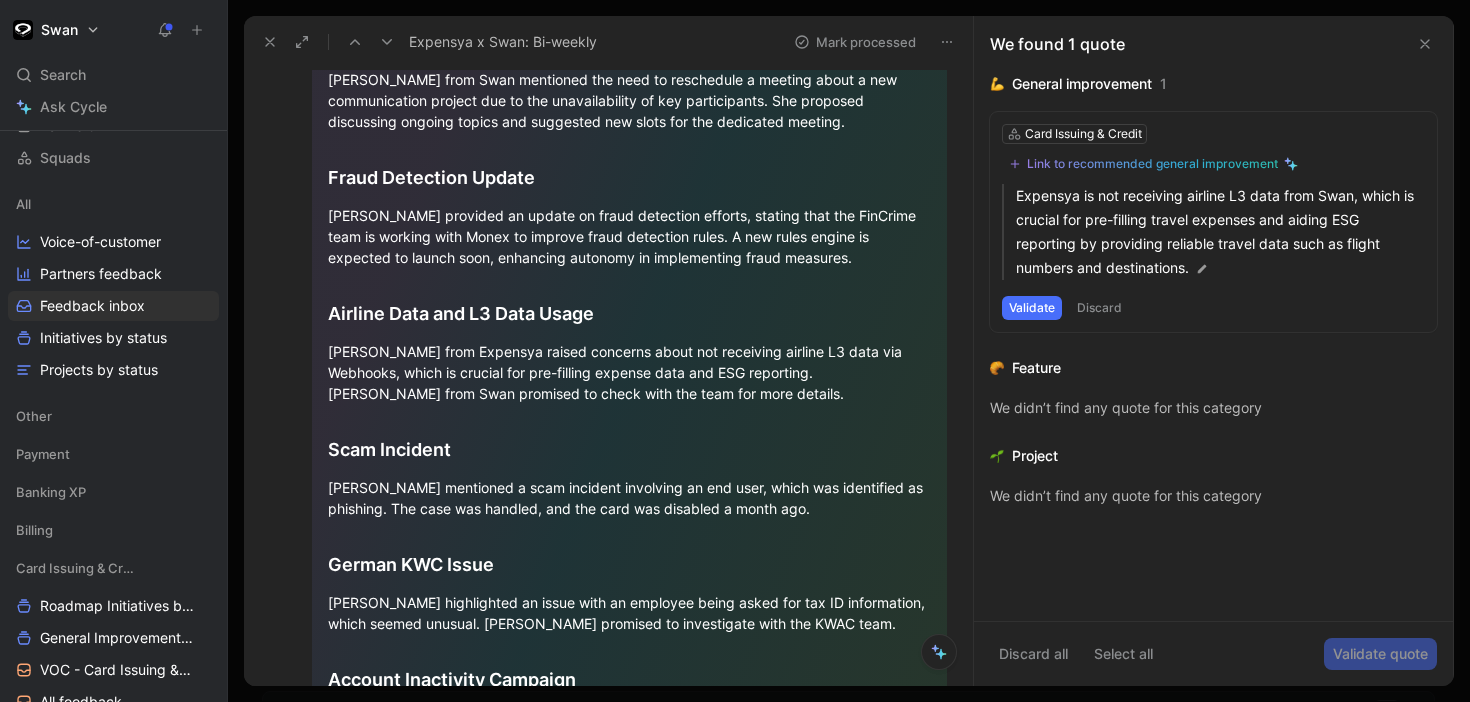 scroll, scrollTop: 0, scrollLeft: 0, axis: both 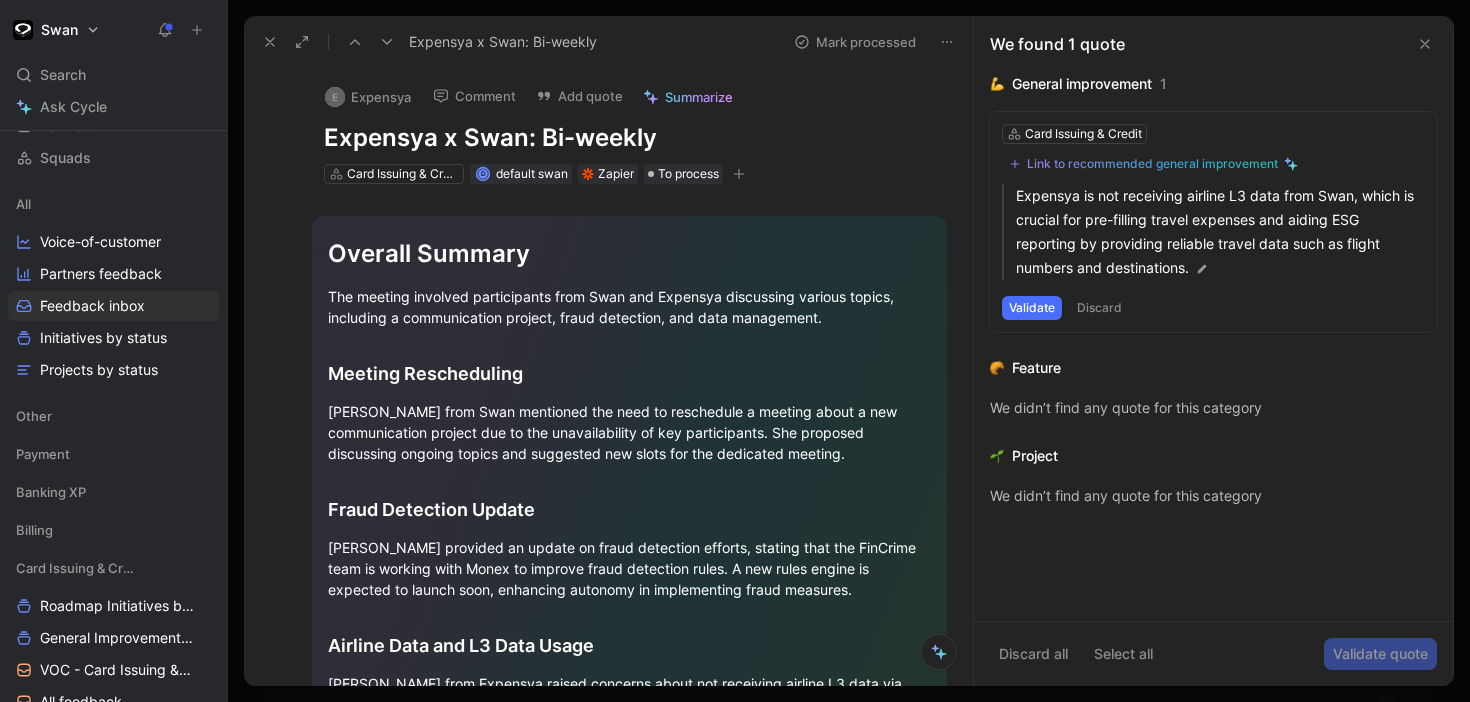 click 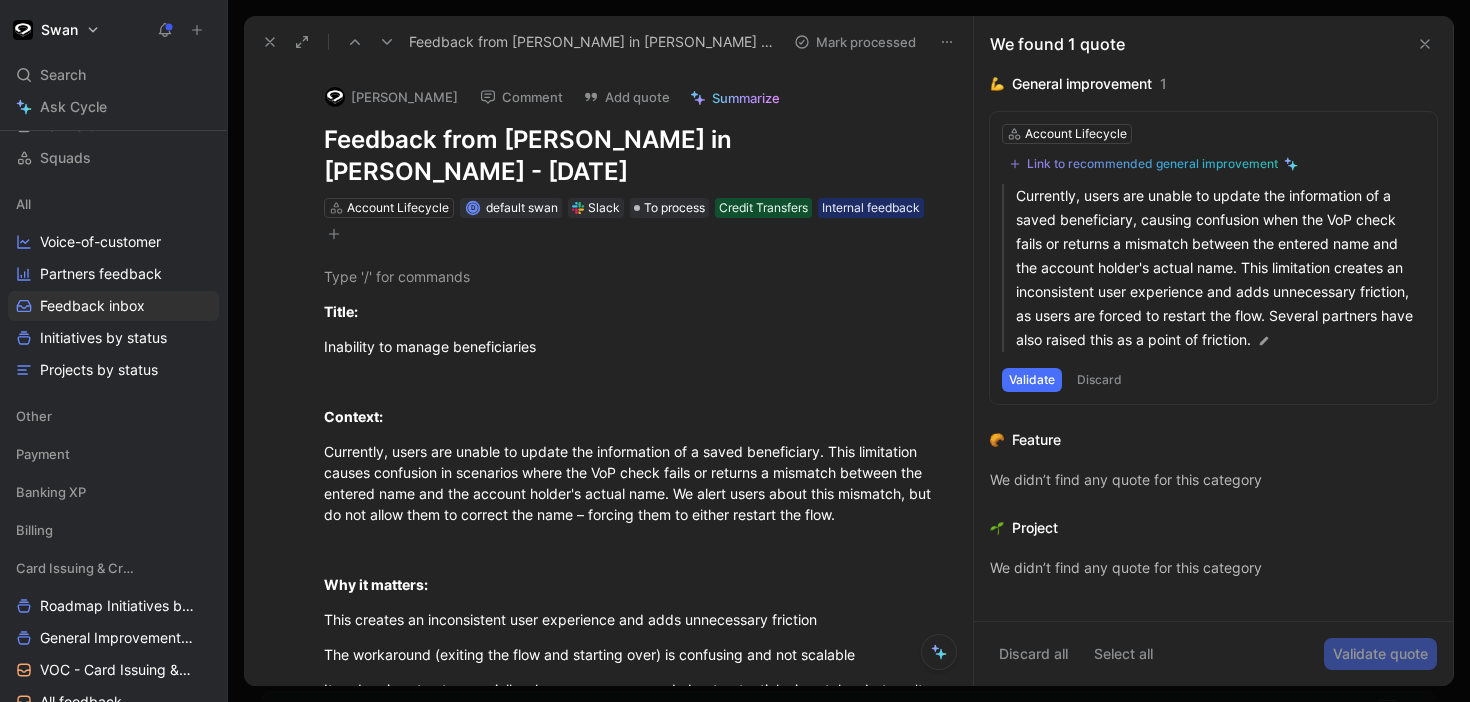 click 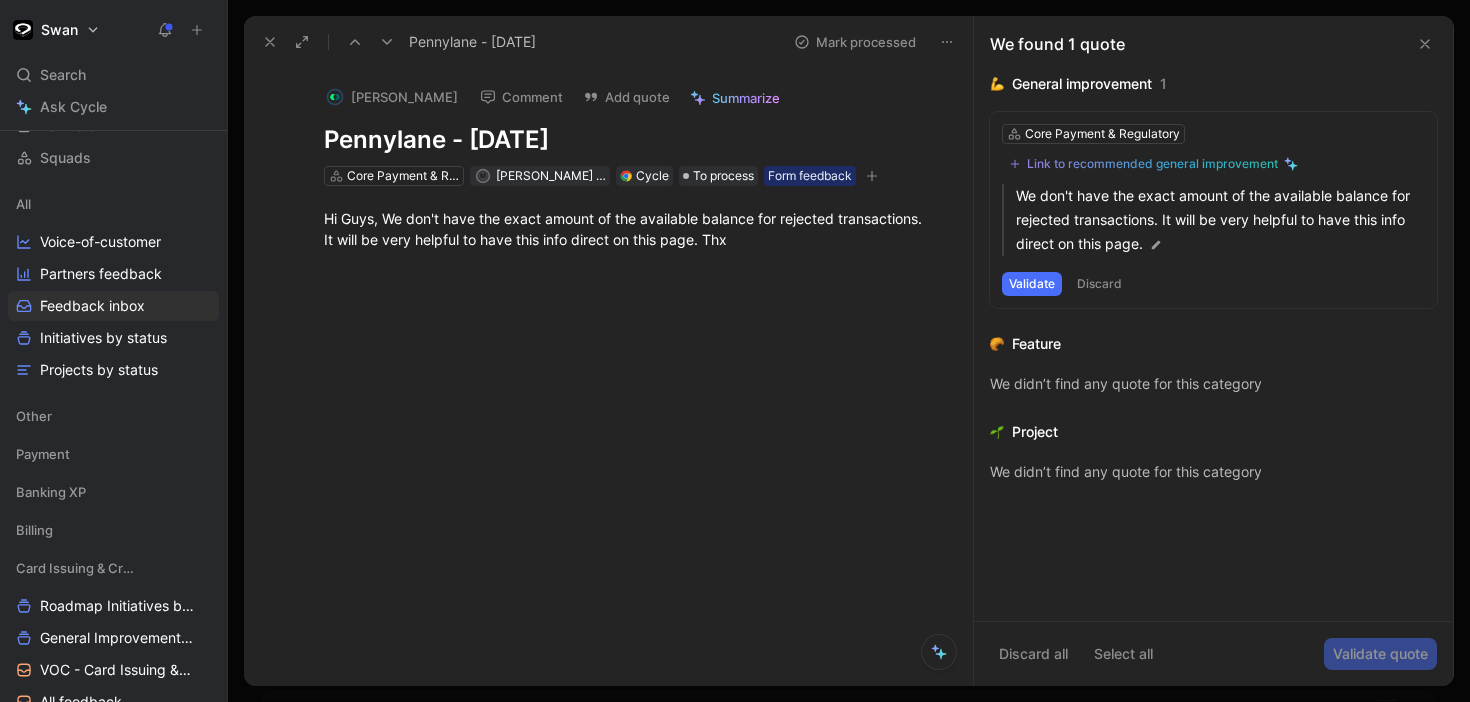 click 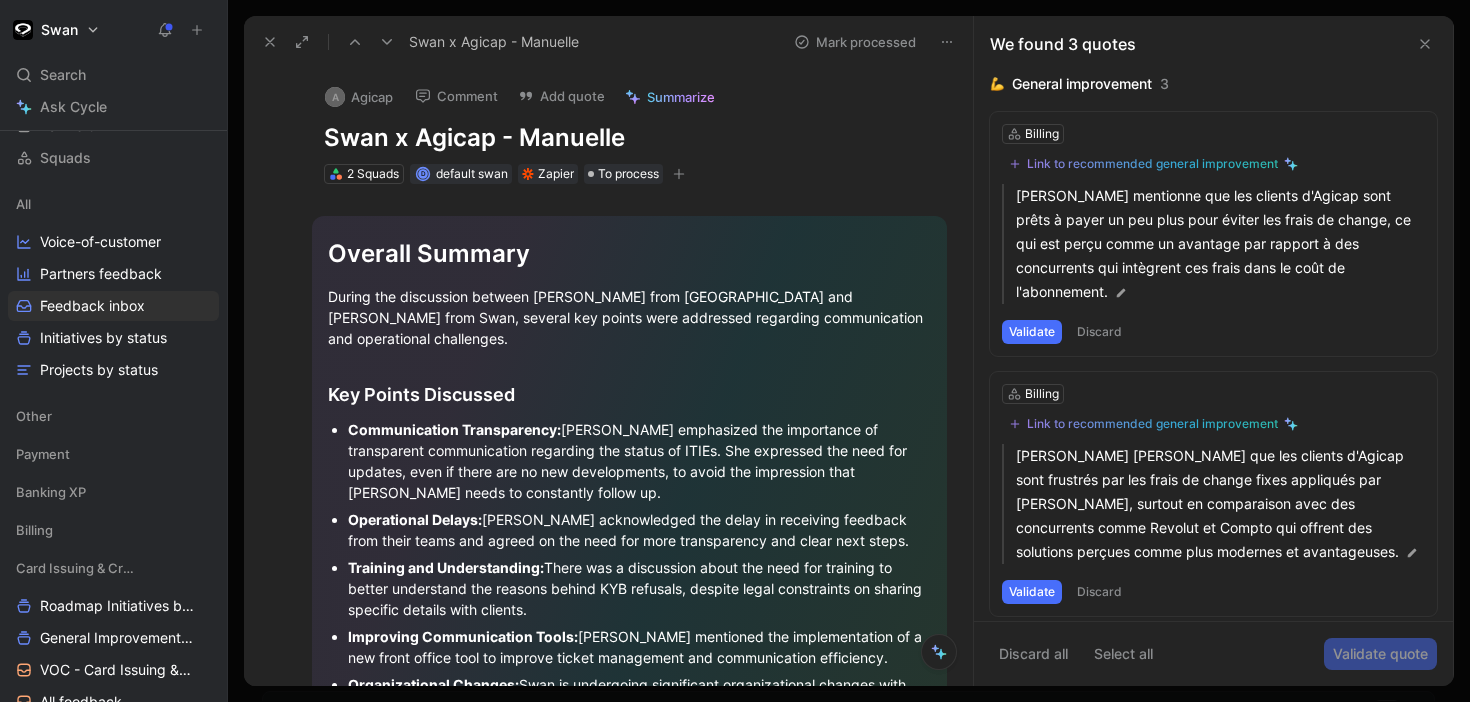 click 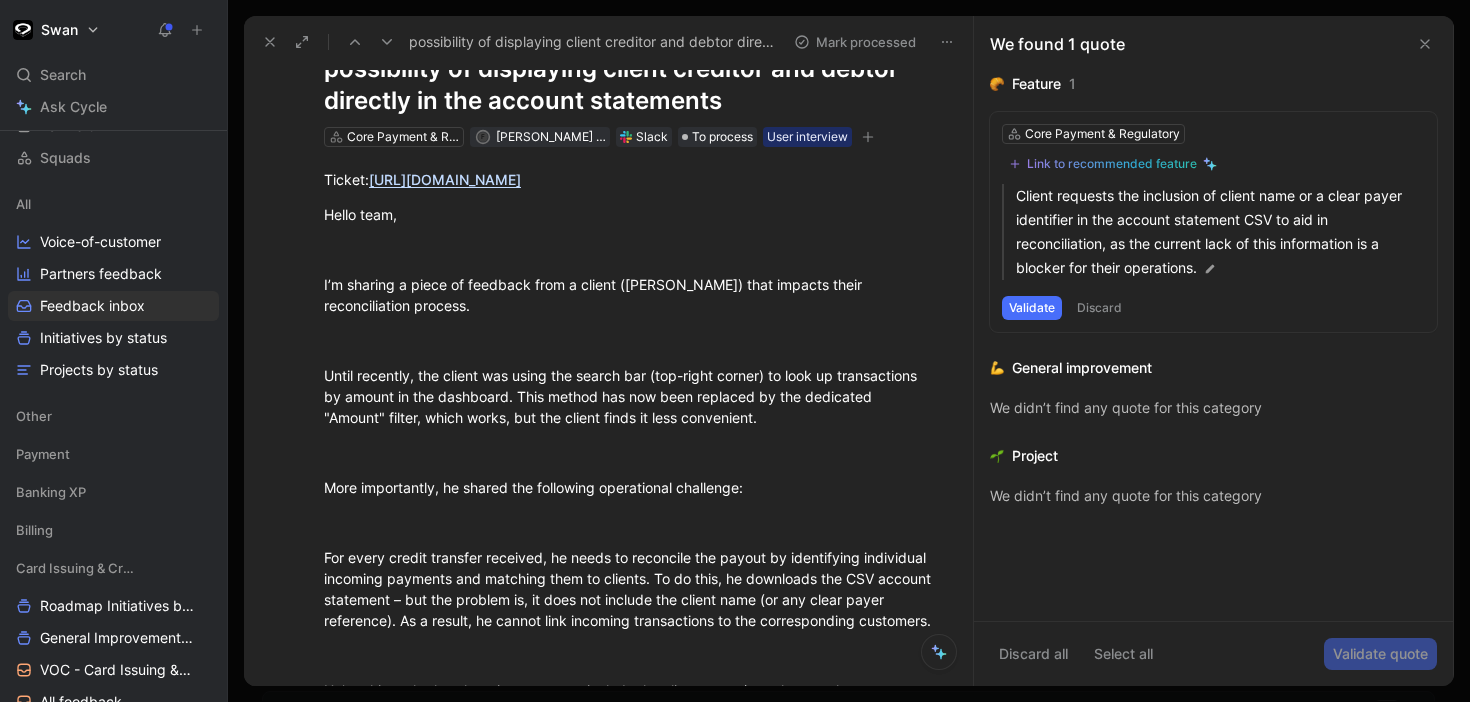 scroll, scrollTop: 0, scrollLeft: 0, axis: both 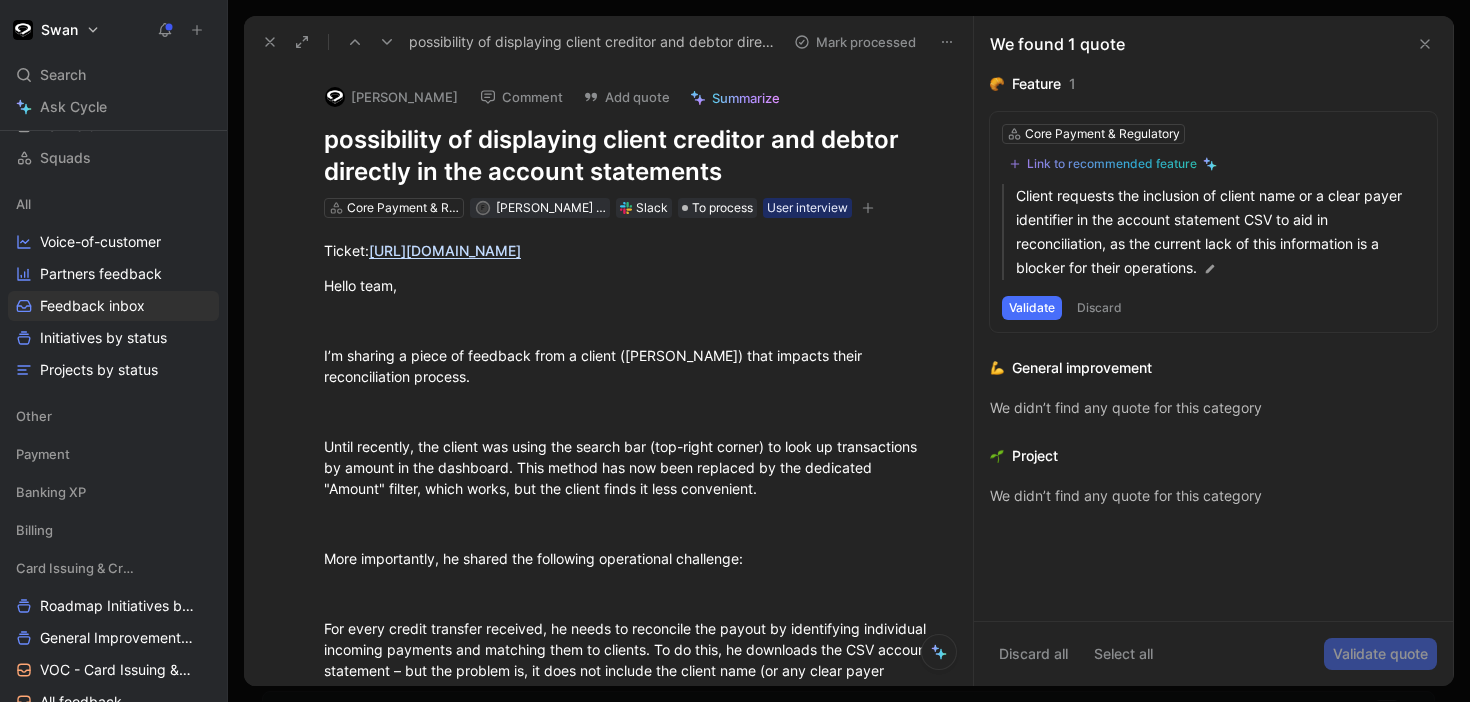 click 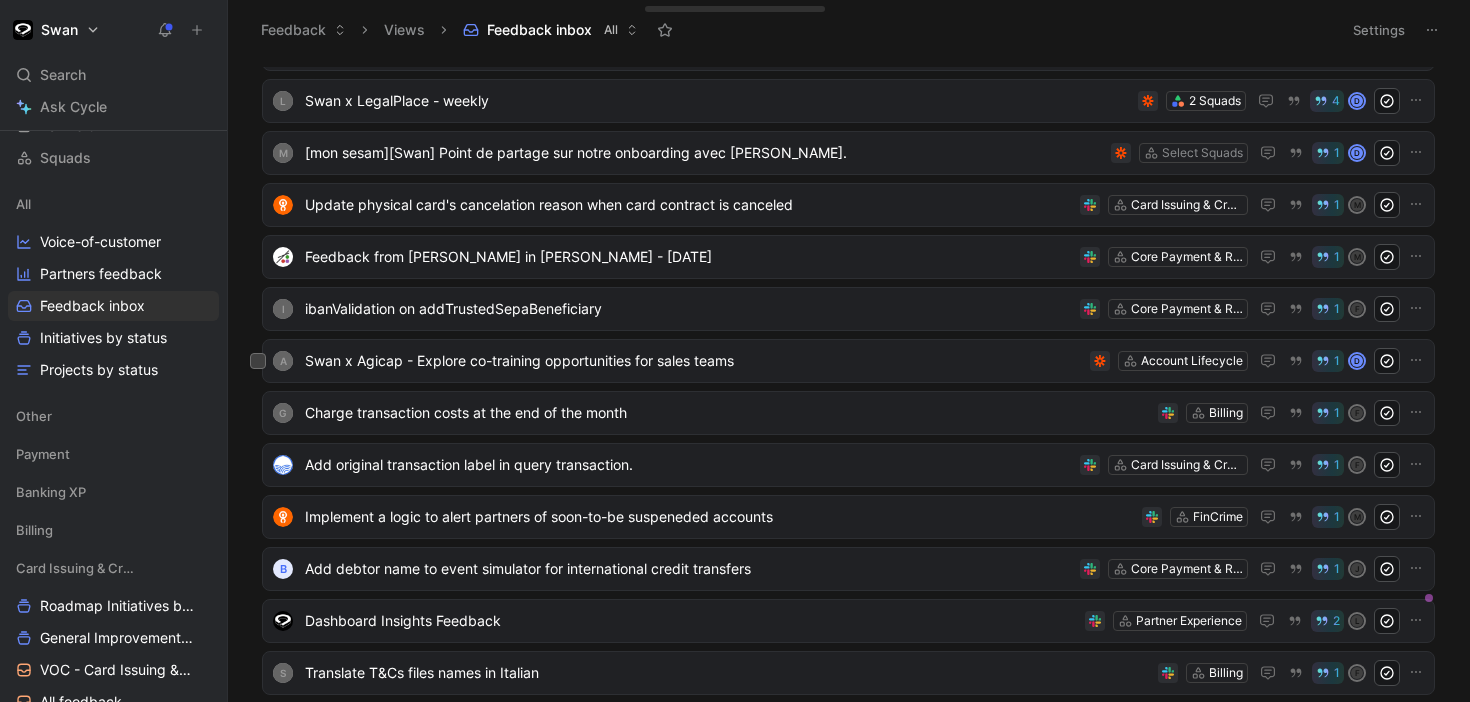 scroll, scrollTop: 3251, scrollLeft: 0, axis: vertical 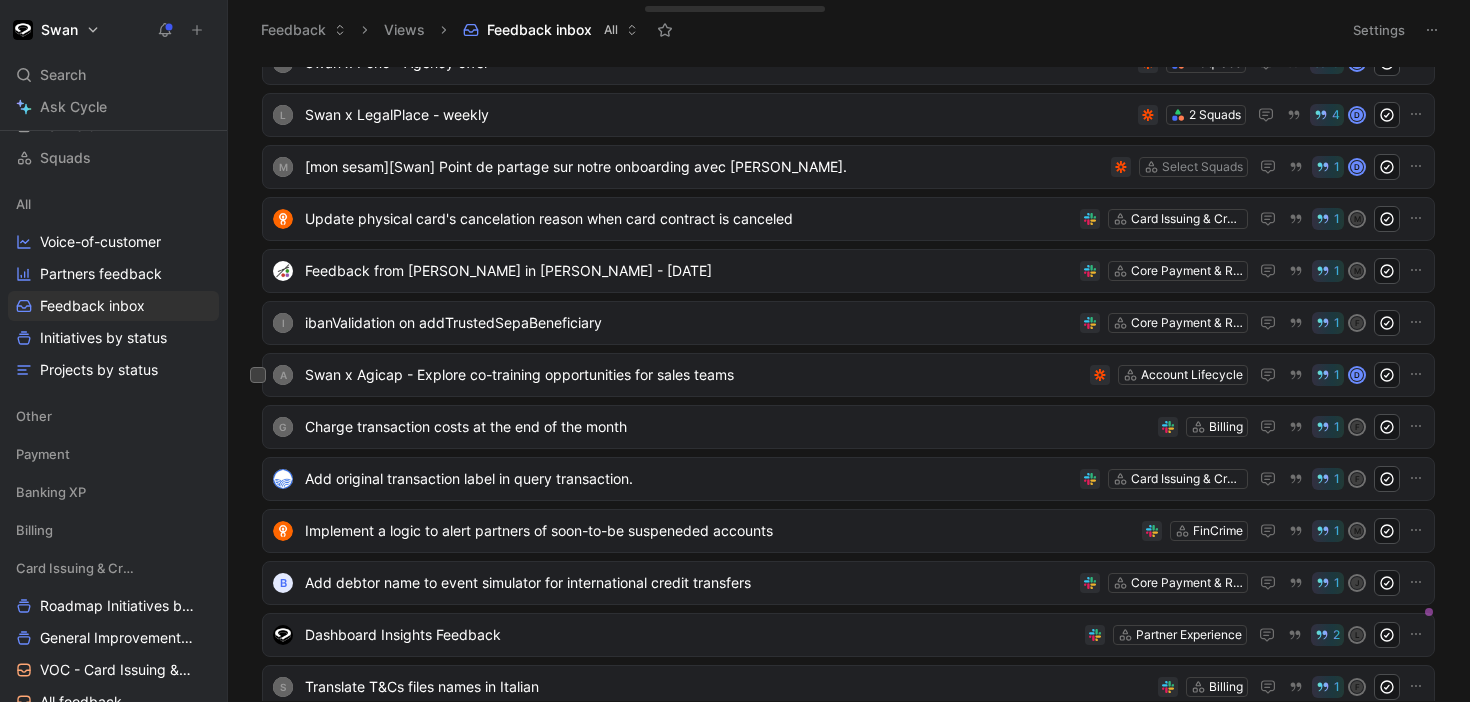 click on "Swan x Agicap - Explore co-training opportunities for sales teams" at bounding box center [693, 375] 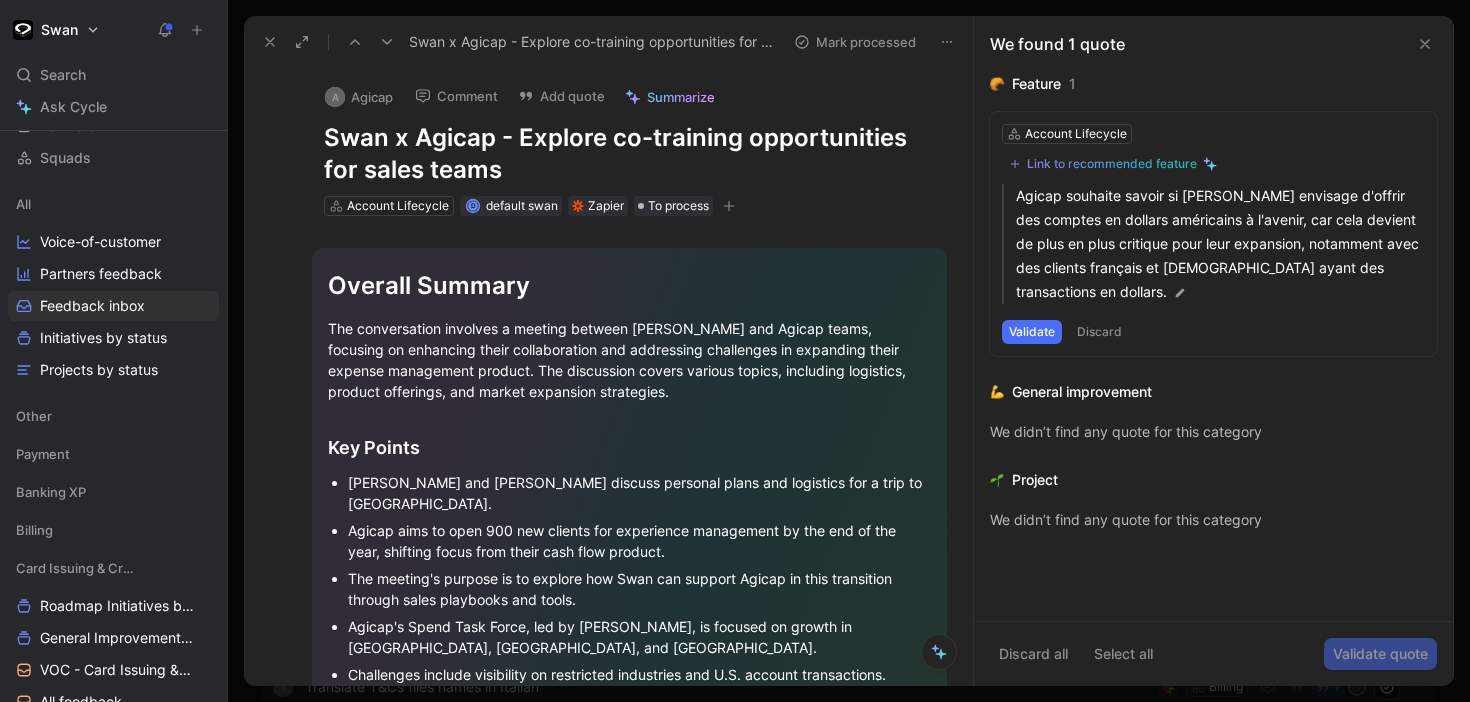 click on "Link to recommended feature" at bounding box center [1112, 164] 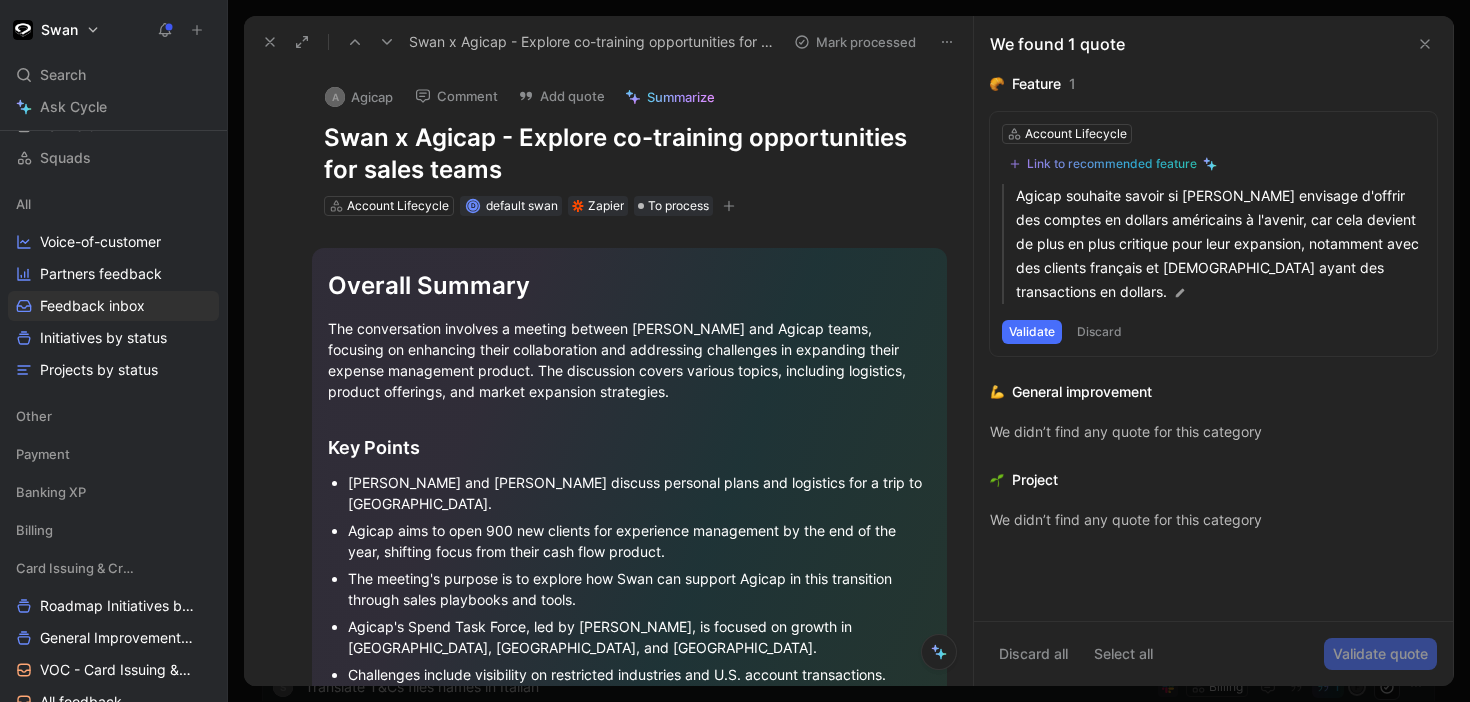 click on "Link to recommended feature" at bounding box center [1112, 164] 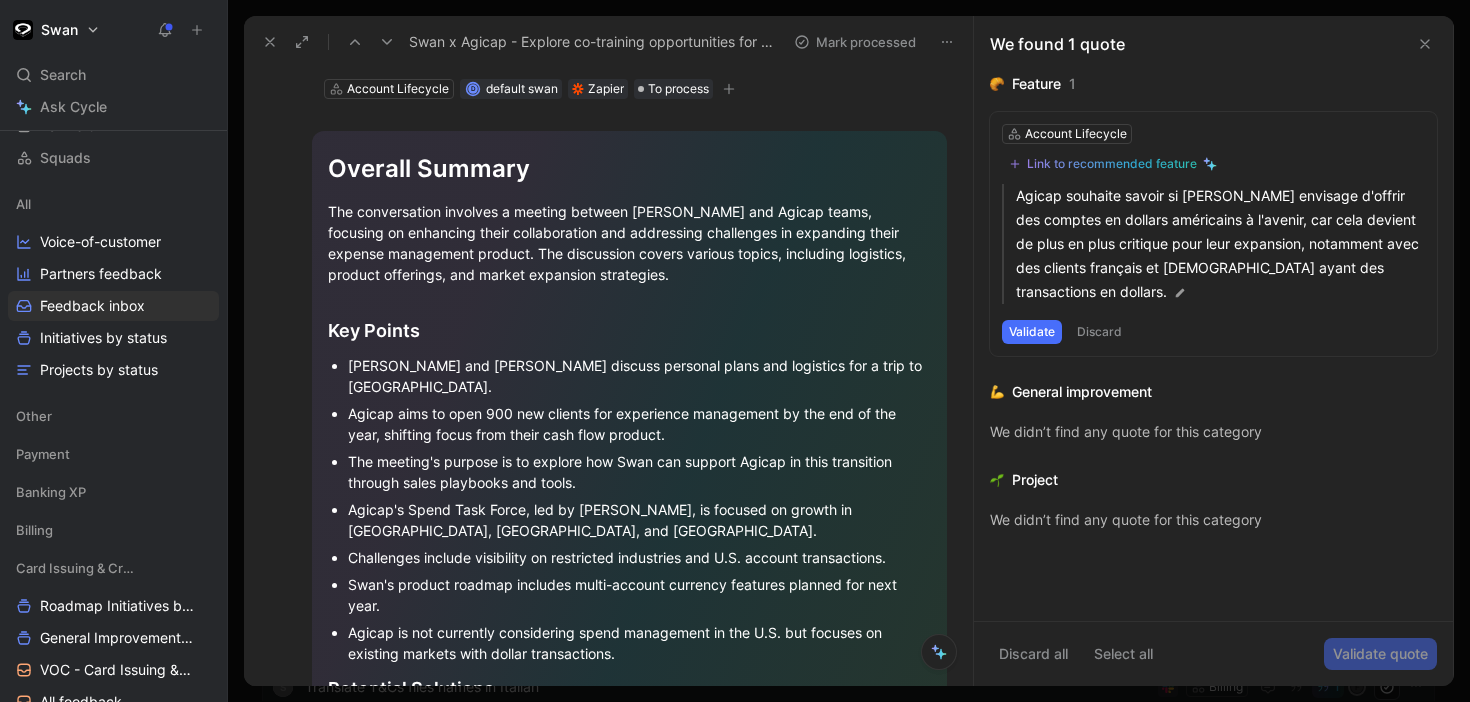 scroll, scrollTop: 0, scrollLeft: 0, axis: both 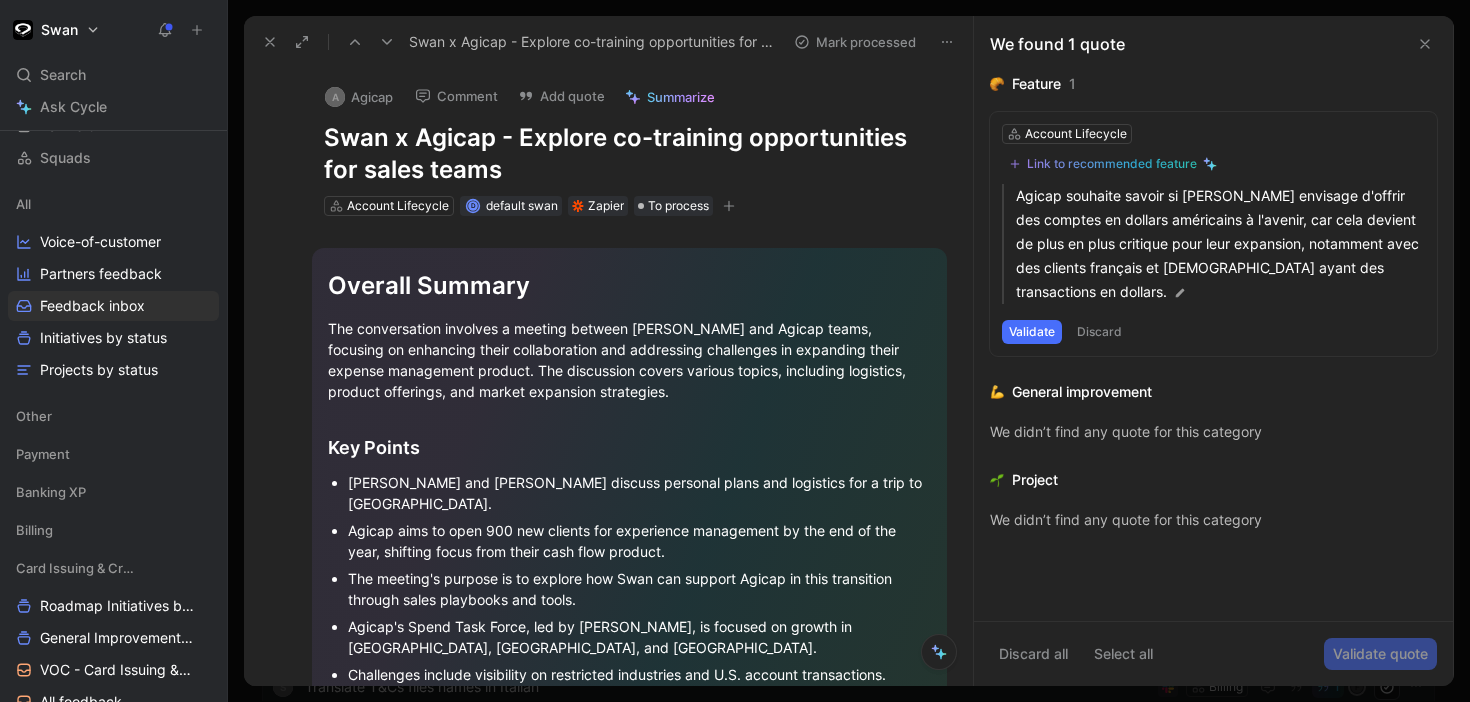 click at bounding box center (270, 42) 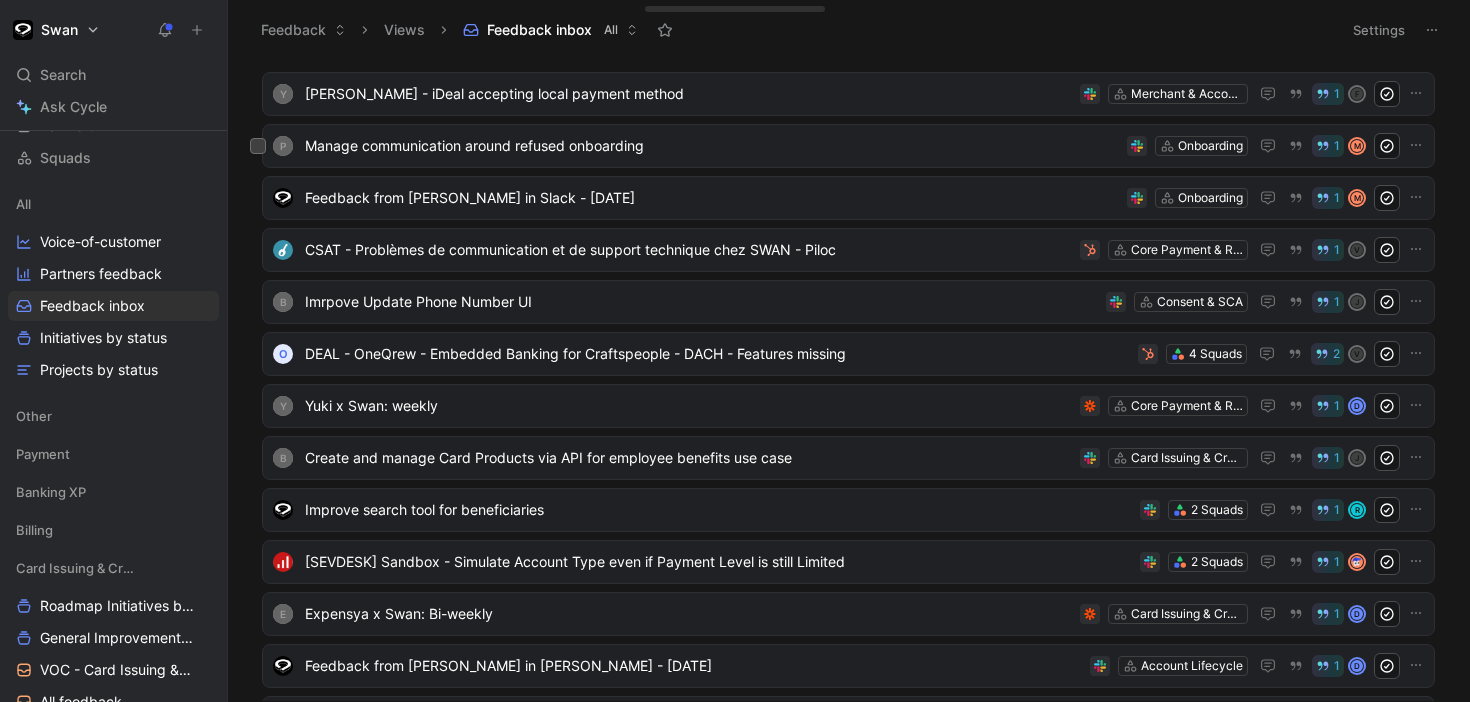 scroll, scrollTop: 0, scrollLeft: 0, axis: both 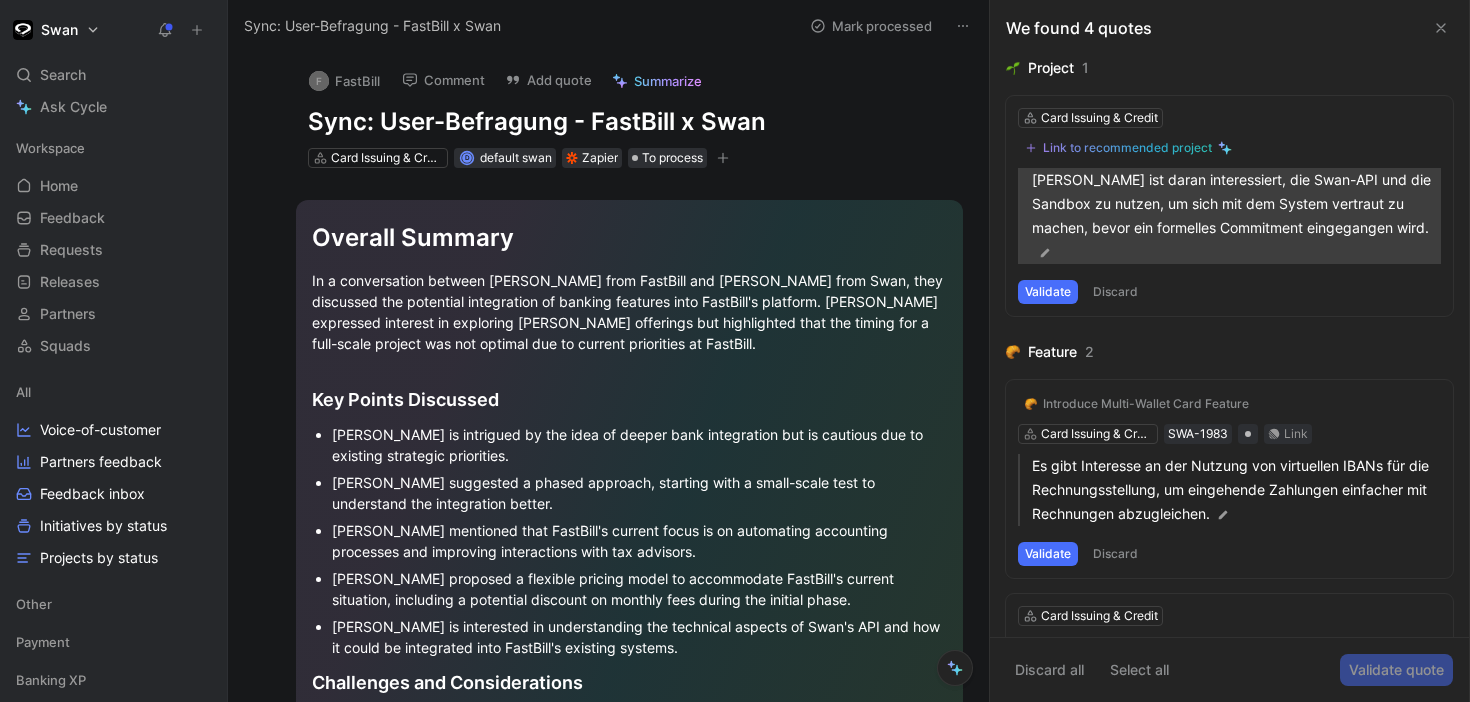 click on "René Maudrich ist daran interessiert, die Swan-API und die Sandbox zu nutzen, um sich mit dem System vertraut zu machen, bevor ein formelles Commitment eingegangen wird." at bounding box center (1236, 216) 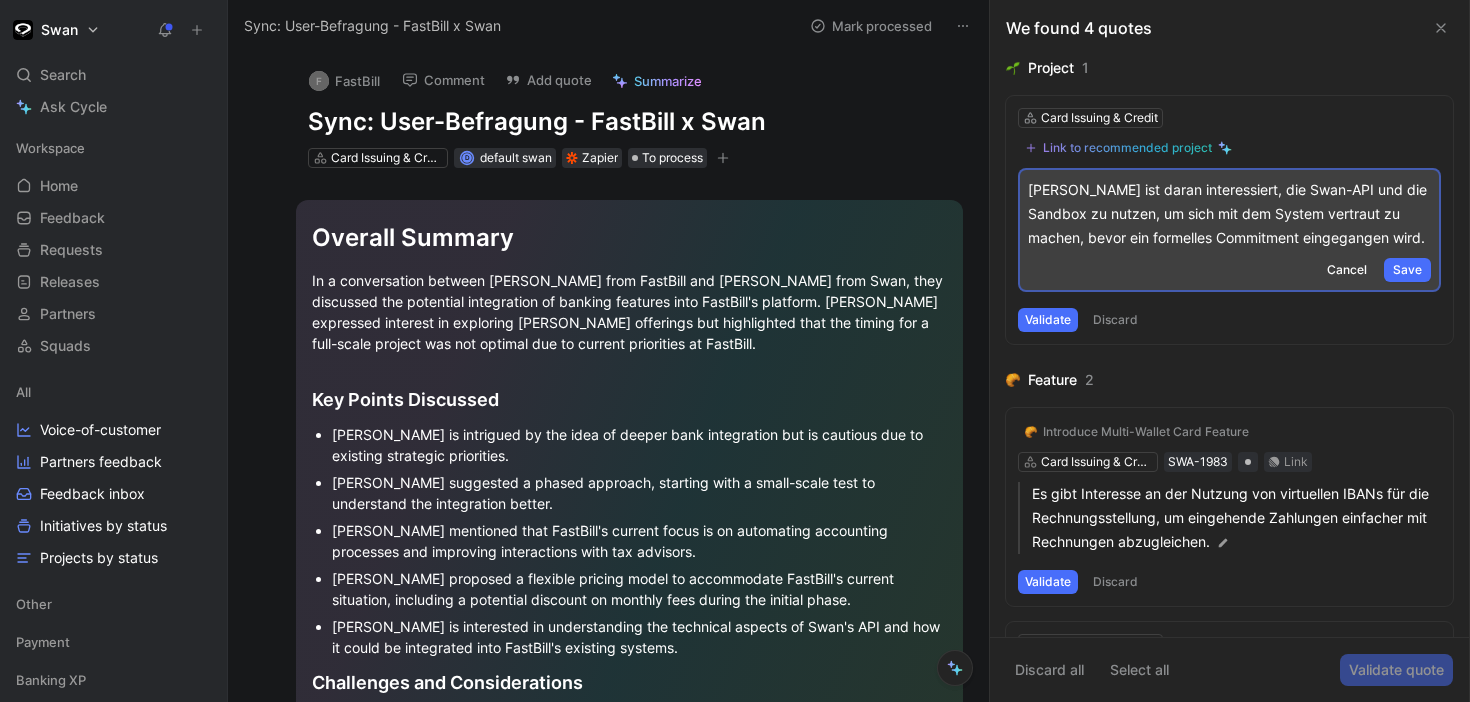 click on "René Maudrich ist daran interessiert, die Swan-API und die Sandbox zu nutzen, um sich mit dem System vertraut zu machen, bevor ein formelles Commitment eingegangen wird." at bounding box center (1229, 214) 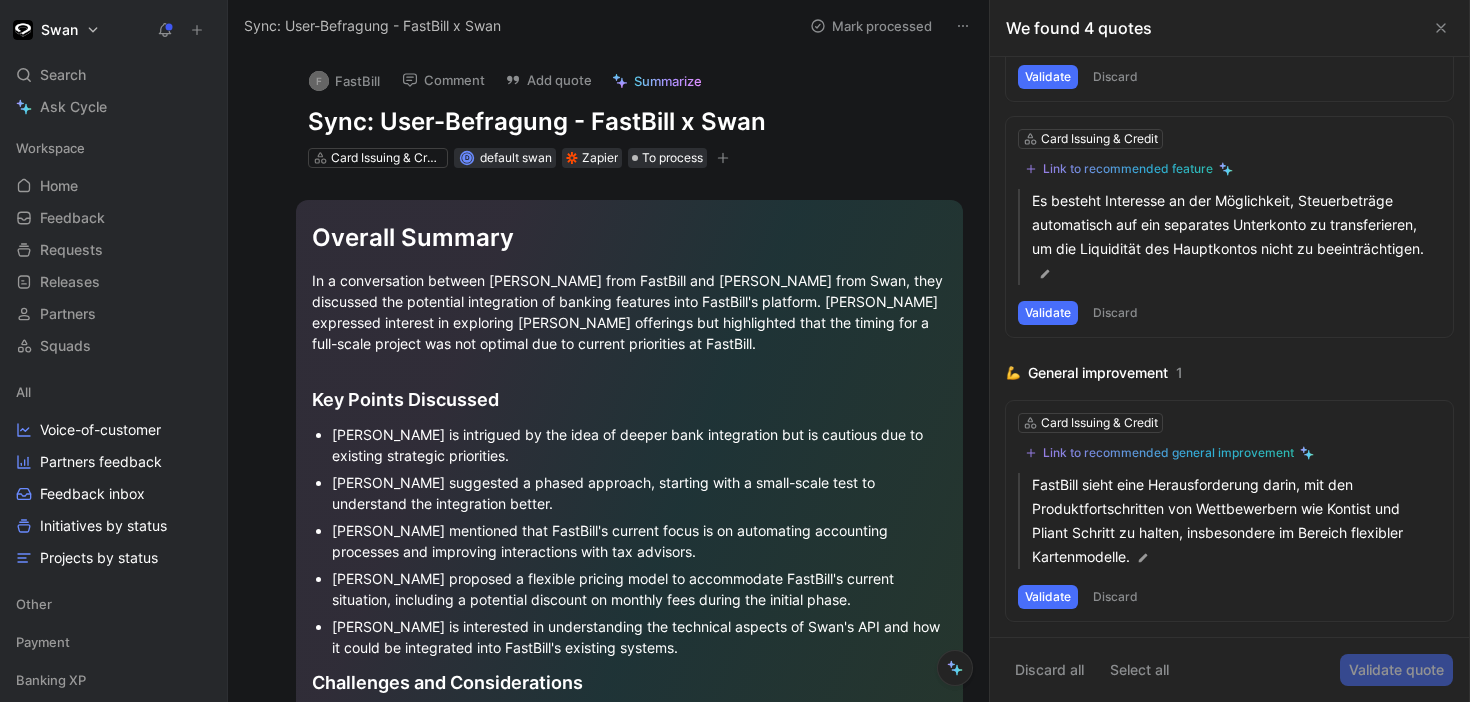 scroll, scrollTop: 0, scrollLeft: 0, axis: both 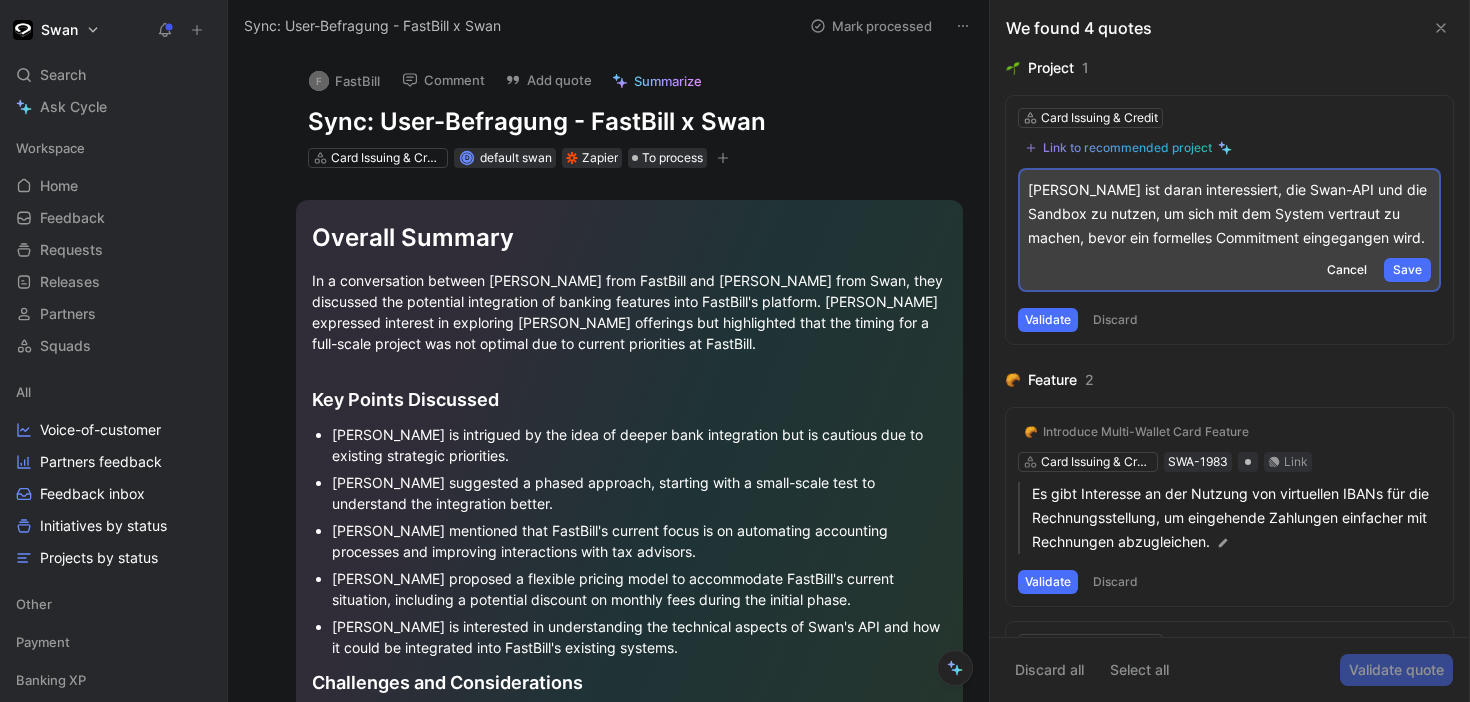 click at bounding box center (1441, 28) 